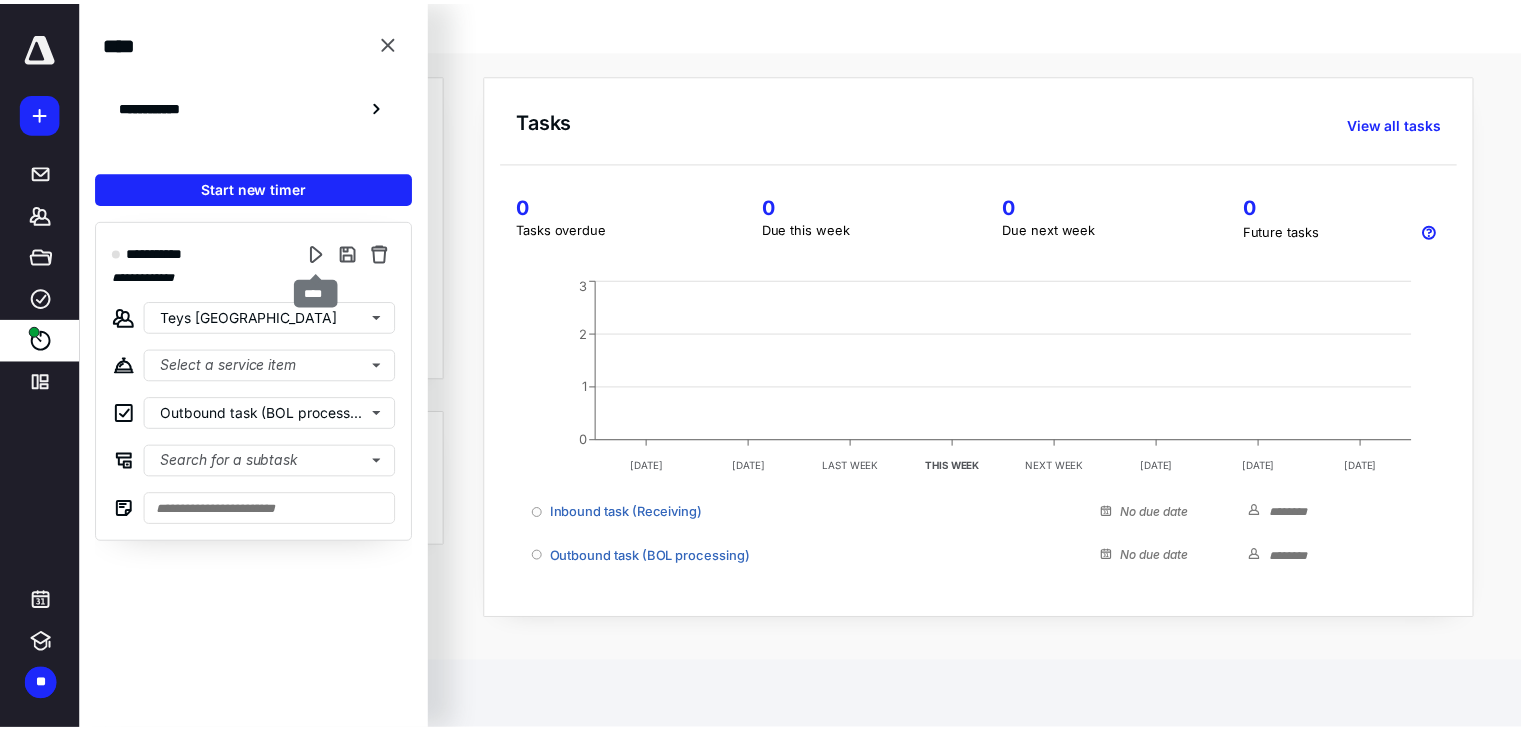 scroll, scrollTop: 0, scrollLeft: 0, axis: both 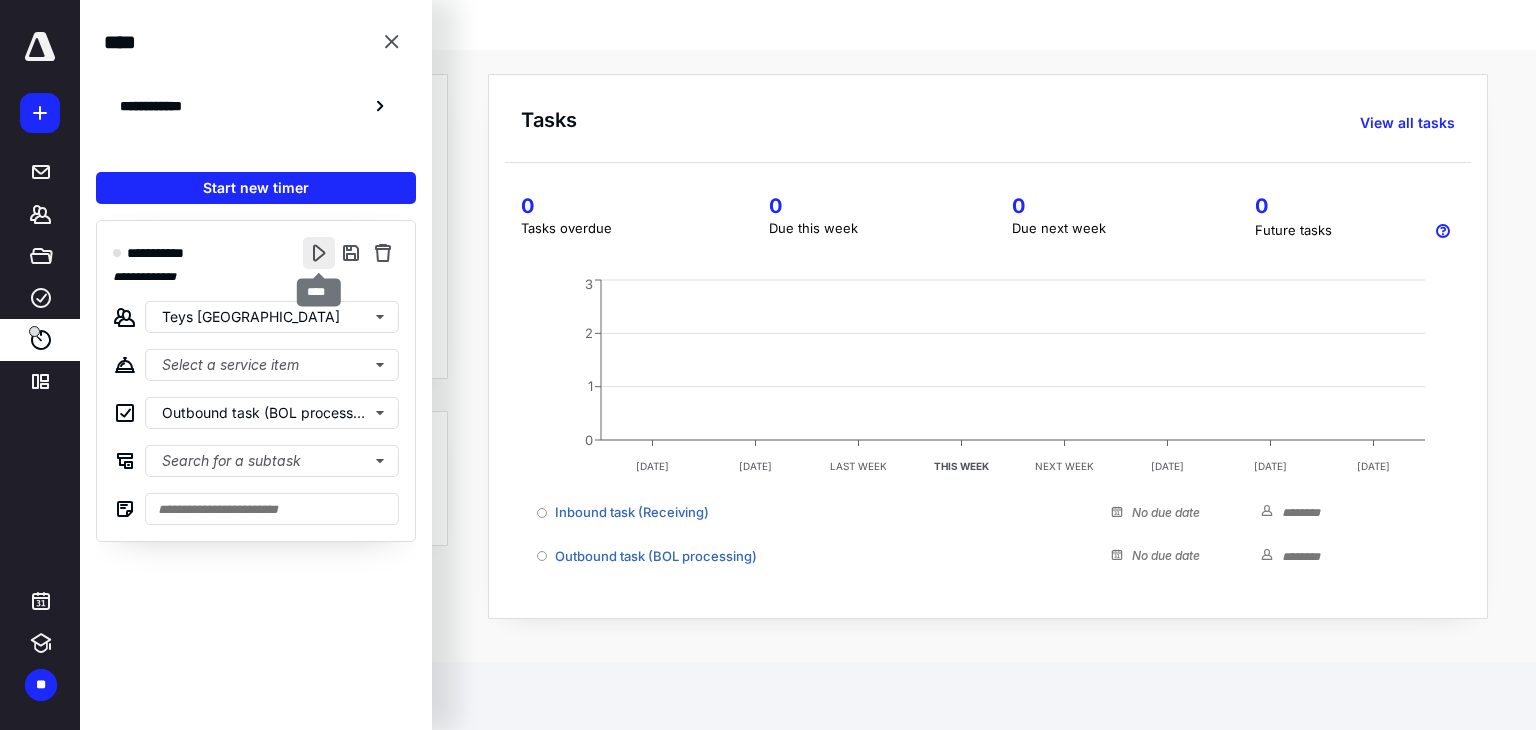 click at bounding box center (319, 253) 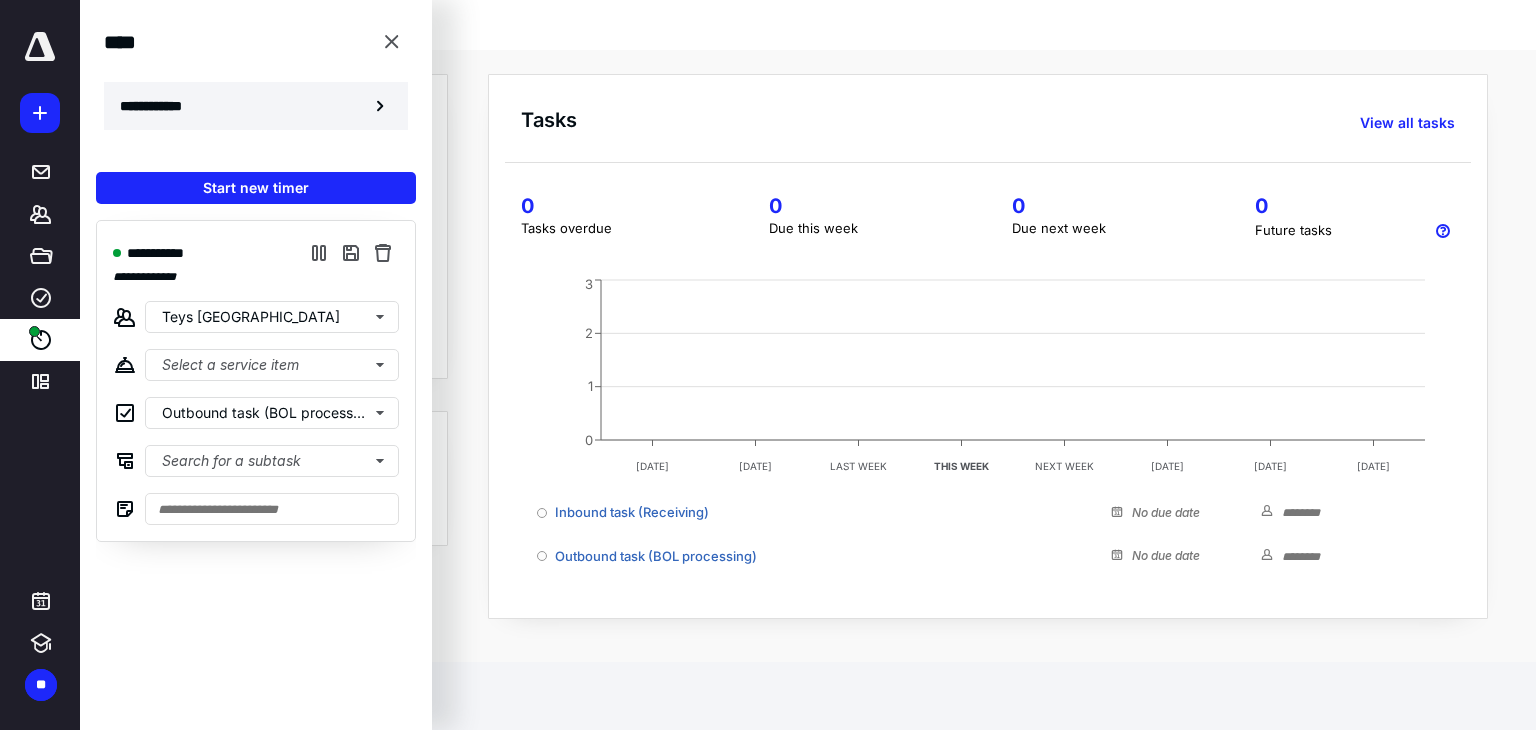 click on "**********" at bounding box center [256, 106] 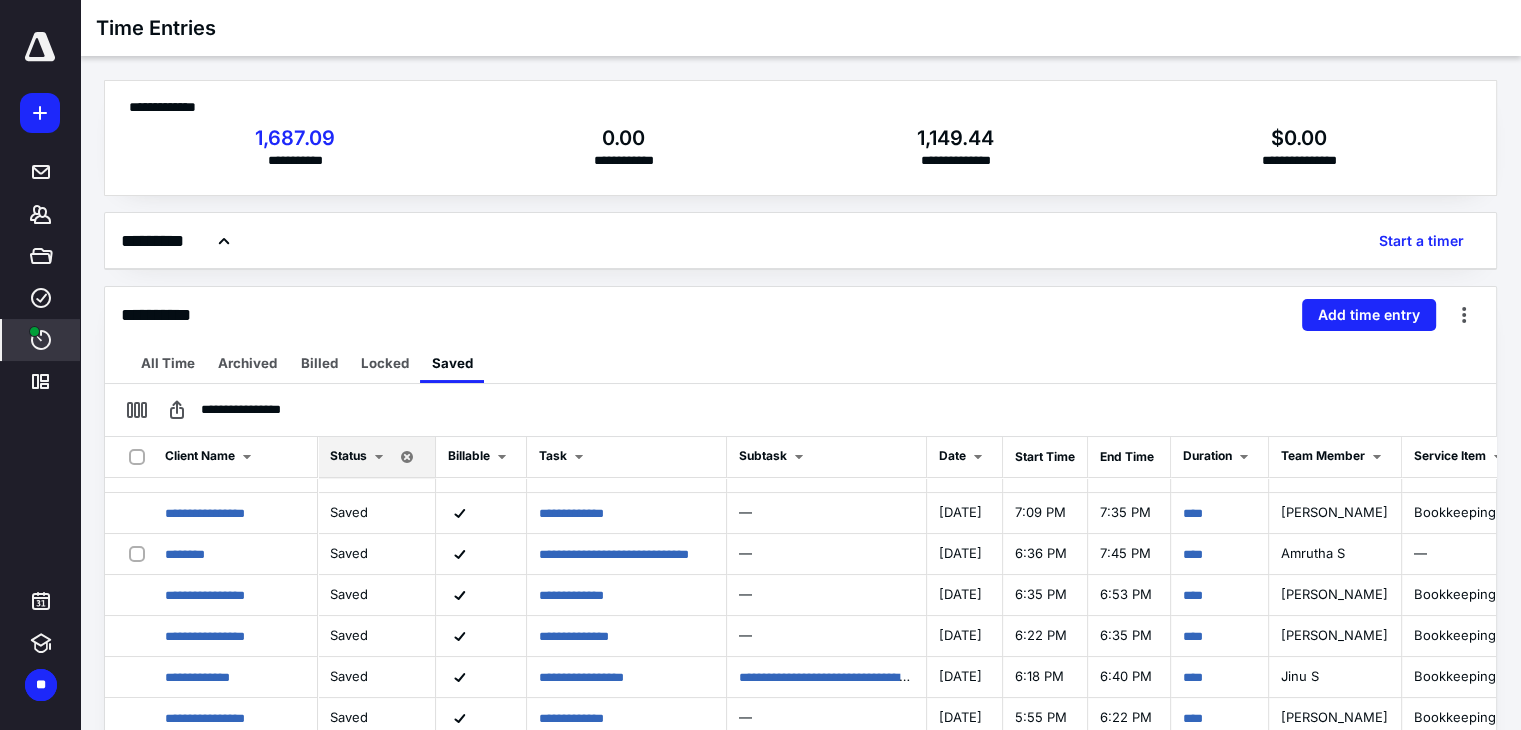 scroll, scrollTop: 0, scrollLeft: 0, axis: both 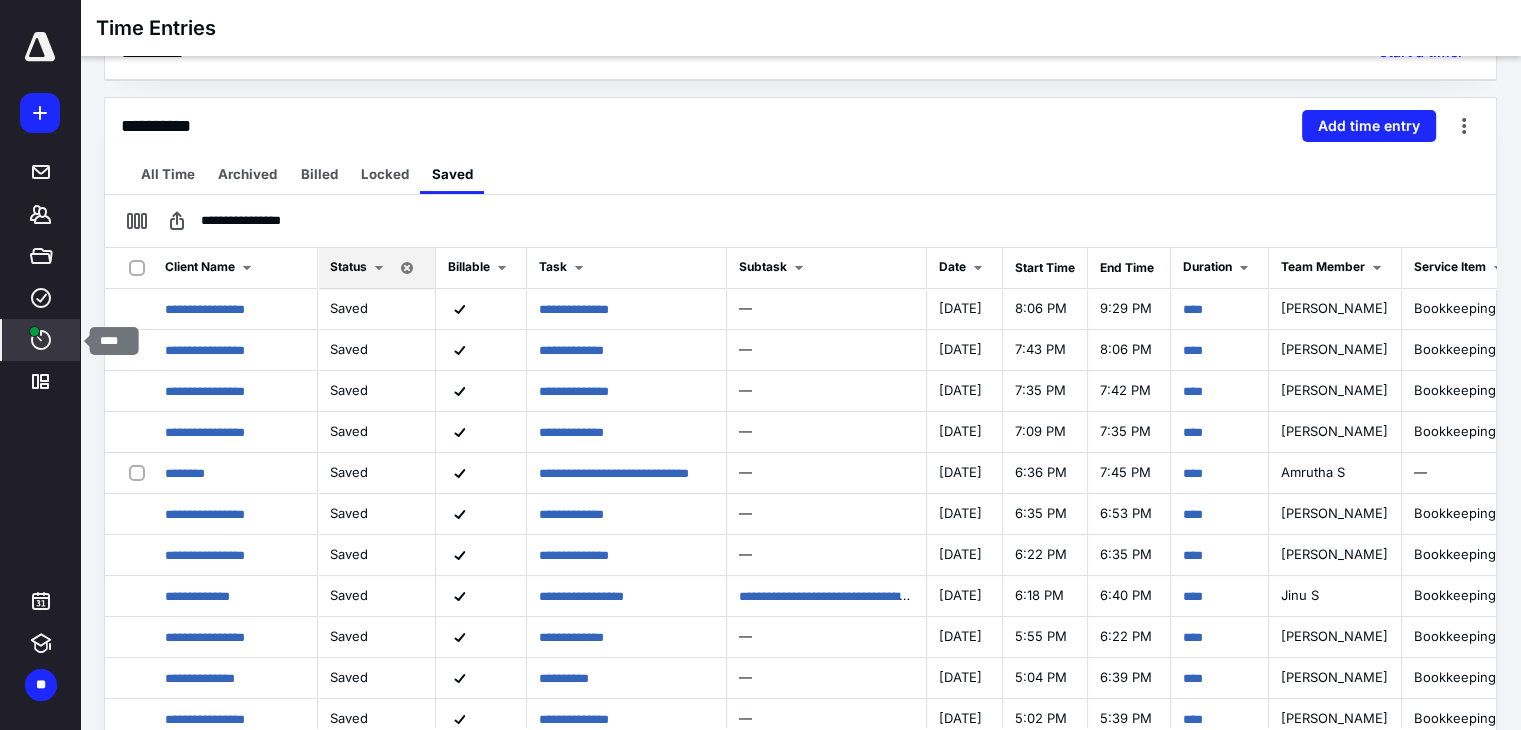 click 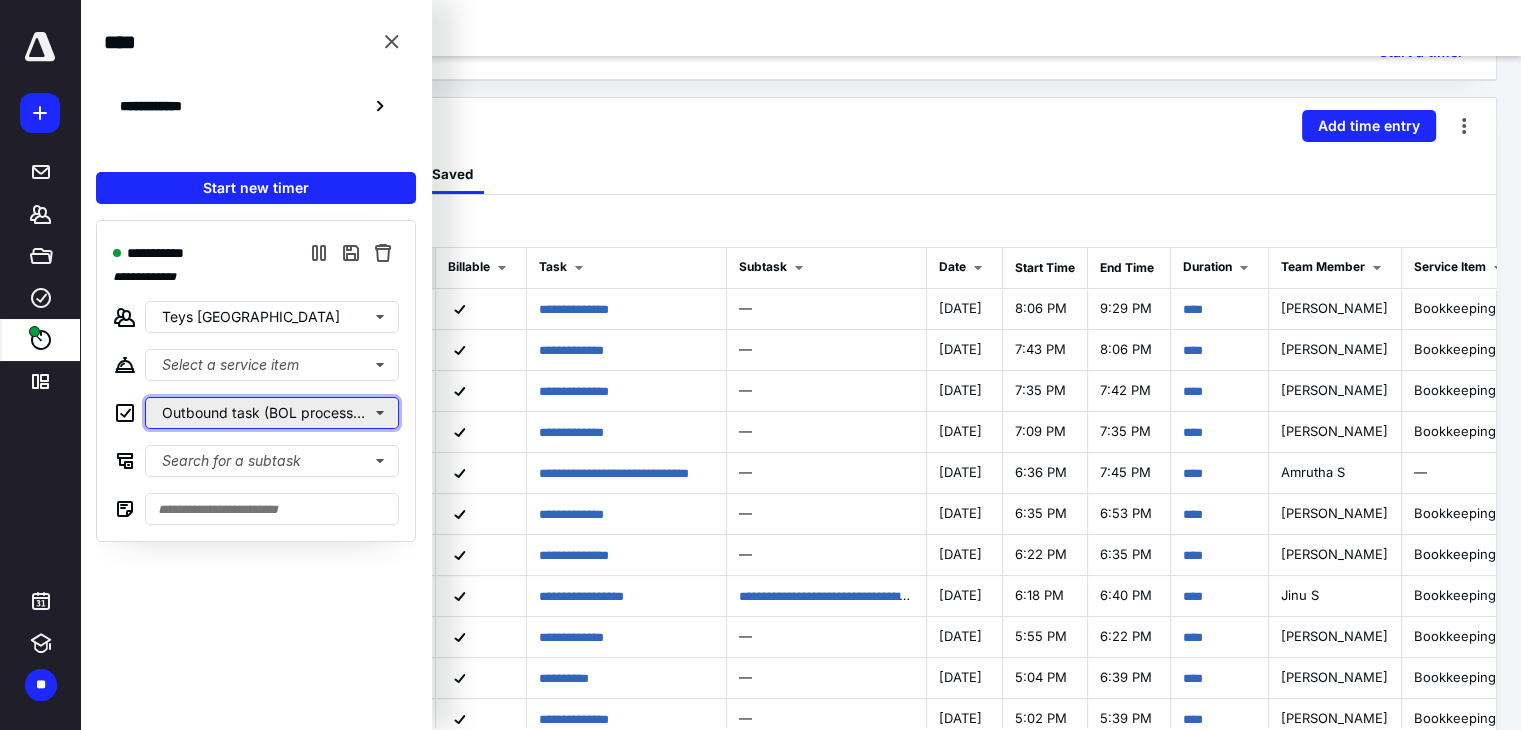 click on "Outbound task (BOL processing)" at bounding box center (272, 413) 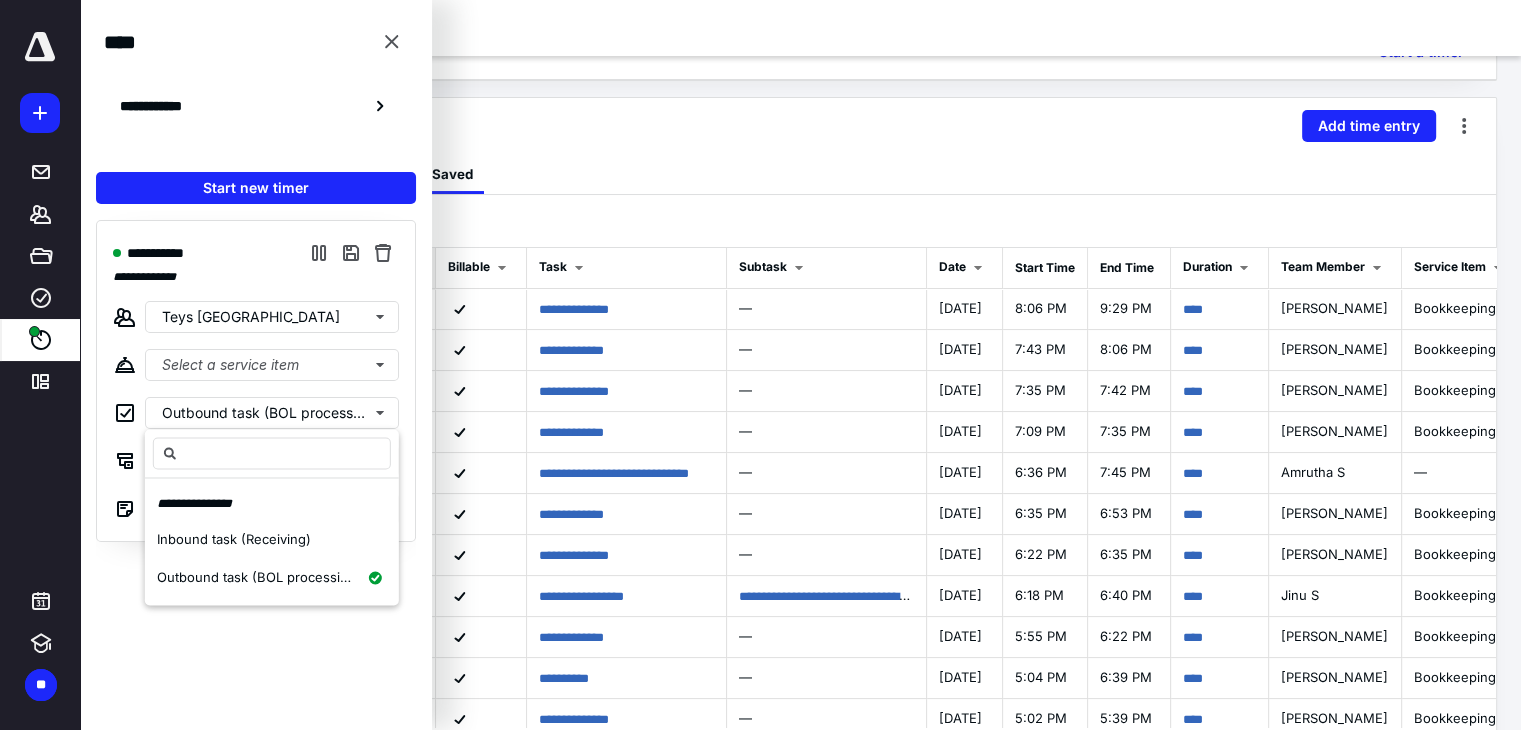 click on "**********" at bounding box center [256, 458] 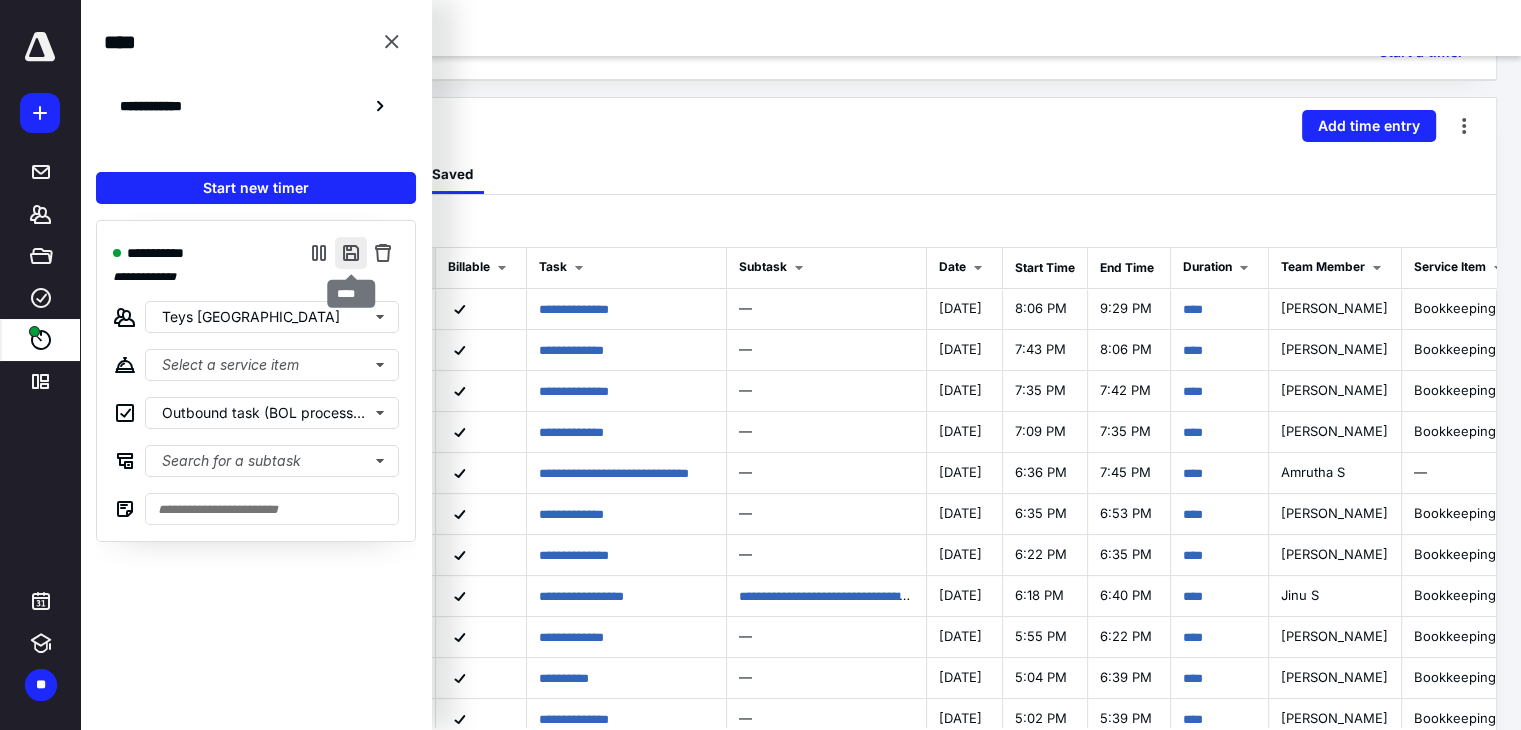 click at bounding box center [351, 253] 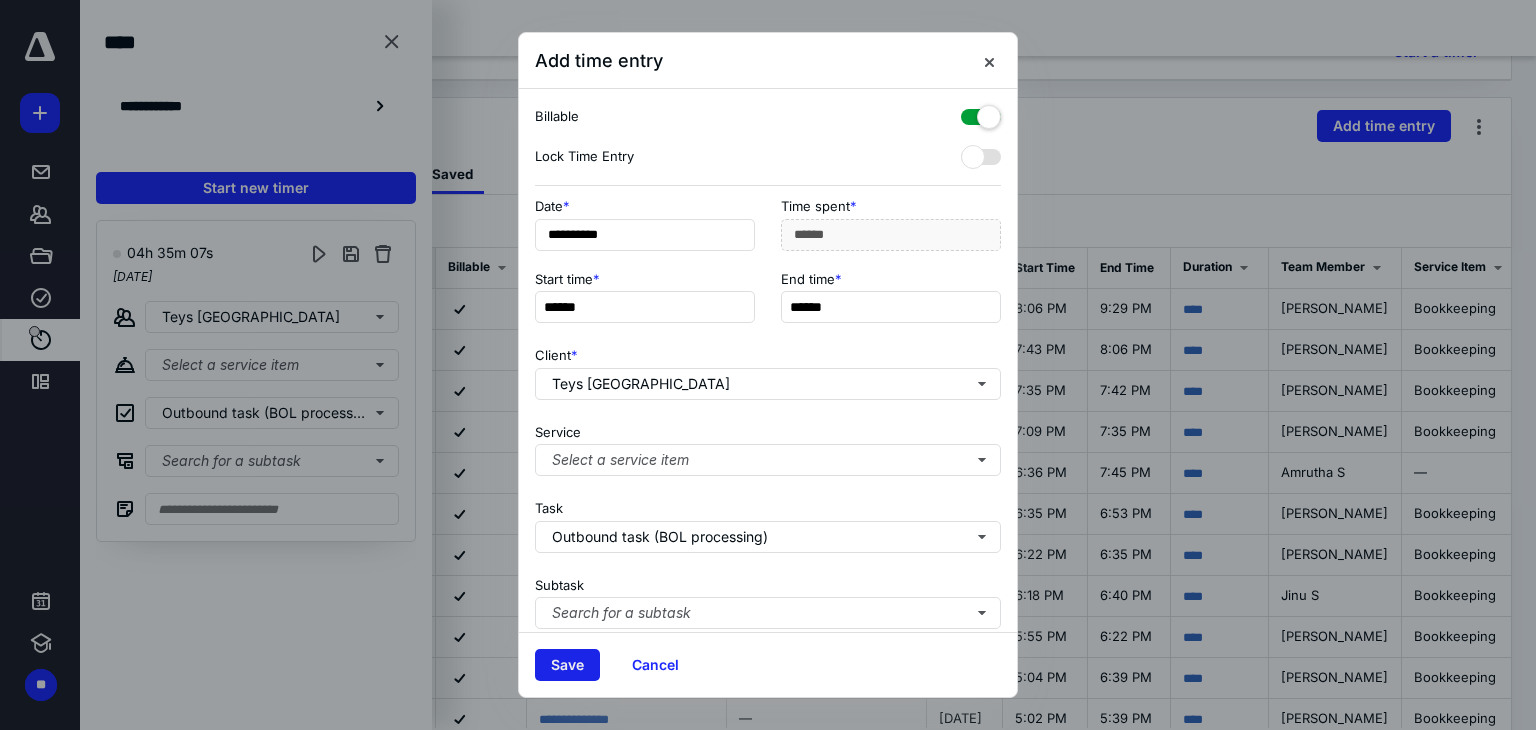 click on "Save" at bounding box center [567, 665] 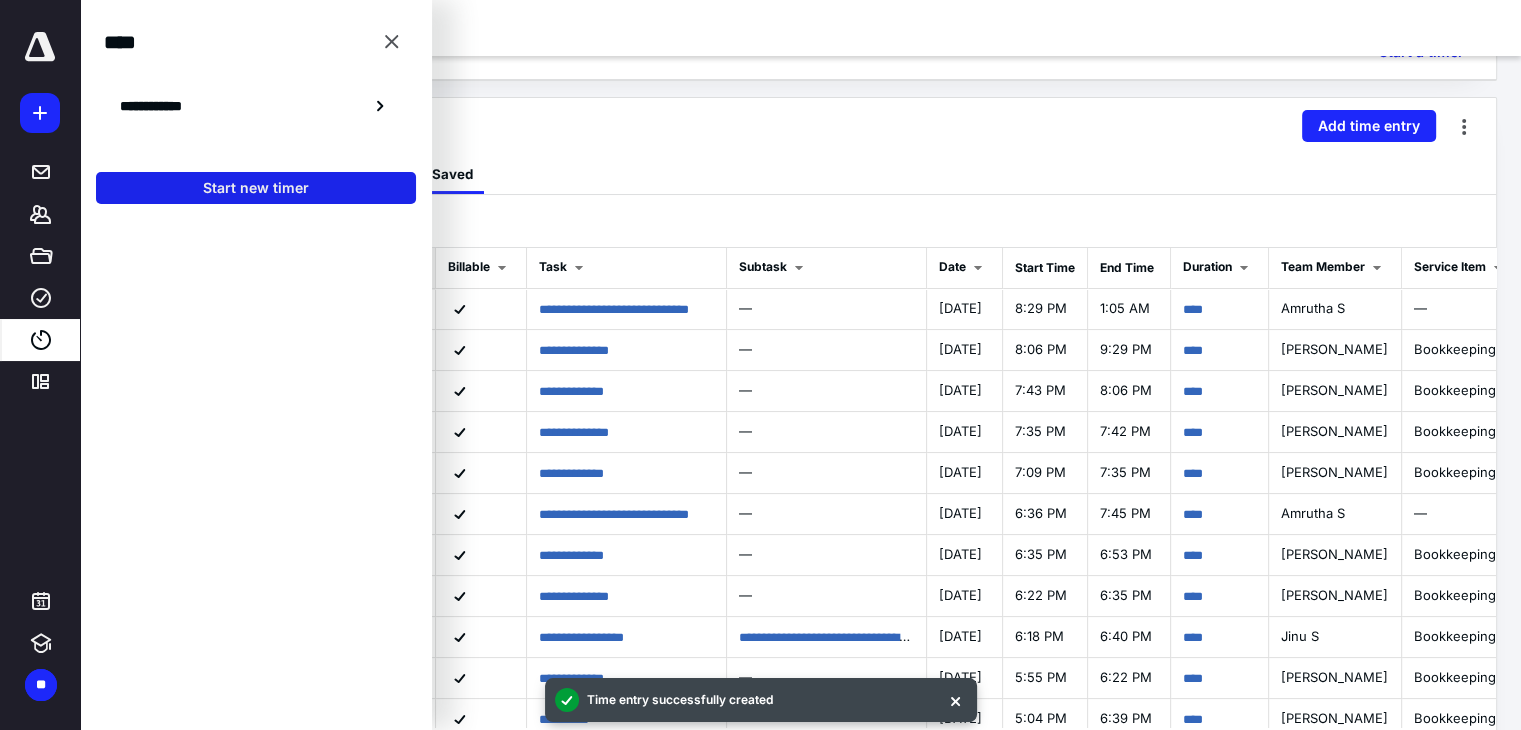click on "Start new timer" at bounding box center (256, 188) 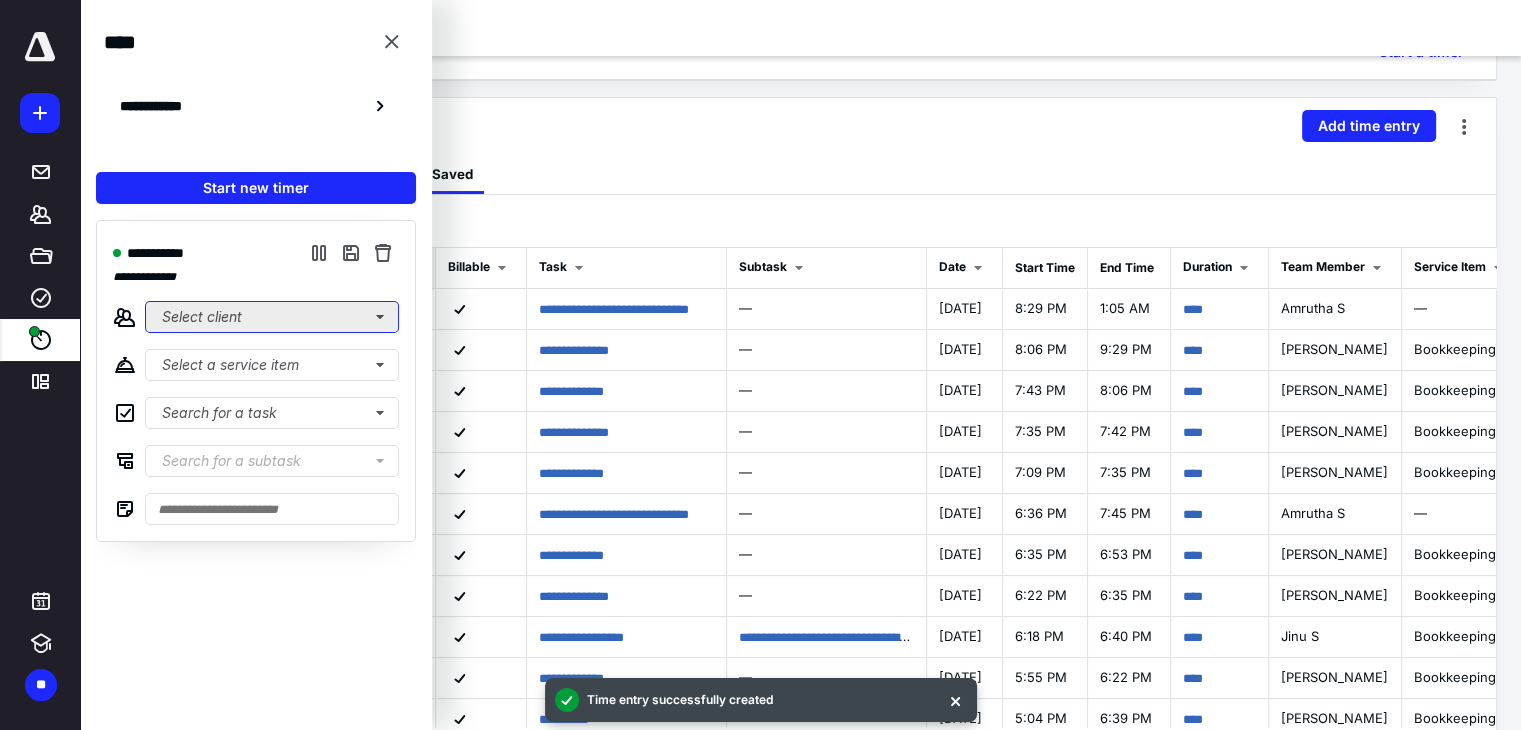 click on "Select client" at bounding box center [272, 317] 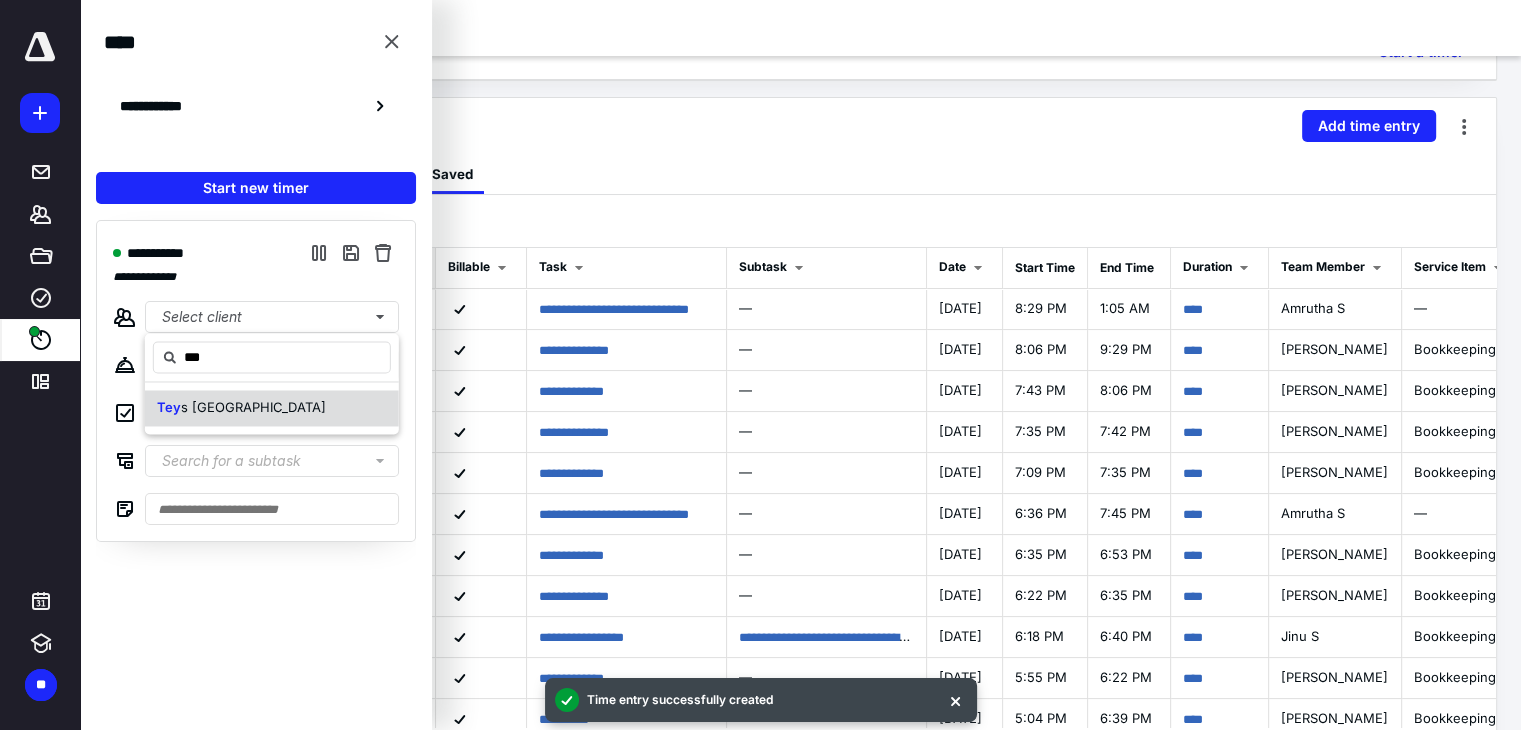 click on "Tey s [GEOGRAPHIC_DATA]" at bounding box center [272, 408] 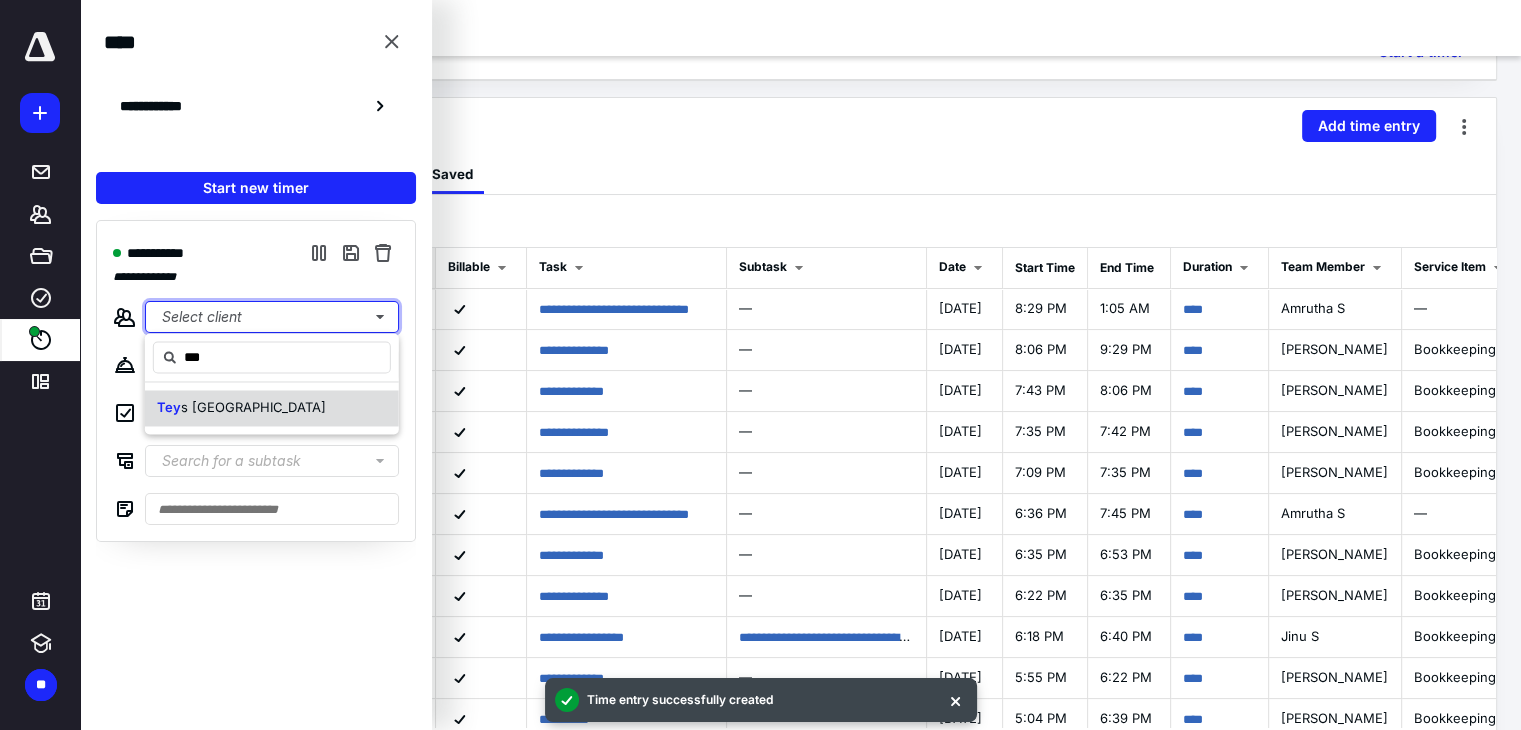 type 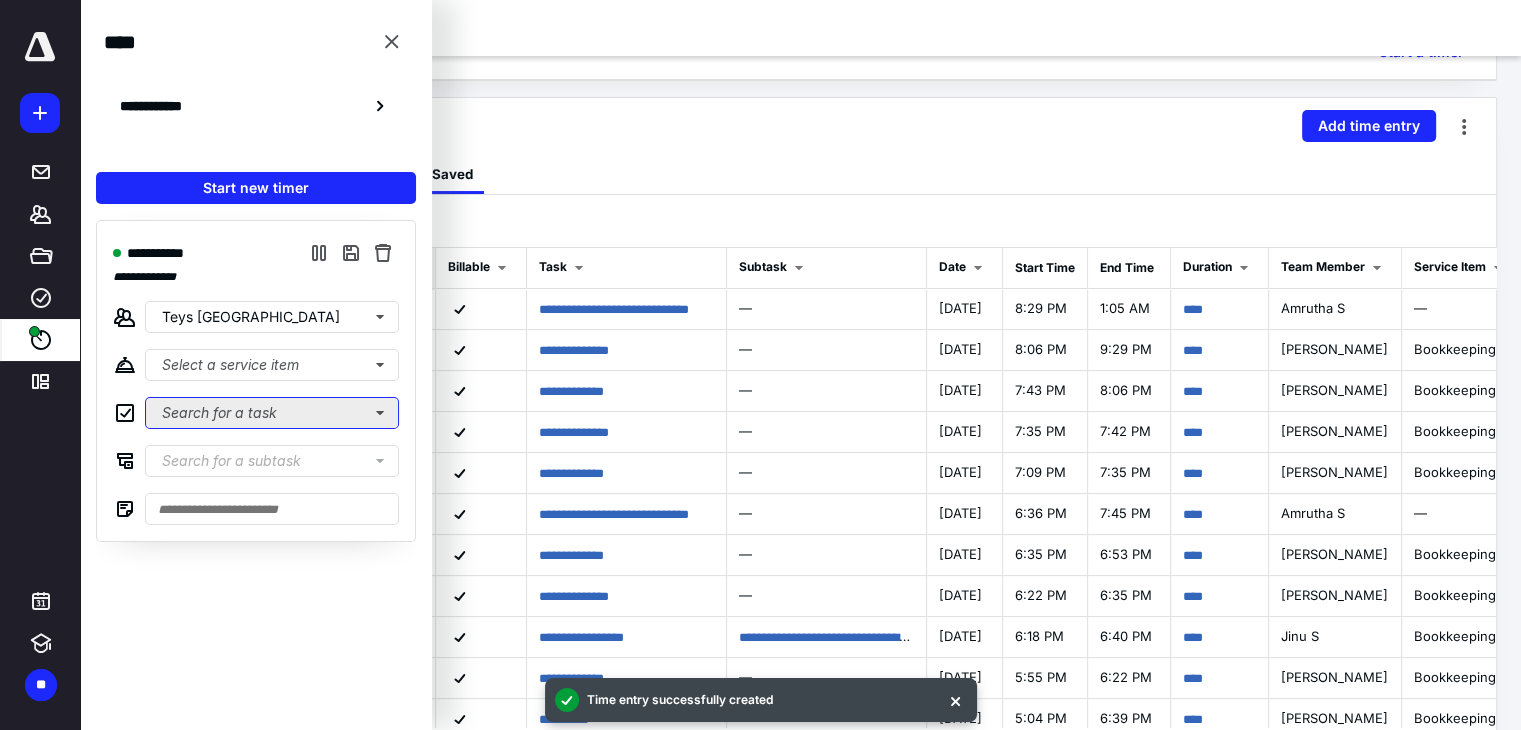 click on "Search for a task" at bounding box center (272, 413) 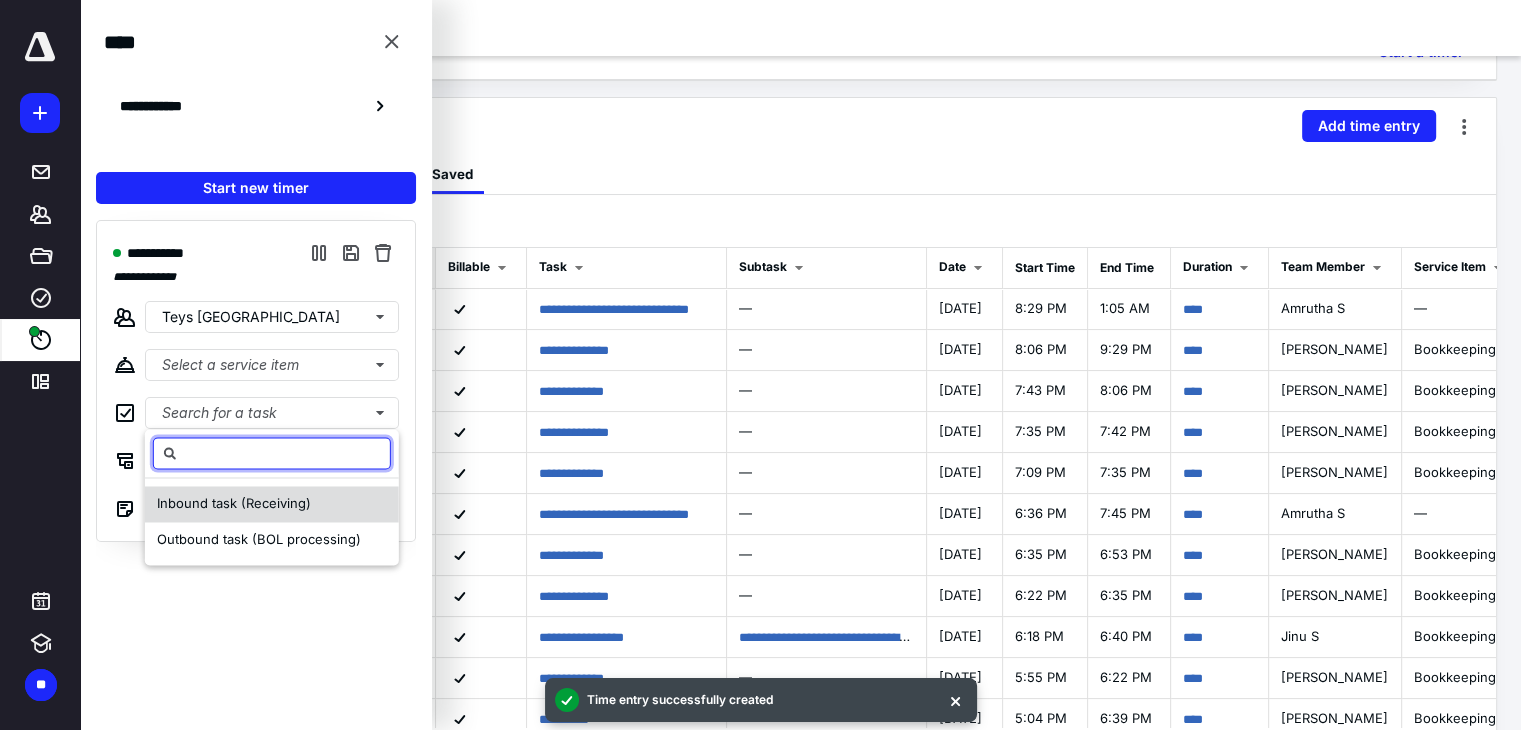 click on "Inbound task (Receiving)" at bounding box center [234, 504] 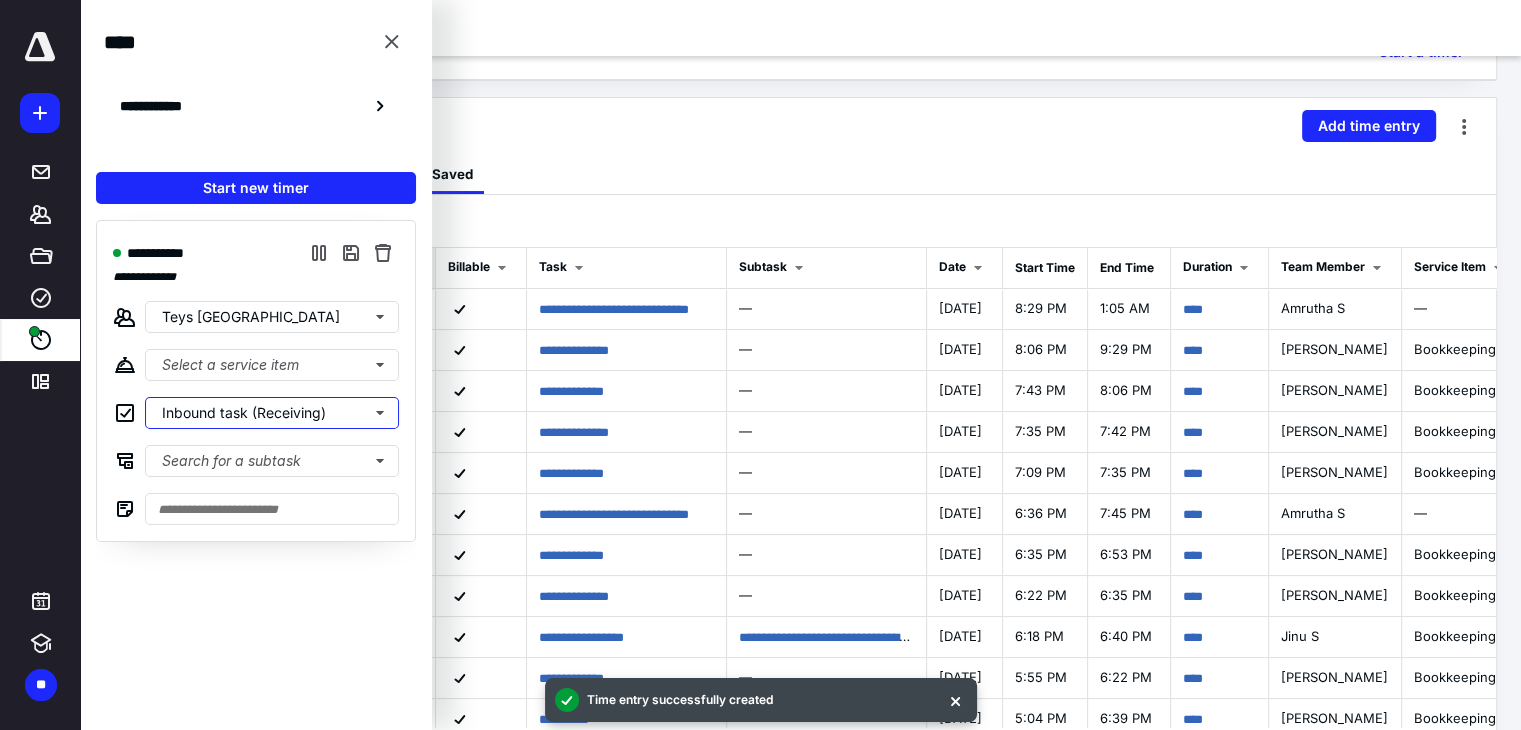 type 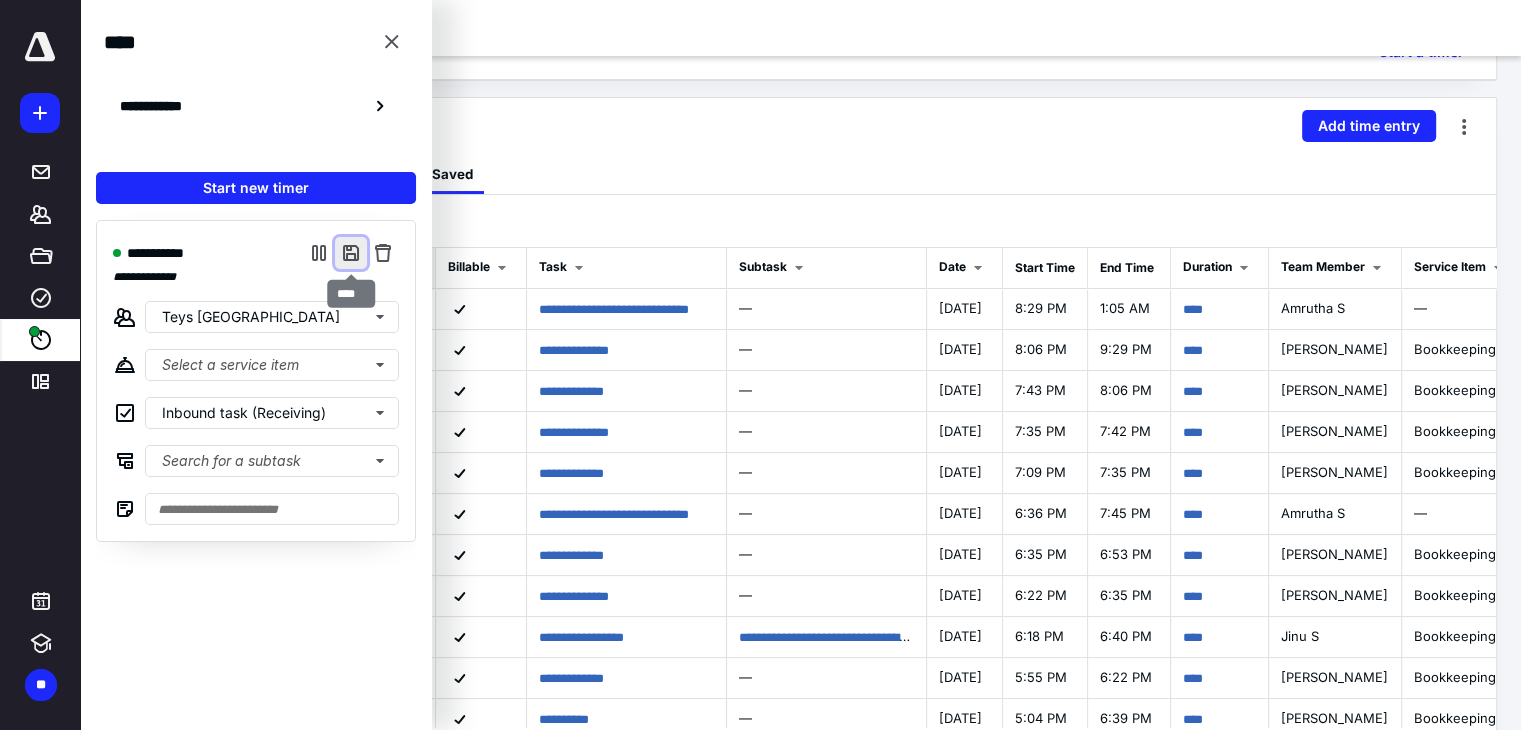 click at bounding box center (351, 253) 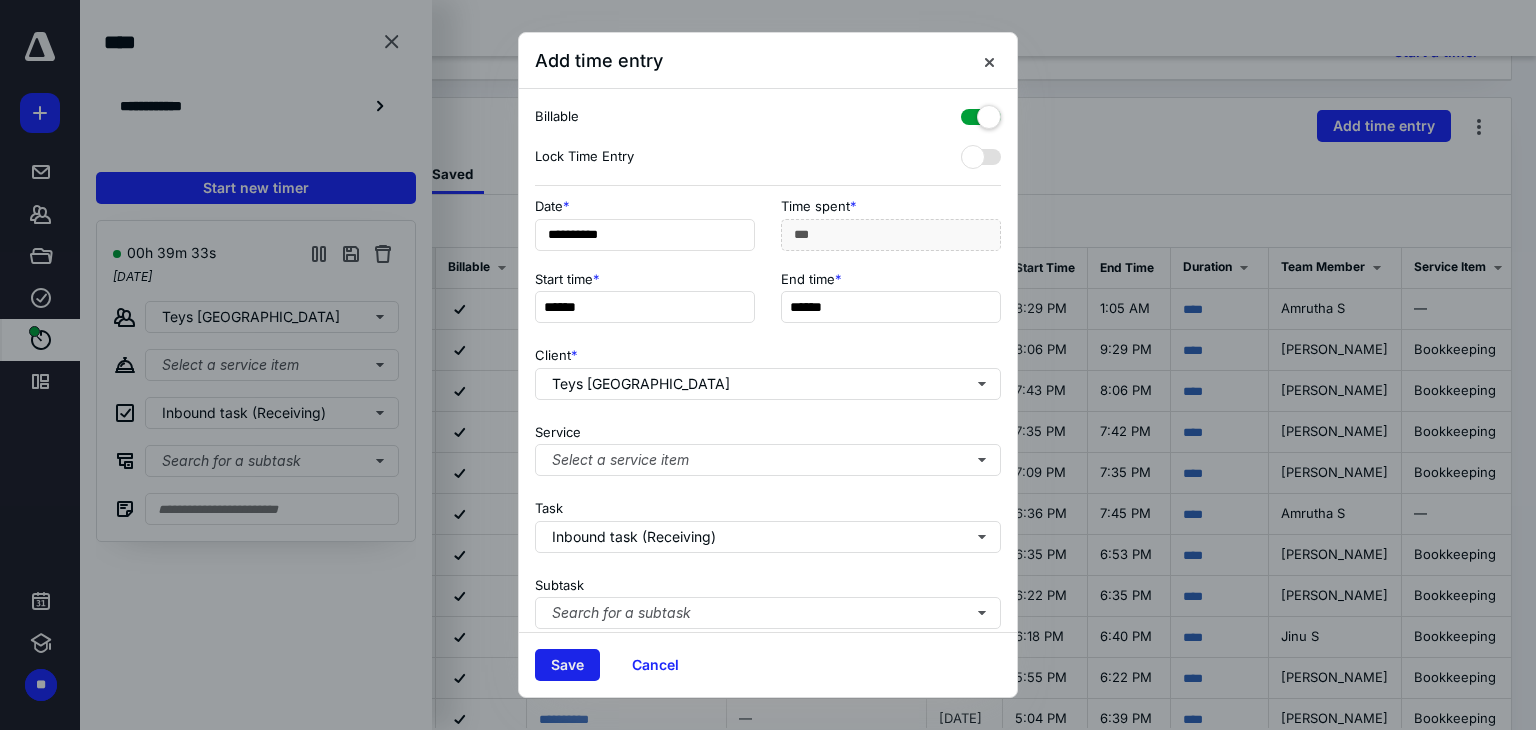 click on "Save" at bounding box center (567, 665) 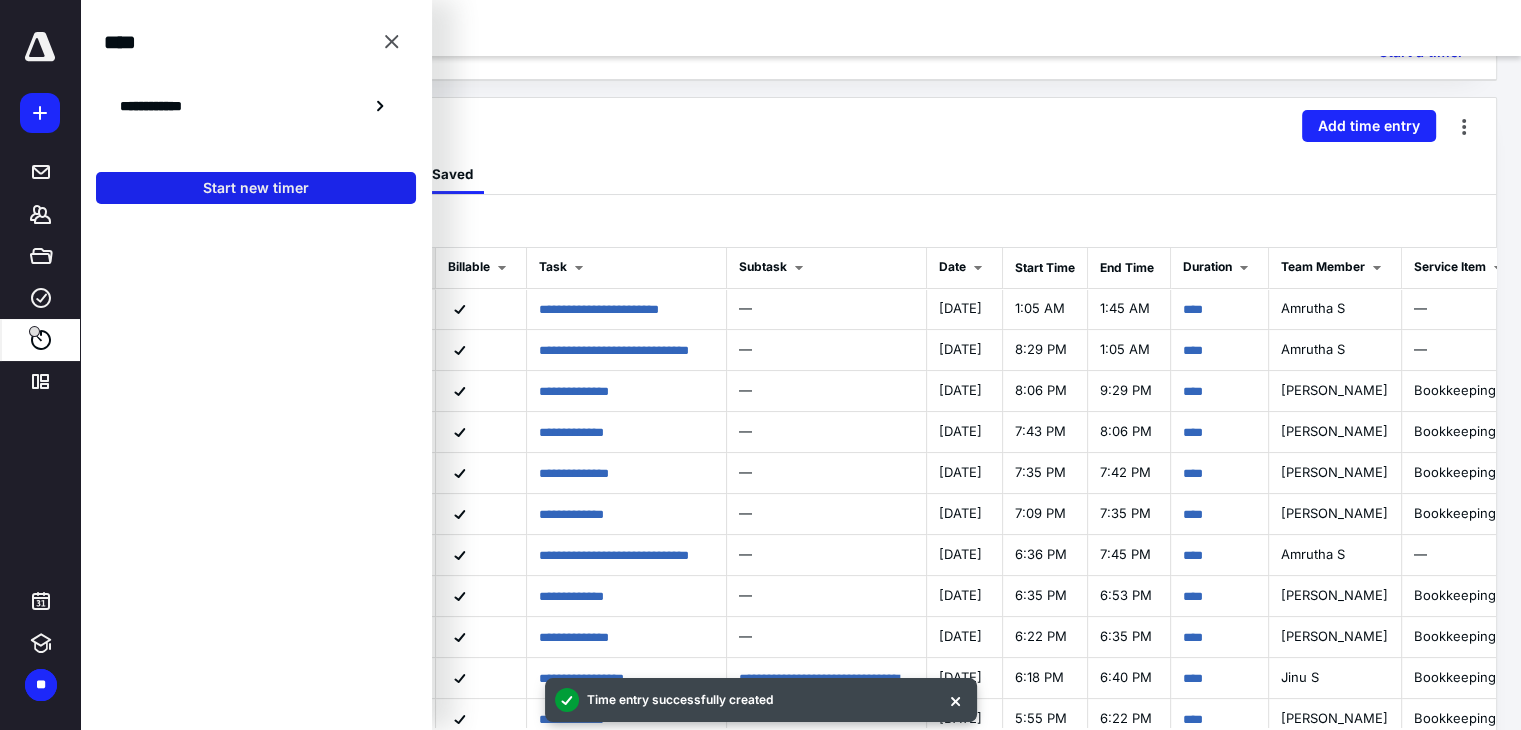 click on "Start new timer" at bounding box center [256, 188] 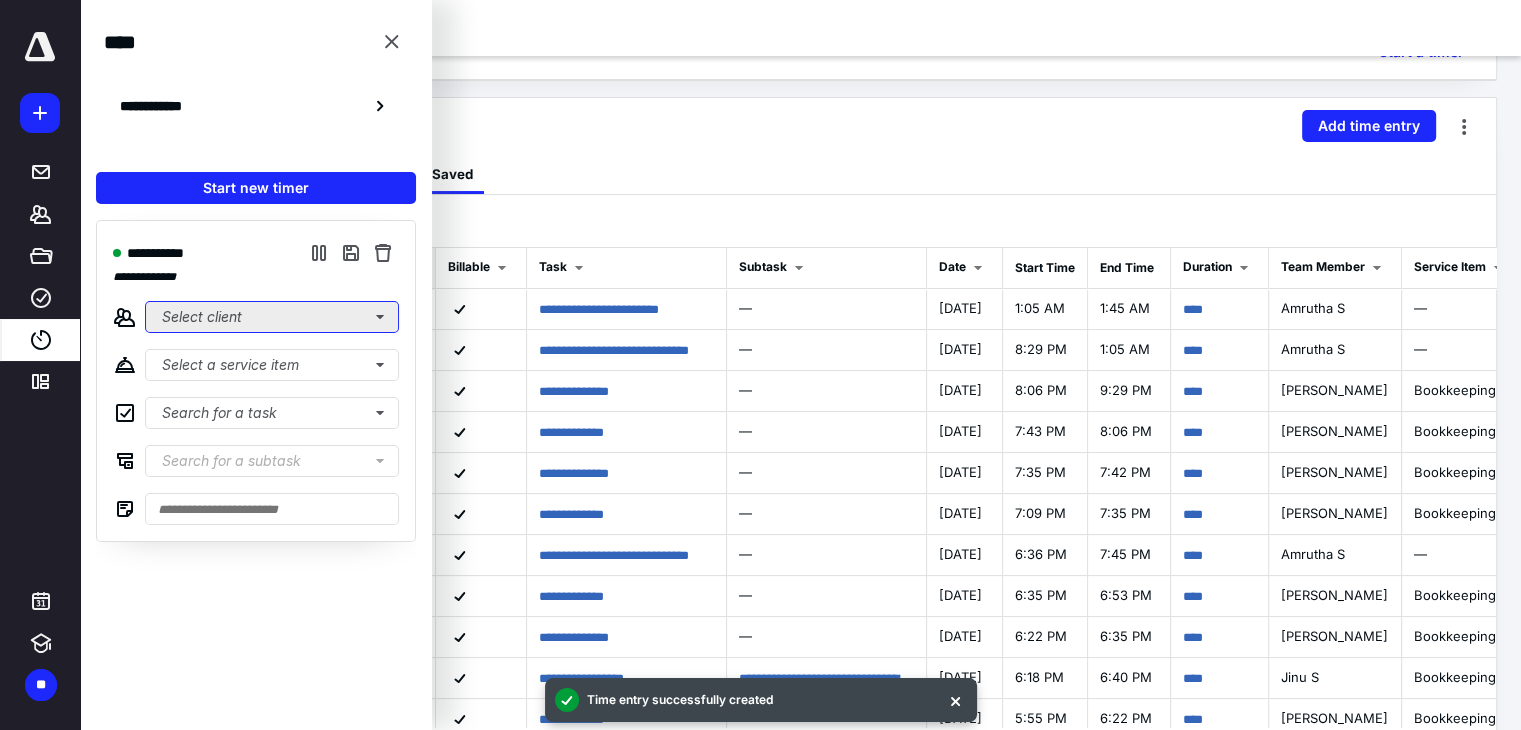click on "Select client" at bounding box center (272, 317) 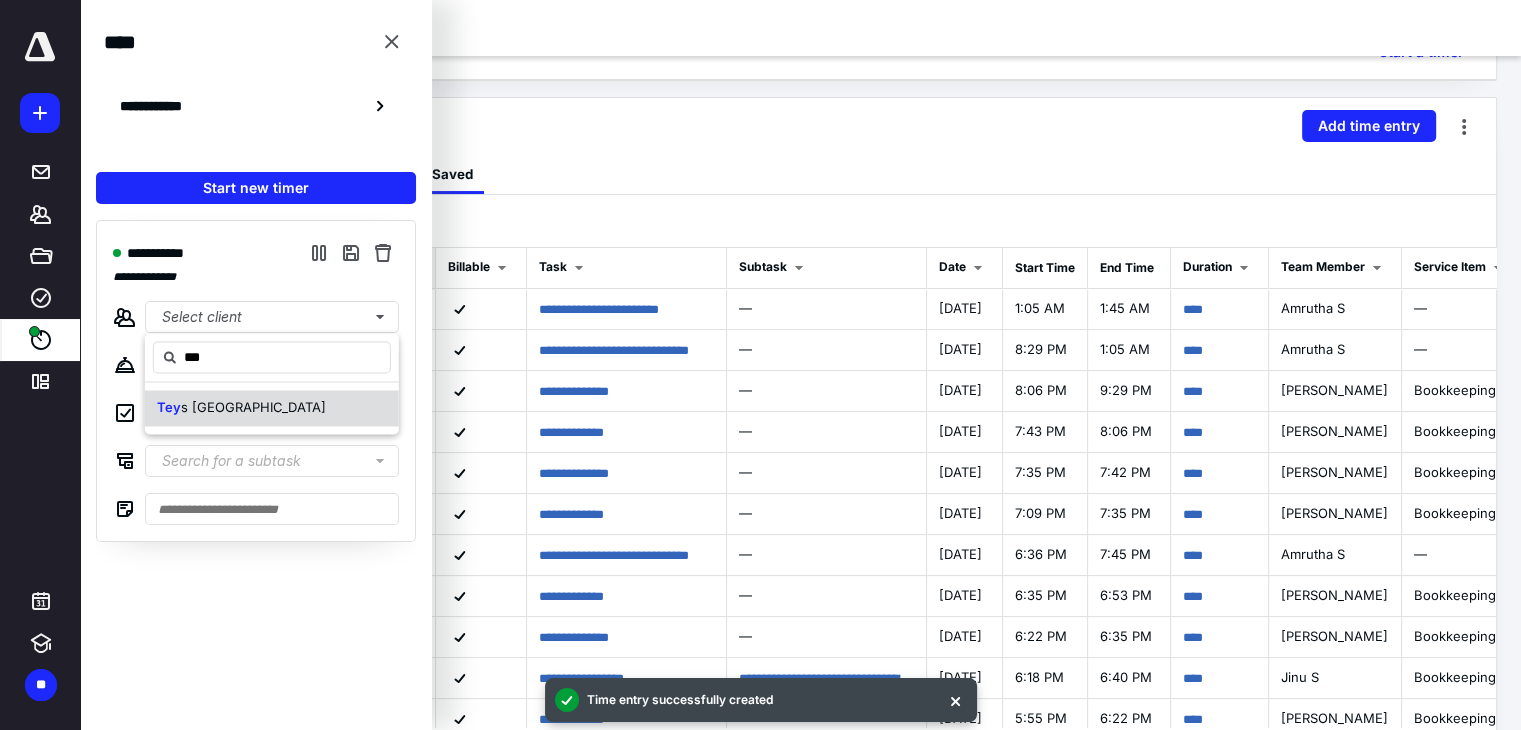 click on "Tey s [GEOGRAPHIC_DATA]" at bounding box center (272, 408) 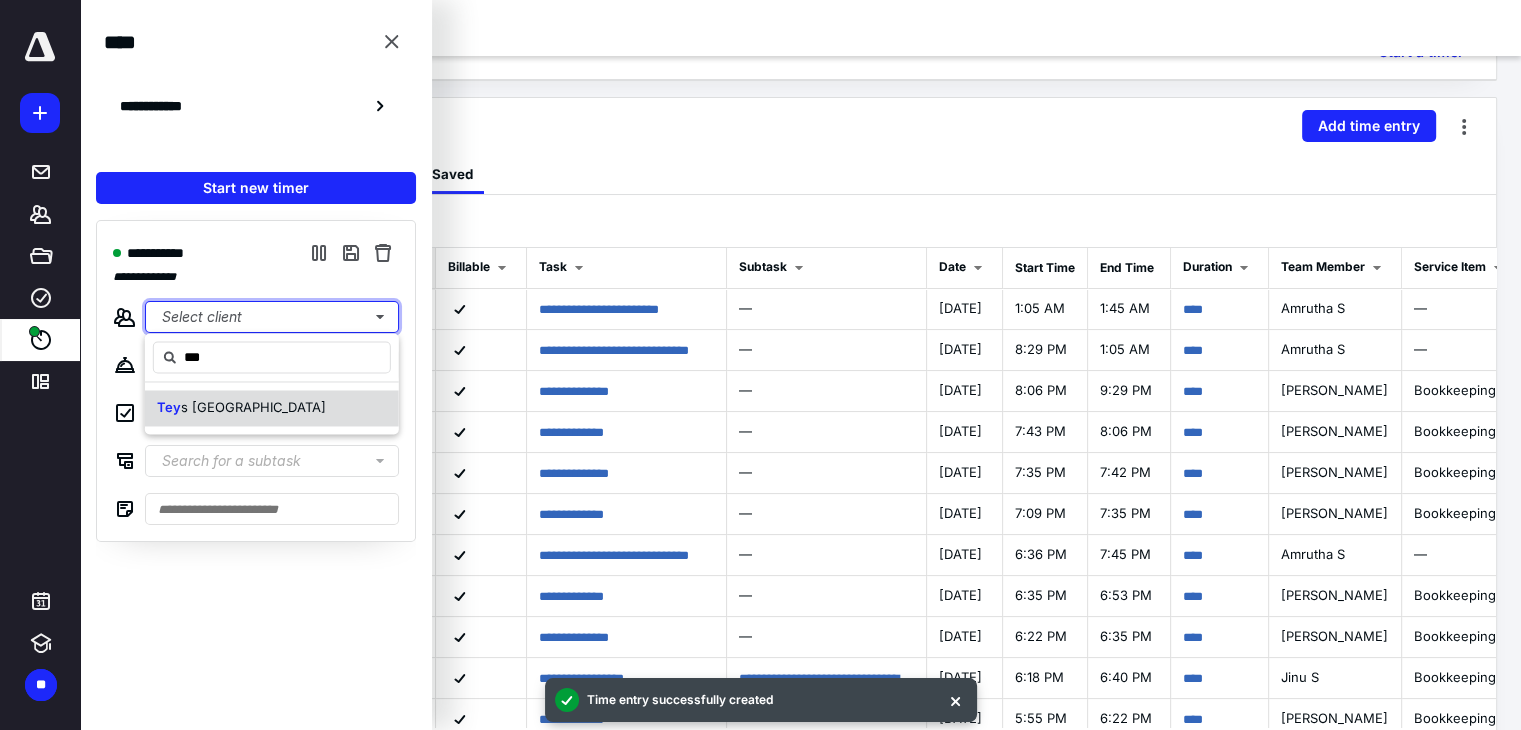 type 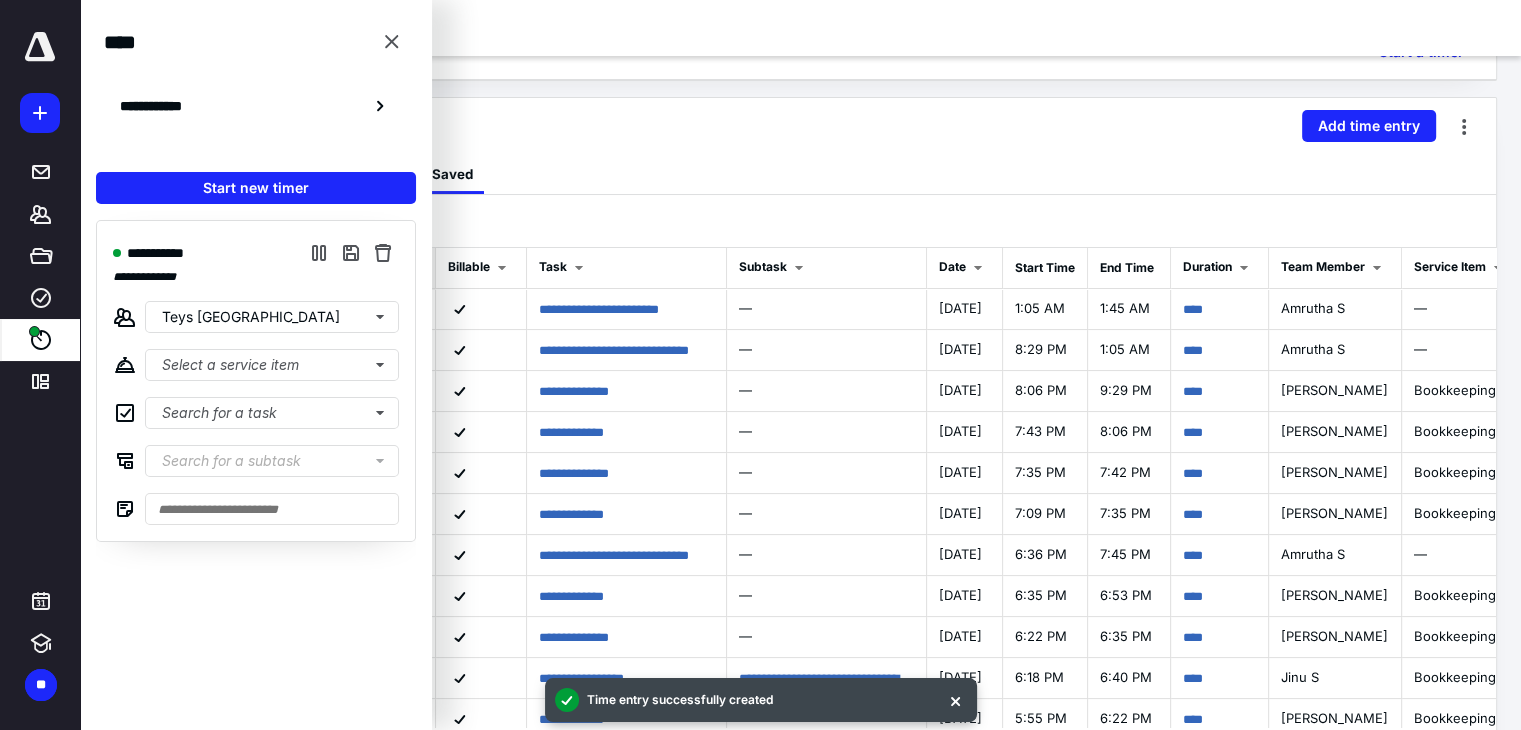 click on "Search for a subtask" at bounding box center (231, 461) 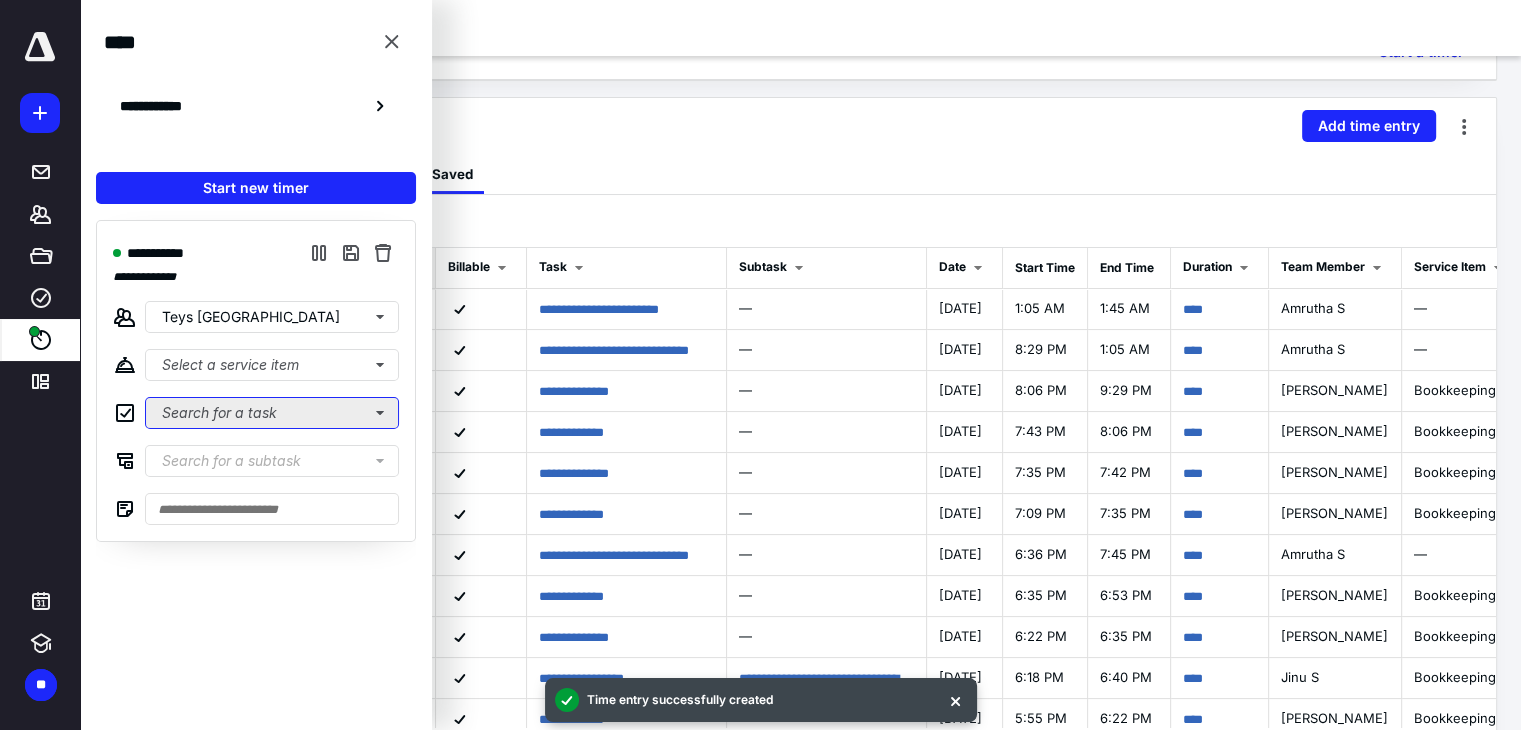 click on "Search for a task" at bounding box center [272, 413] 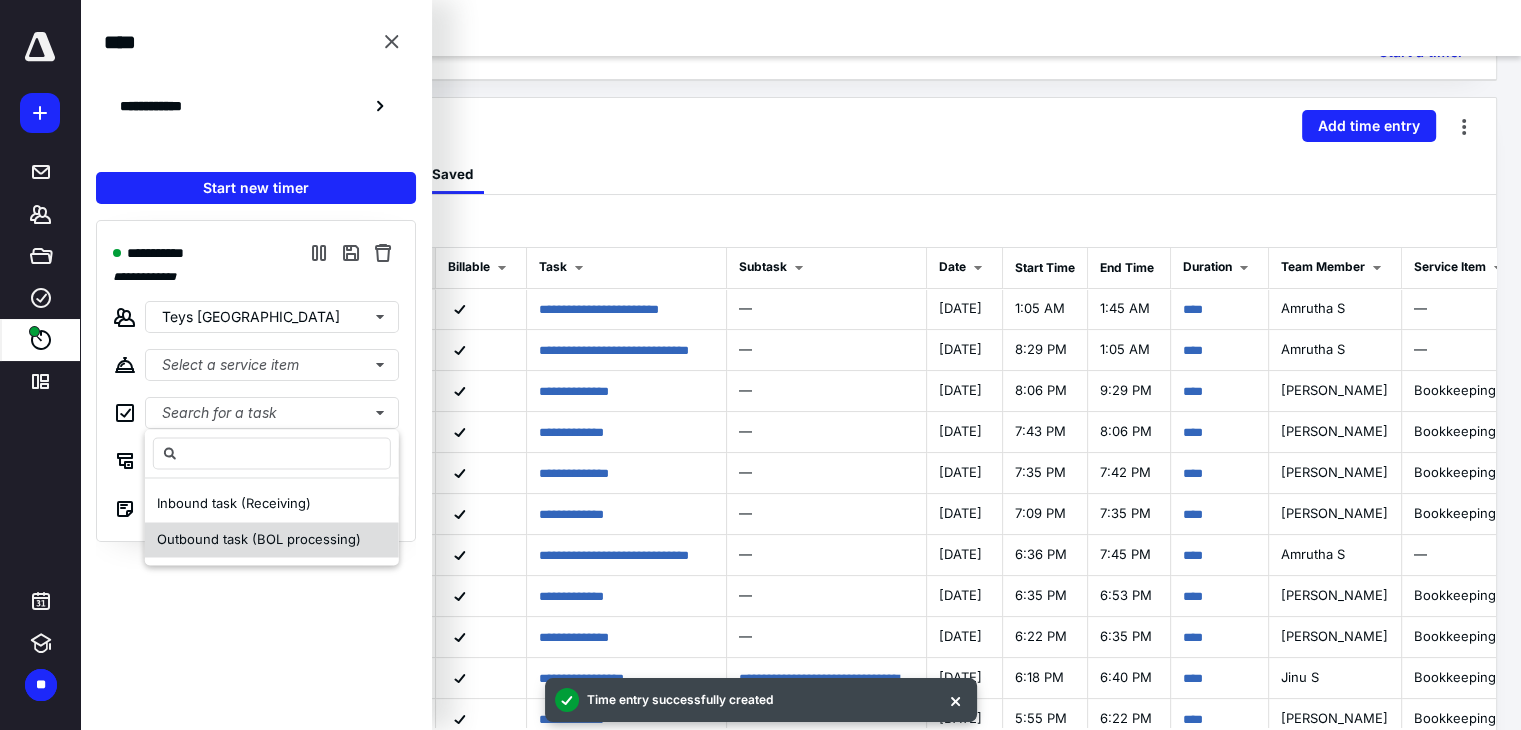click on "Outbound task (BOL processing)" at bounding box center (259, 539) 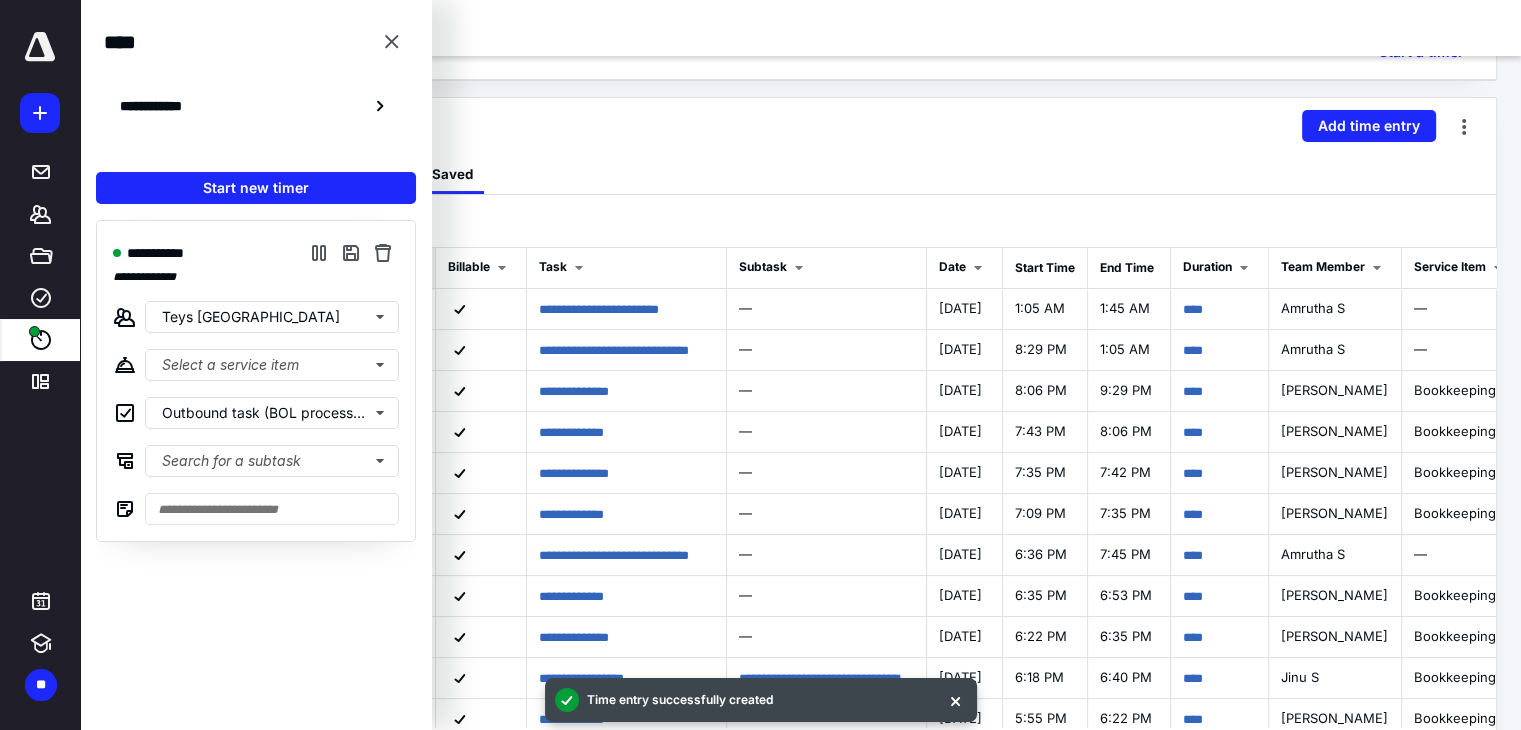 click on "**********" at bounding box center [256, 458] 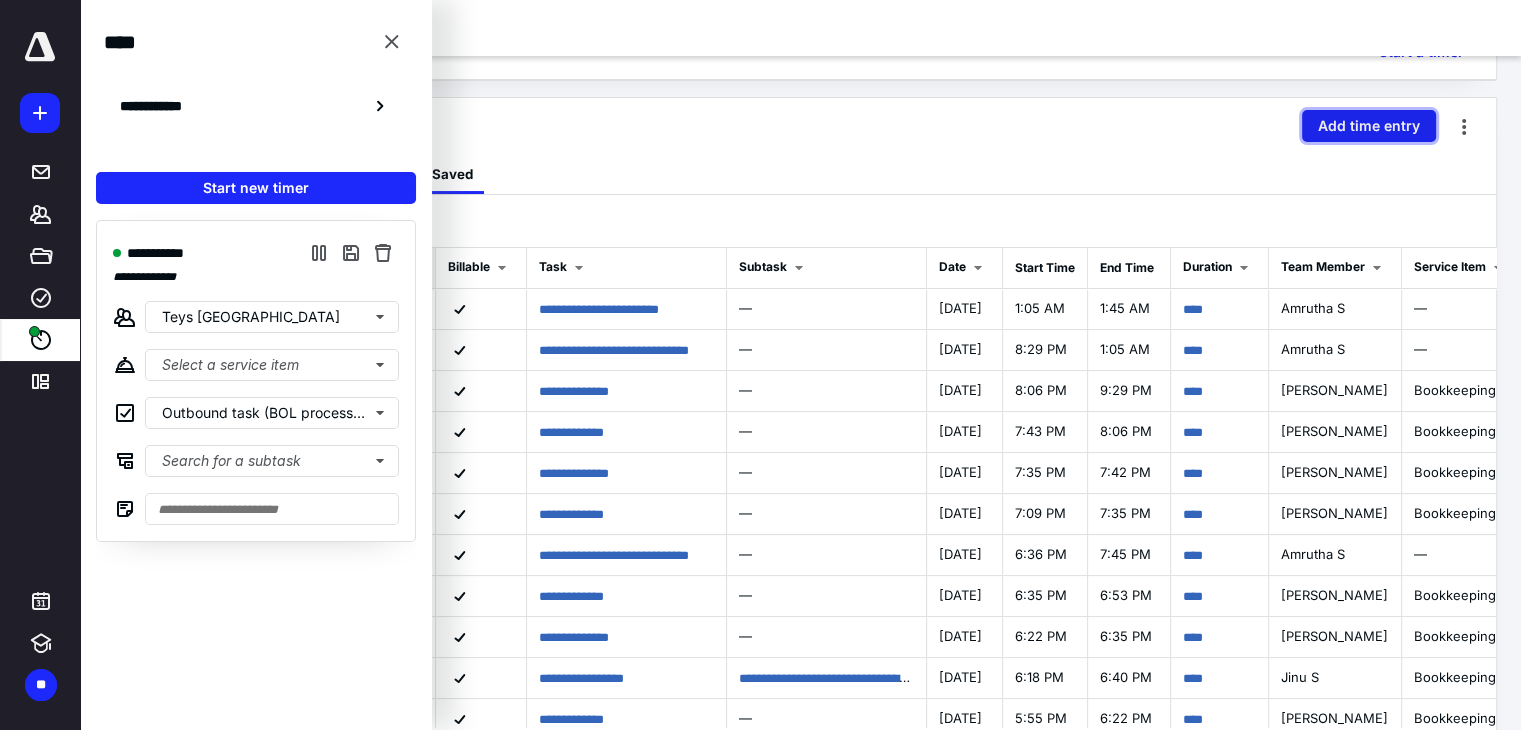 click on "Add time entry" at bounding box center (1369, 126) 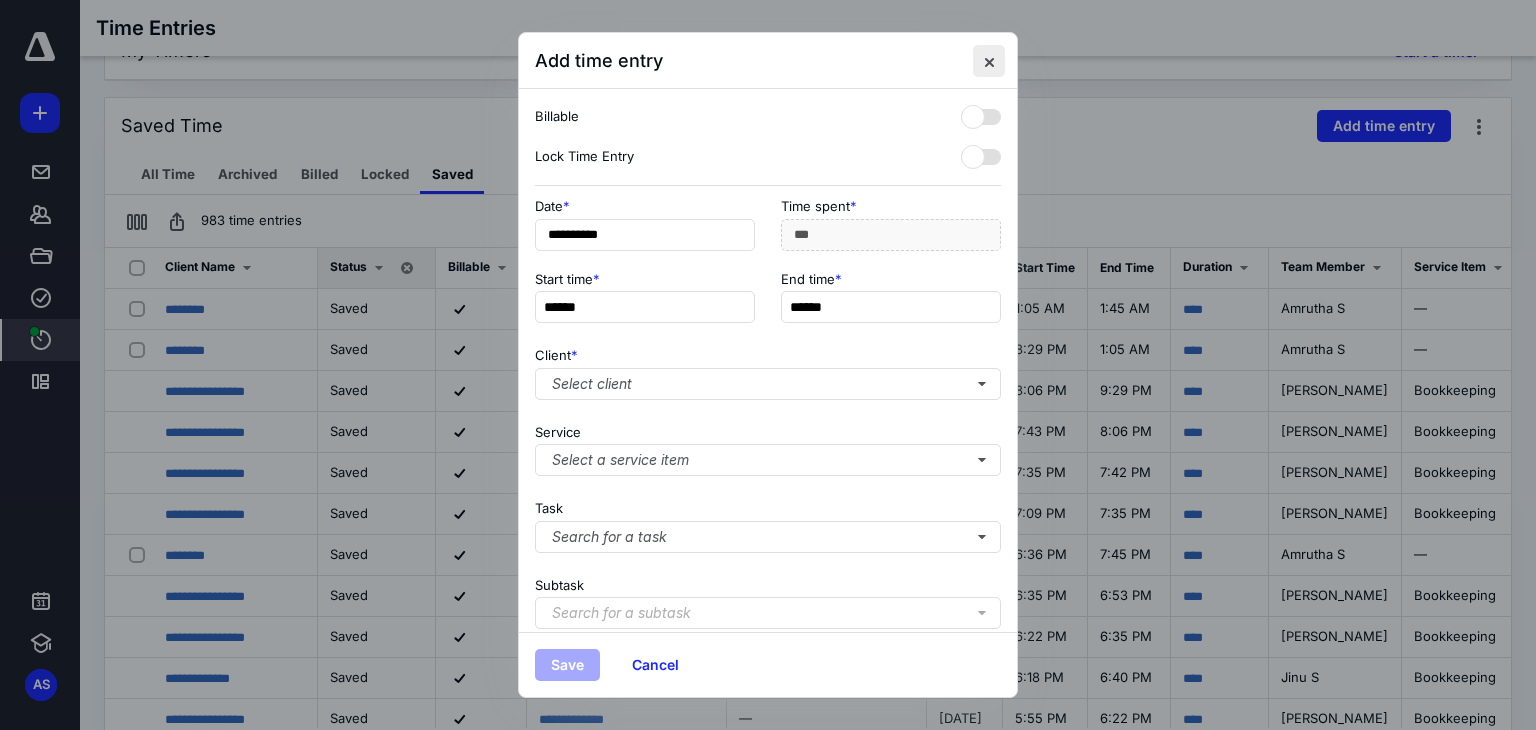 click at bounding box center [989, 61] 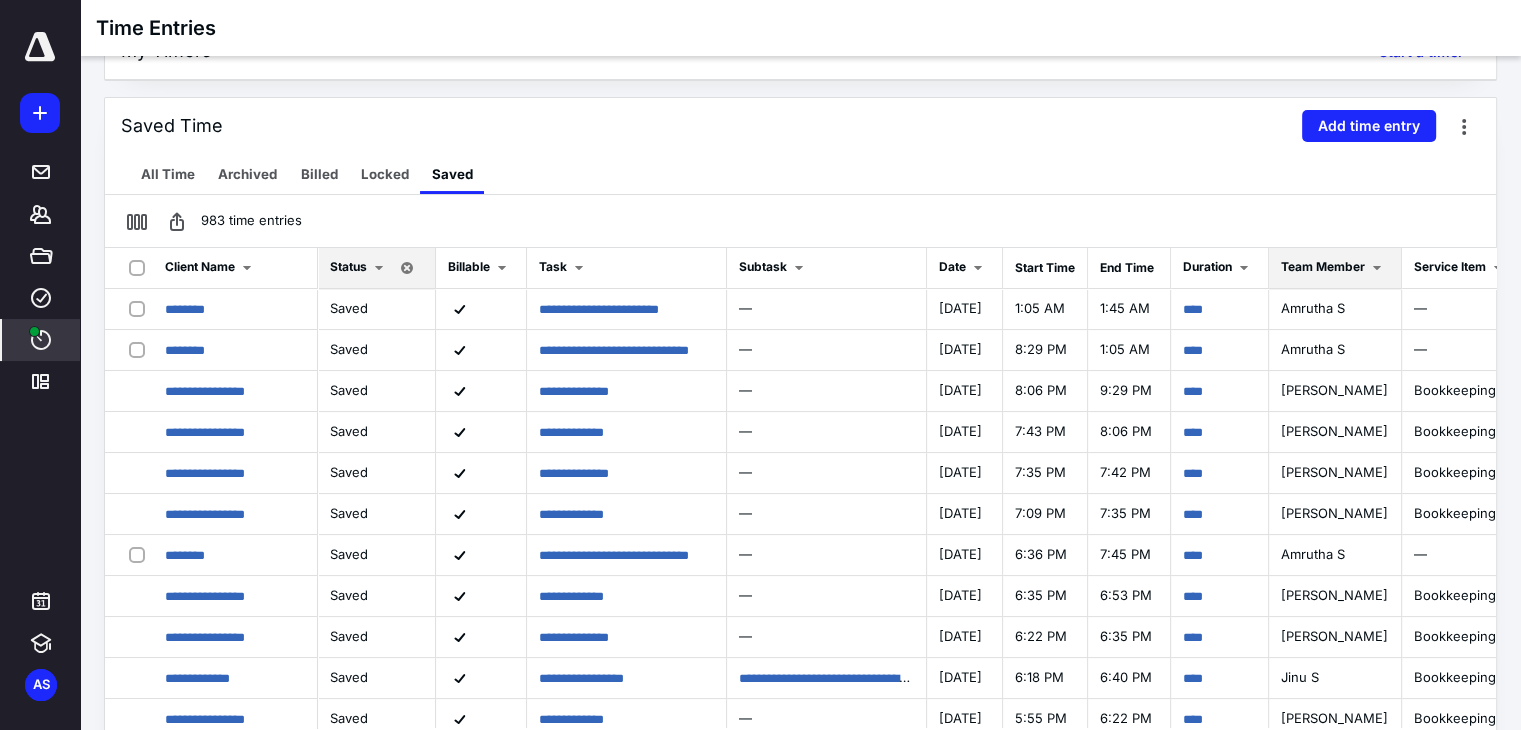 click at bounding box center [1377, 268] 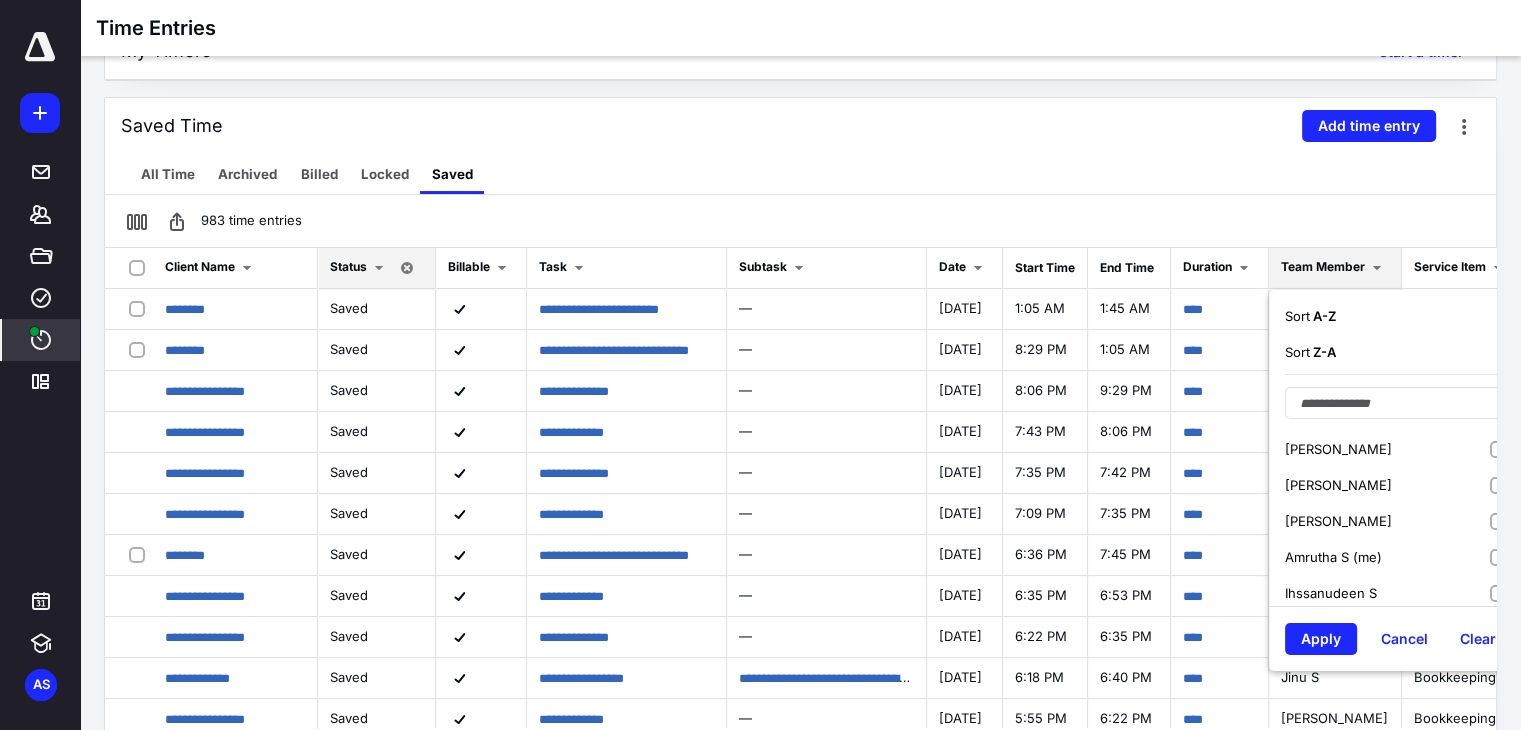 click on "Amrutha S (me)" at bounding box center (1333, 557) 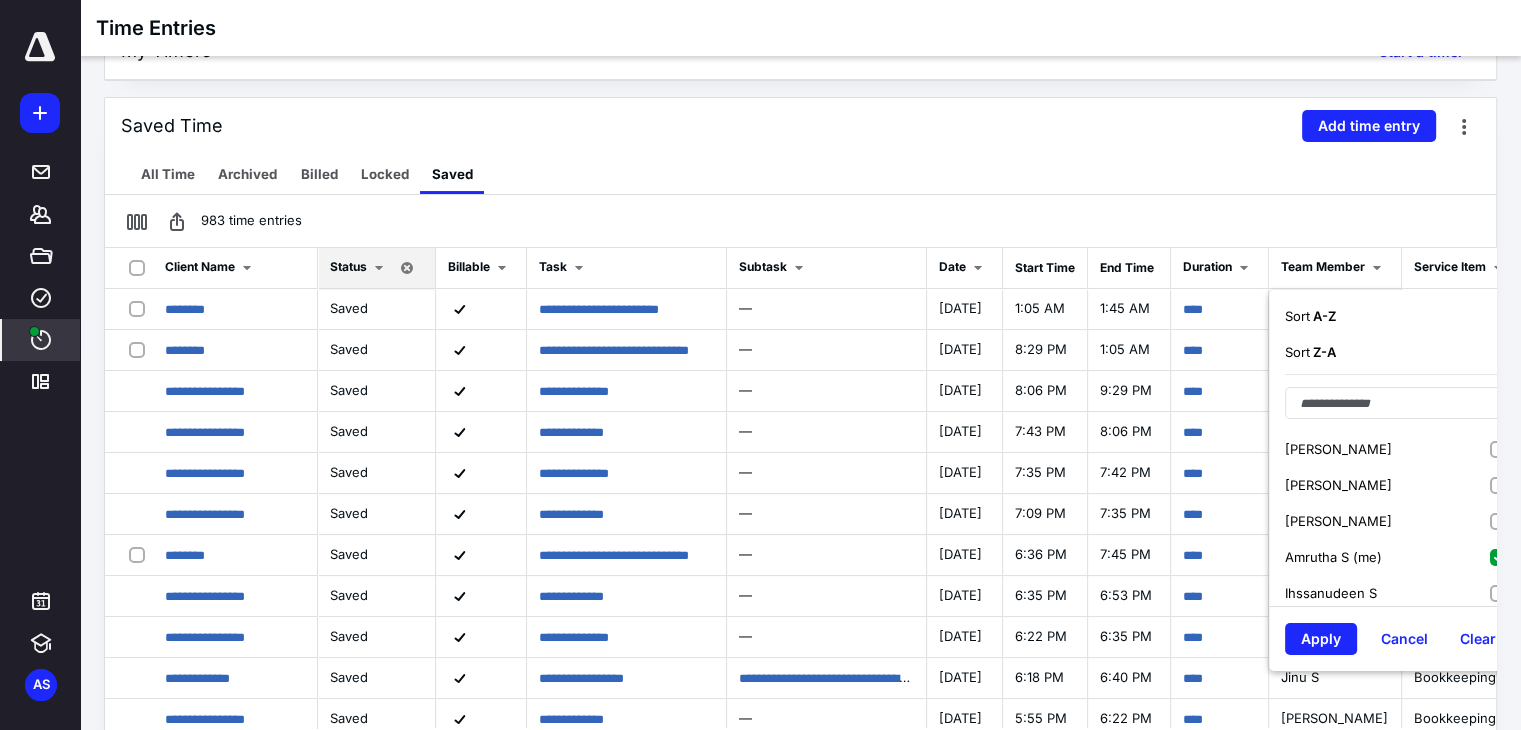 scroll, scrollTop: 0, scrollLeft: 192, axis: horizontal 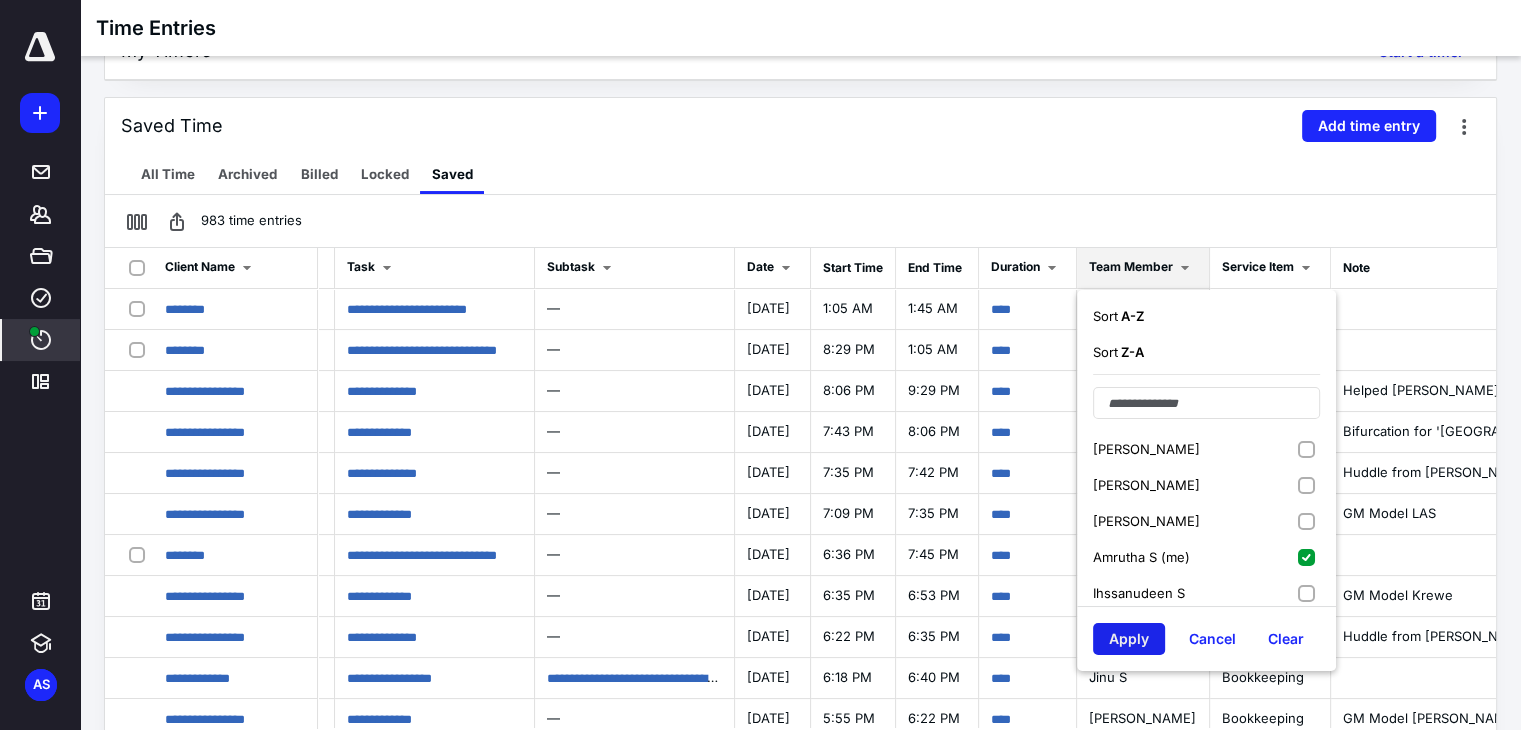 click on "Apply" at bounding box center [1129, 639] 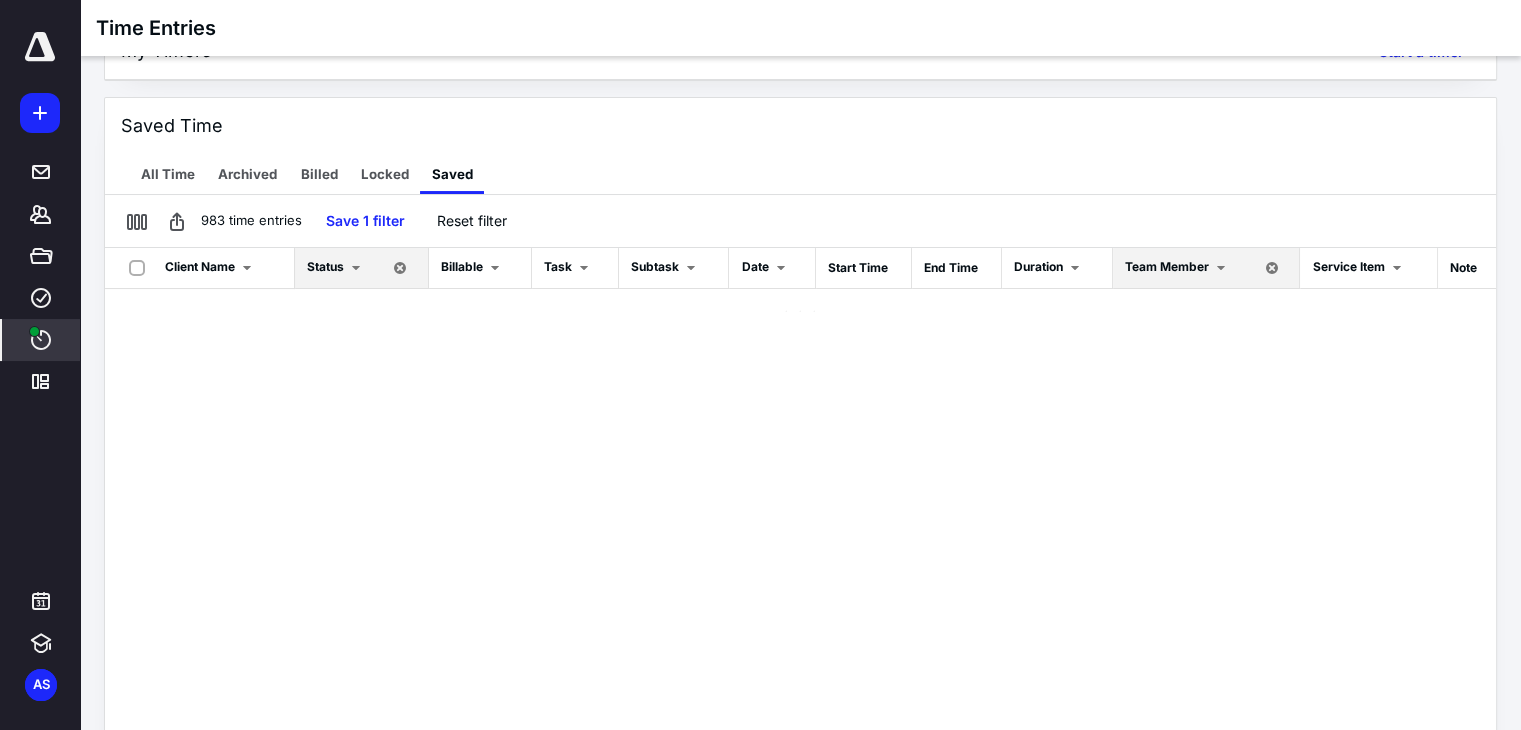 scroll, scrollTop: 0, scrollLeft: 0, axis: both 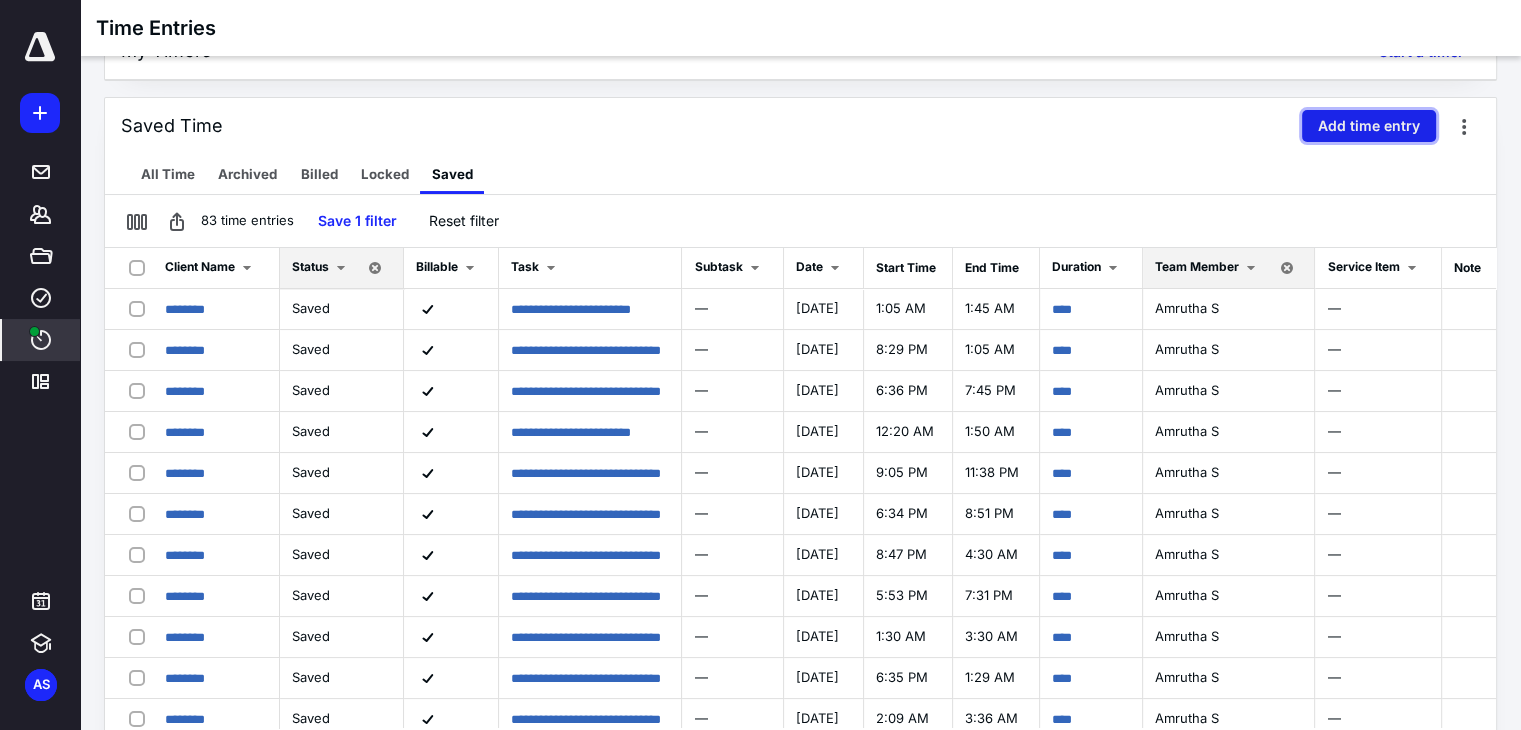 click on "Add time entry" at bounding box center (1369, 126) 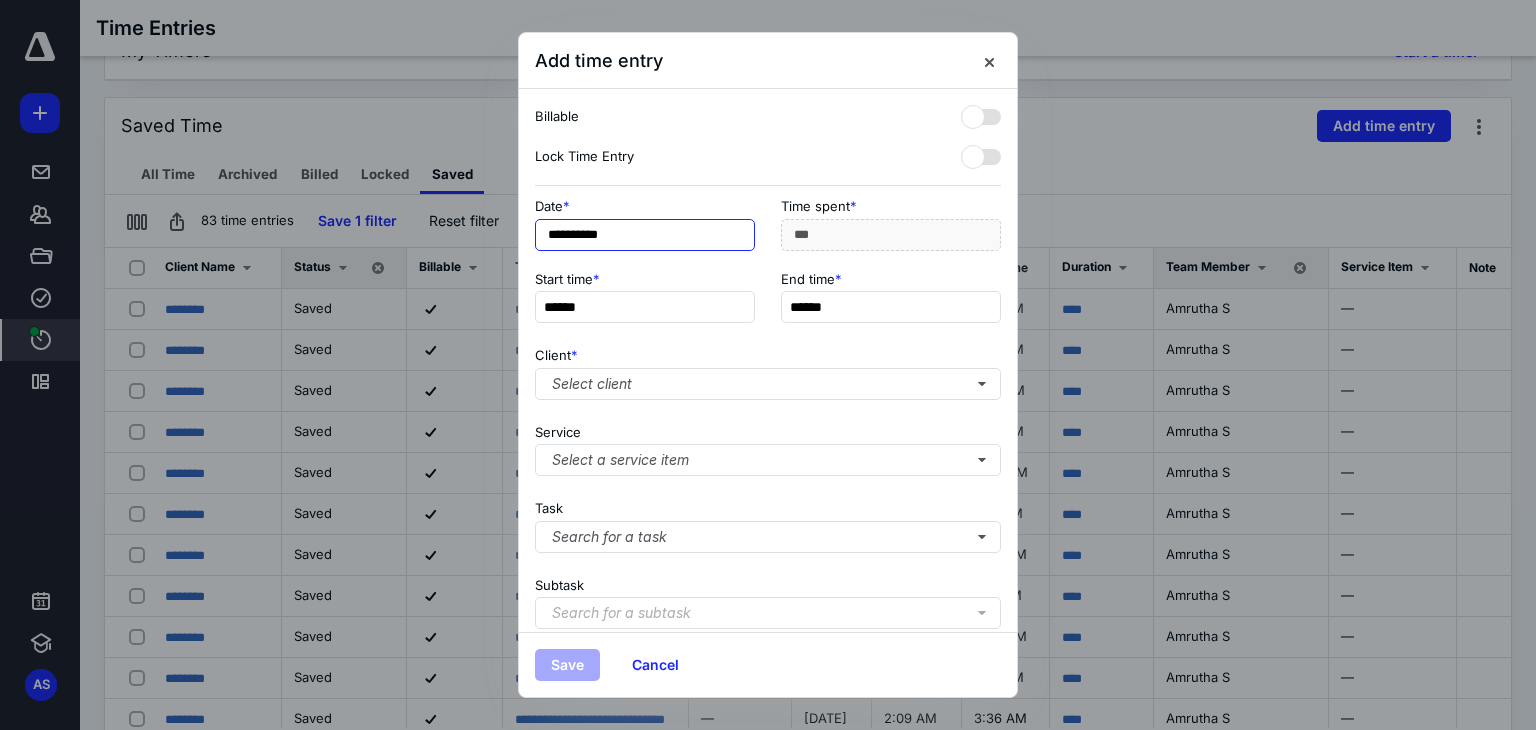 click on "**********" at bounding box center (645, 235) 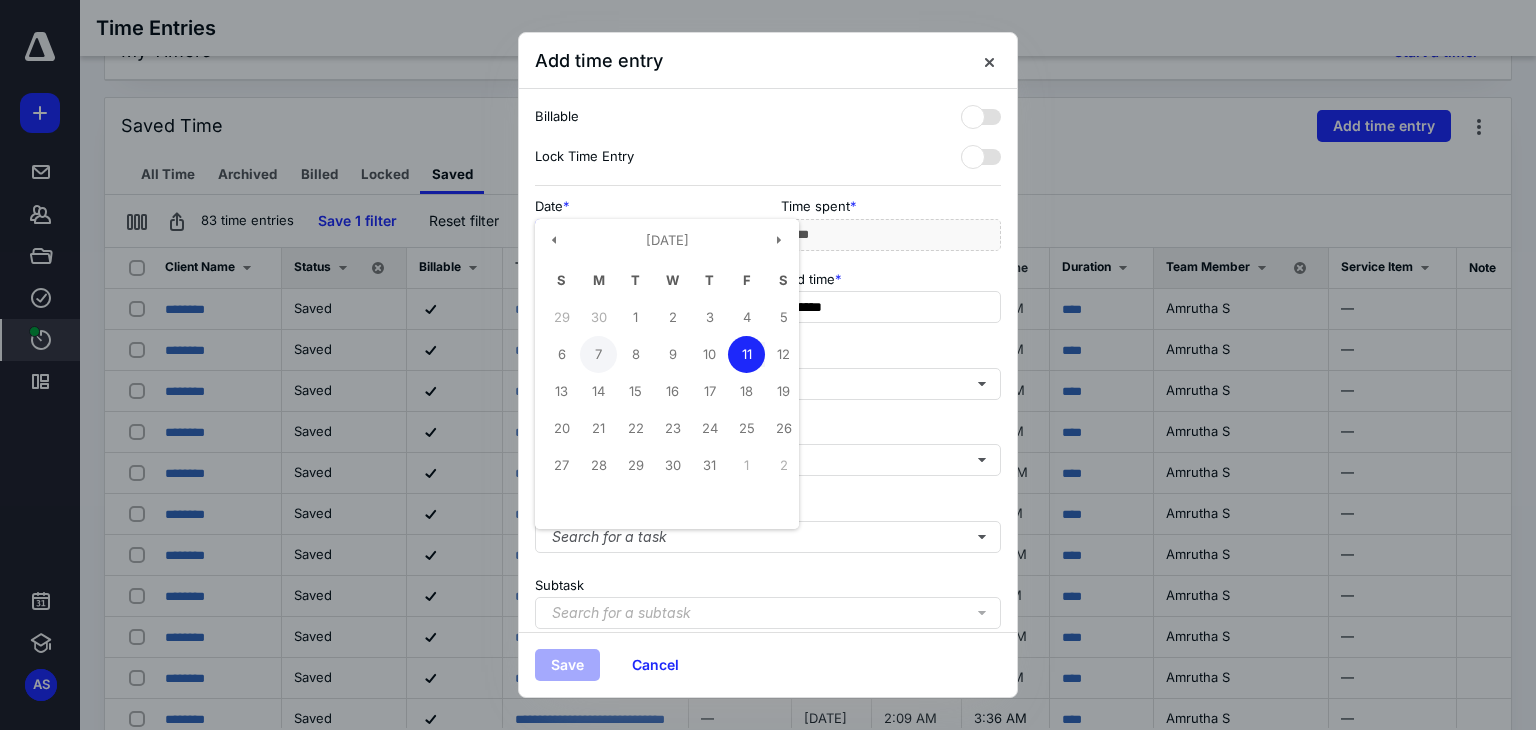 click on "7" at bounding box center (598, 354) 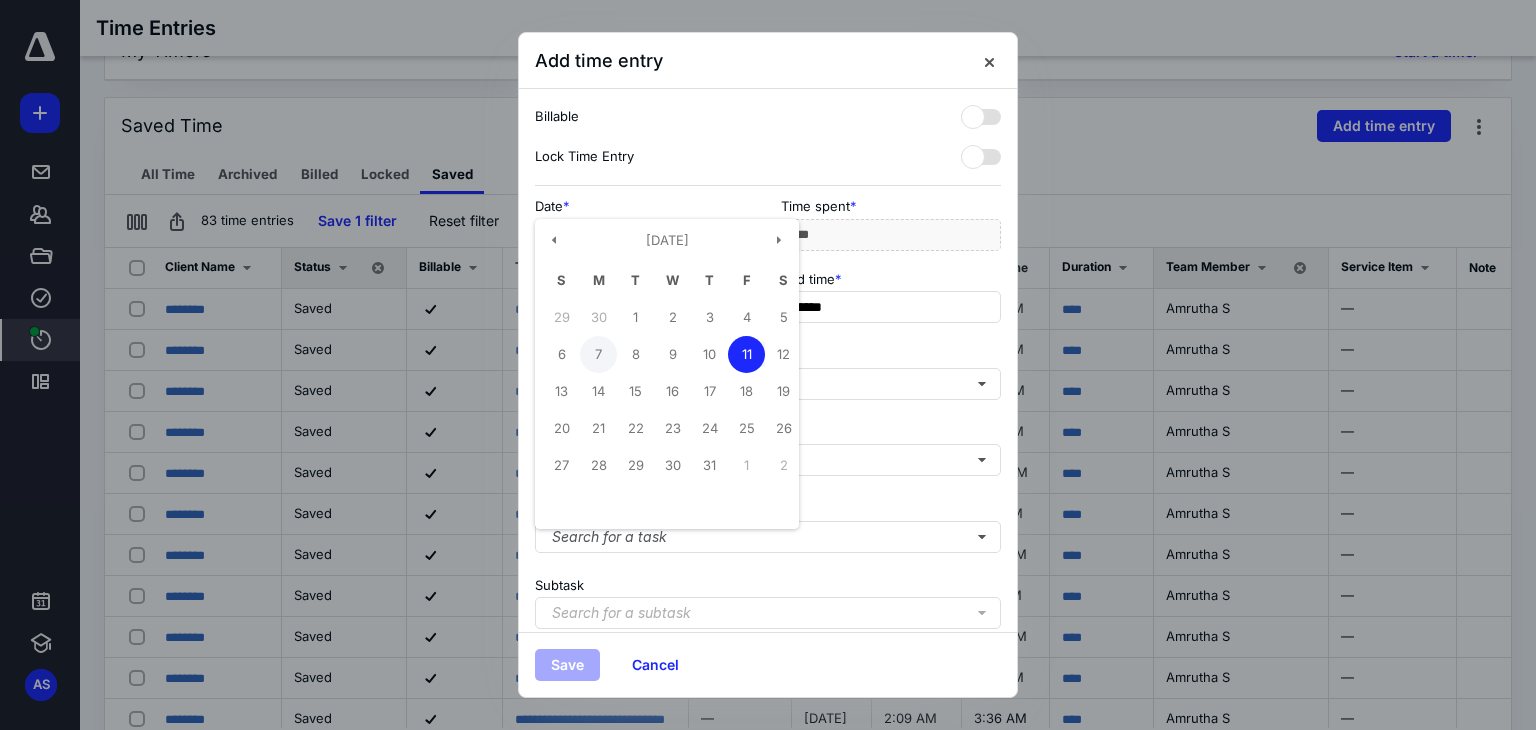 type on "**********" 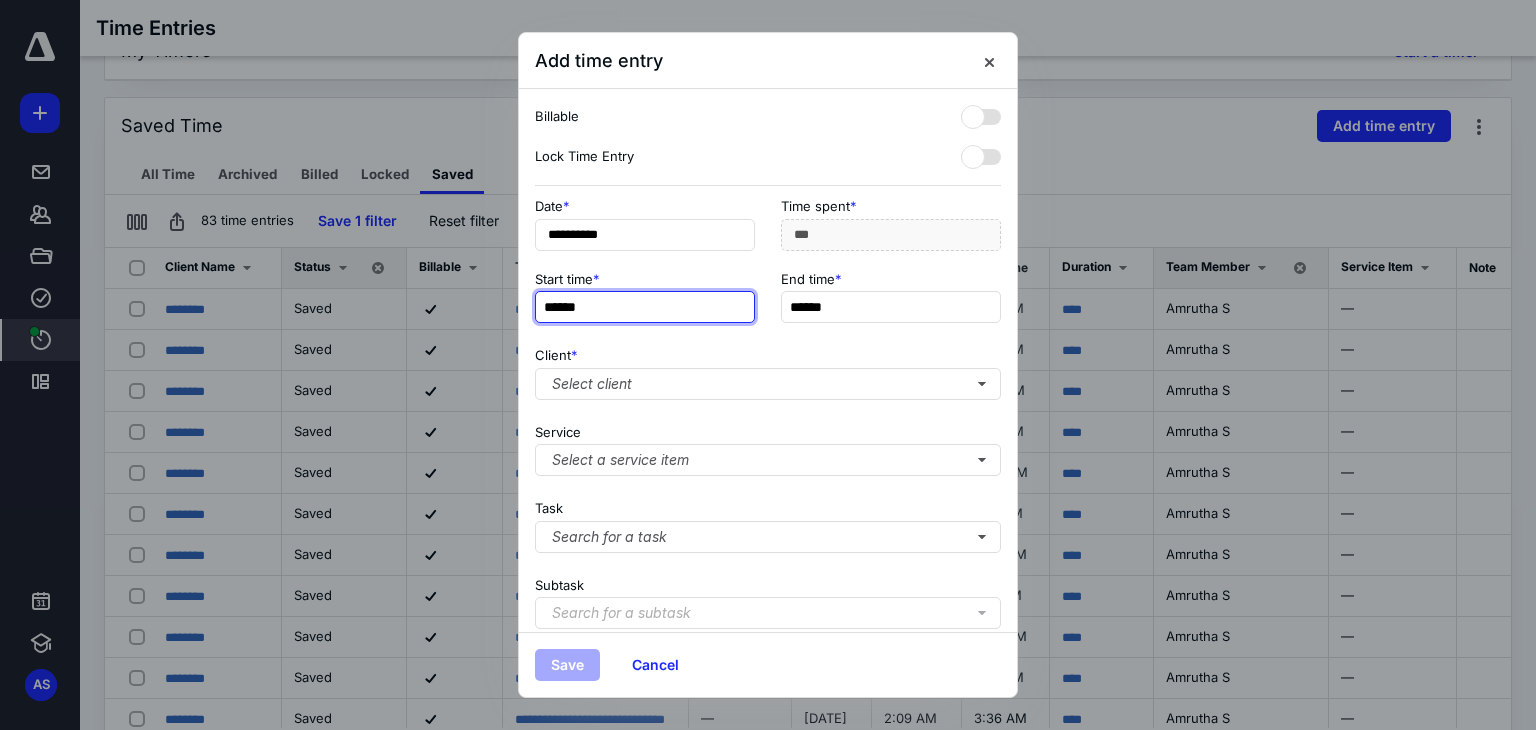 click on "******" at bounding box center (645, 307) 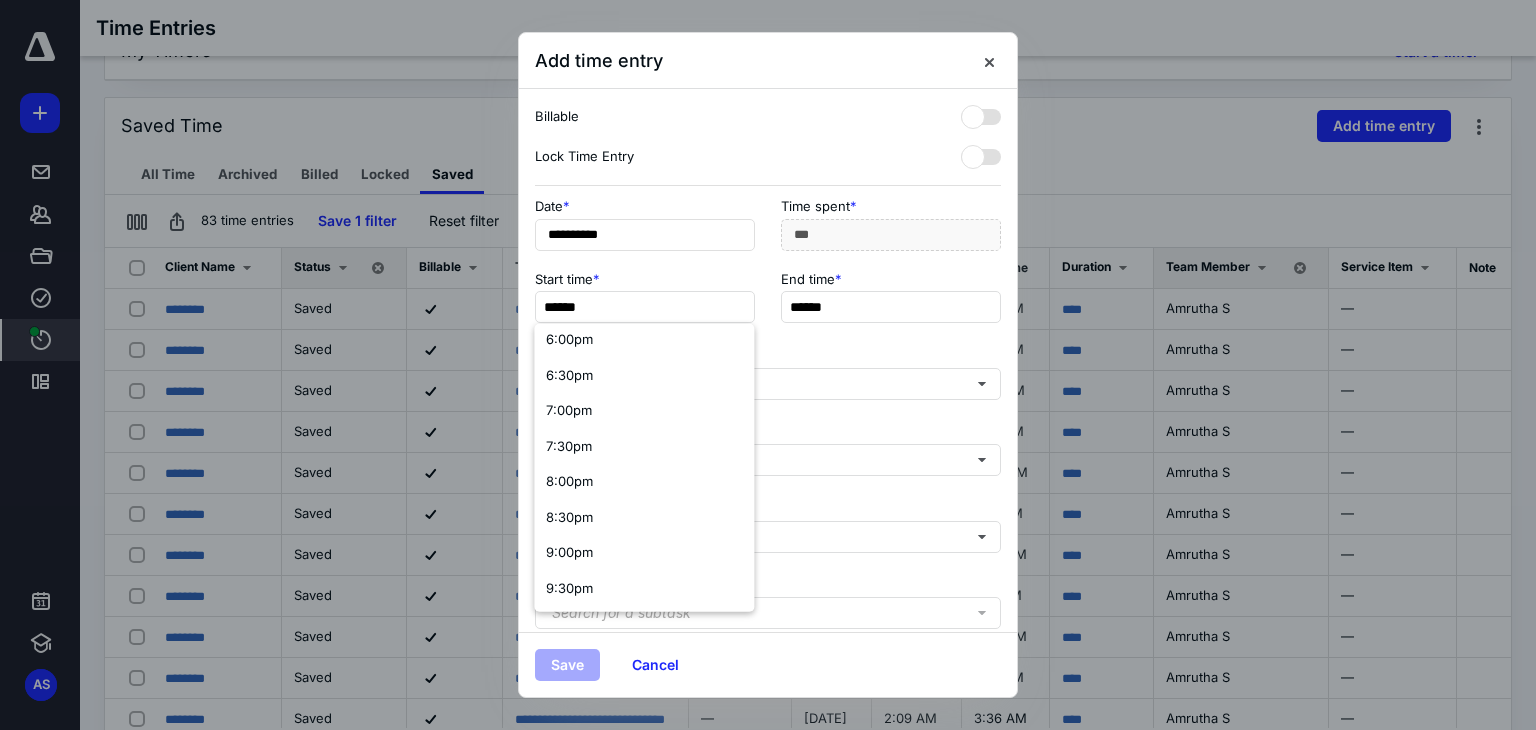scroll, scrollTop: 1255, scrollLeft: 0, axis: vertical 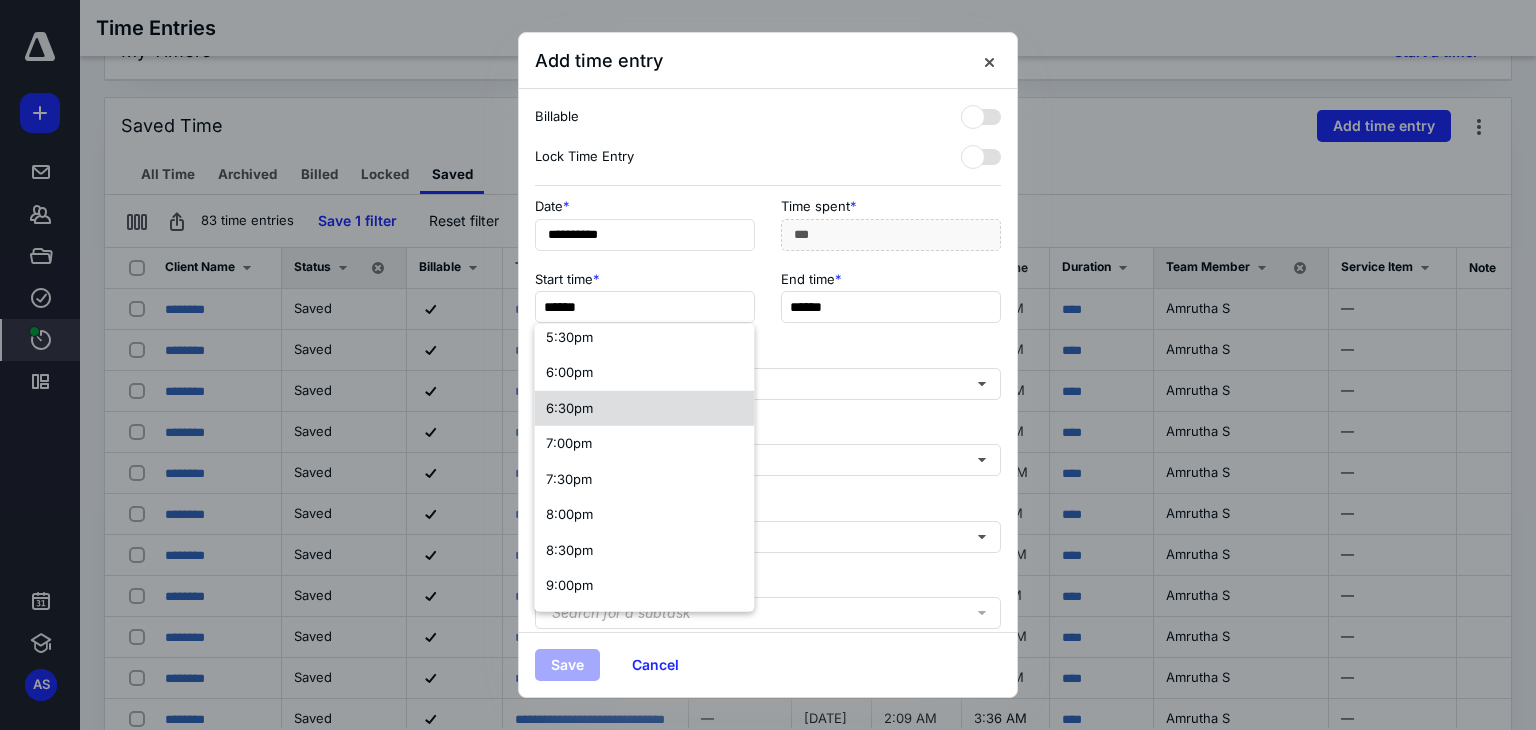 click on "6:30pm" at bounding box center [569, 407] 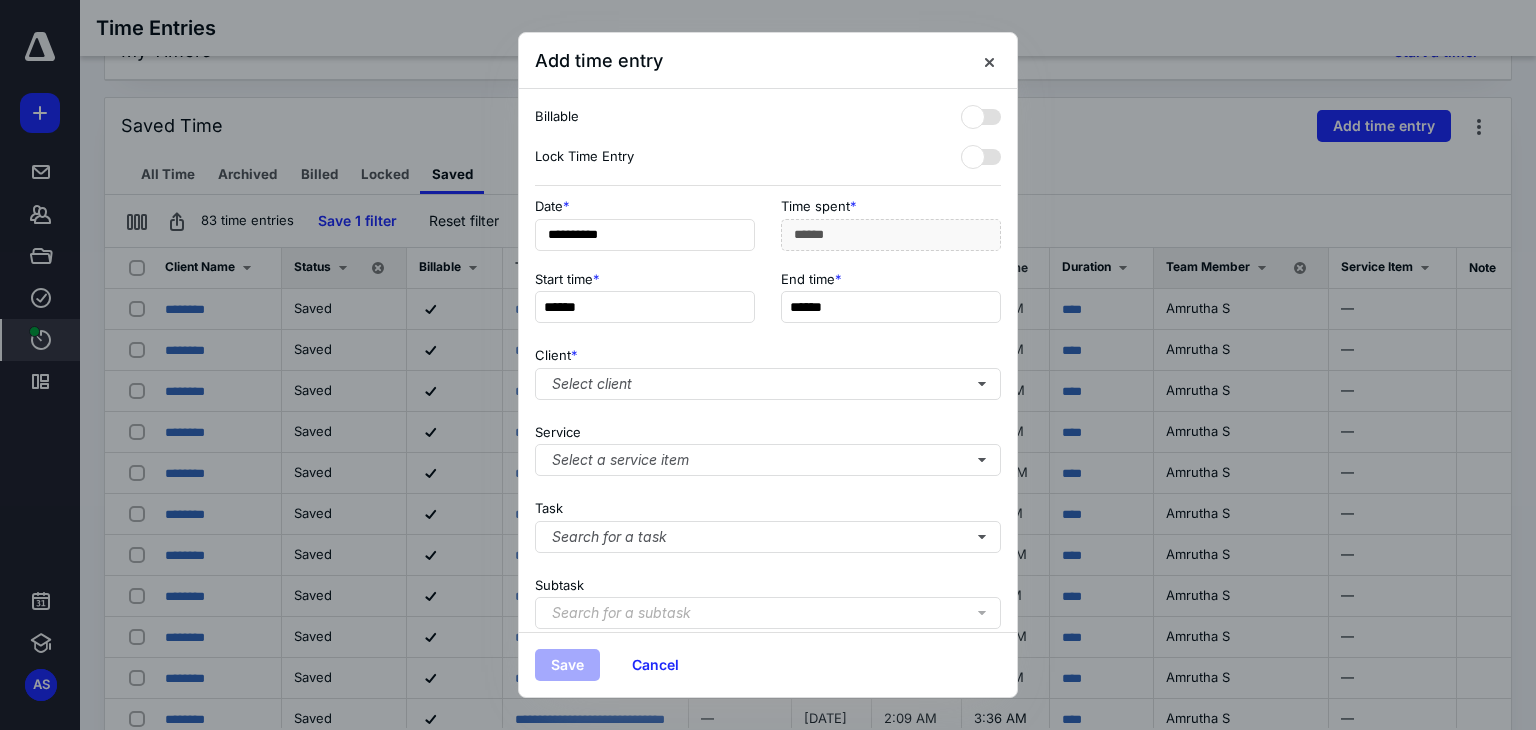 scroll, scrollTop: 0, scrollLeft: 0, axis: both 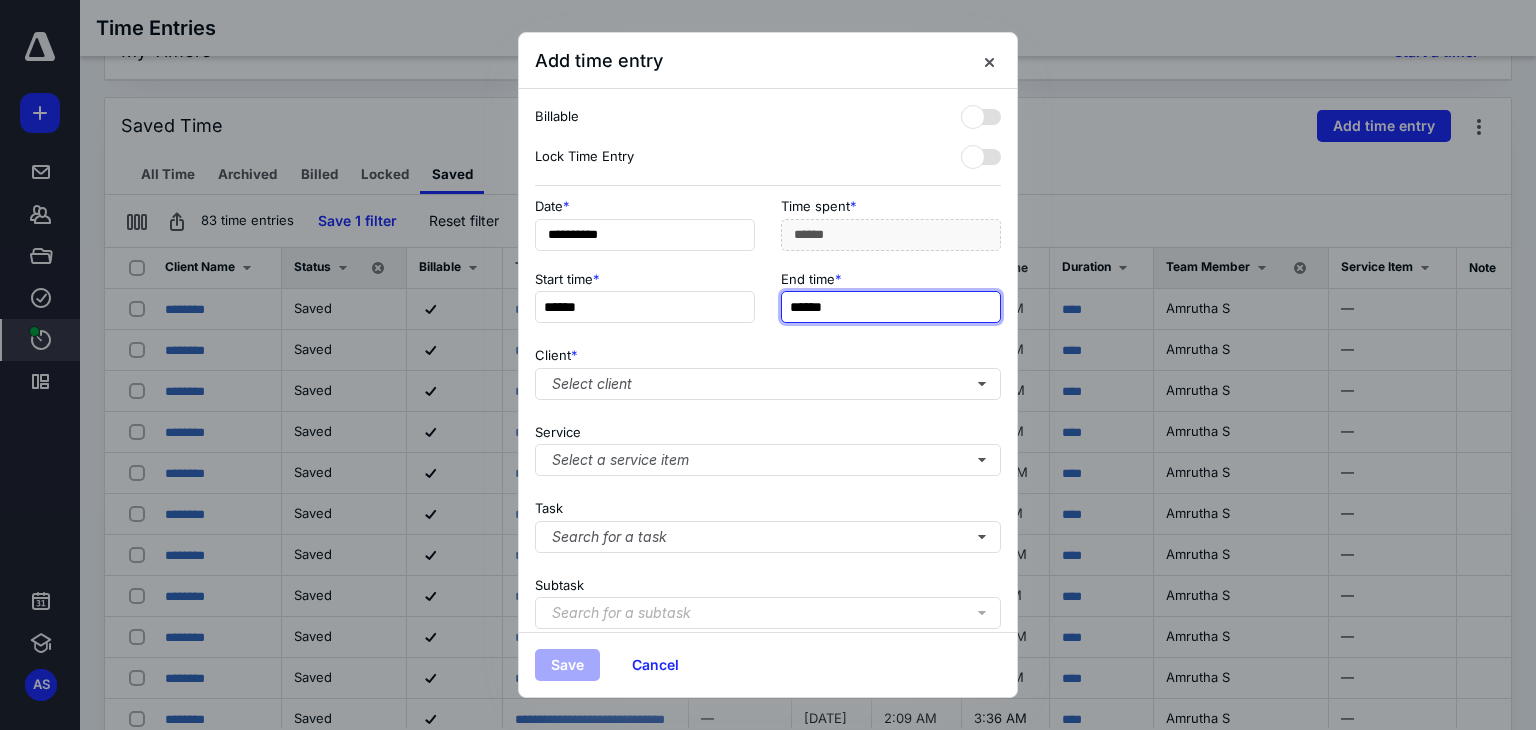 click on "******" at bounding box center (891, 307) 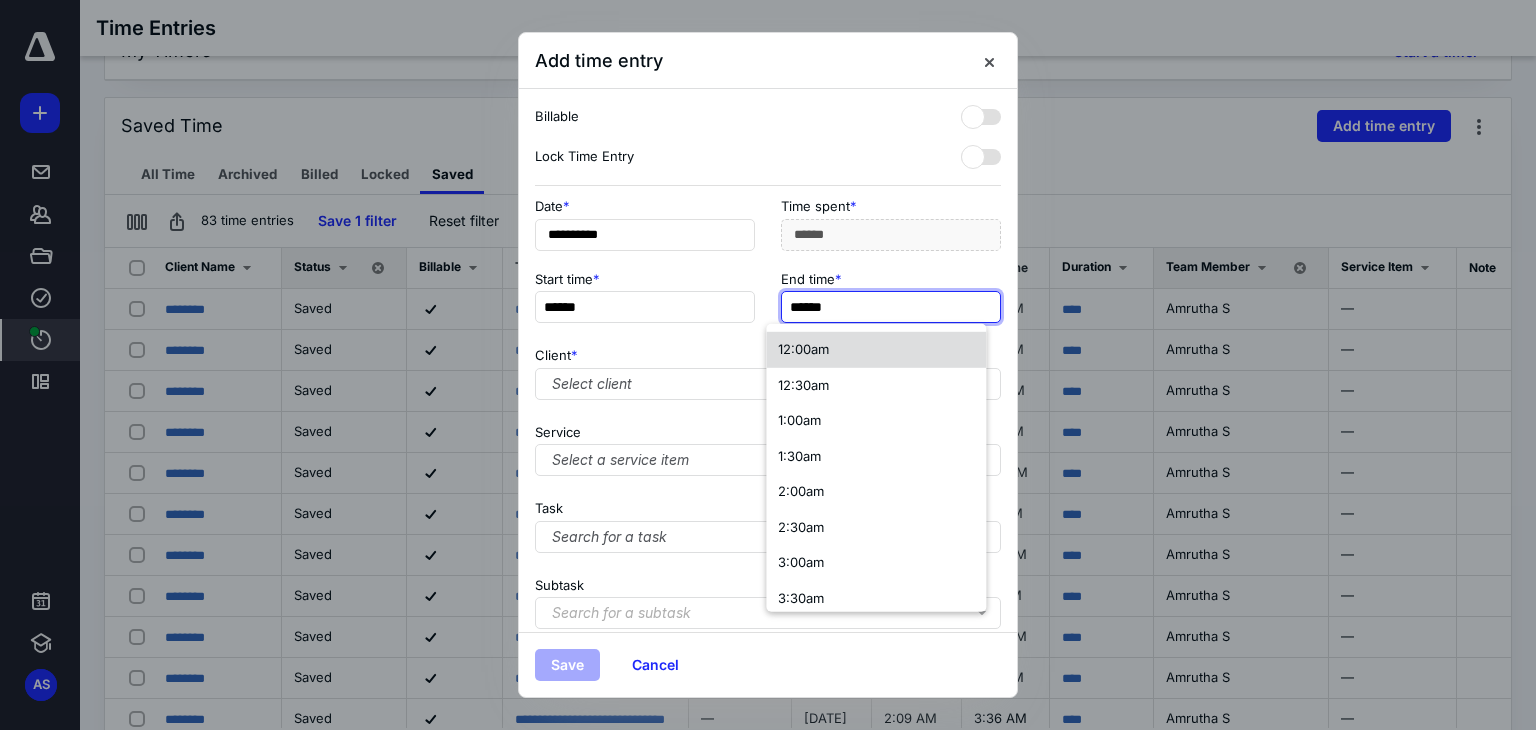 click on "12:00am" at bounding box center (876, 350) 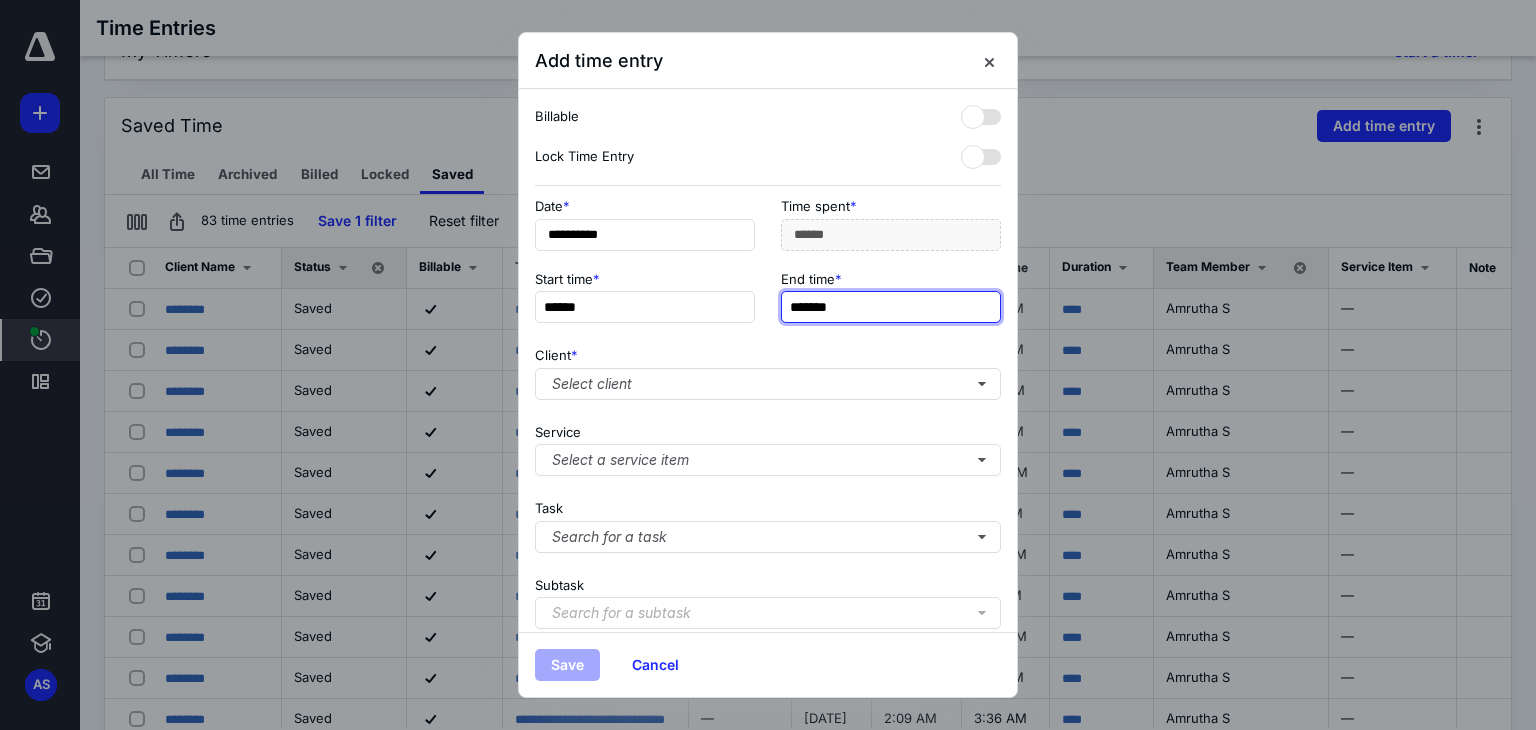 click on "*******" at bounding box center (891, 307) 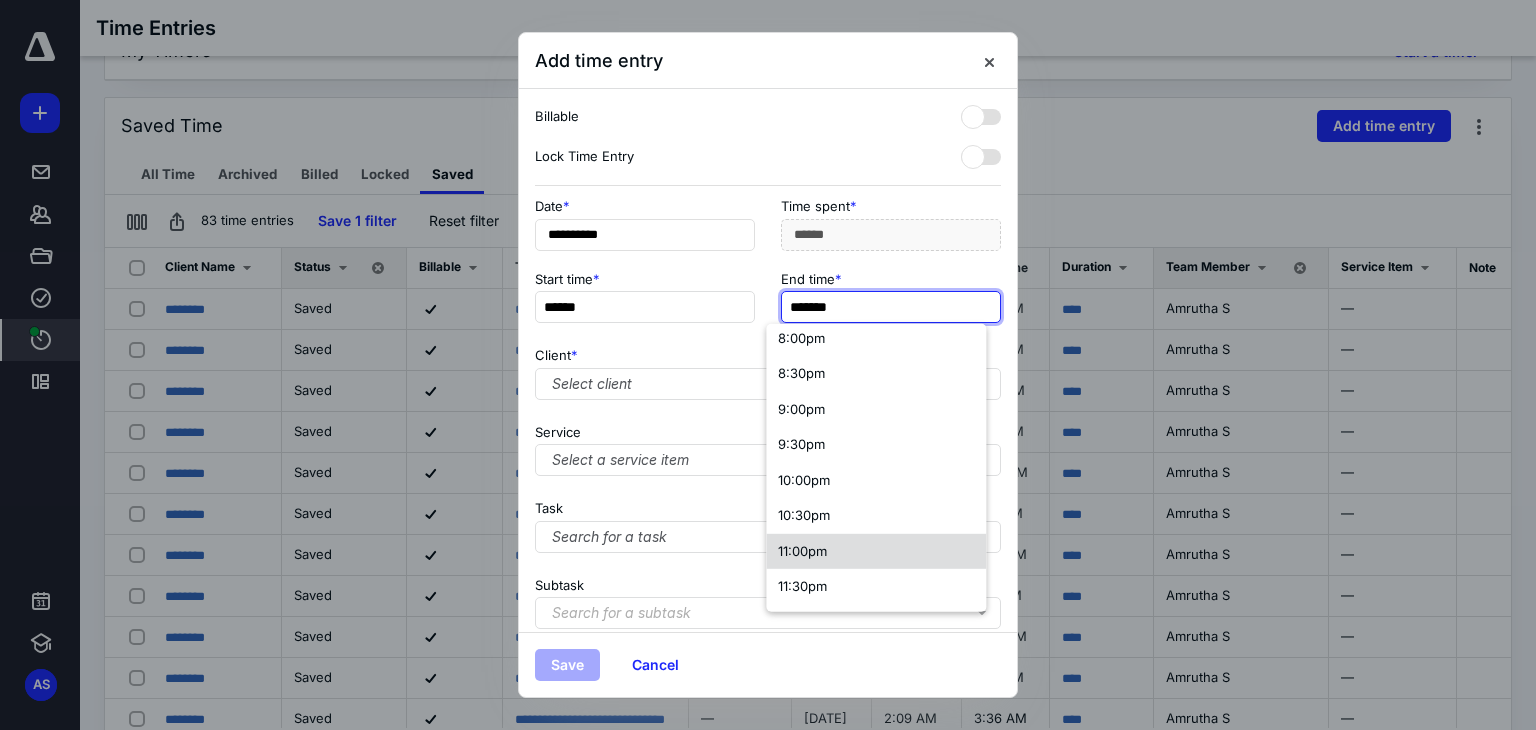 scroll, scrollTop: 1436, scrollLeft: 0, axis: vertical 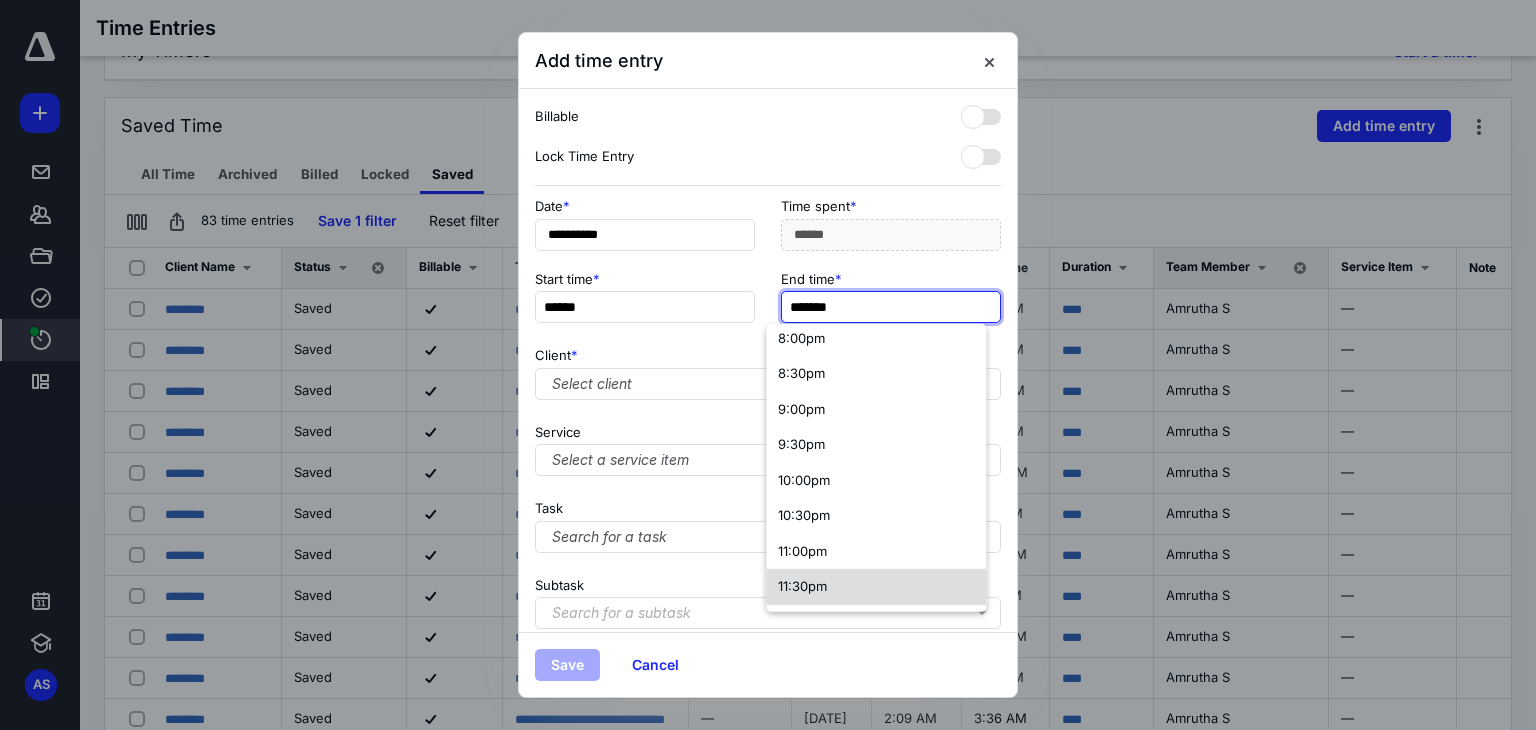 click on "11:30pm" at bounding box center [802, 586] 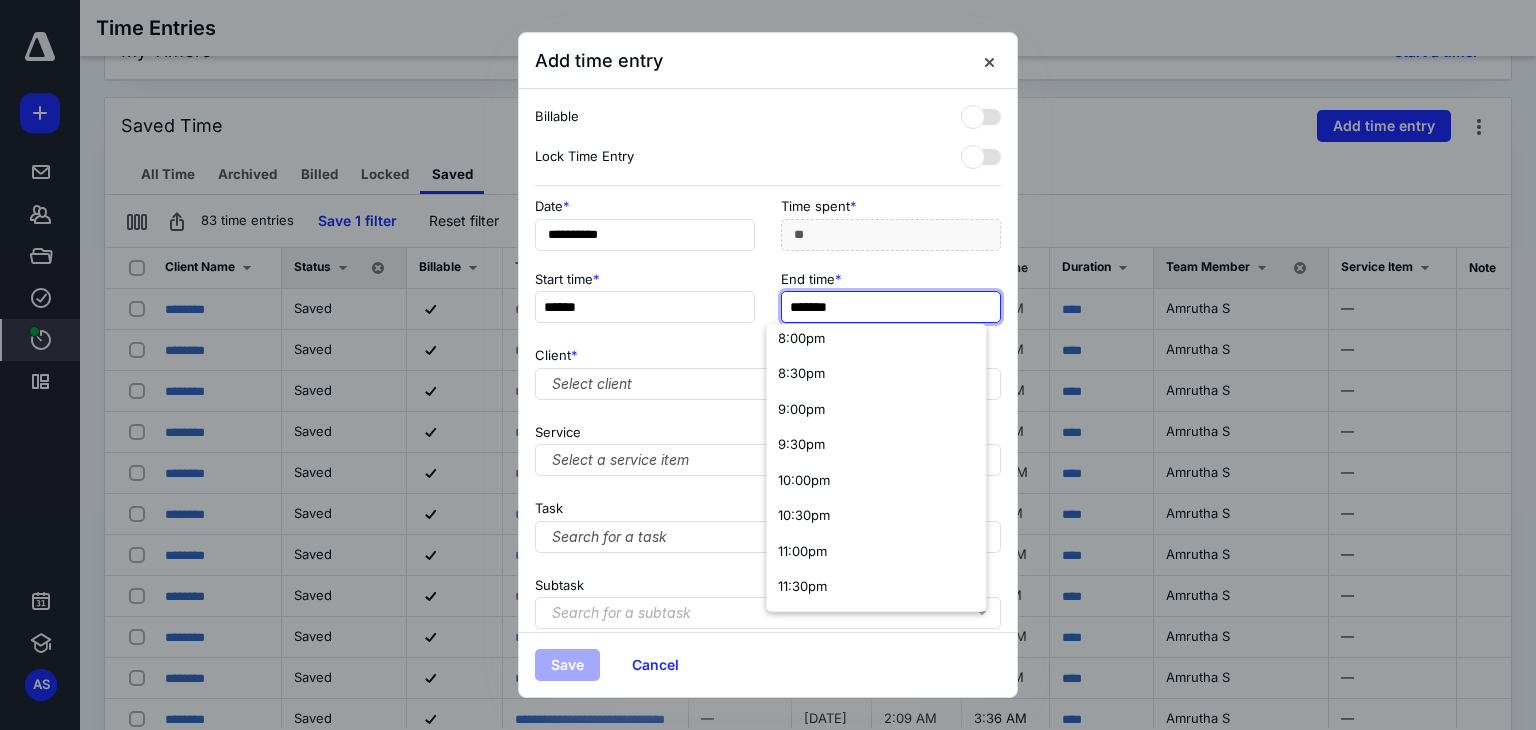 scroll, scrollTop: 0, scrollLeft: 0, axis: both 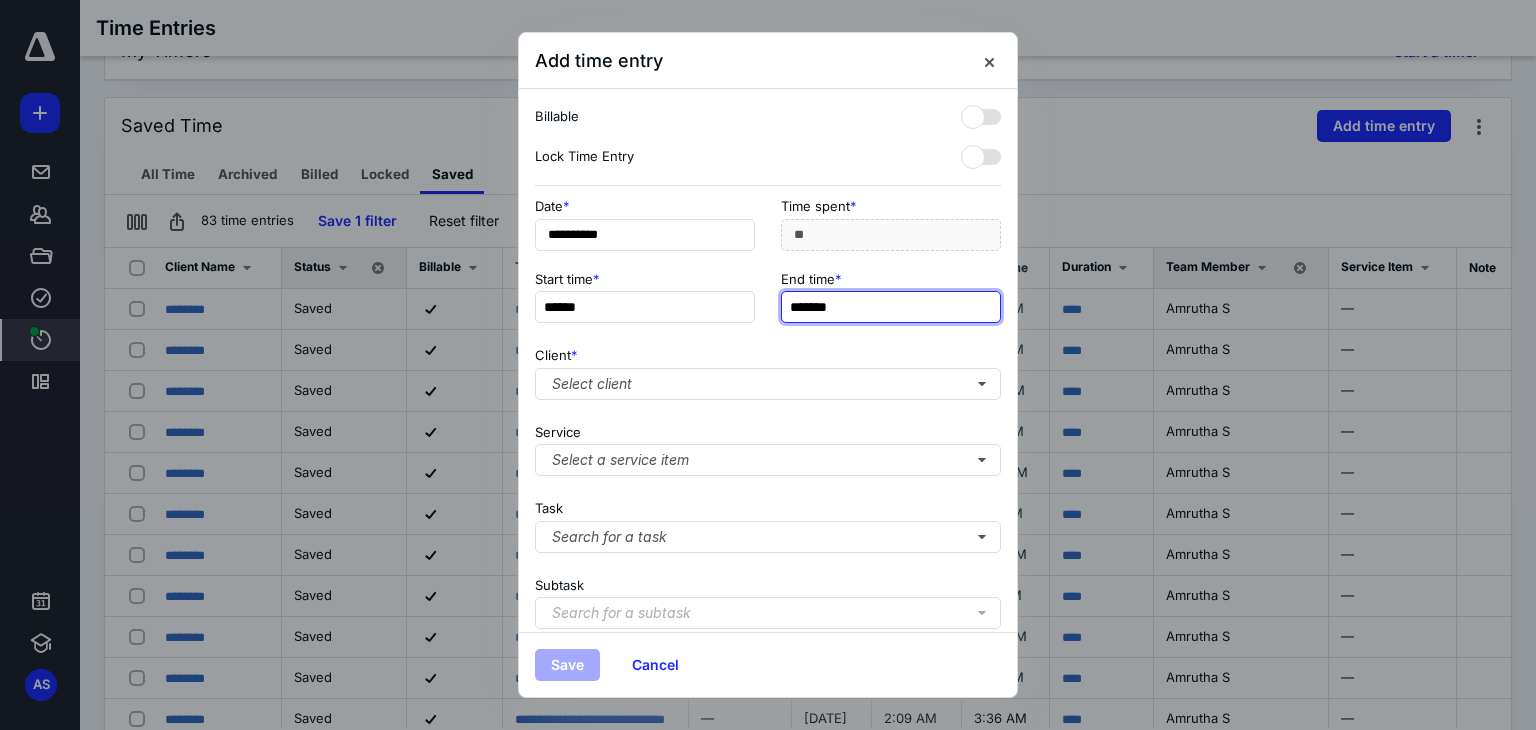 drag, startPoint x: 800, startPoint y: 305, endPoint x: 790, endPoint y: 304, distance: 10.049875 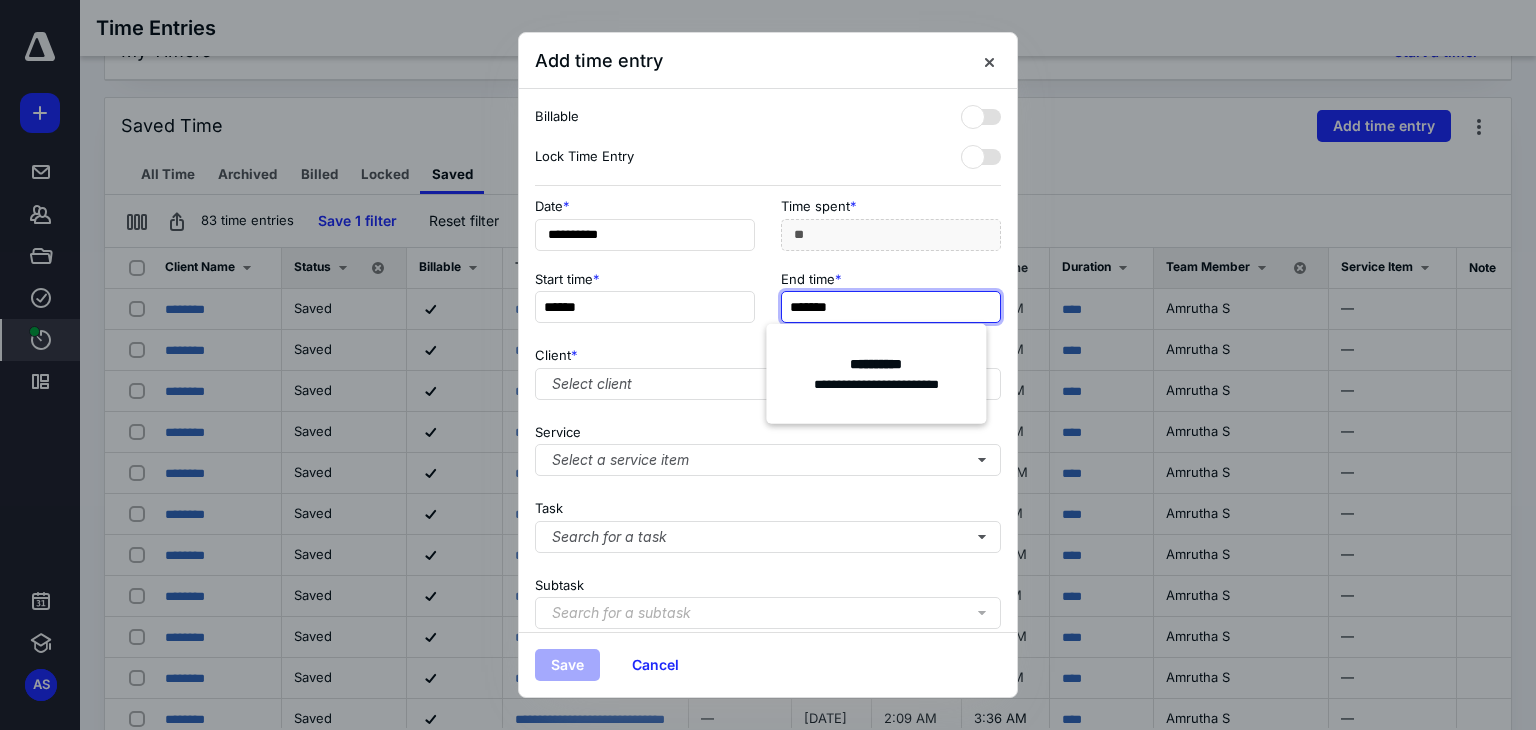 type on "*******" 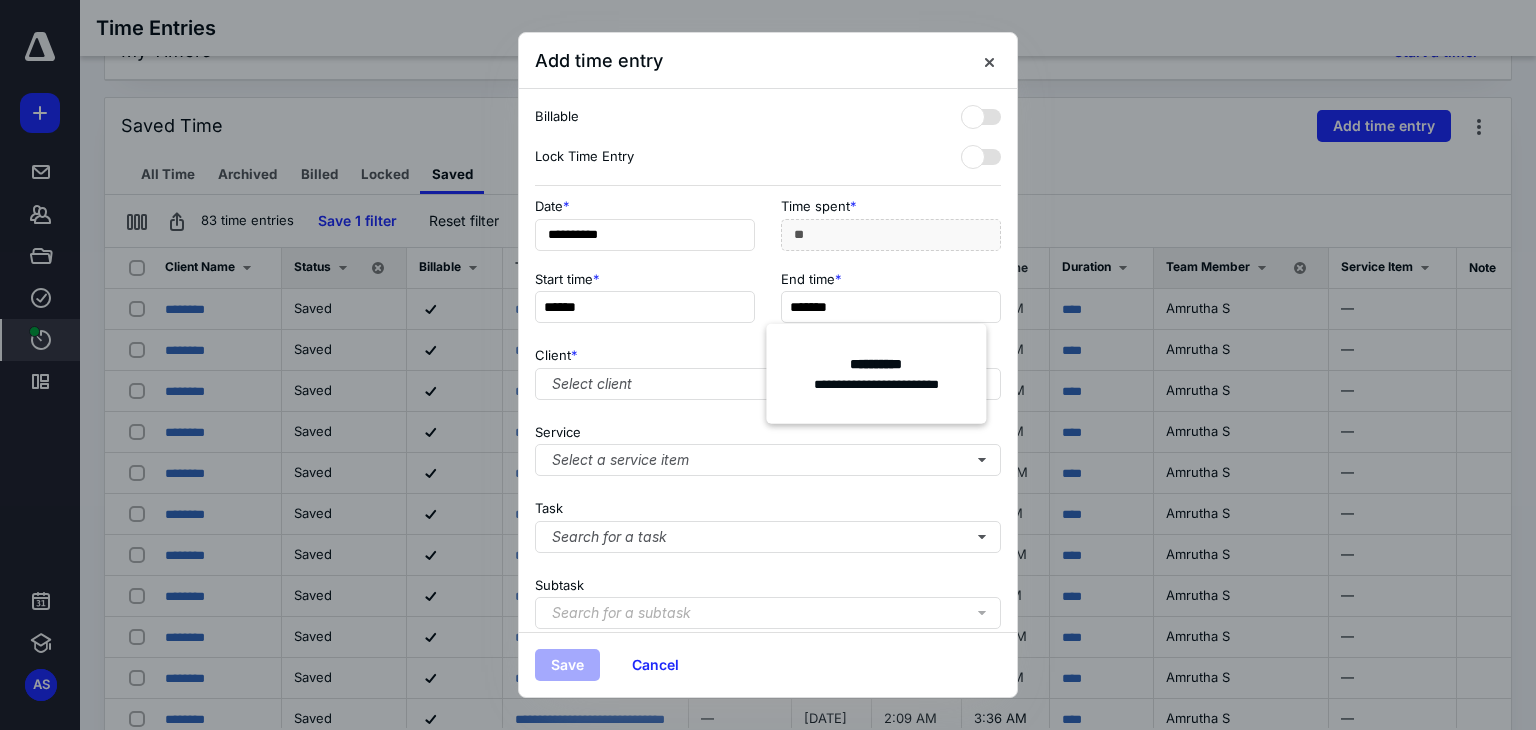 type on "******" 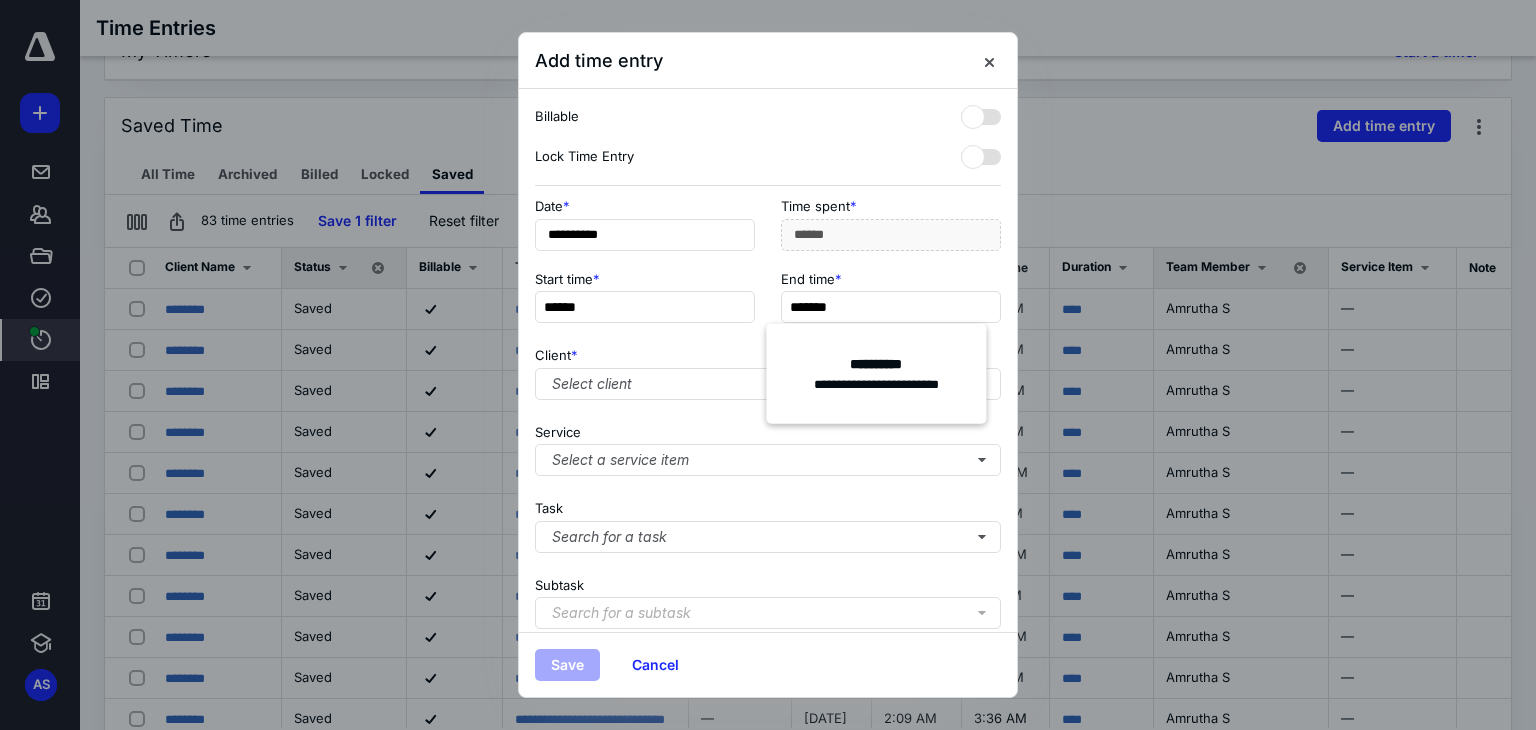 click on "**********" at bounding box center [768, 360] 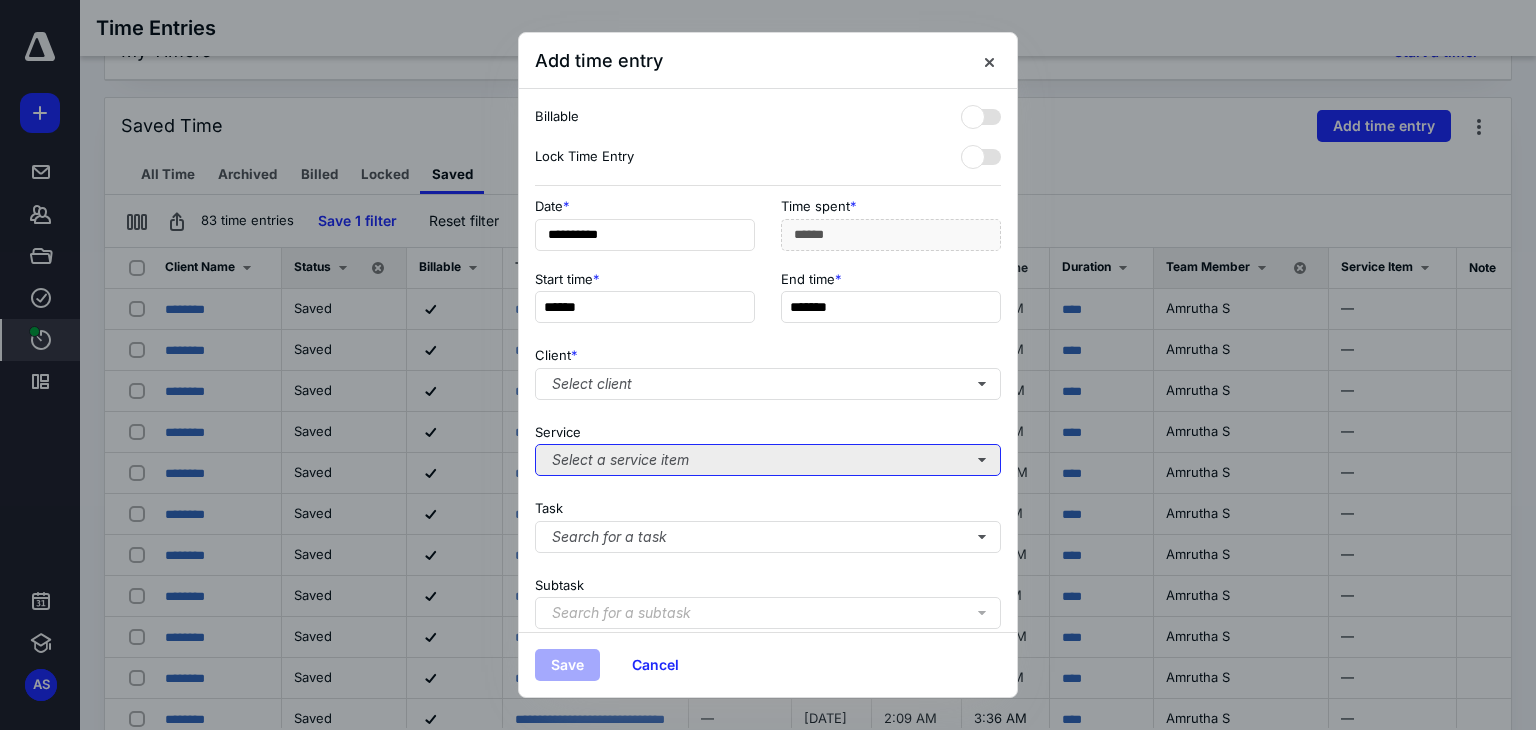 click on "Select a service item" at bounding box center [768, 460] 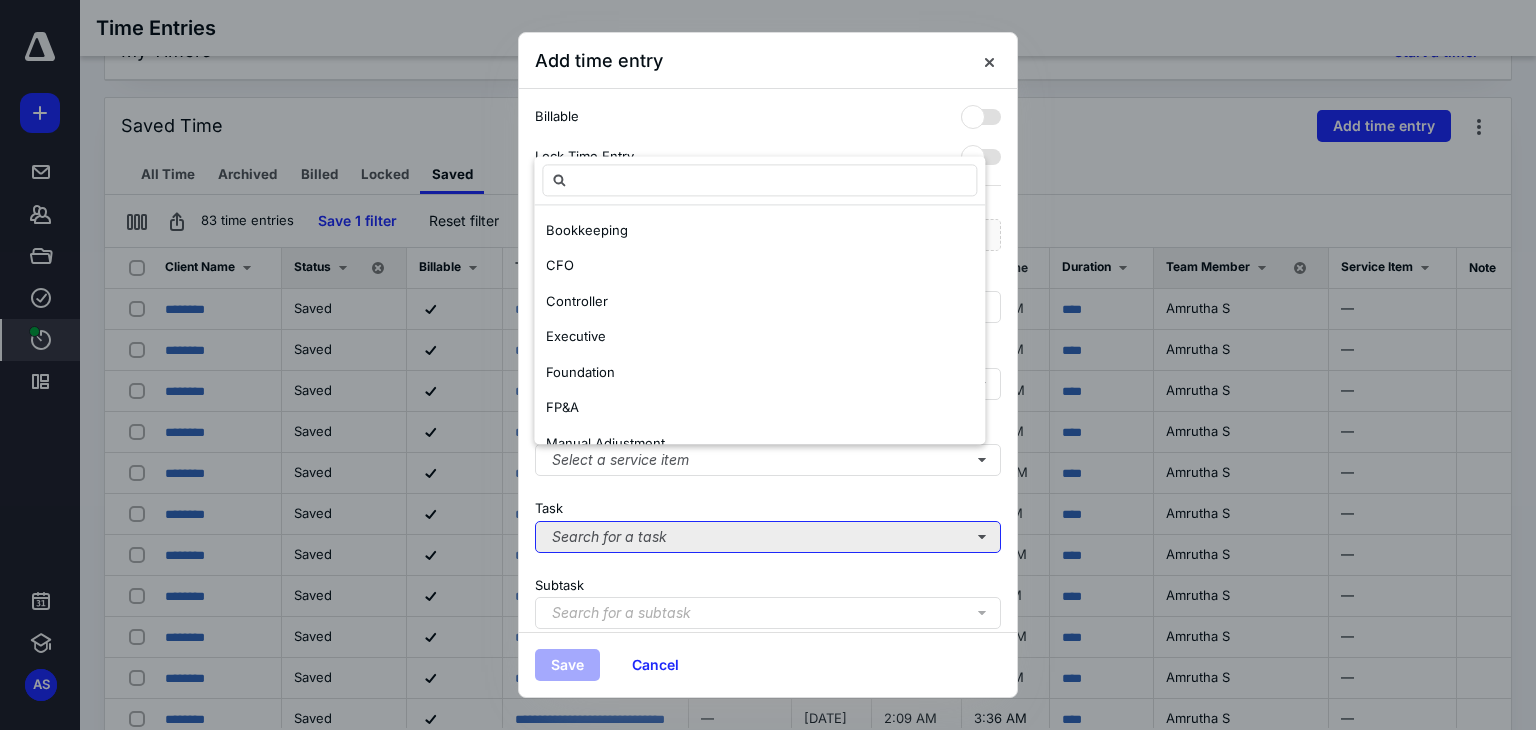 click on "Search for a task" at bounding box center [768, 537] 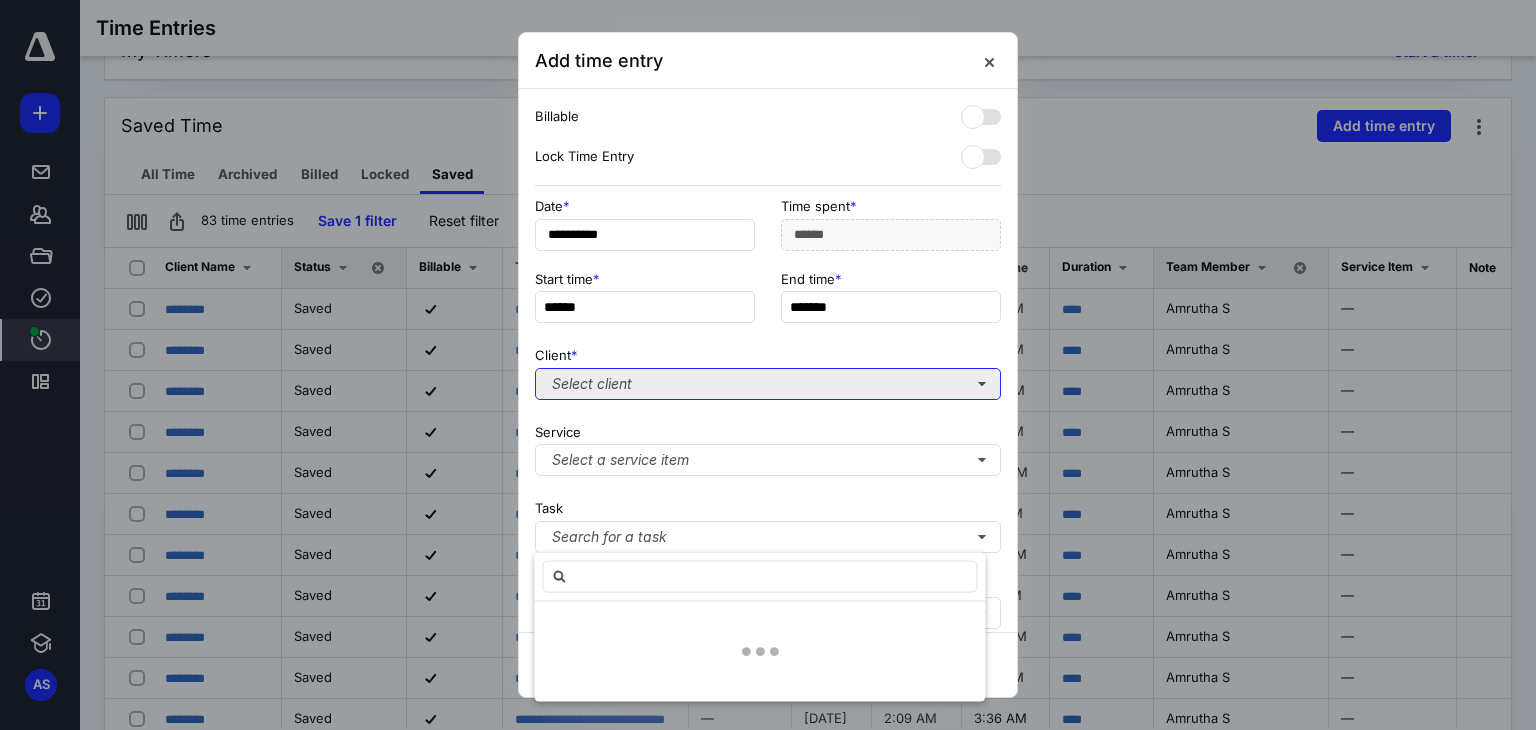 click on "Select client" at bounding box center [768, 384] 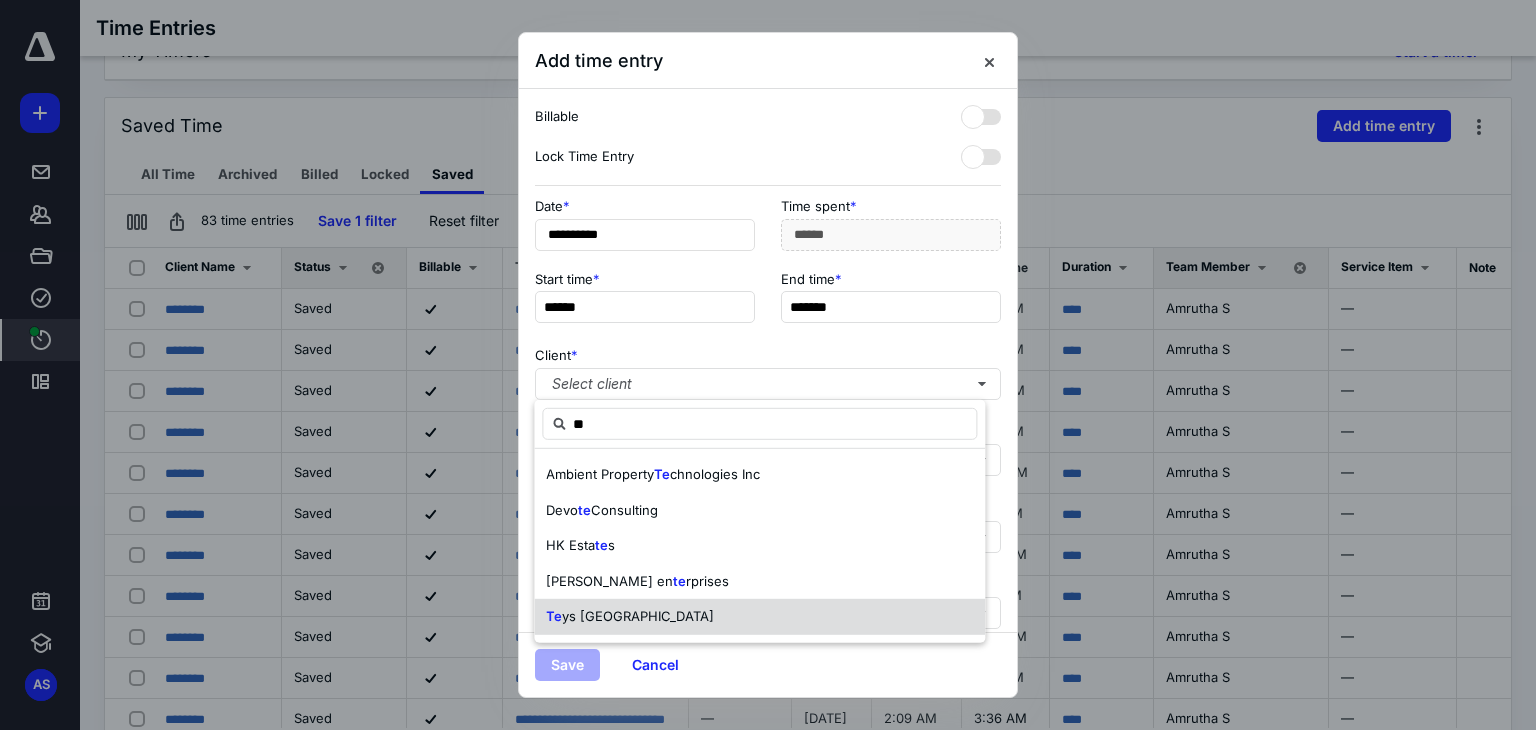 click on "Te ys [GEOGRAPHIC_DATA]" at bounding box center [759, 617] 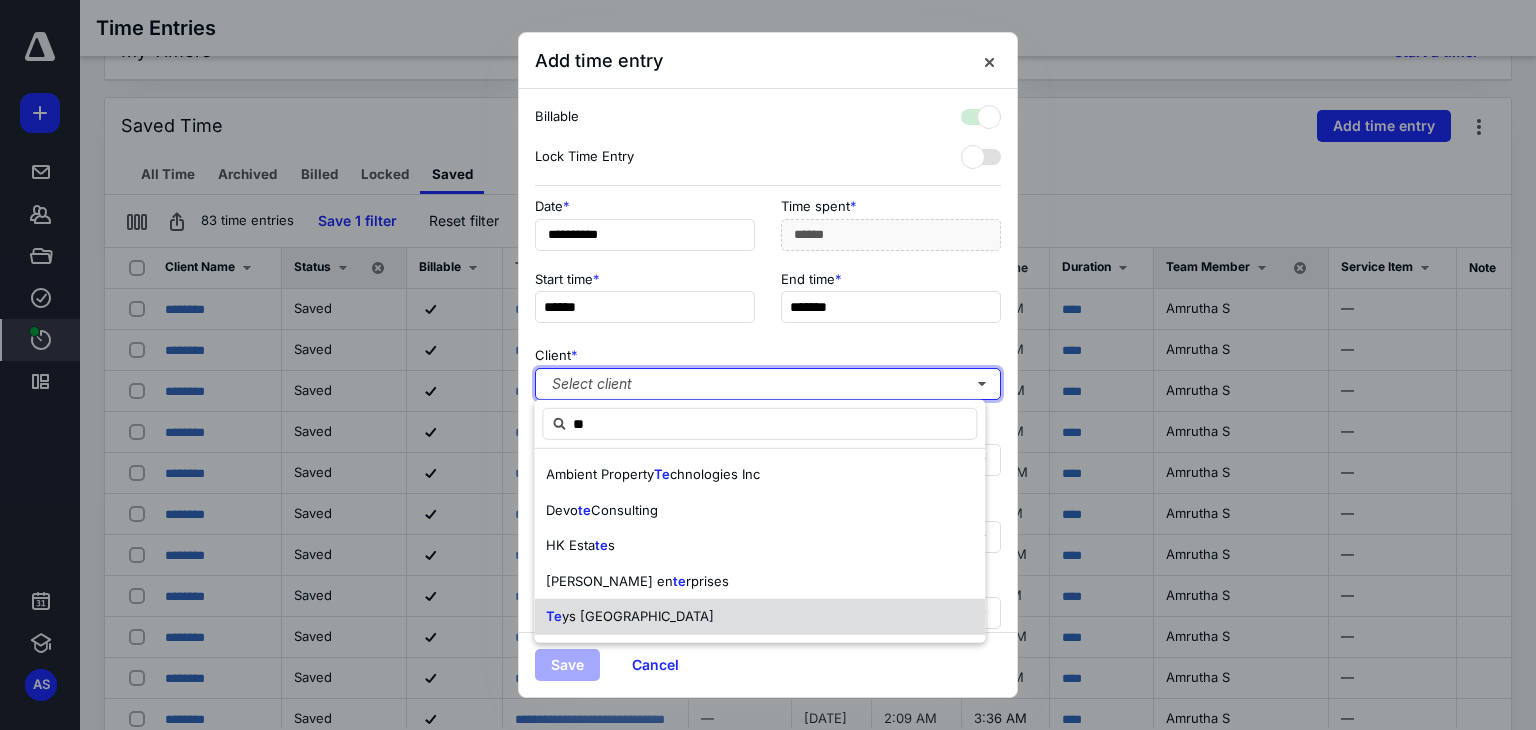 checkbox on "true" 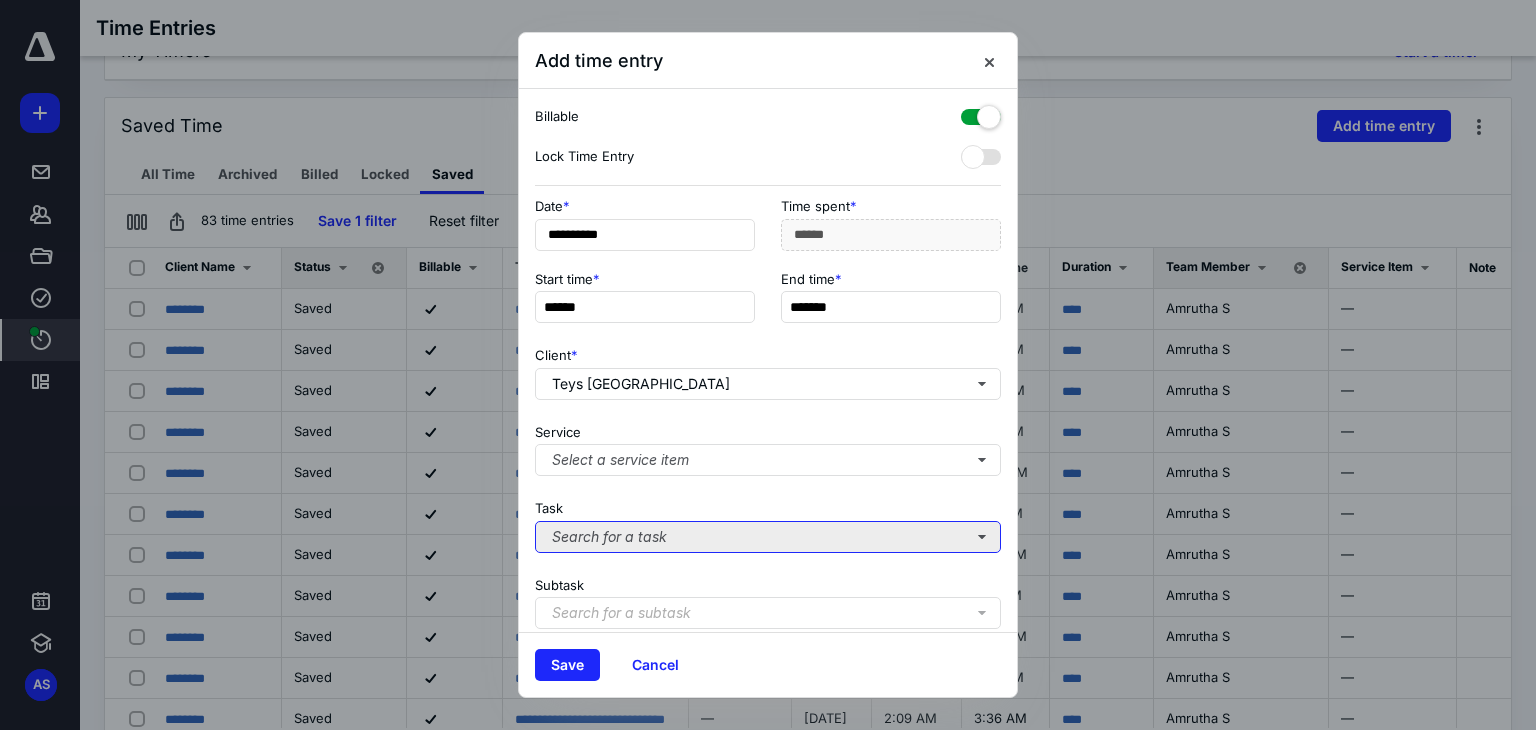 click on "Search for a task" at bounding box center [768, 537] 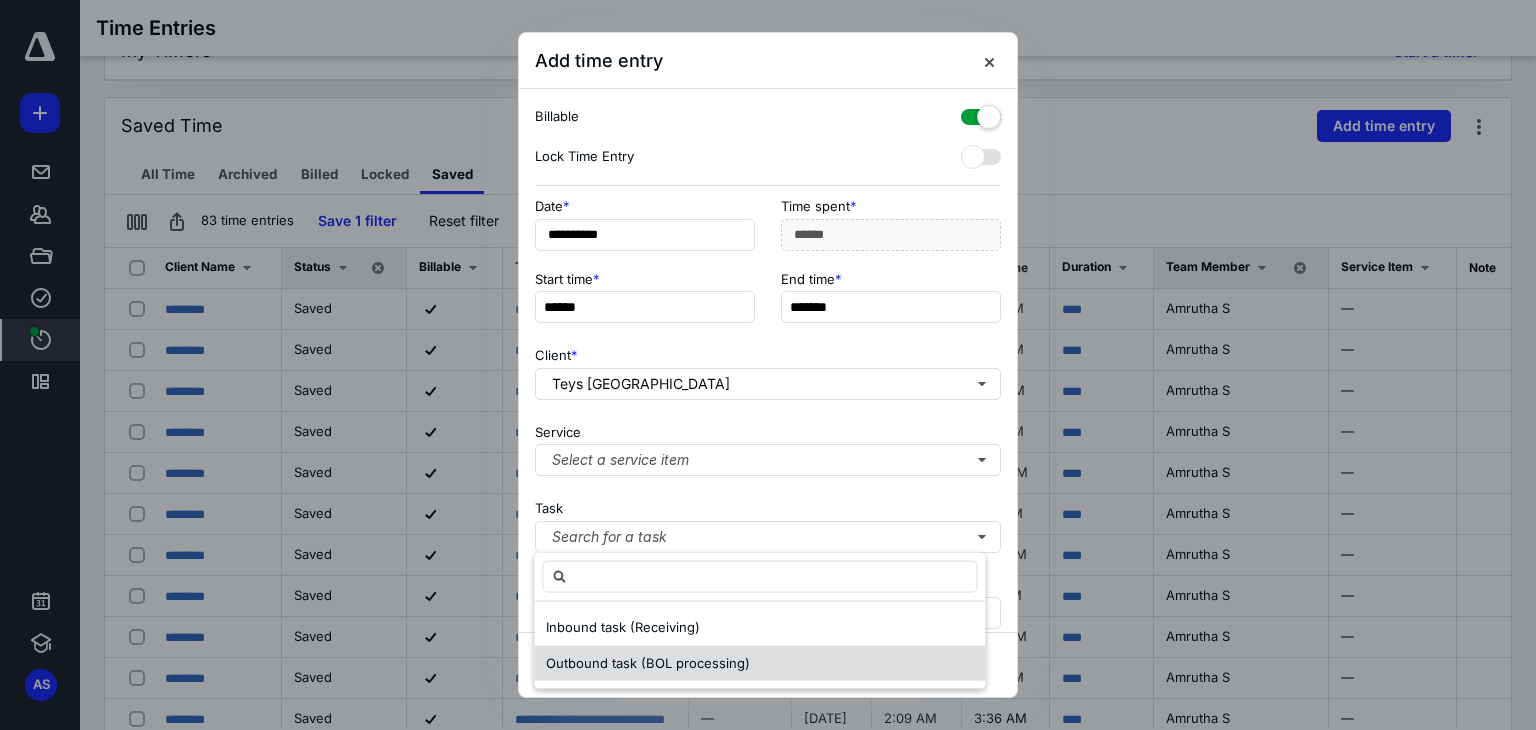 click on "Outbound task (BOL processing)" at bounding box center (648, 662) 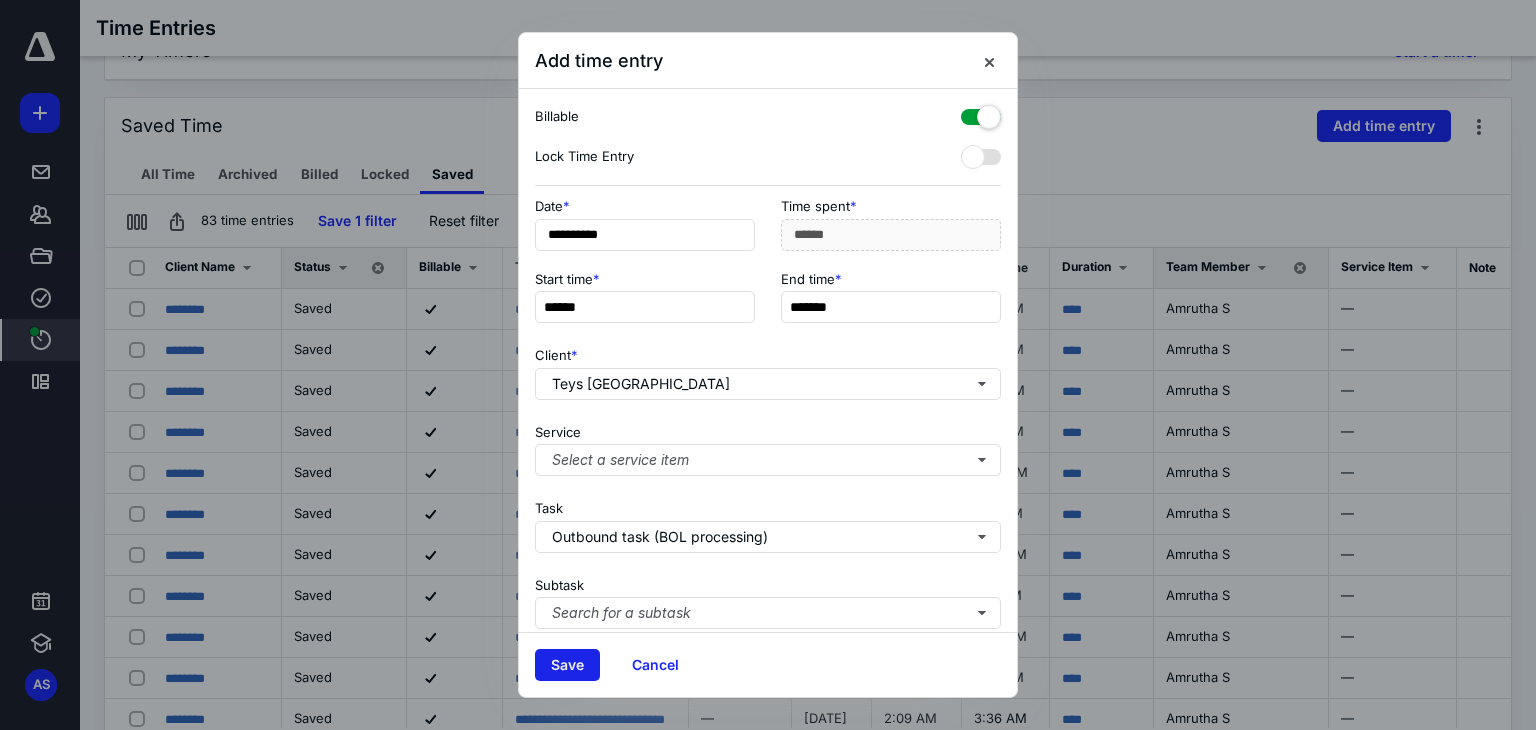 click on "Save" at bounding box center [567, 665] 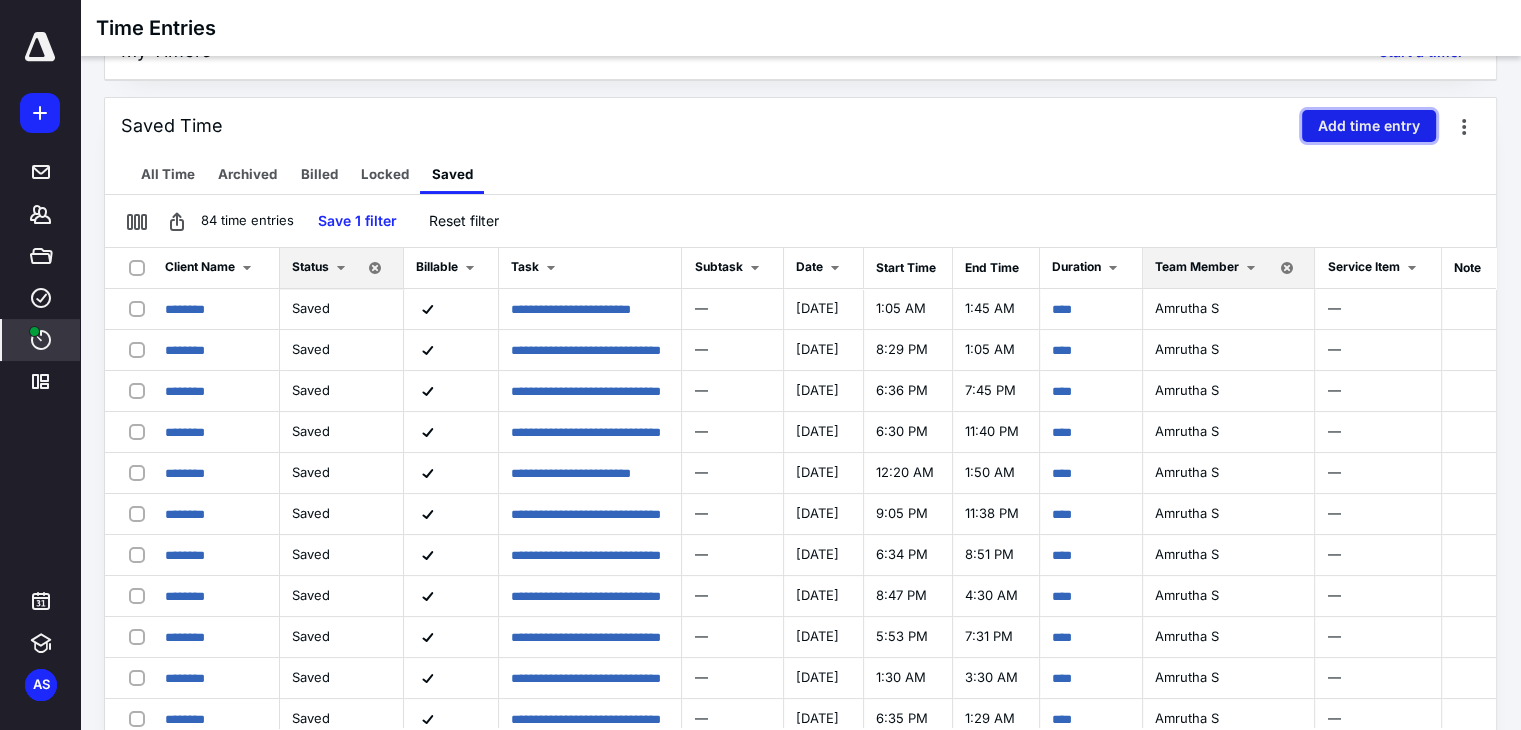 click on "Add time entry" at bounding box center [1369, 126] 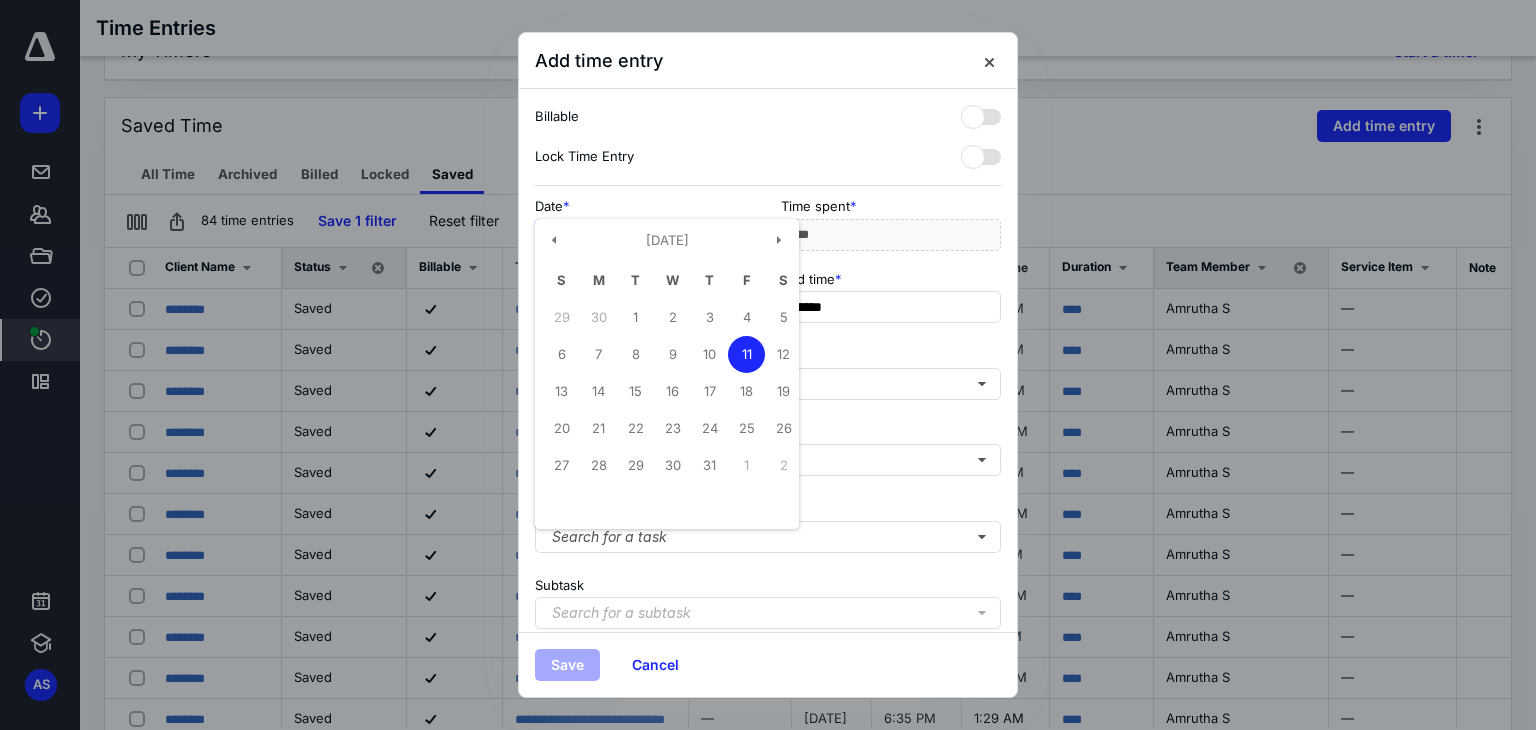 click on "**********" at bounding box center (645, 235) 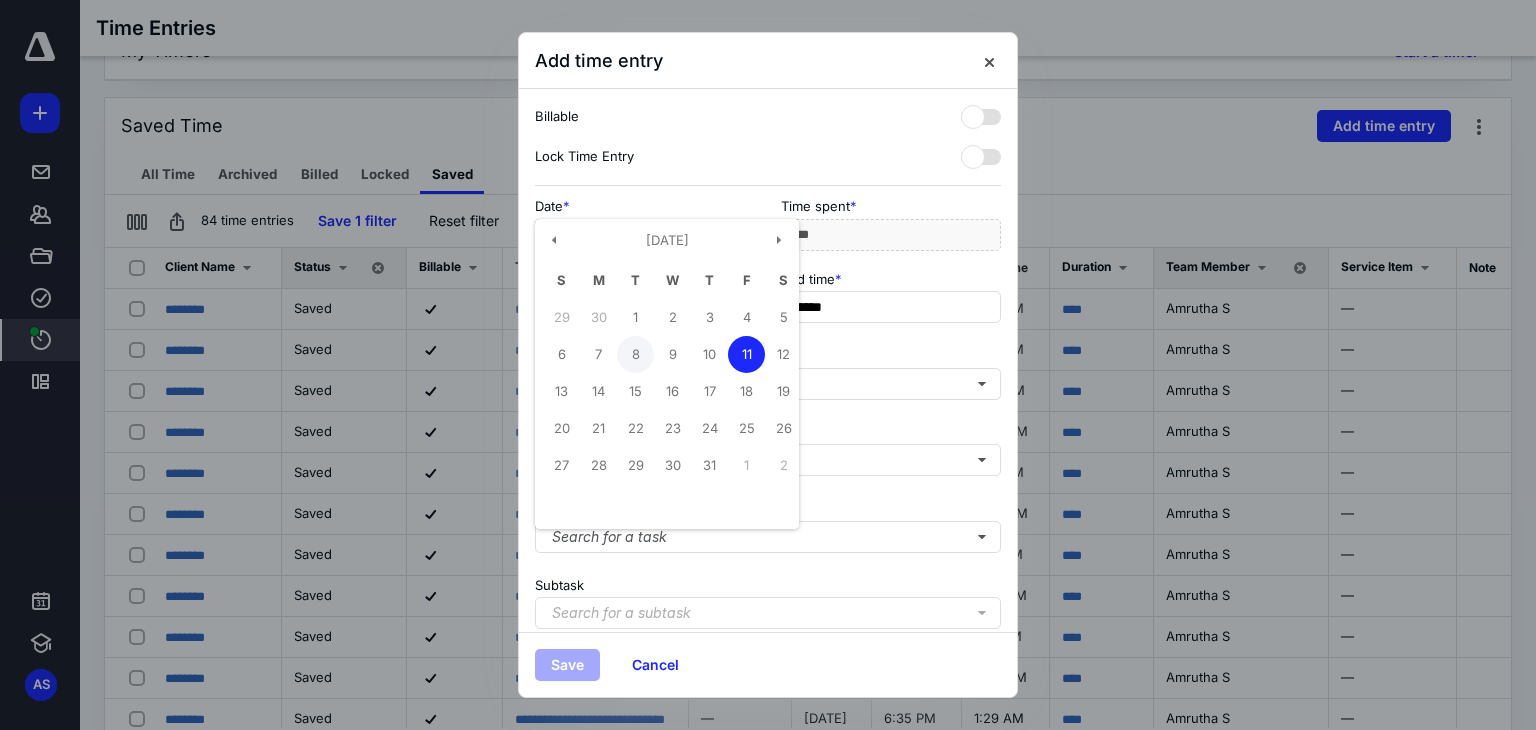 click on "8" at bounding box center [635, 354] 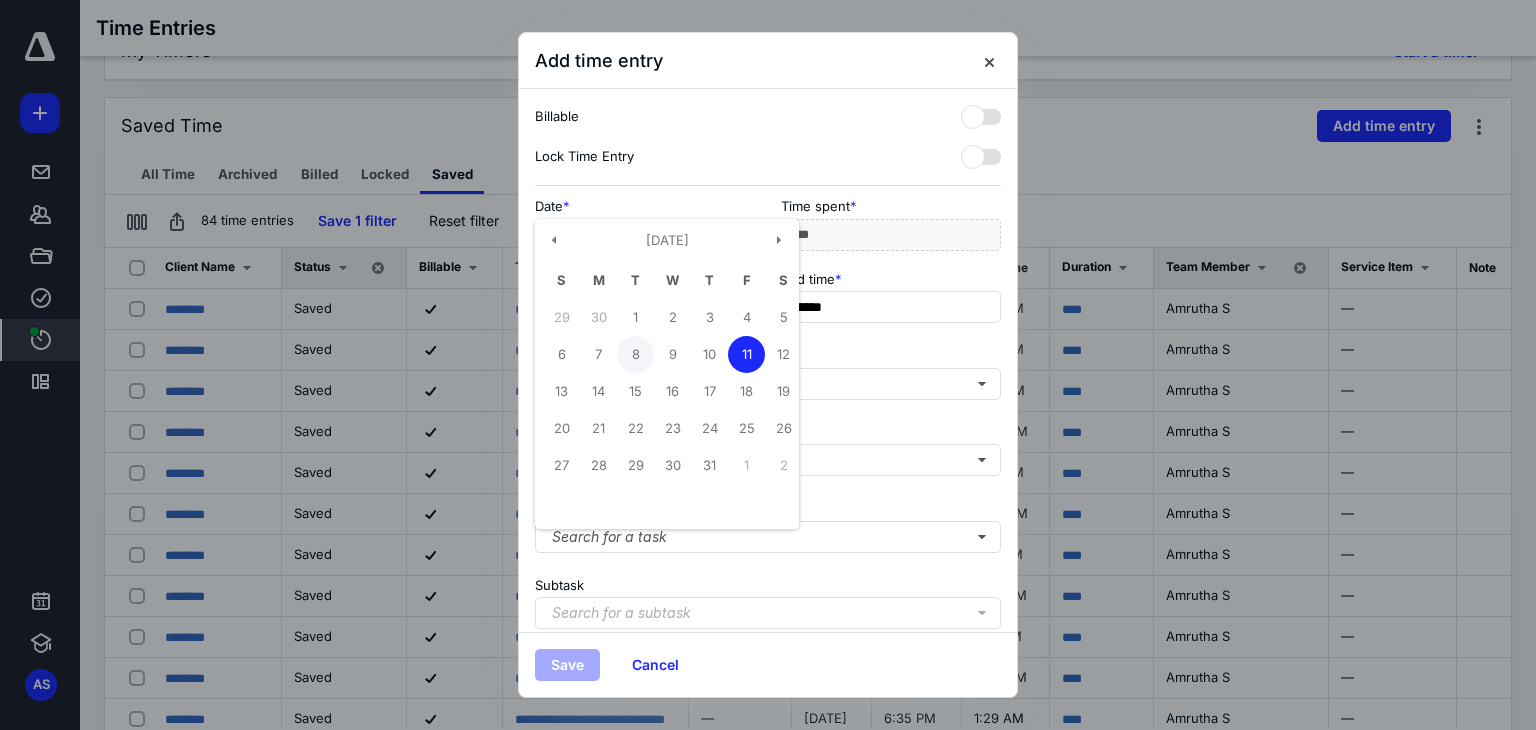 type on "**********" 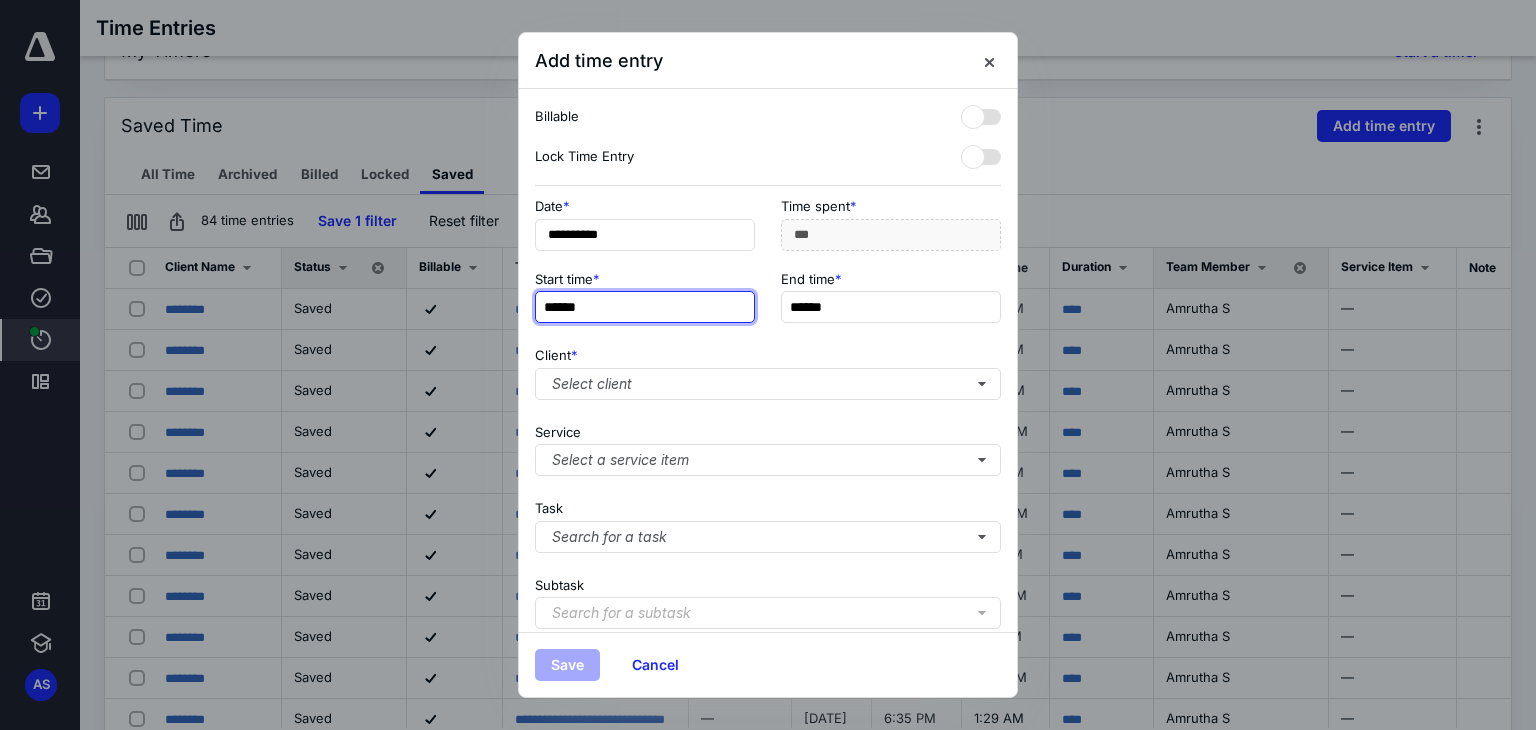 click on "******" at bounding box center (645, 307) 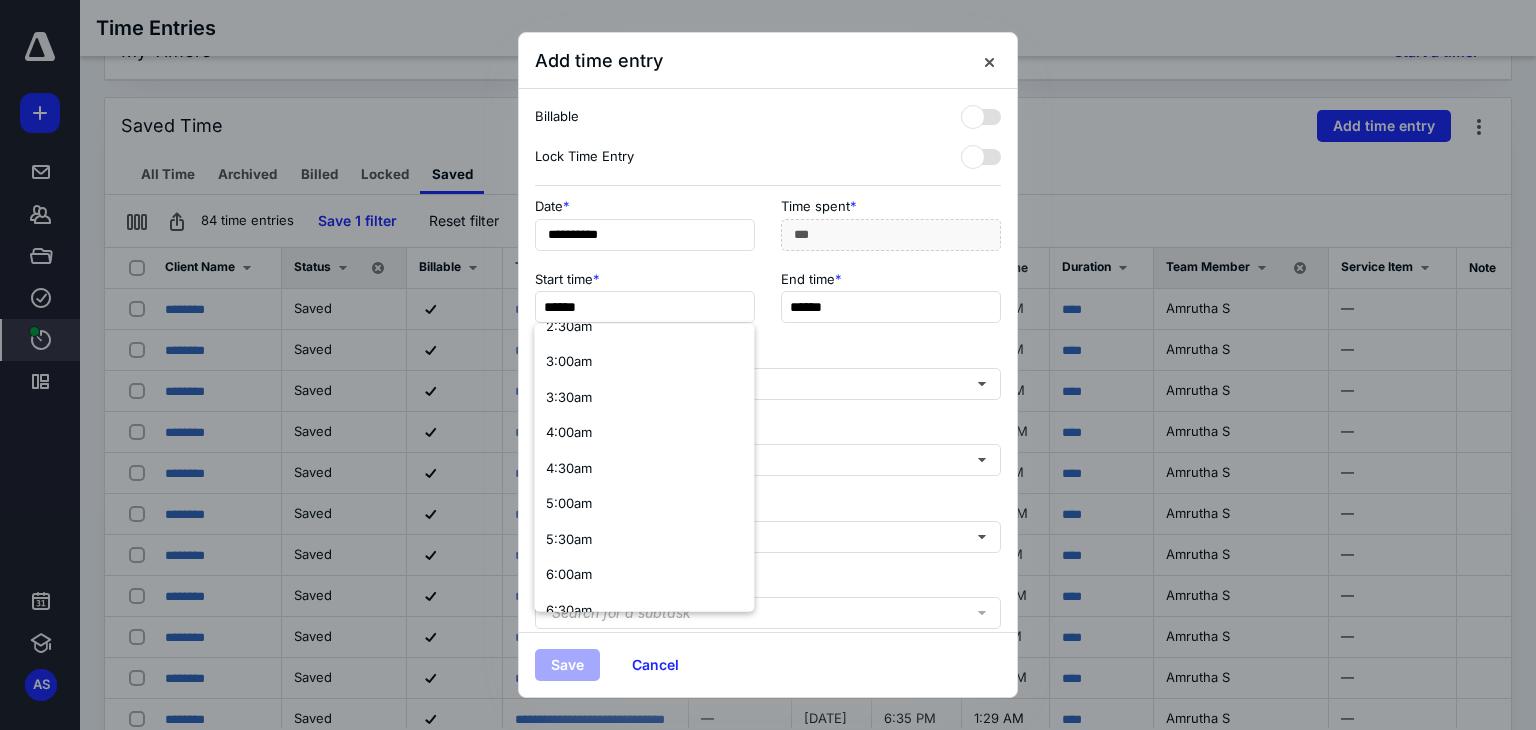 scroll, scrollTop: 256, scrollLeft: 0, axis: vertical 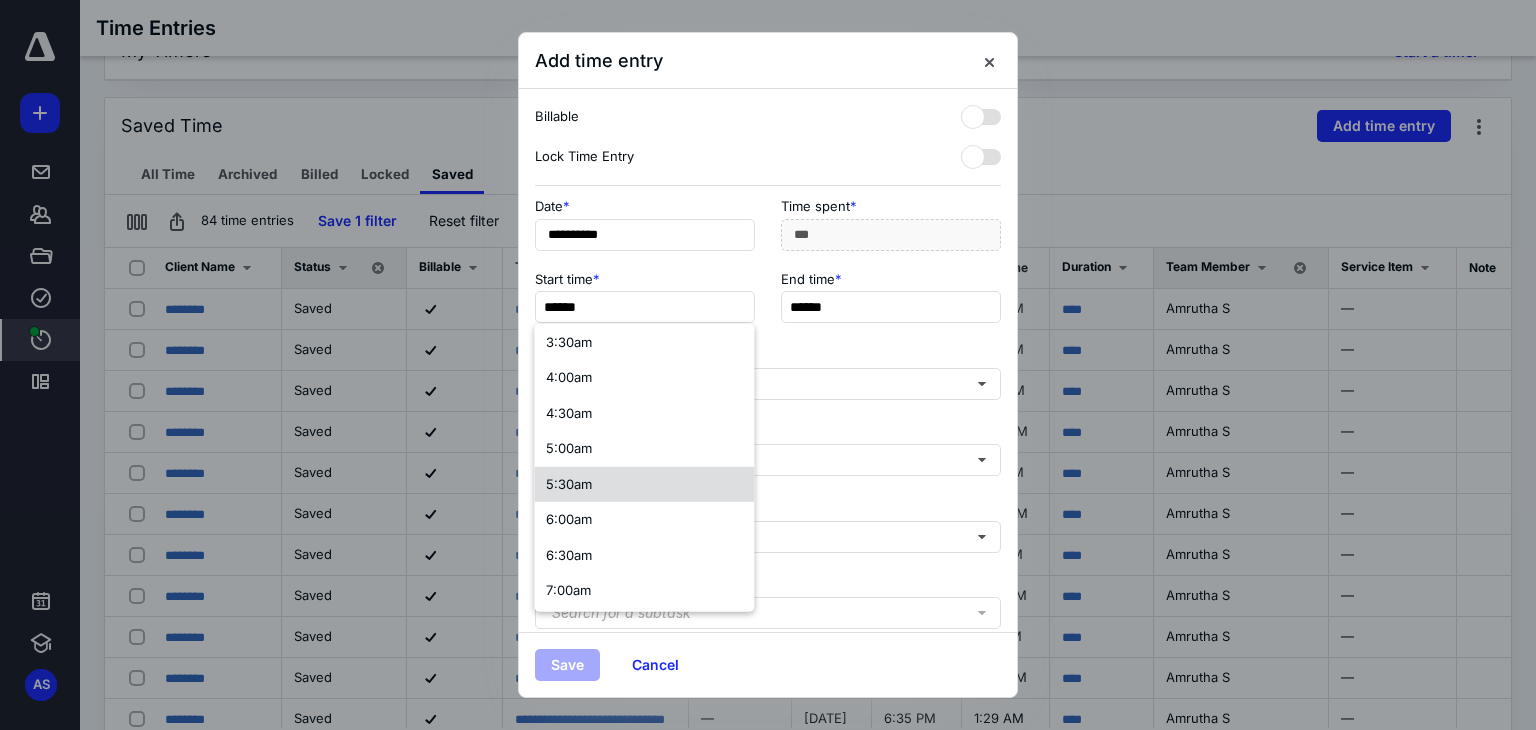 click on "5:30am" at bounding box center [569, 483] 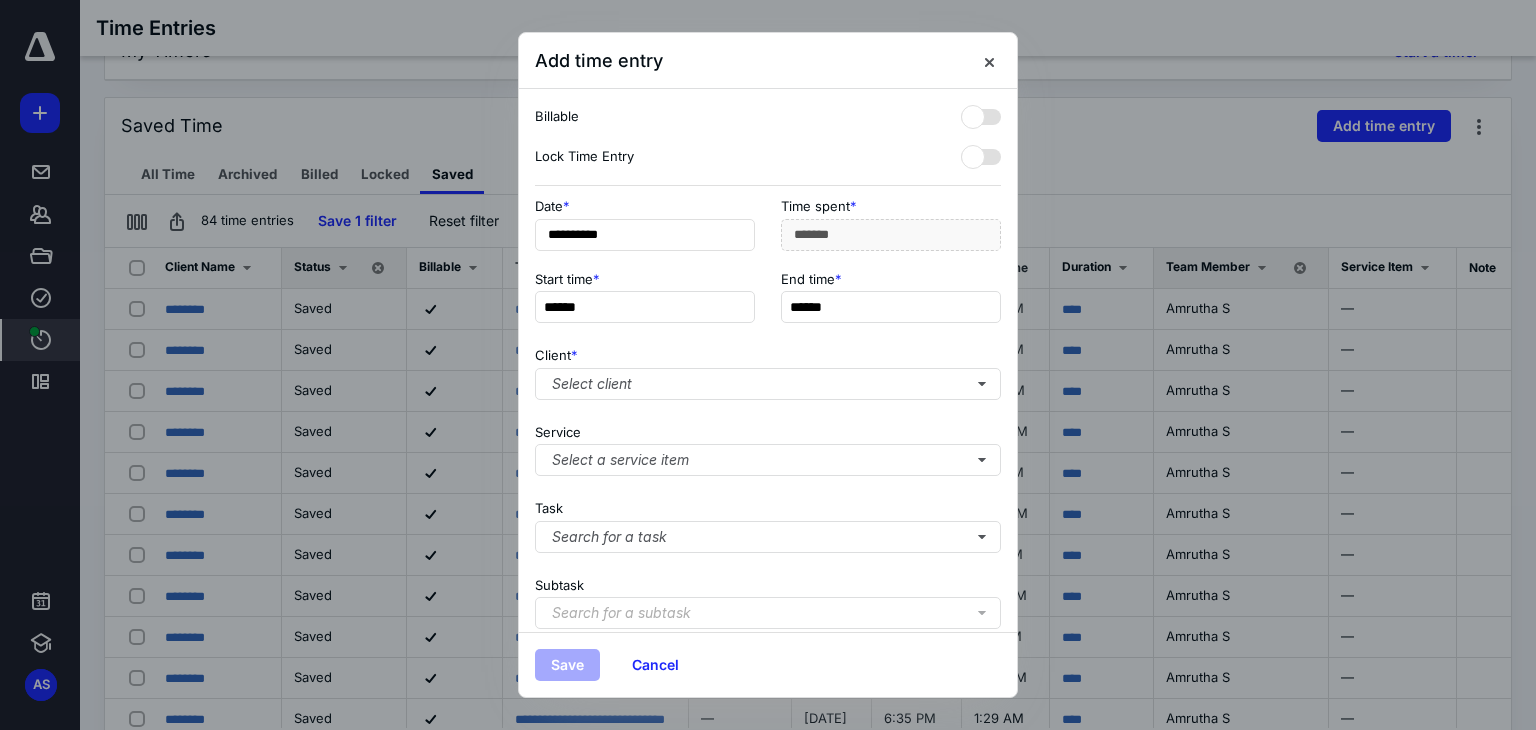 scroll, scrollTop: 0, scrollLeft: 0, axis: both 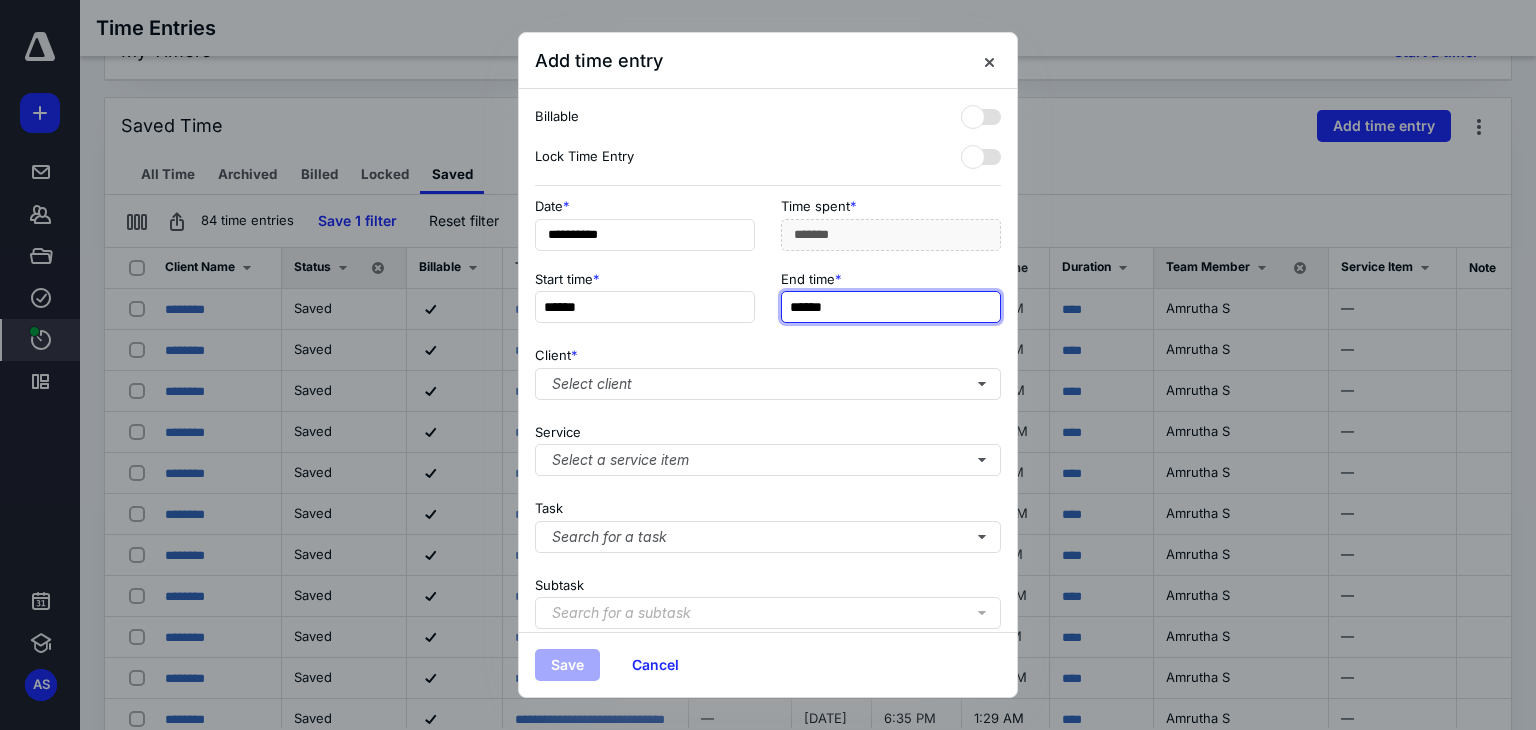 click on "******" at bounding box center (891, 307) 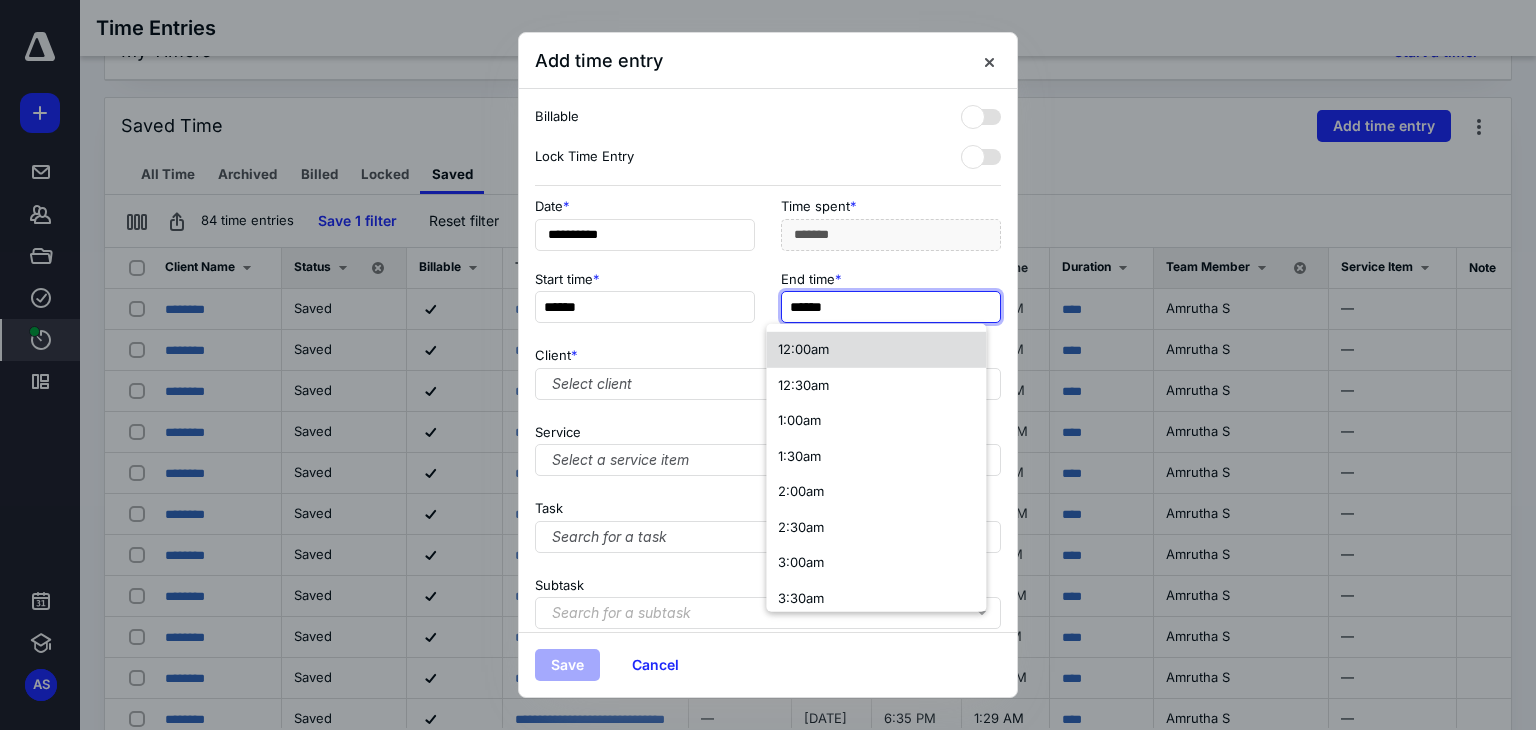 click on "12:00am" at bounding box center (803, 349) 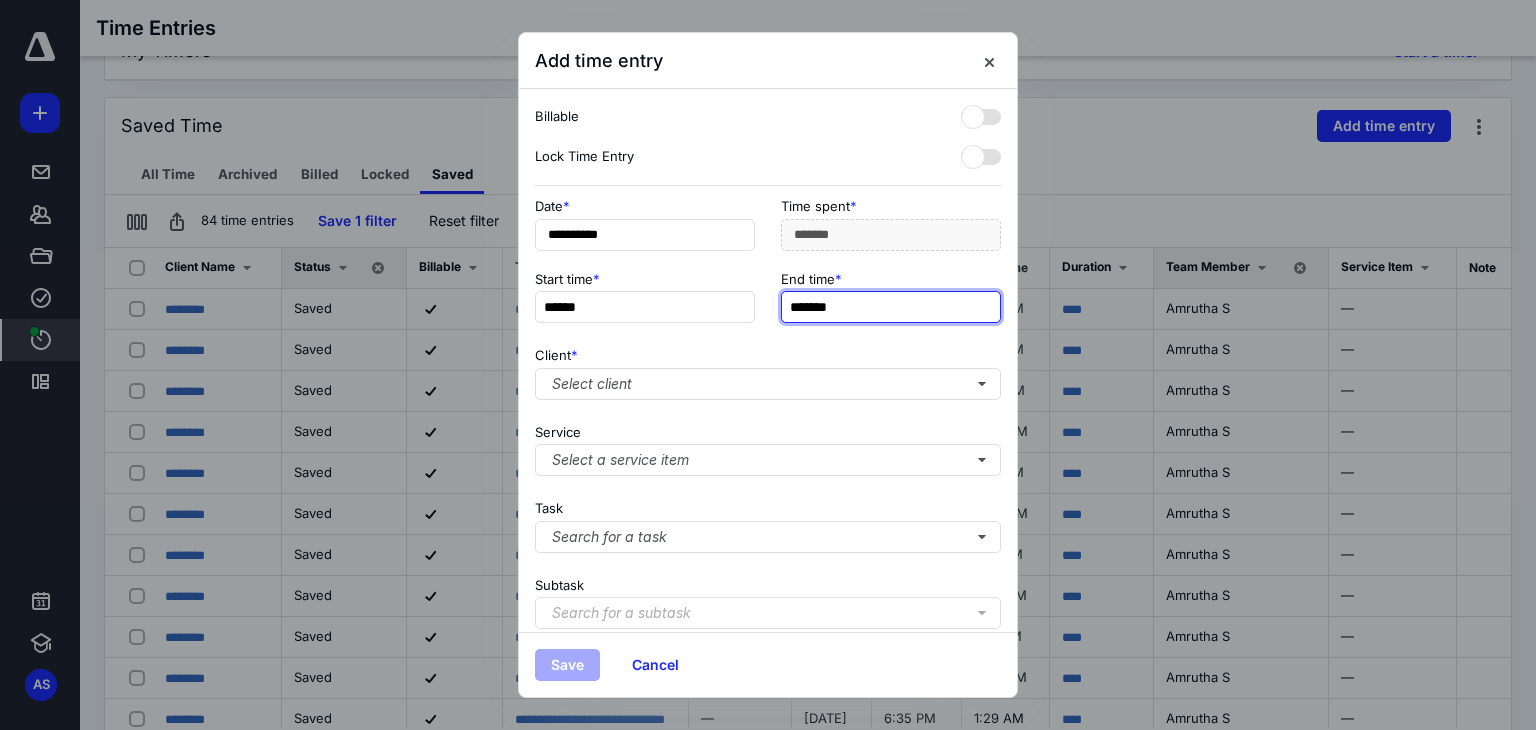 click on "*******" at bounding box center [891, 307] 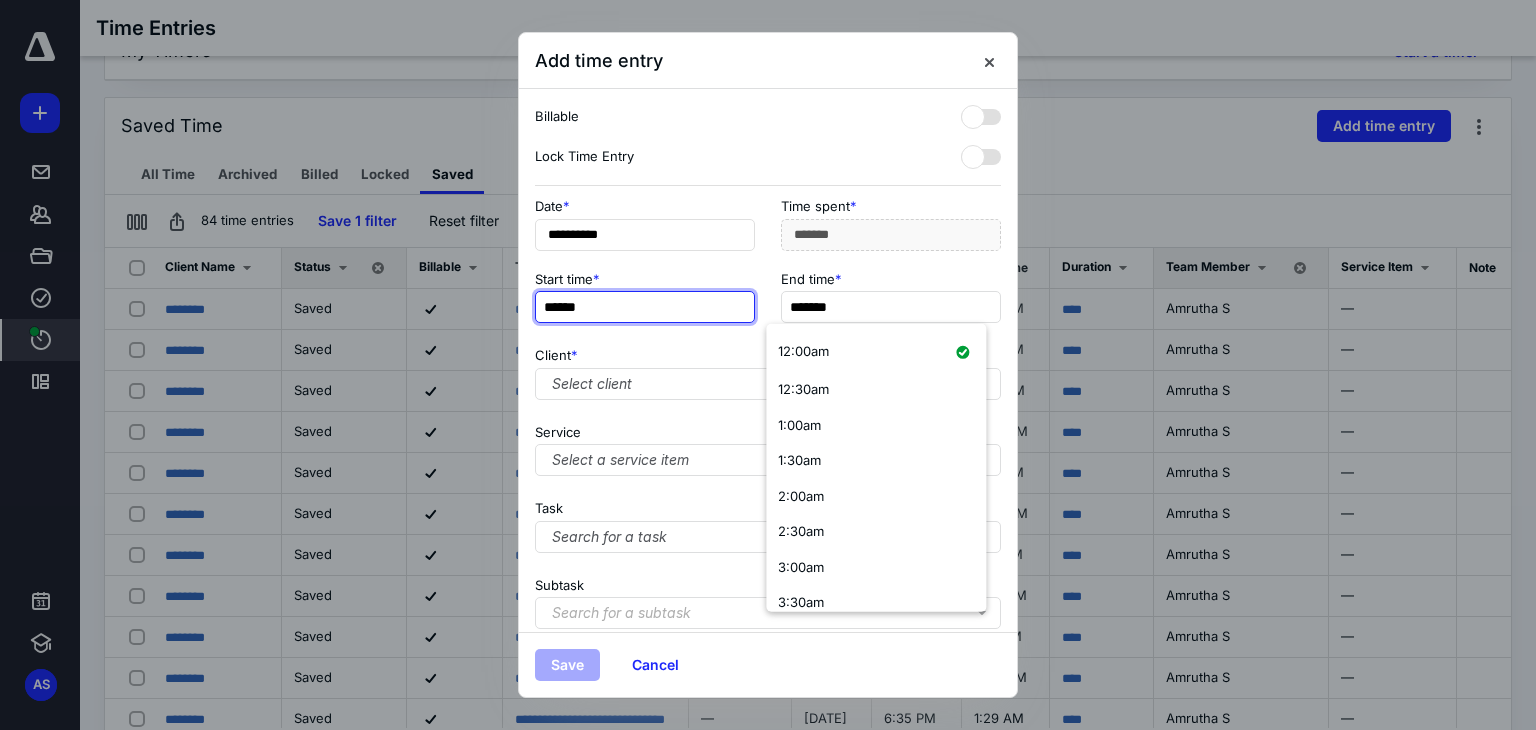 click on "******" at bounding box center (645, 307) 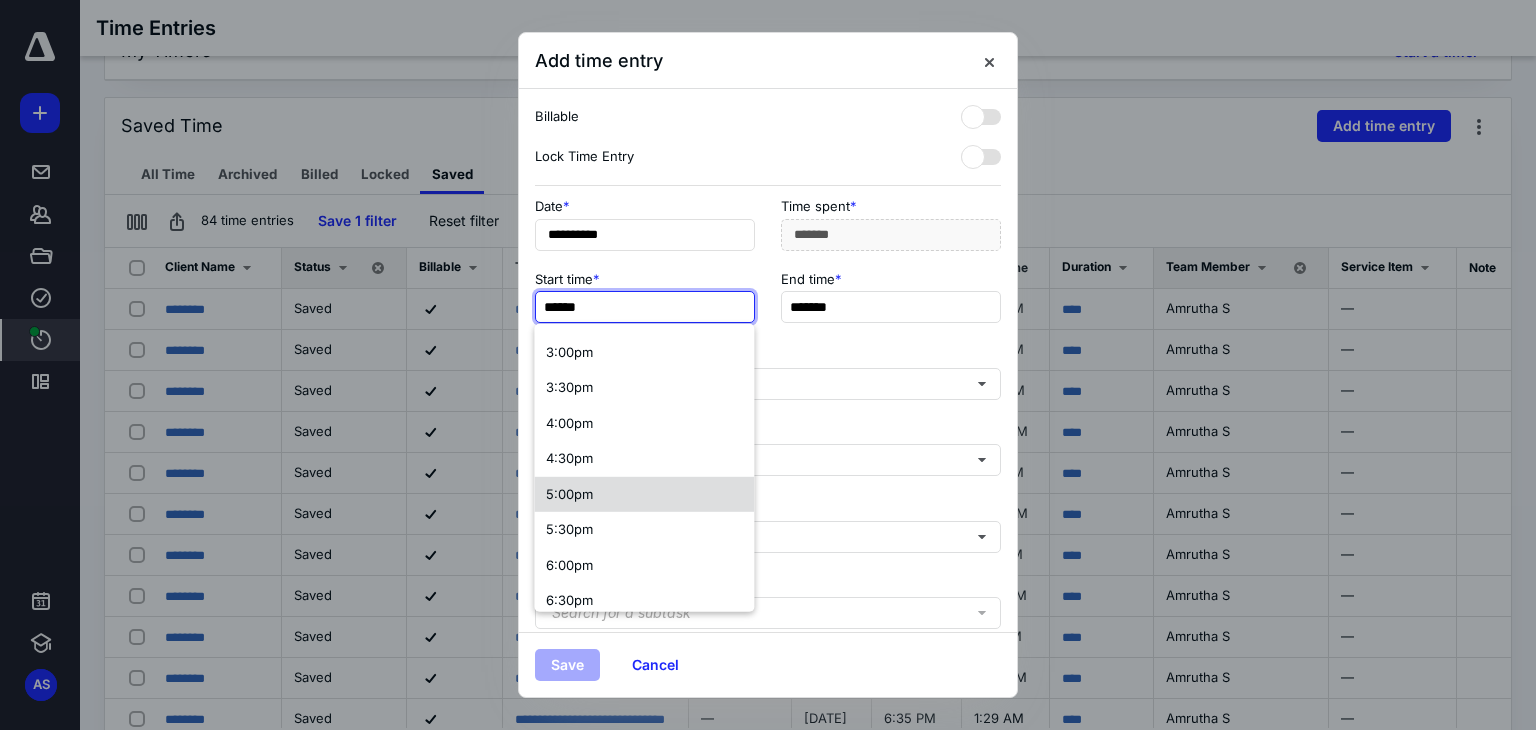 scroll, scrollTop: 1200, scrollLeft: 0, axis: vertical 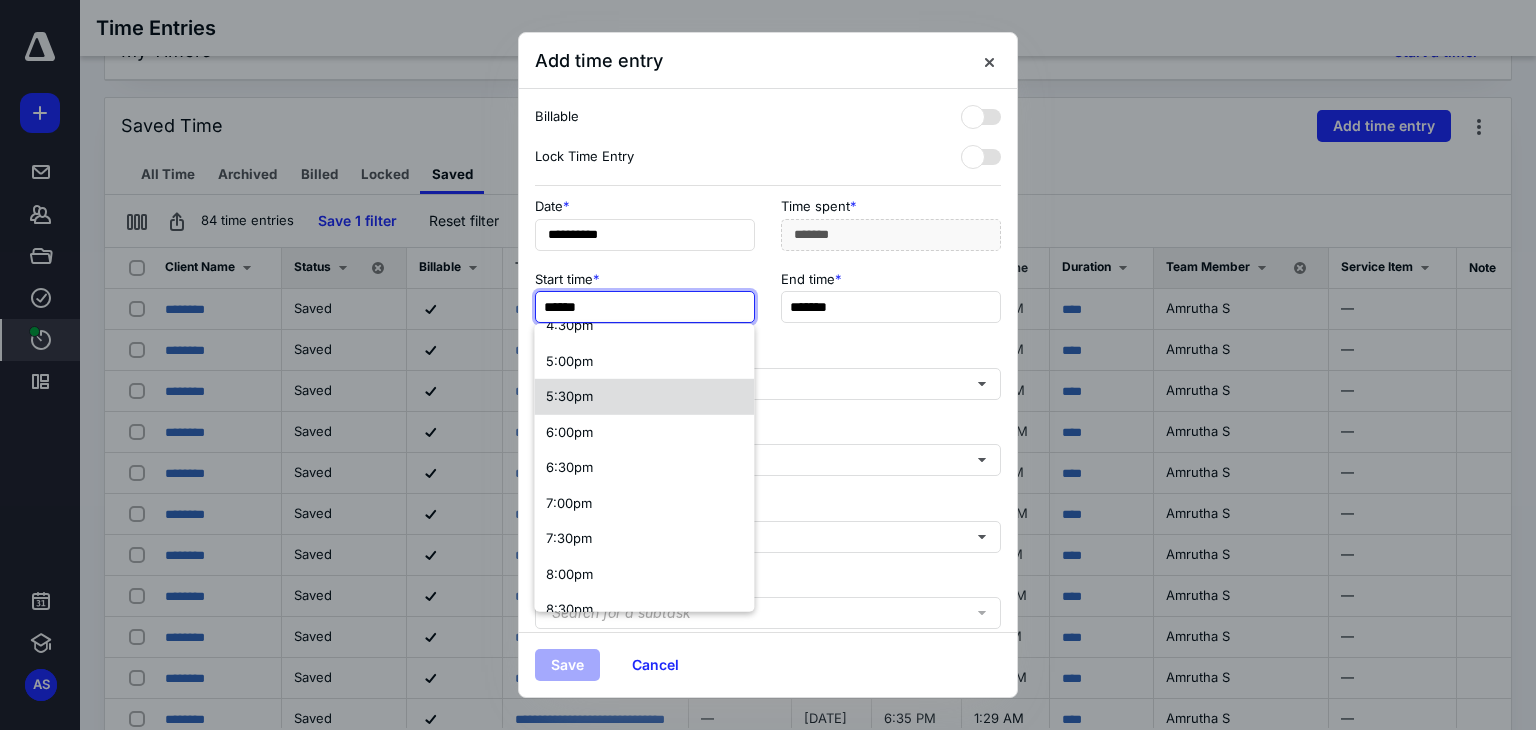 click on "5:30pm" at bounding box center (644, 397) 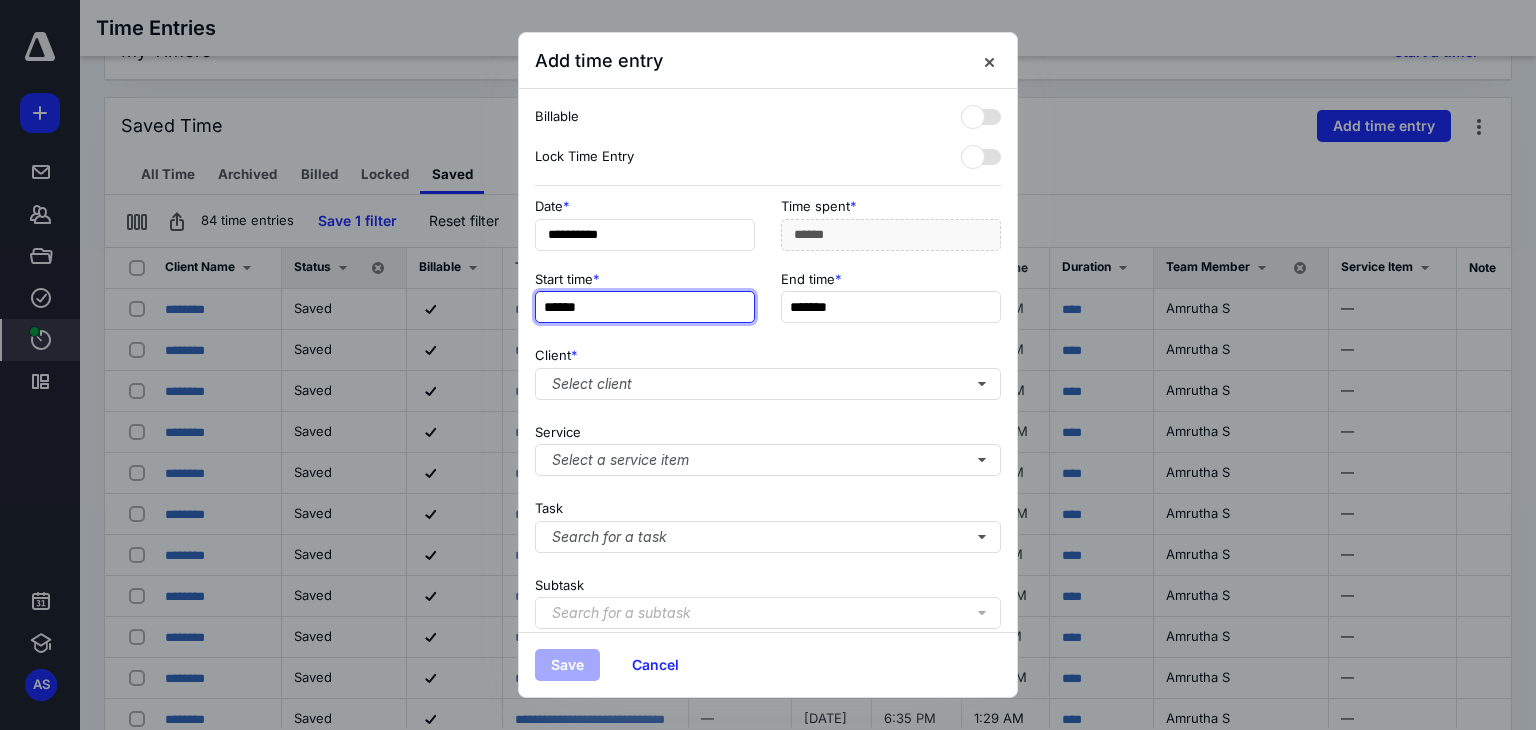 scroll, scrollTop: 0, scrollLeft: 0, axis: both 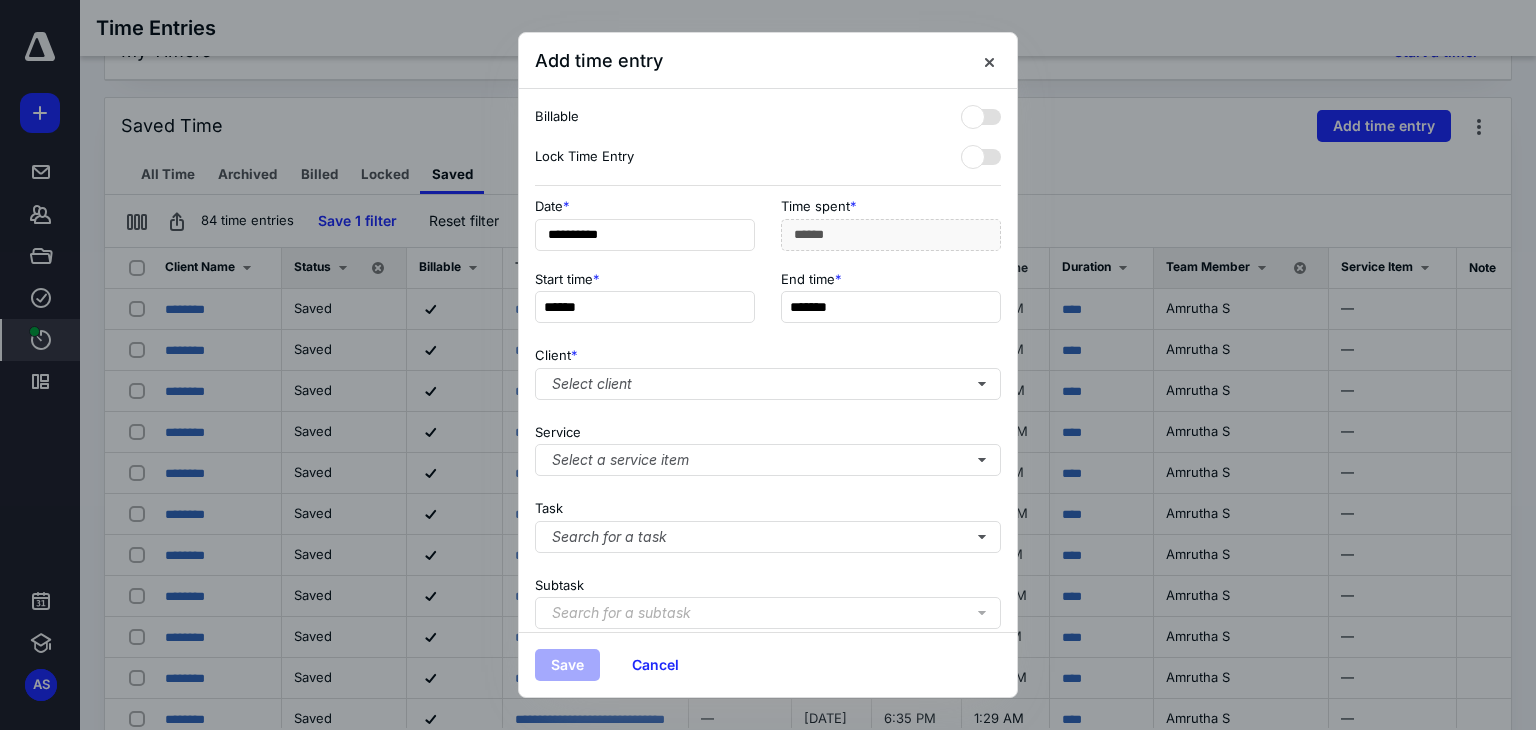 click on "Billable" at bounding box center (768, 117) 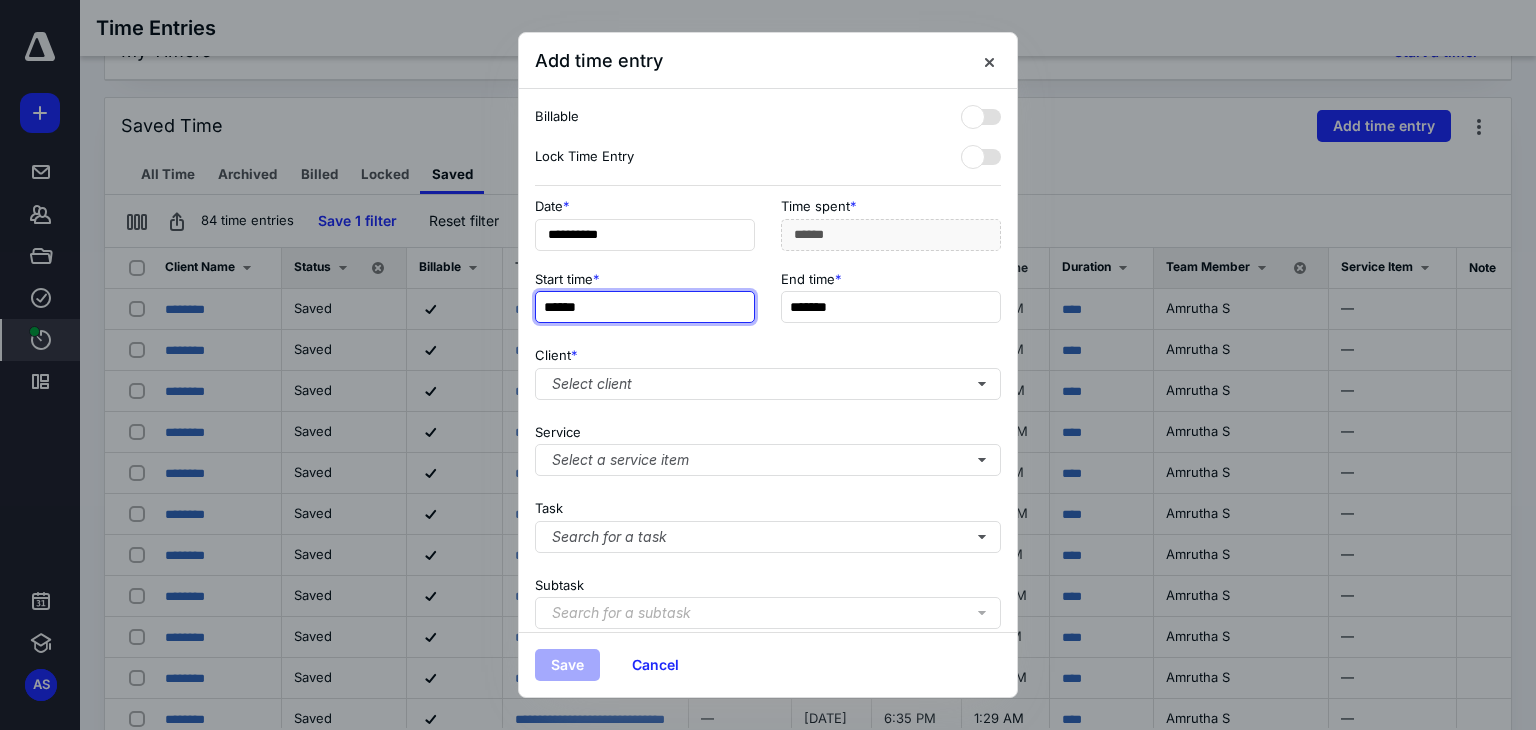 click on "******" at bounding box center [645, 307] 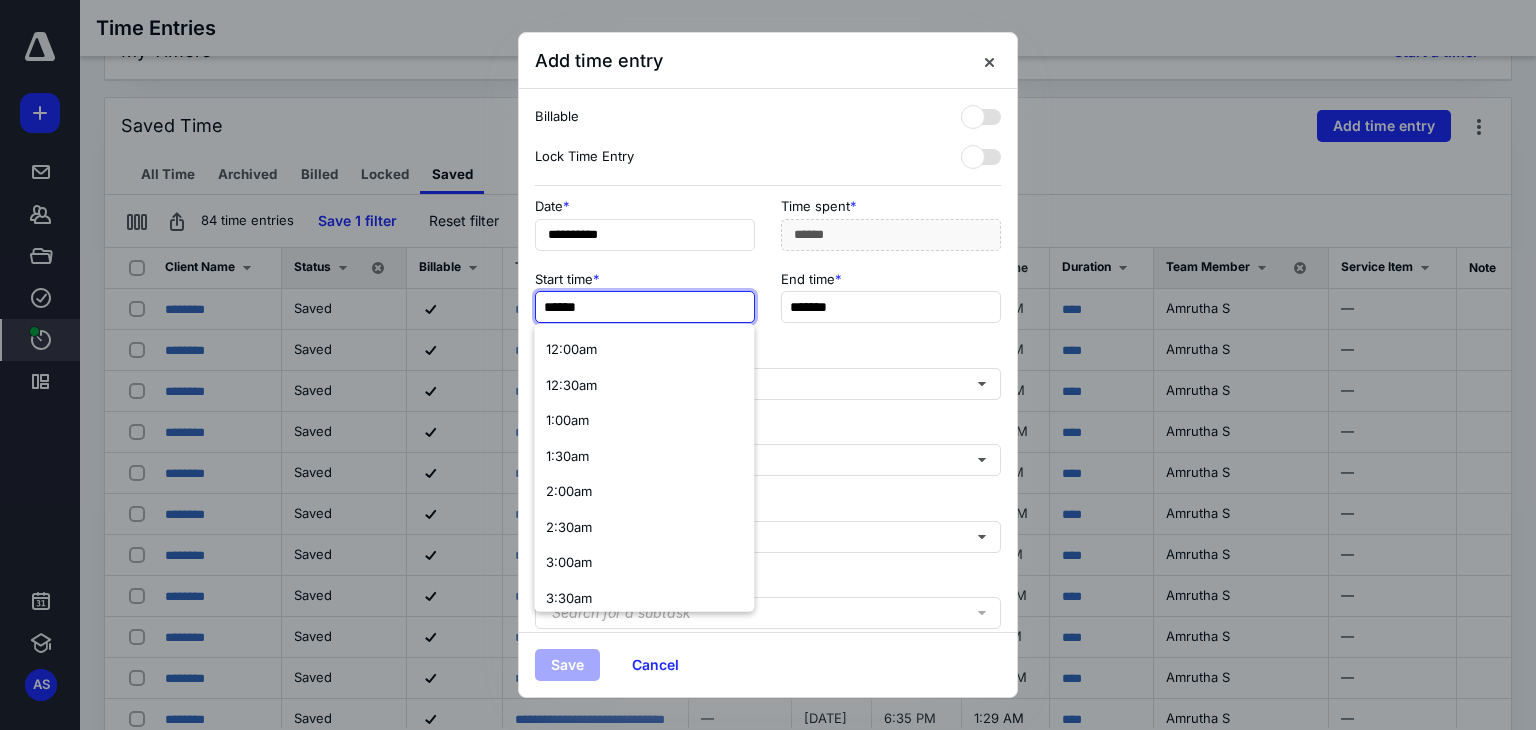 click on "******" at bounding box center [645, 307] 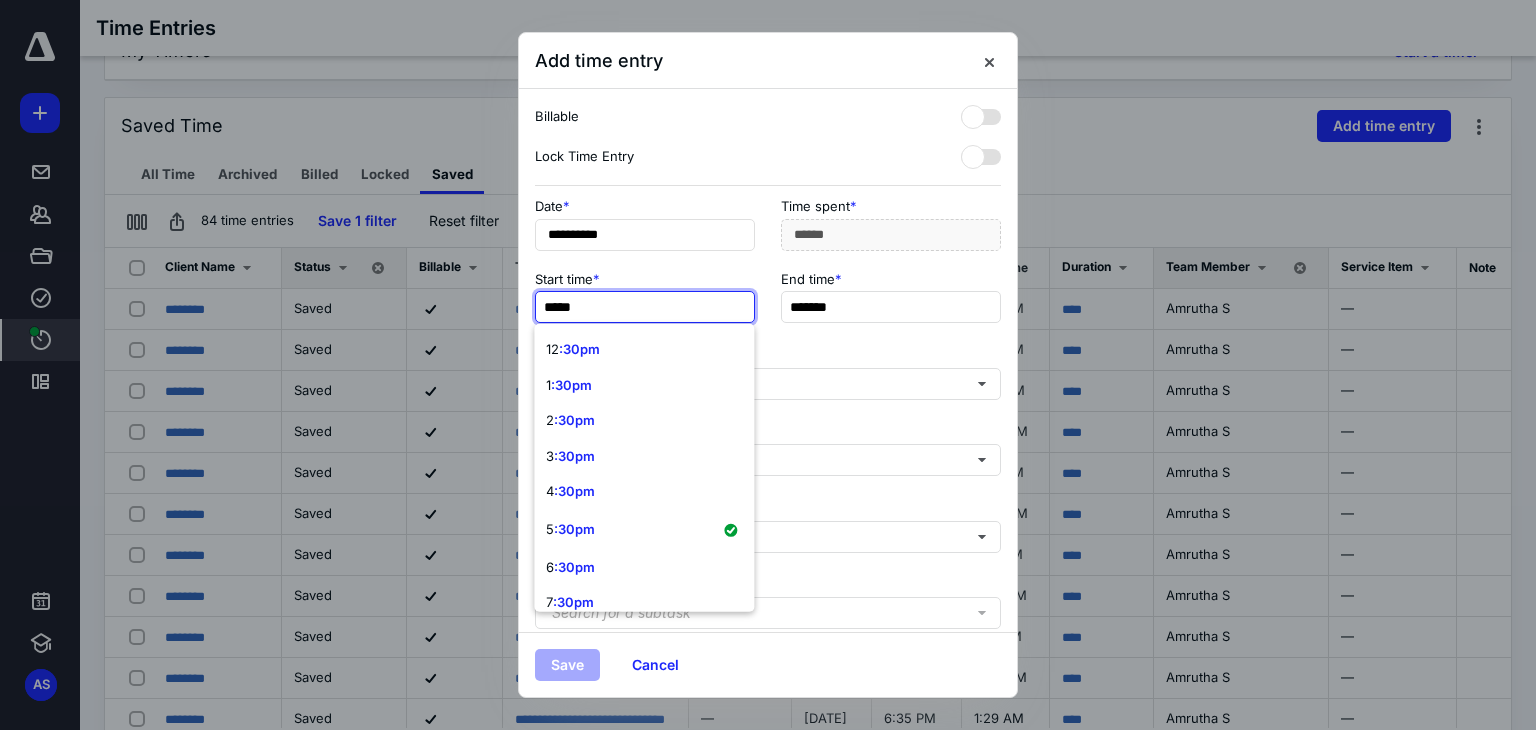 type on "******" 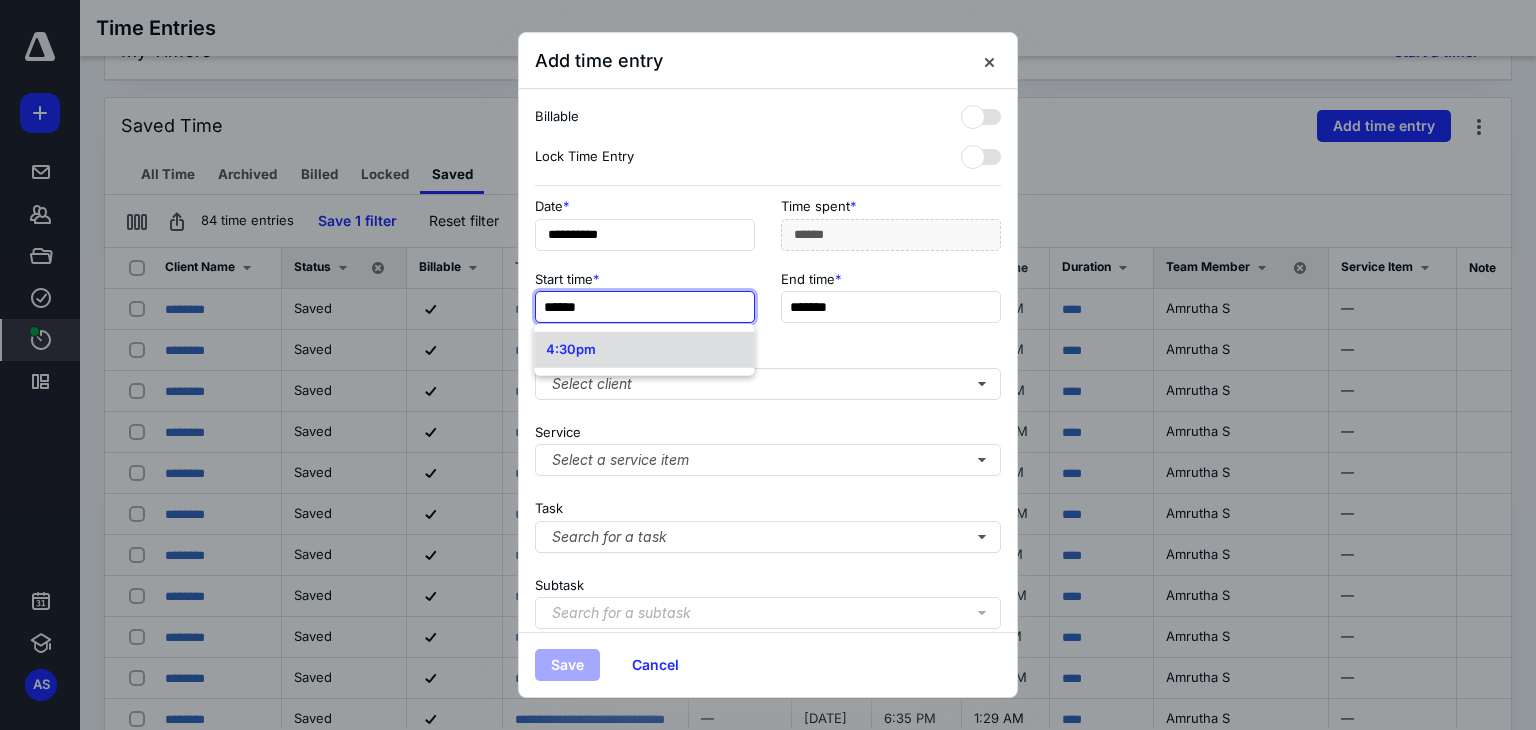 click on "4:30pm" at bounding box center (571, 349) 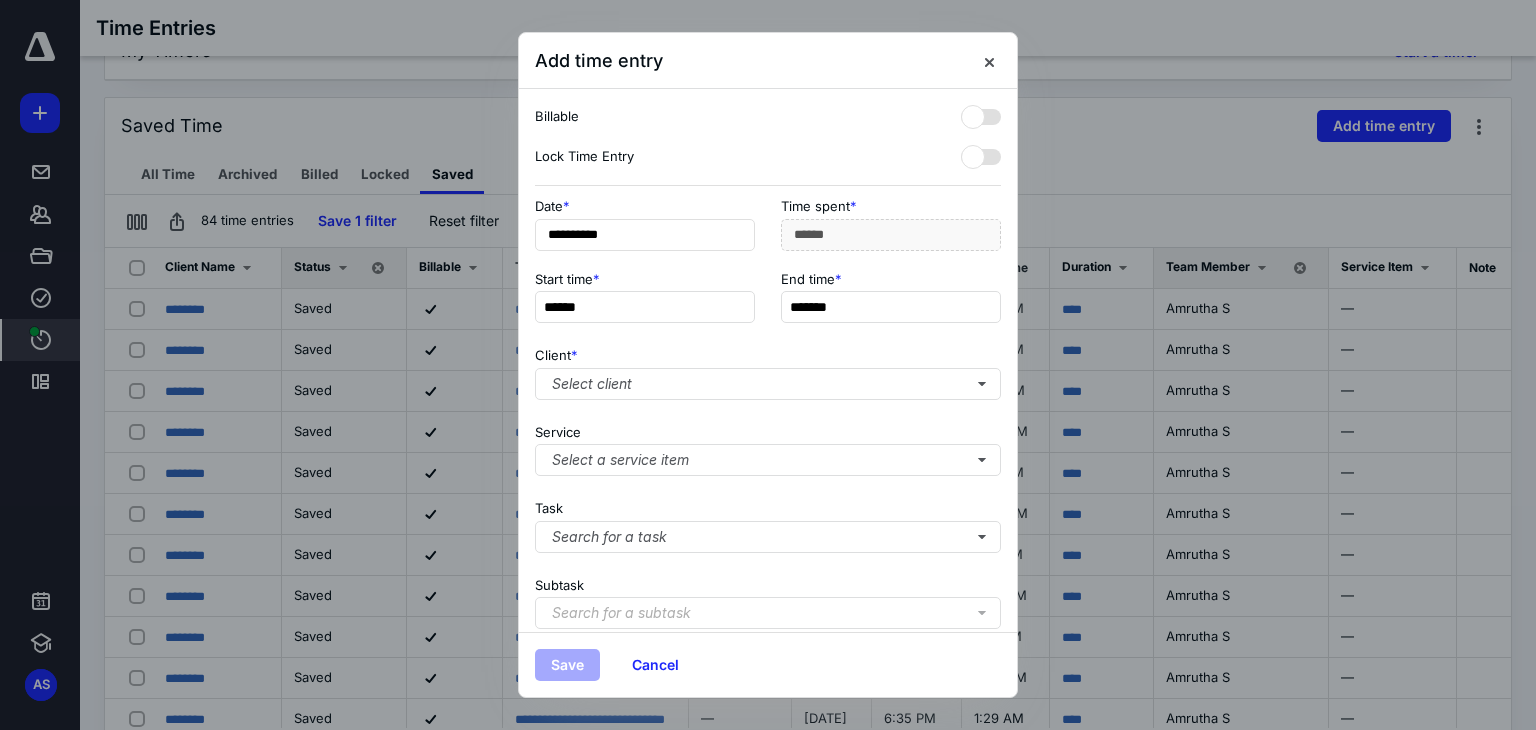 click on "Lock Time Entry" at bounding box center [768, 157] 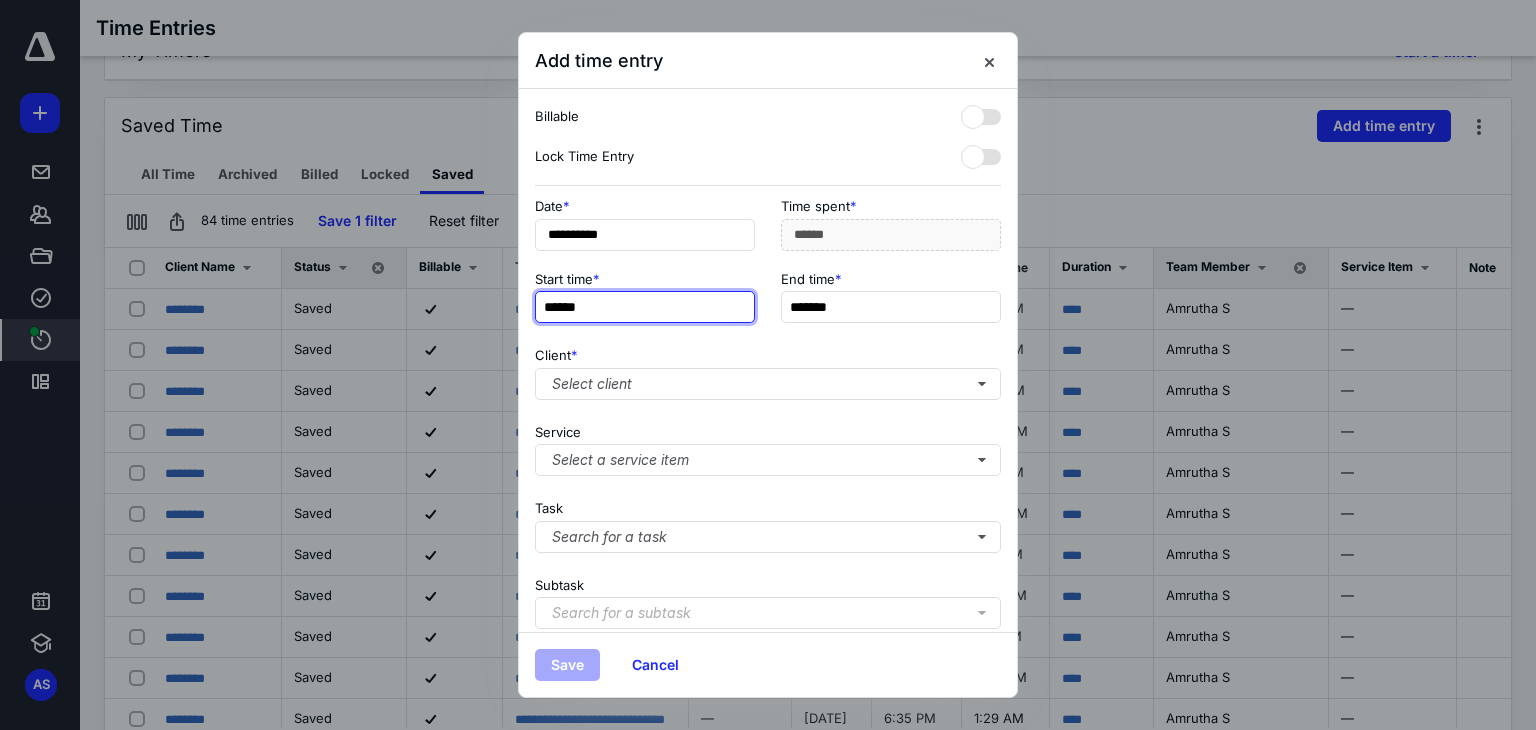 click on "******" at bounding box center [645, 307] 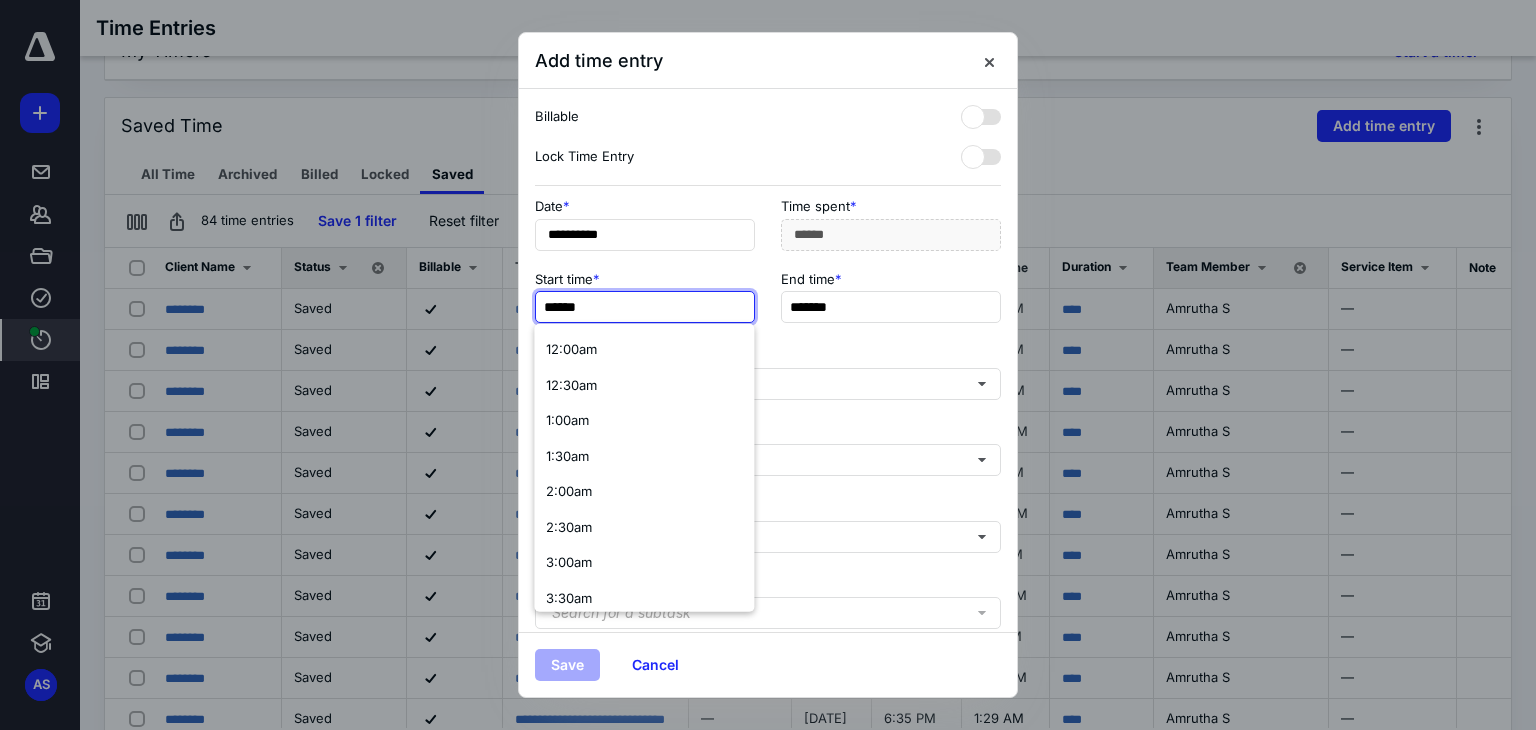 click on "******" at bounding box center [645, 307] 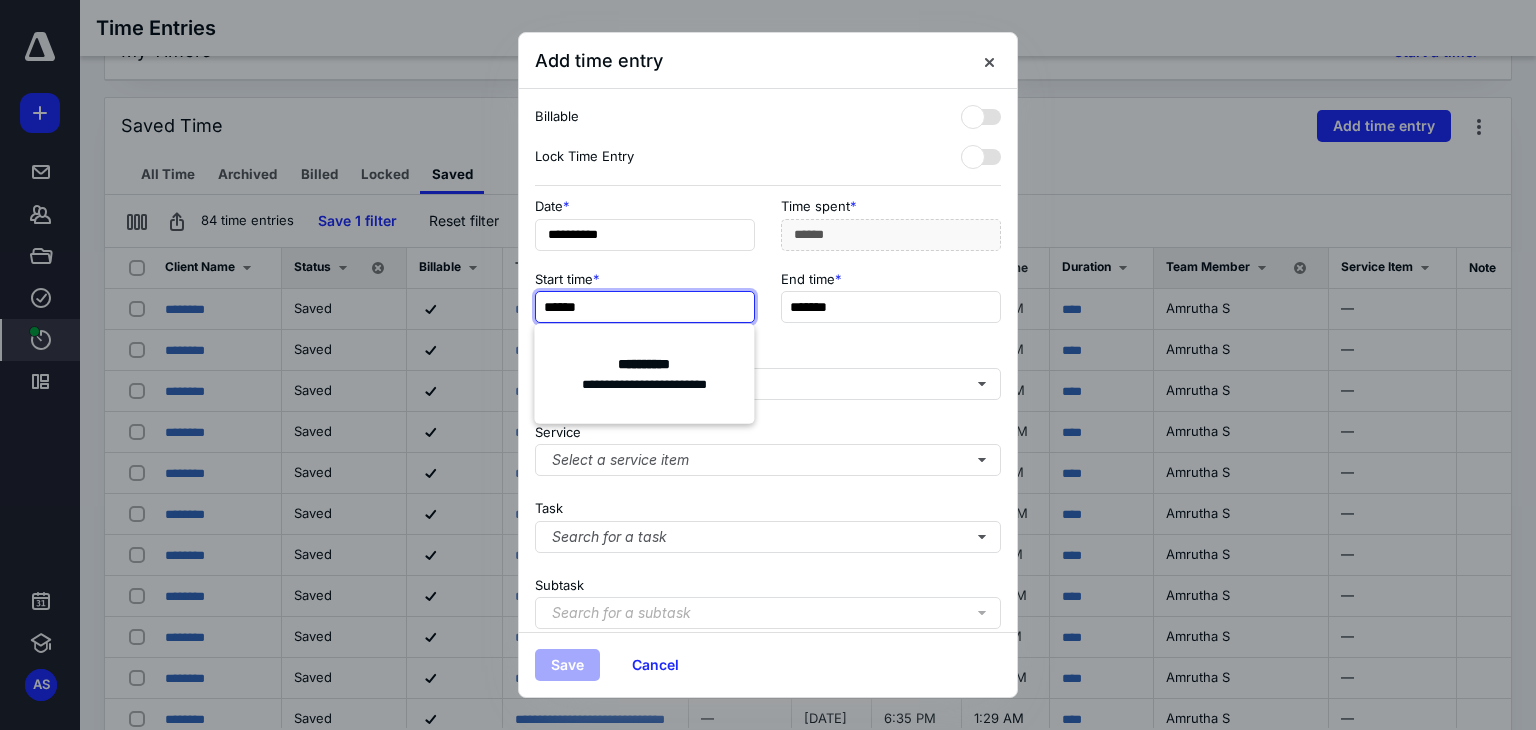 type on "******" 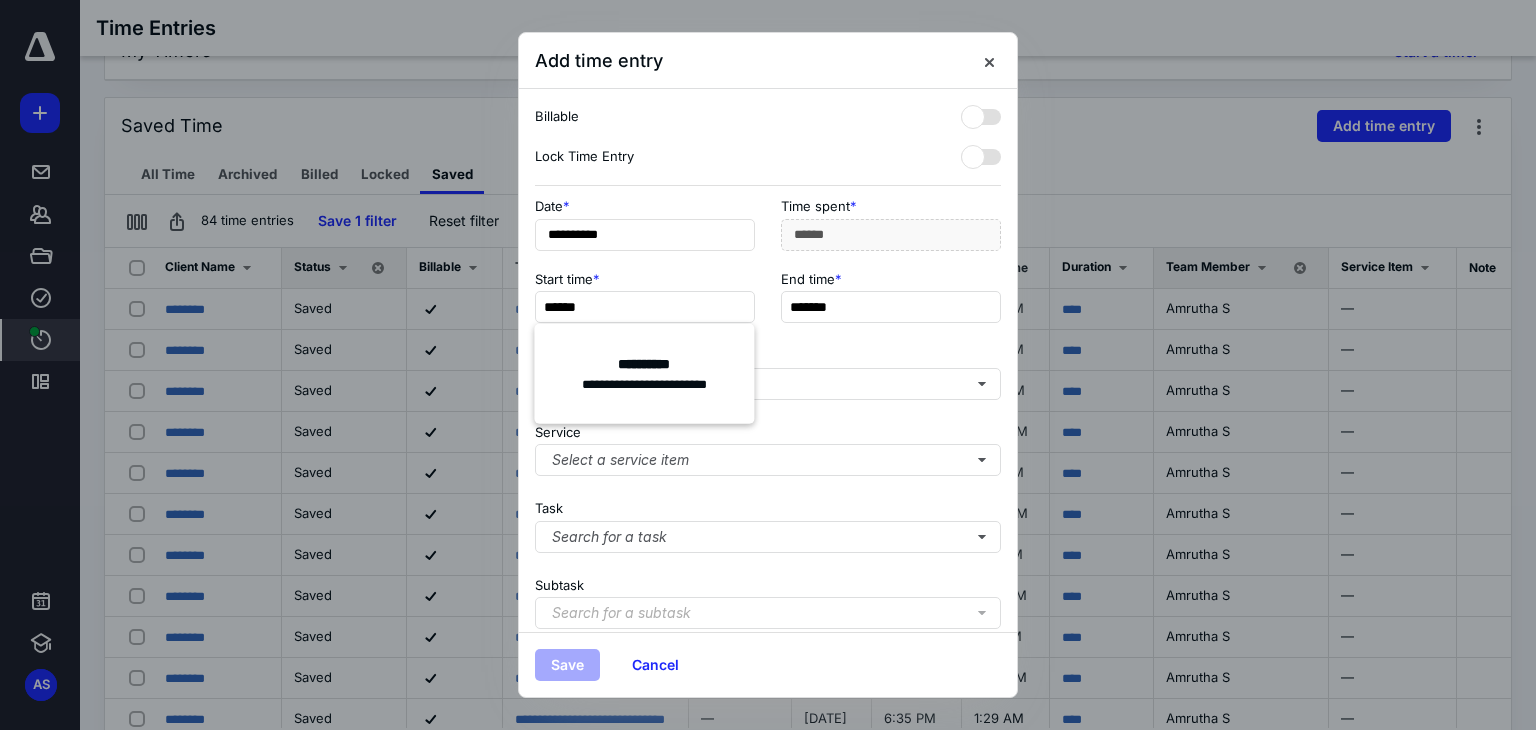 type on "******" 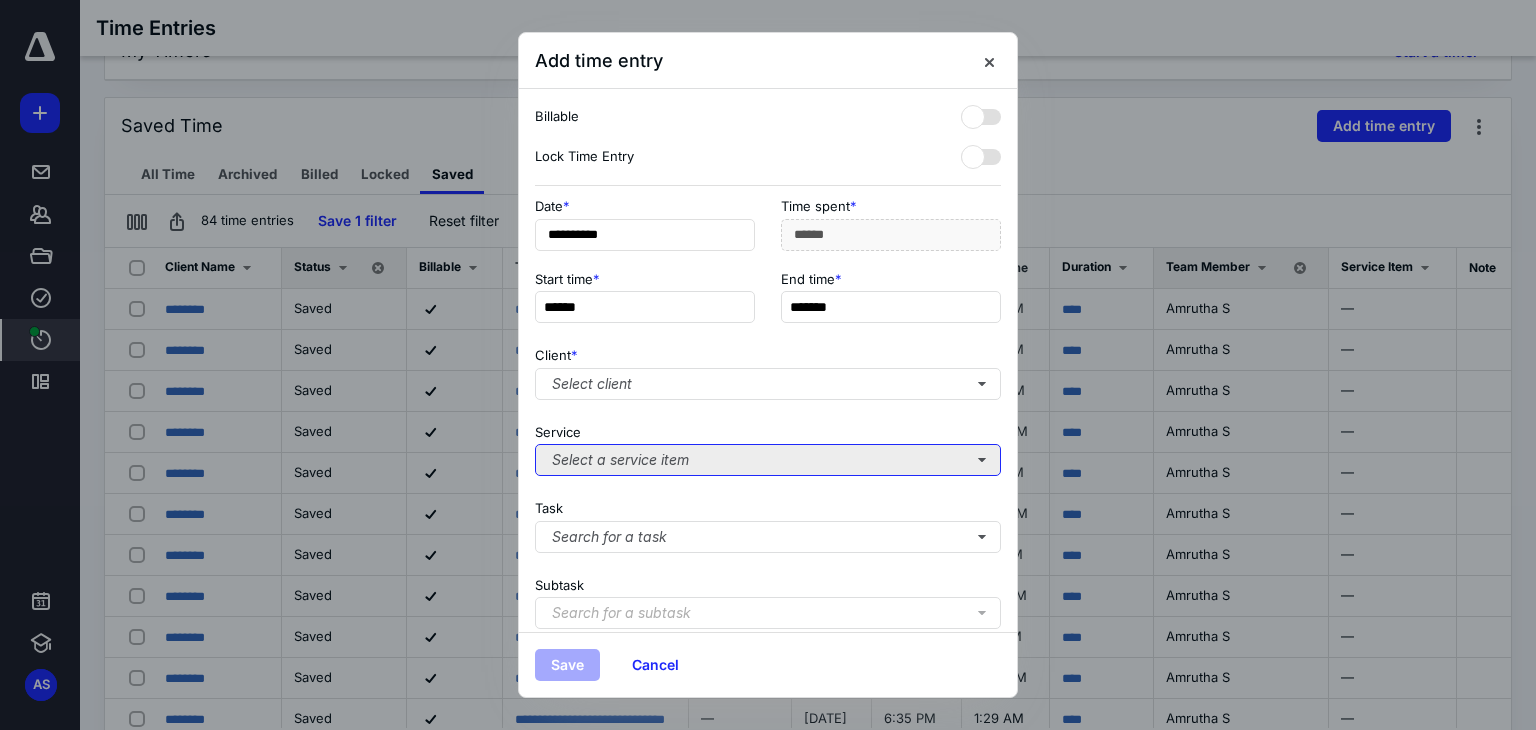 click on "Select a service item" at bounding box center (768, 460) 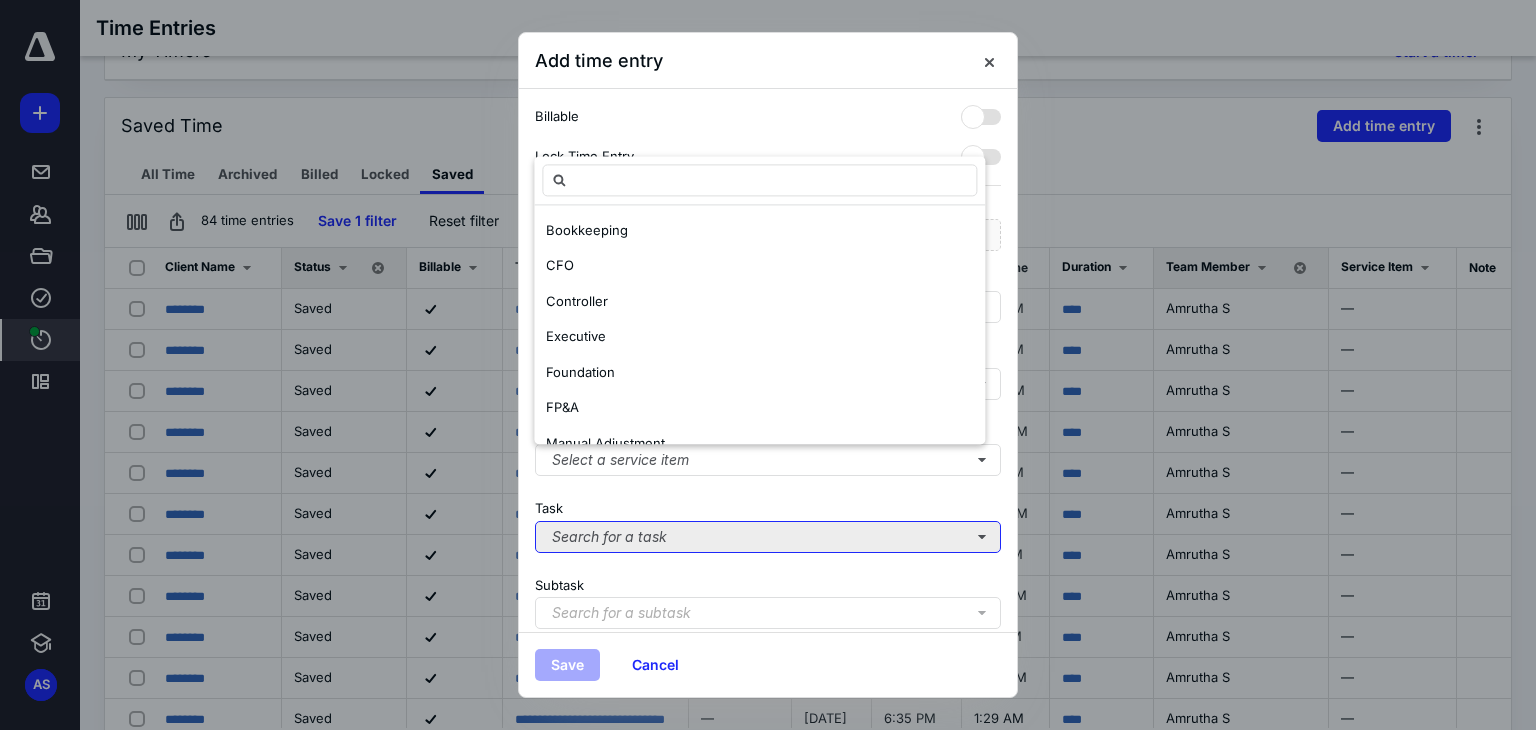 click on "Search for a task" at bounding box center (768, 537) 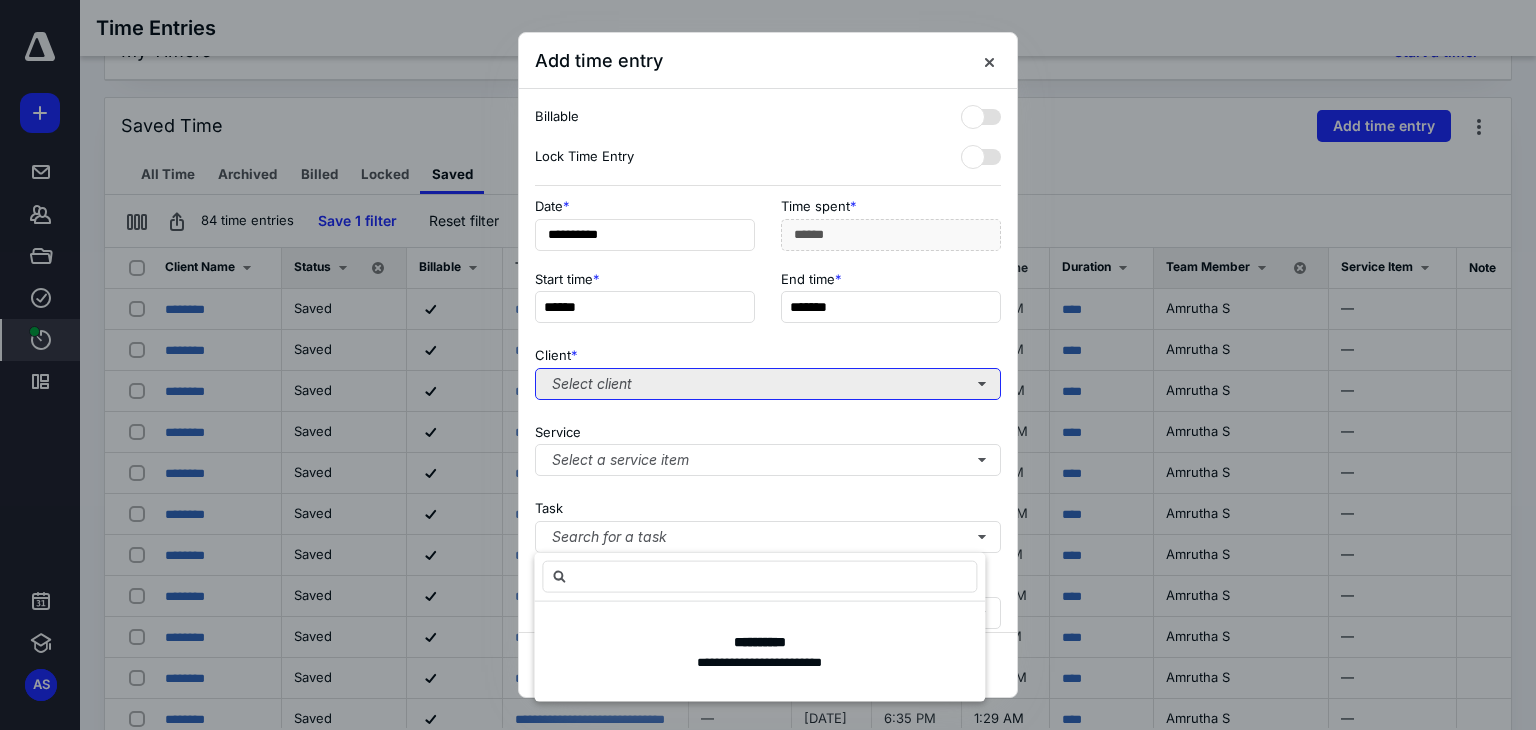 click on "Select client" at bounding box center [768, 384] 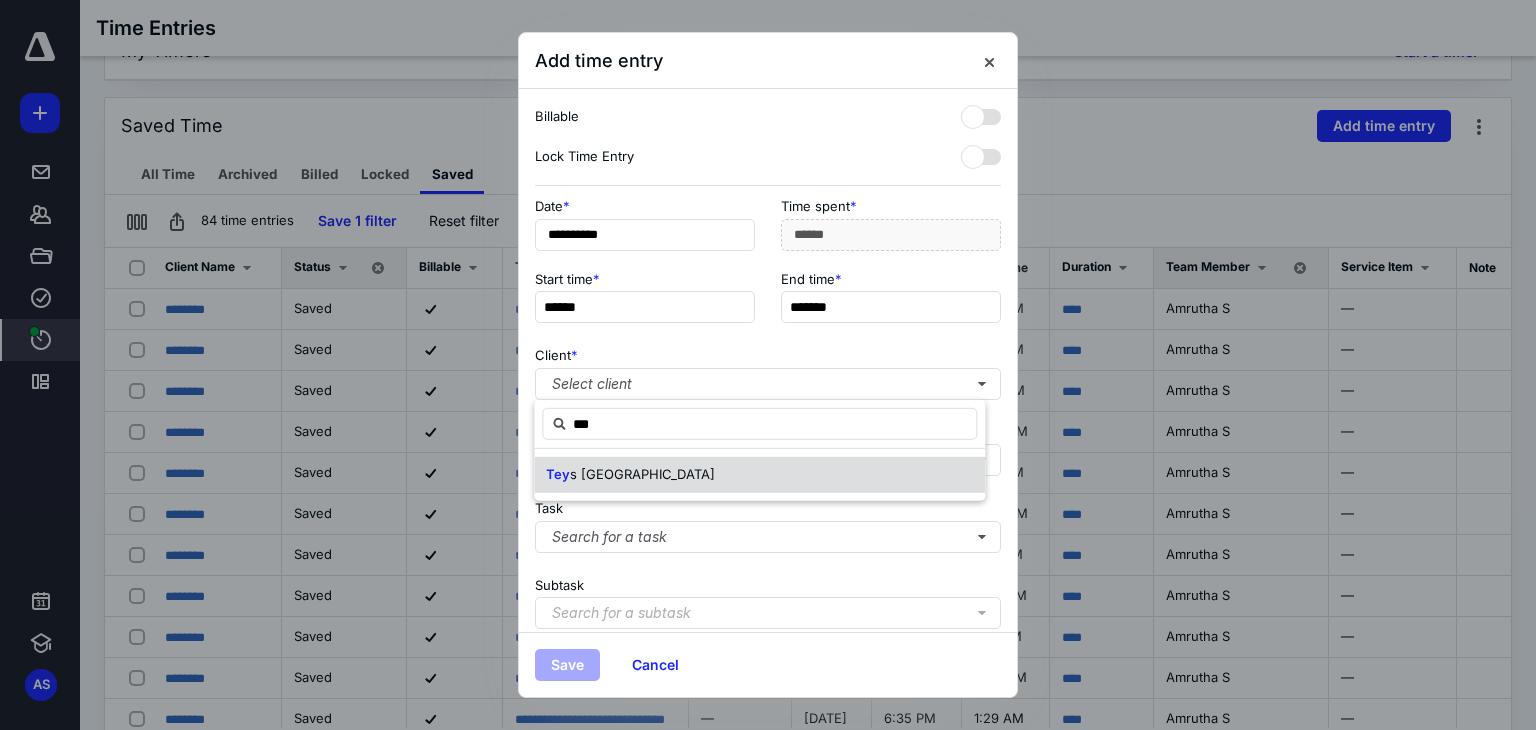click on "Tey s [GEOGRAPHIC_DATA]" at bounding box center (759, 475) 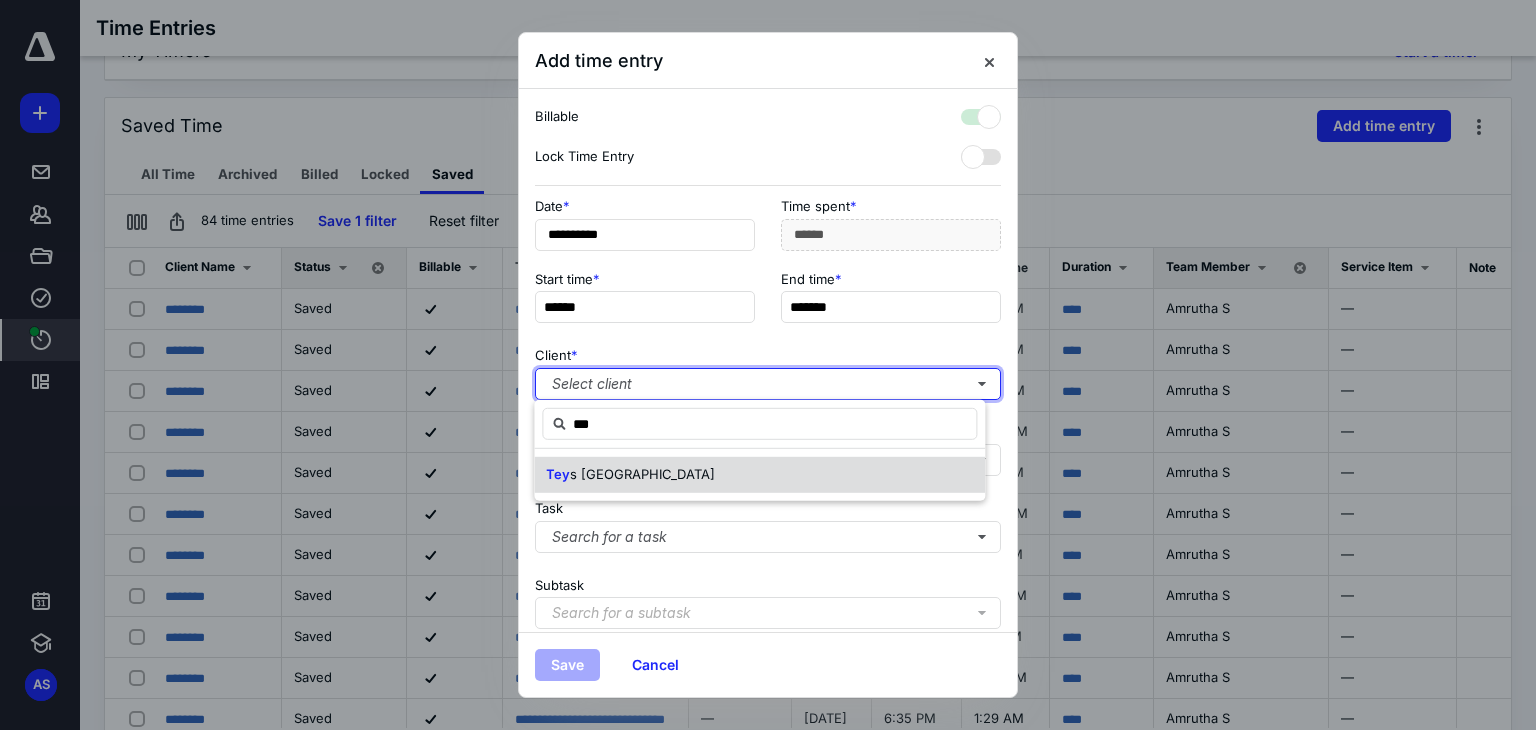 checkbox on "true" 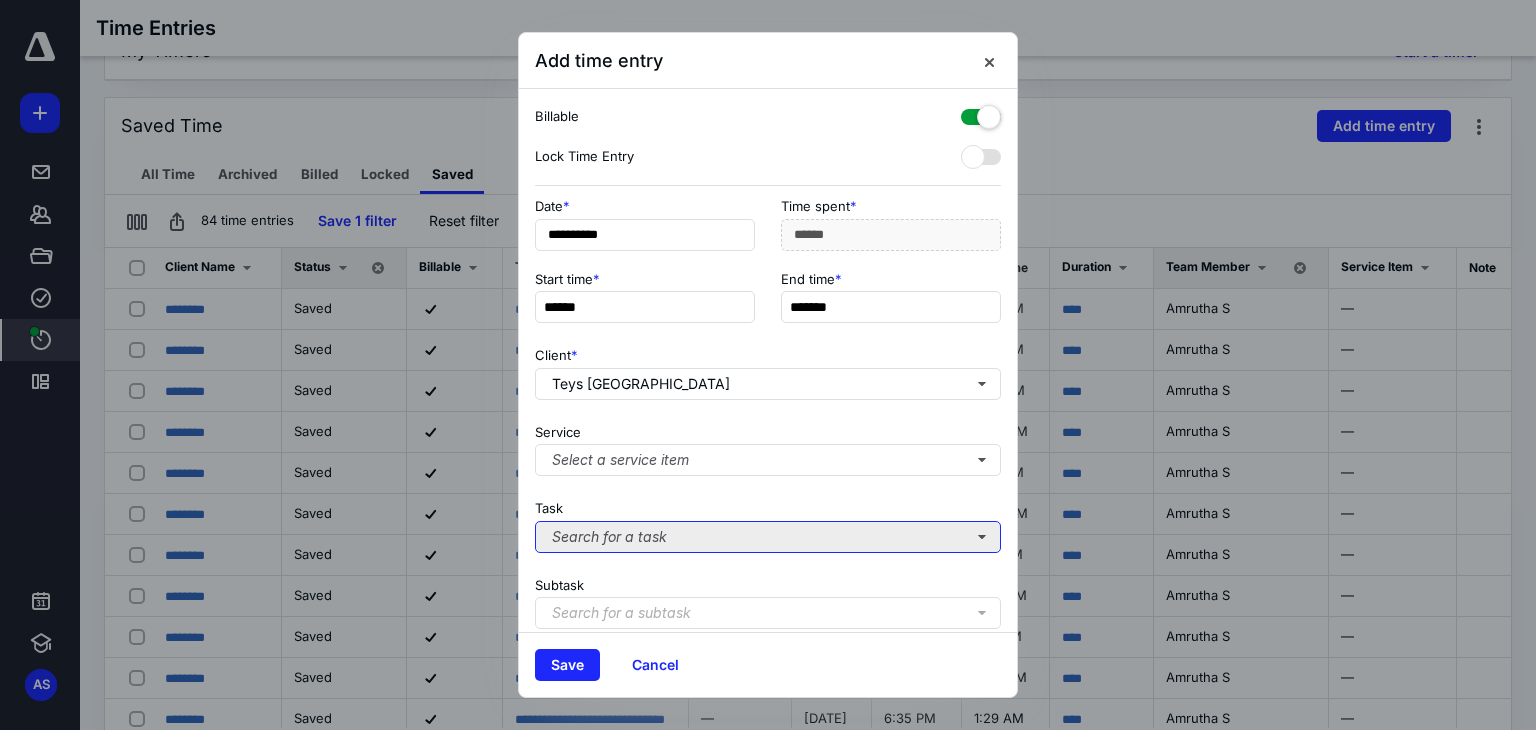 click on "Search for a task" at bounding box center (768, 537) 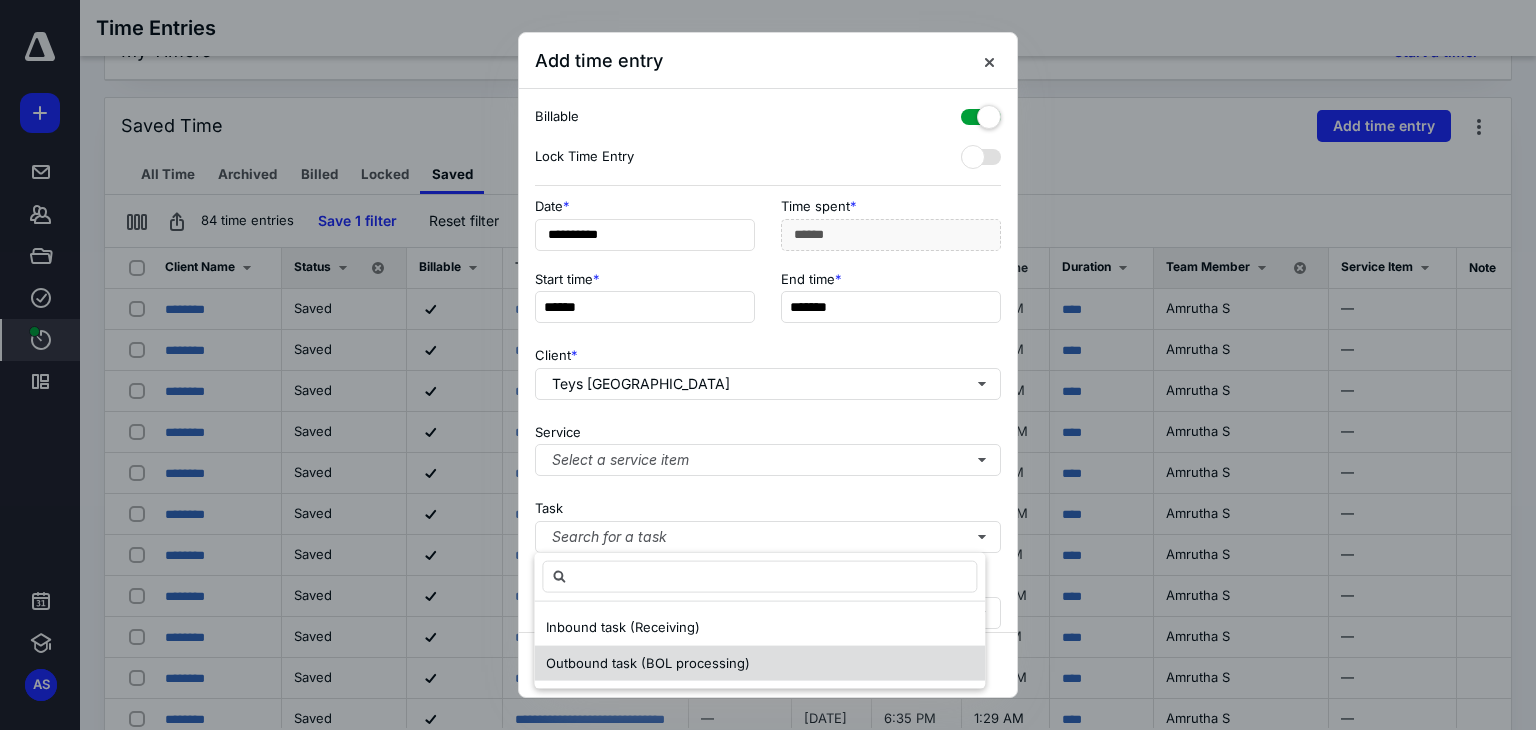 click on "Outbound task (BOL processing)" at bounding box center [648, 662] 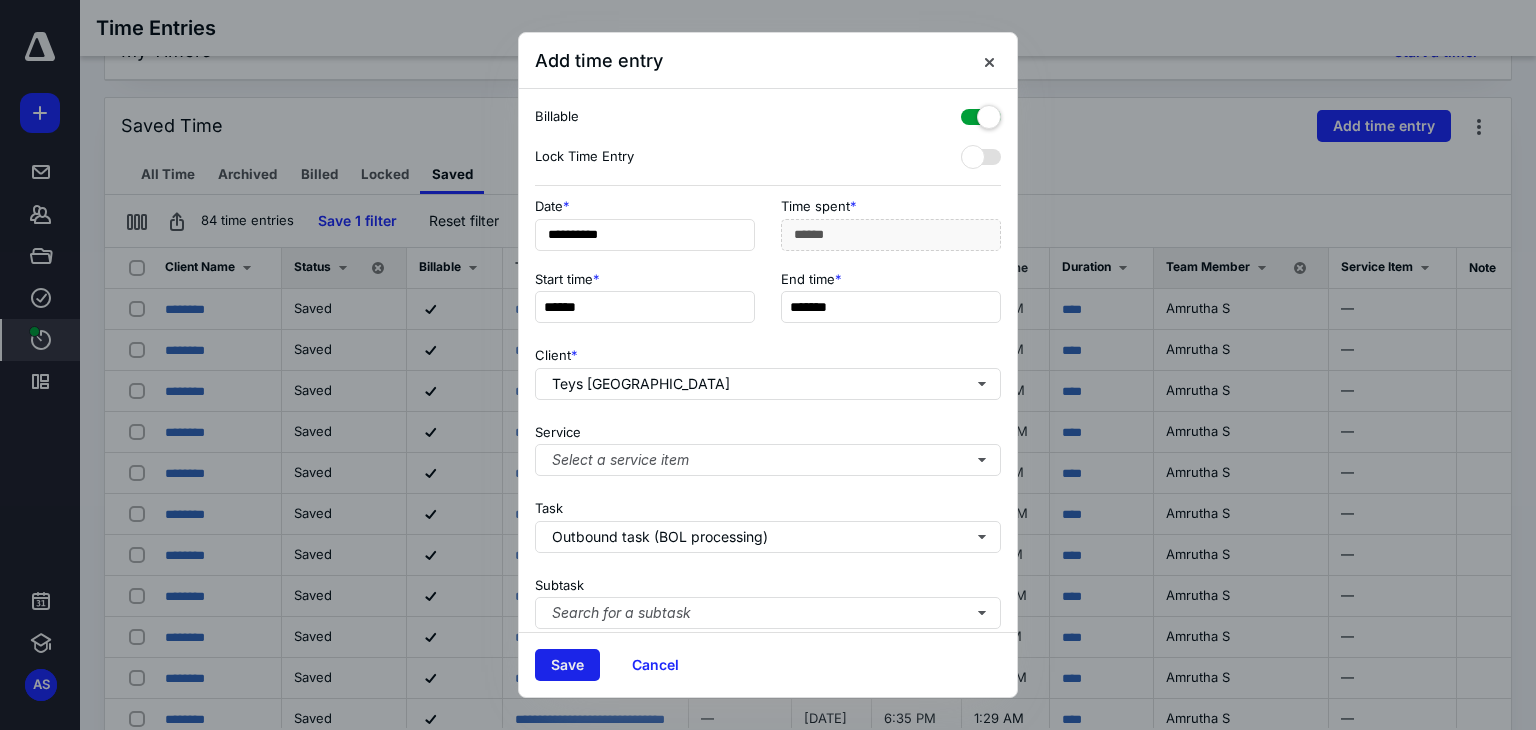click on "Save" at bounding box center [567, 665] 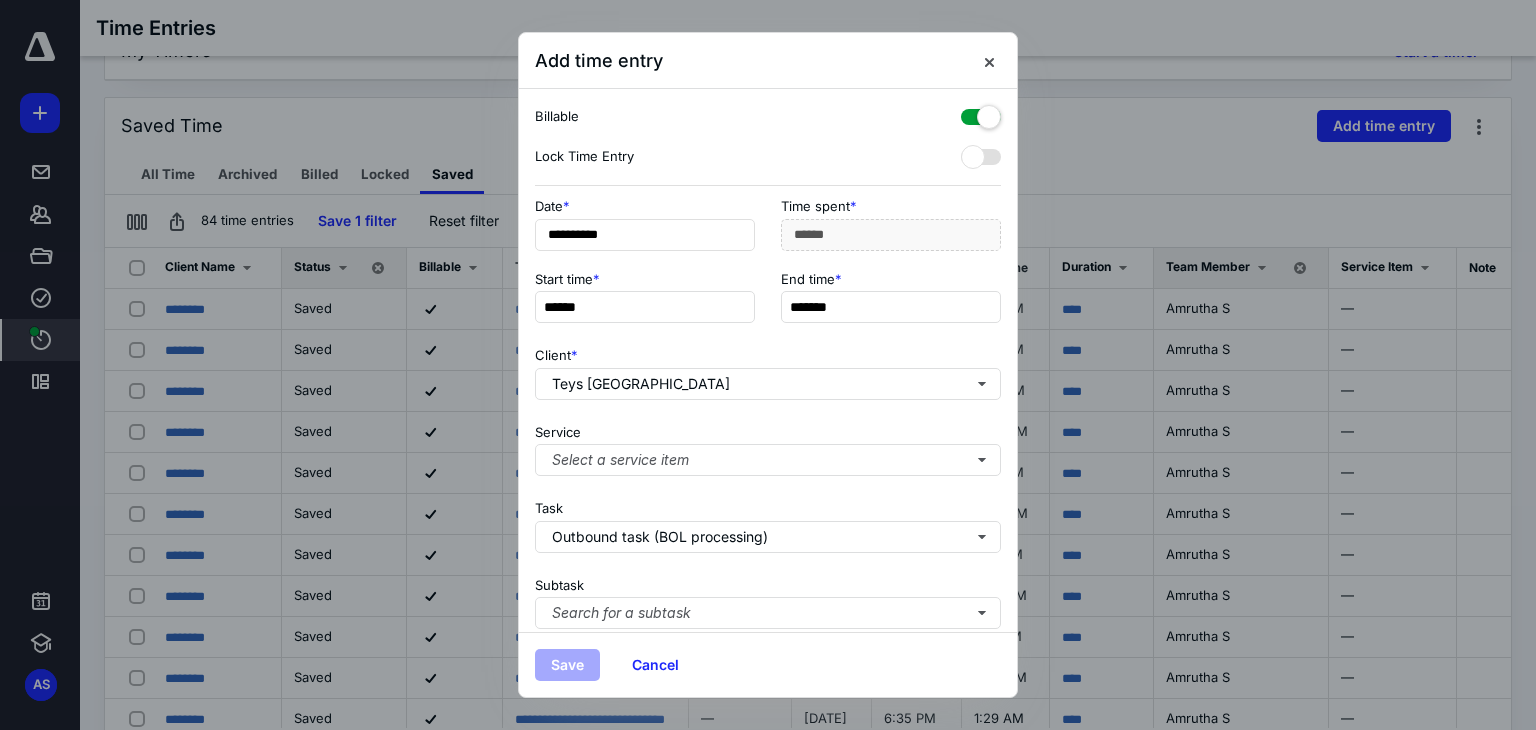 type 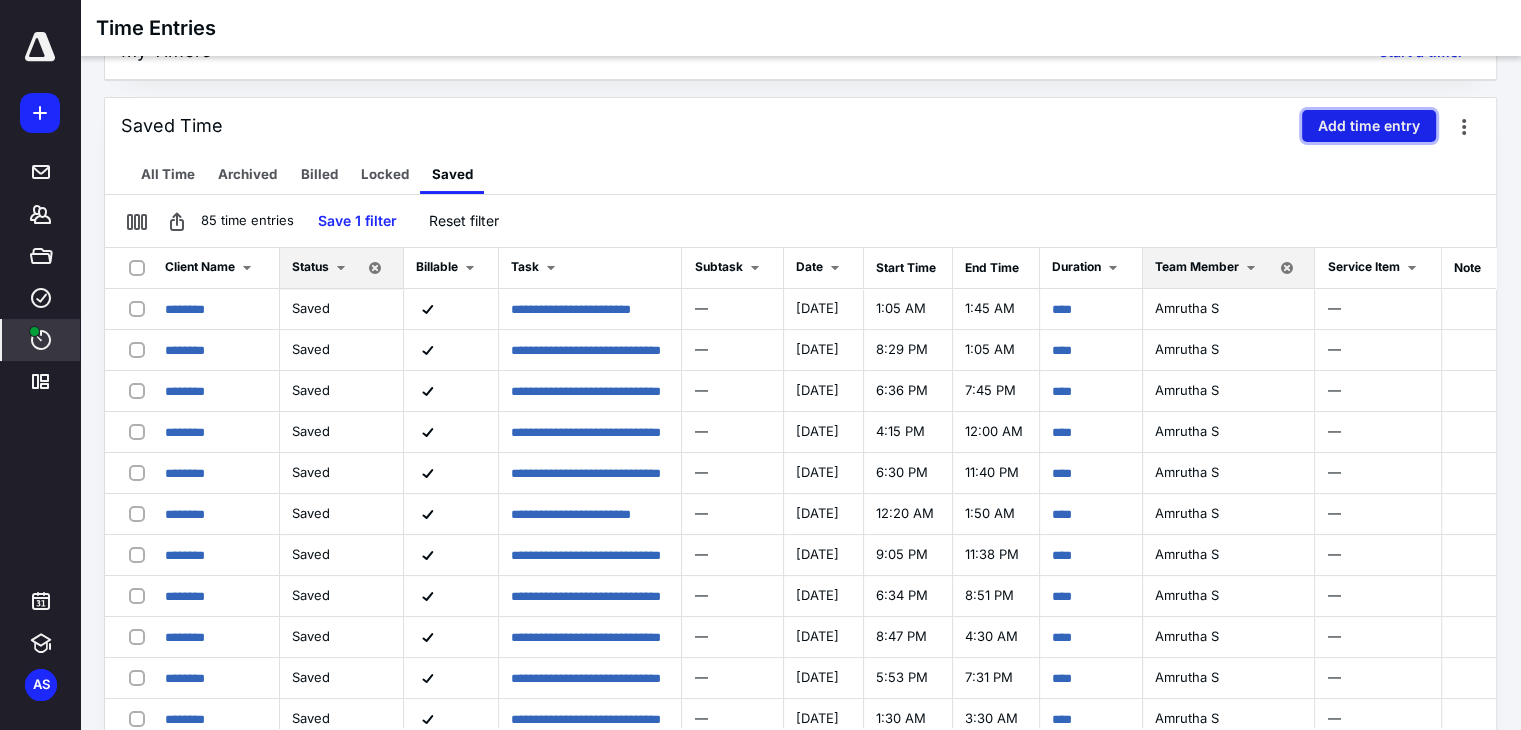 click on "Add time entry" at bounding box center (1369, 126) 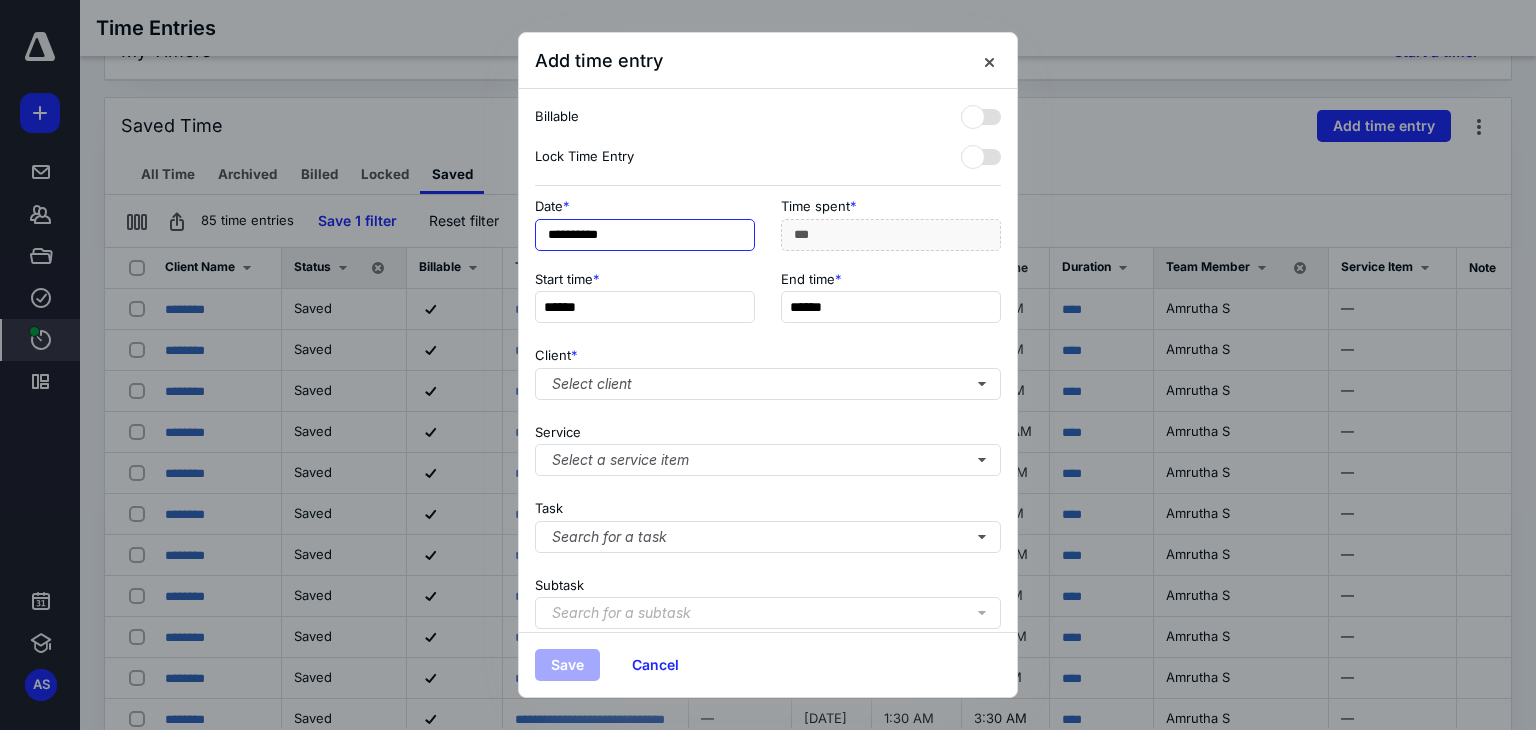 click on "**********" at bounding box center [645, 235] 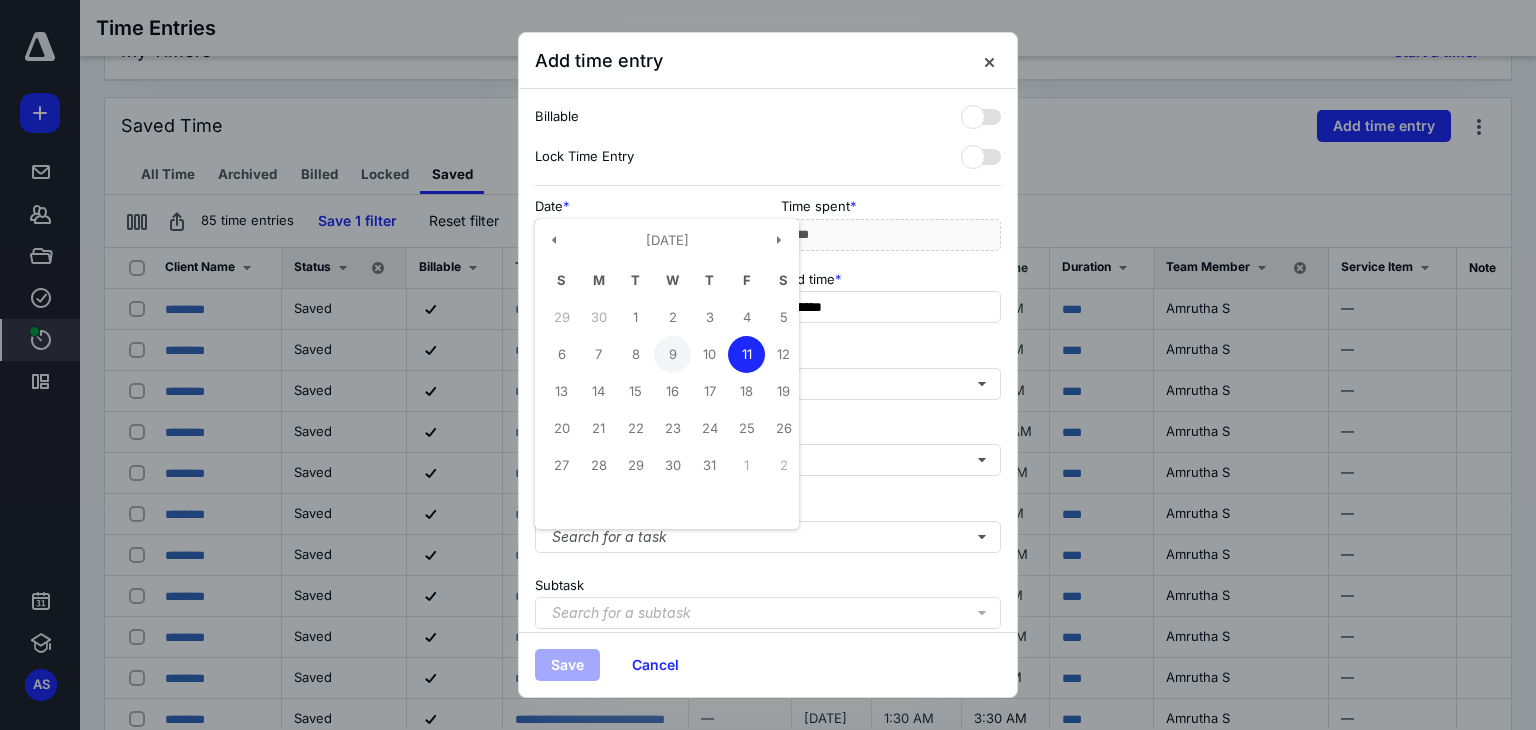 click on "9" at bounding box center (672, 354) 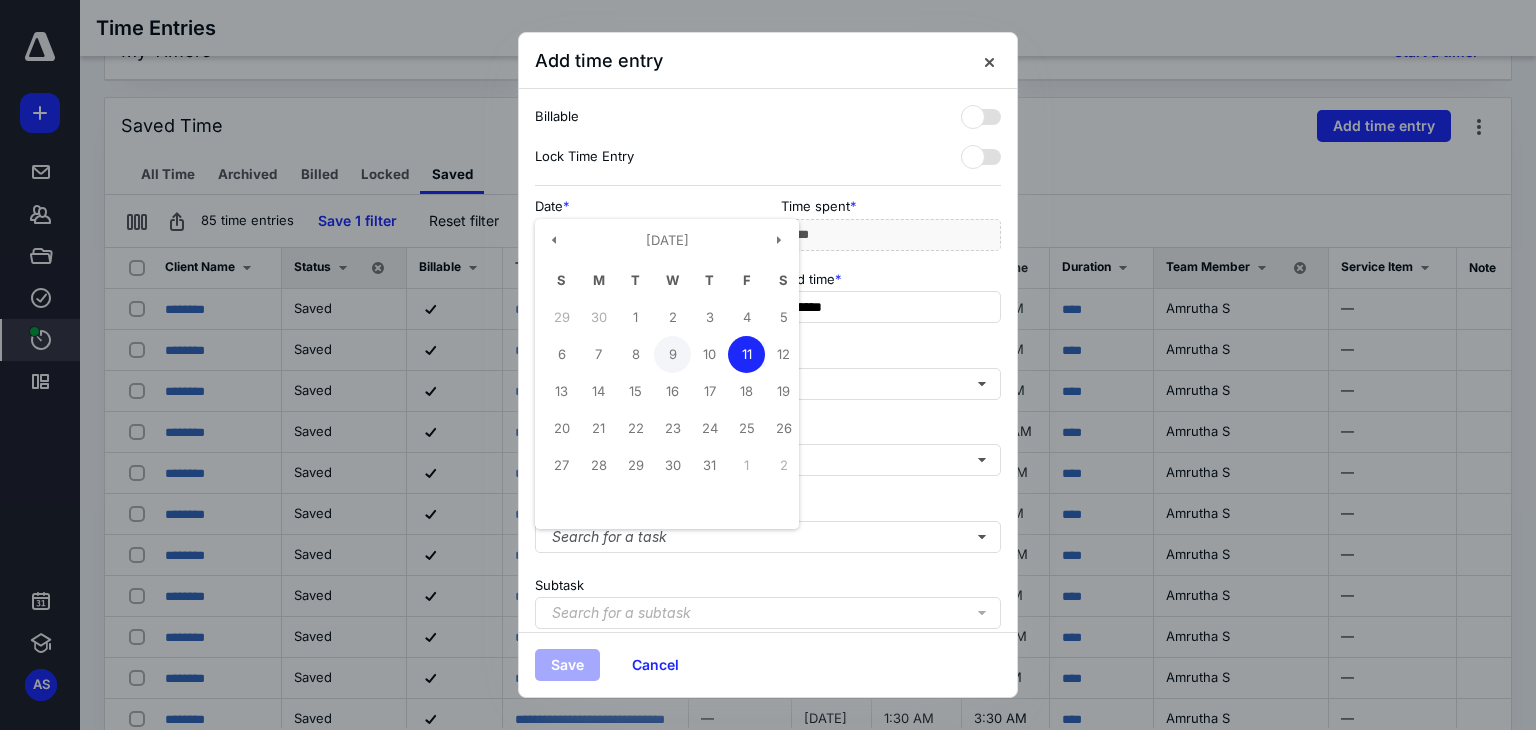 type on "**********" 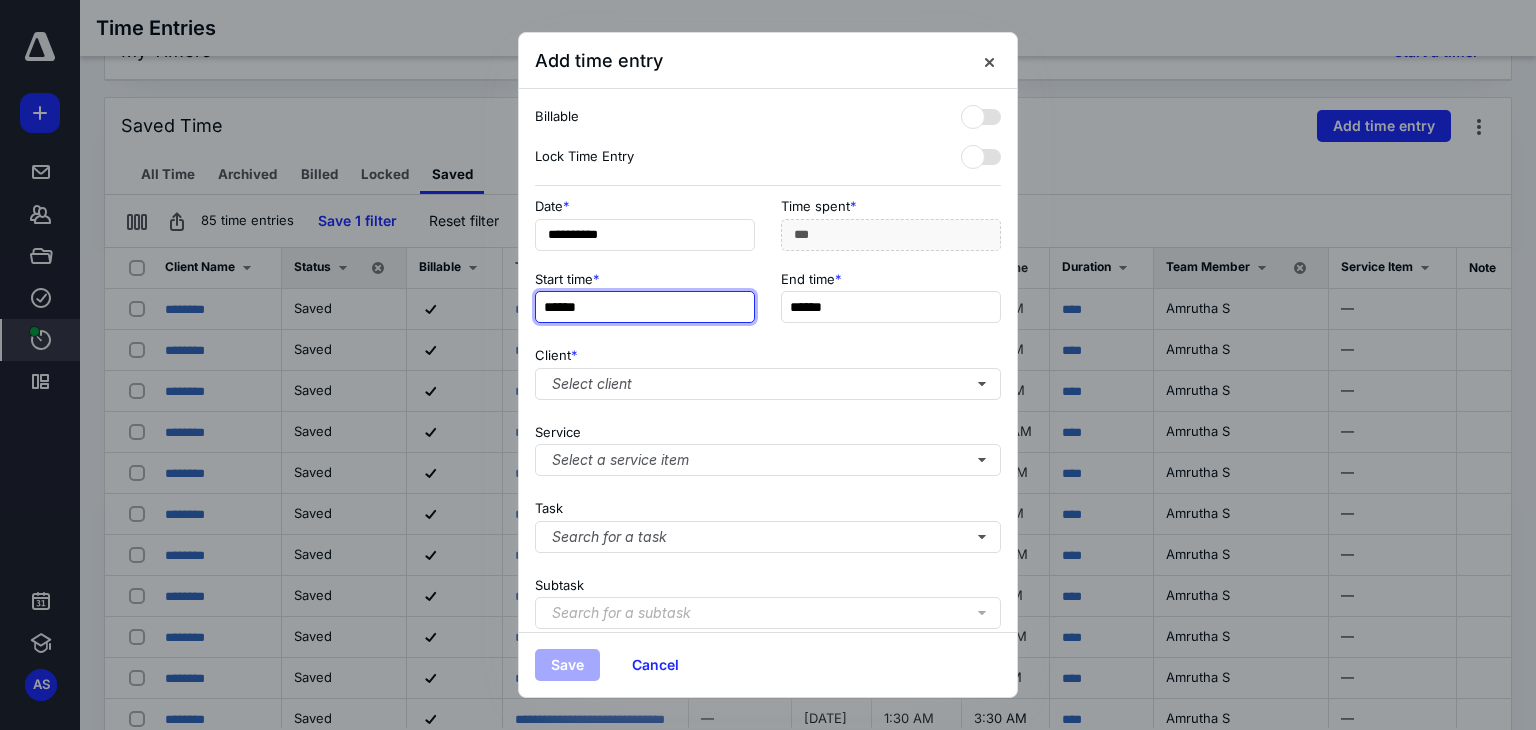 click on "******" at bounding box center [645, 307] 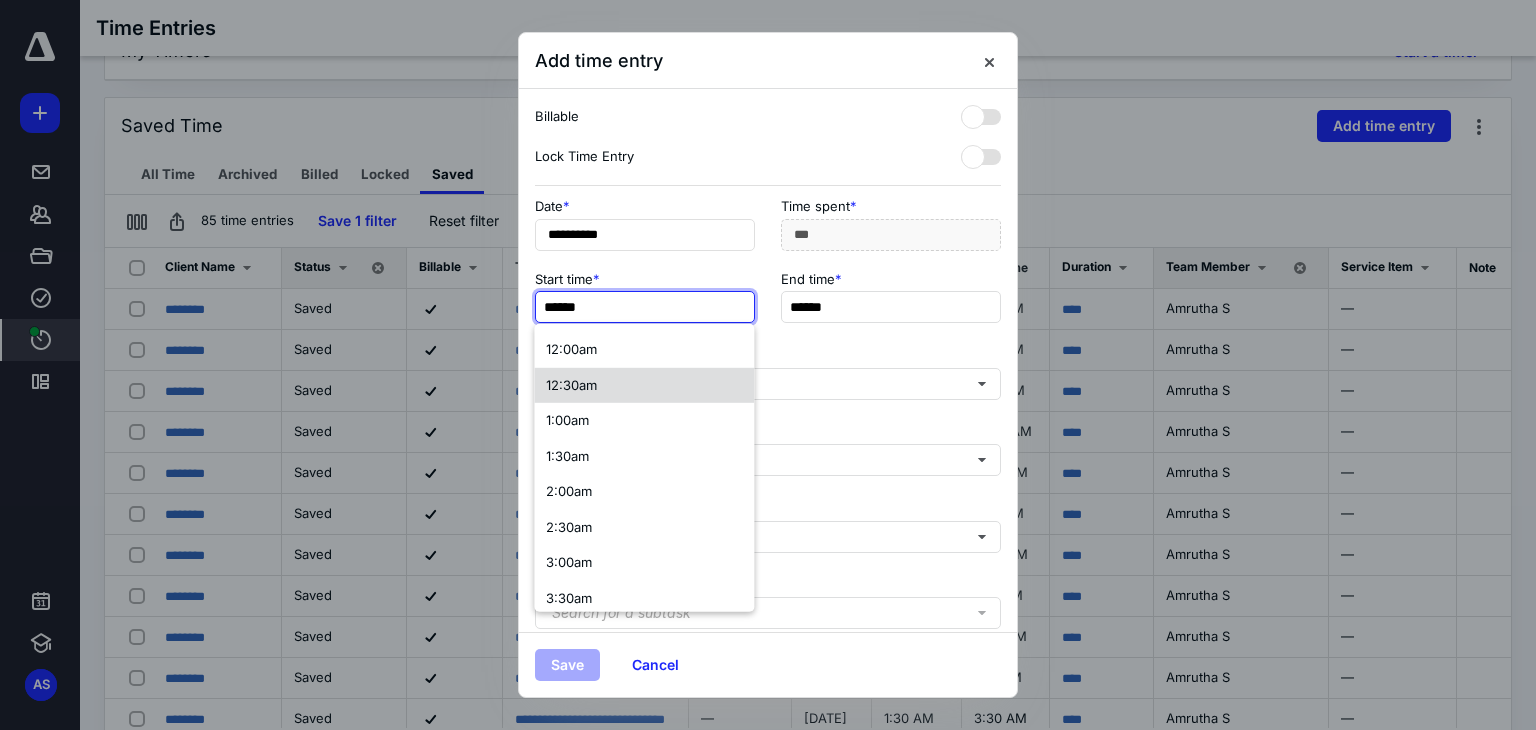 click on "12:30am" at bounding box center [571, 385] 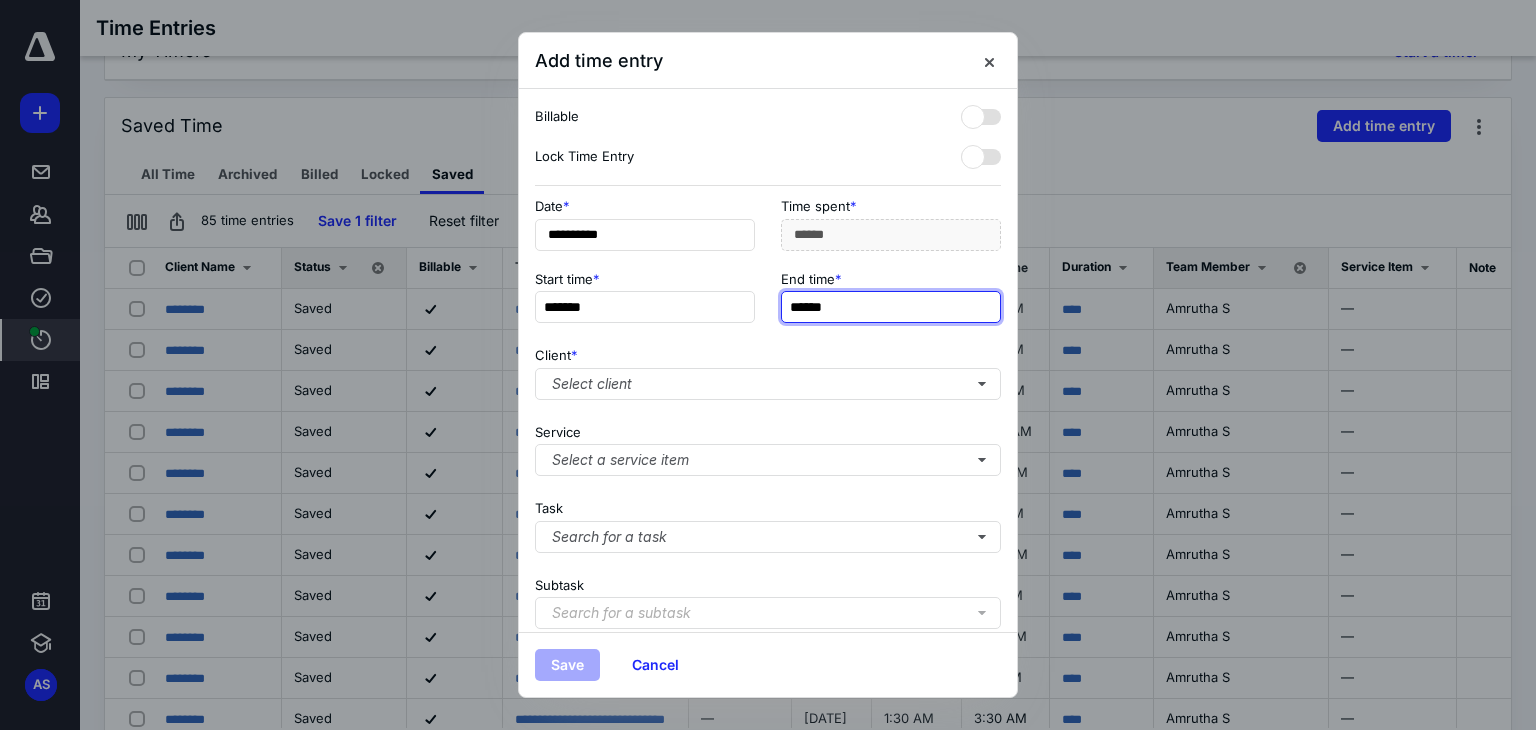 click on "******" at bounding box center (891, 307) 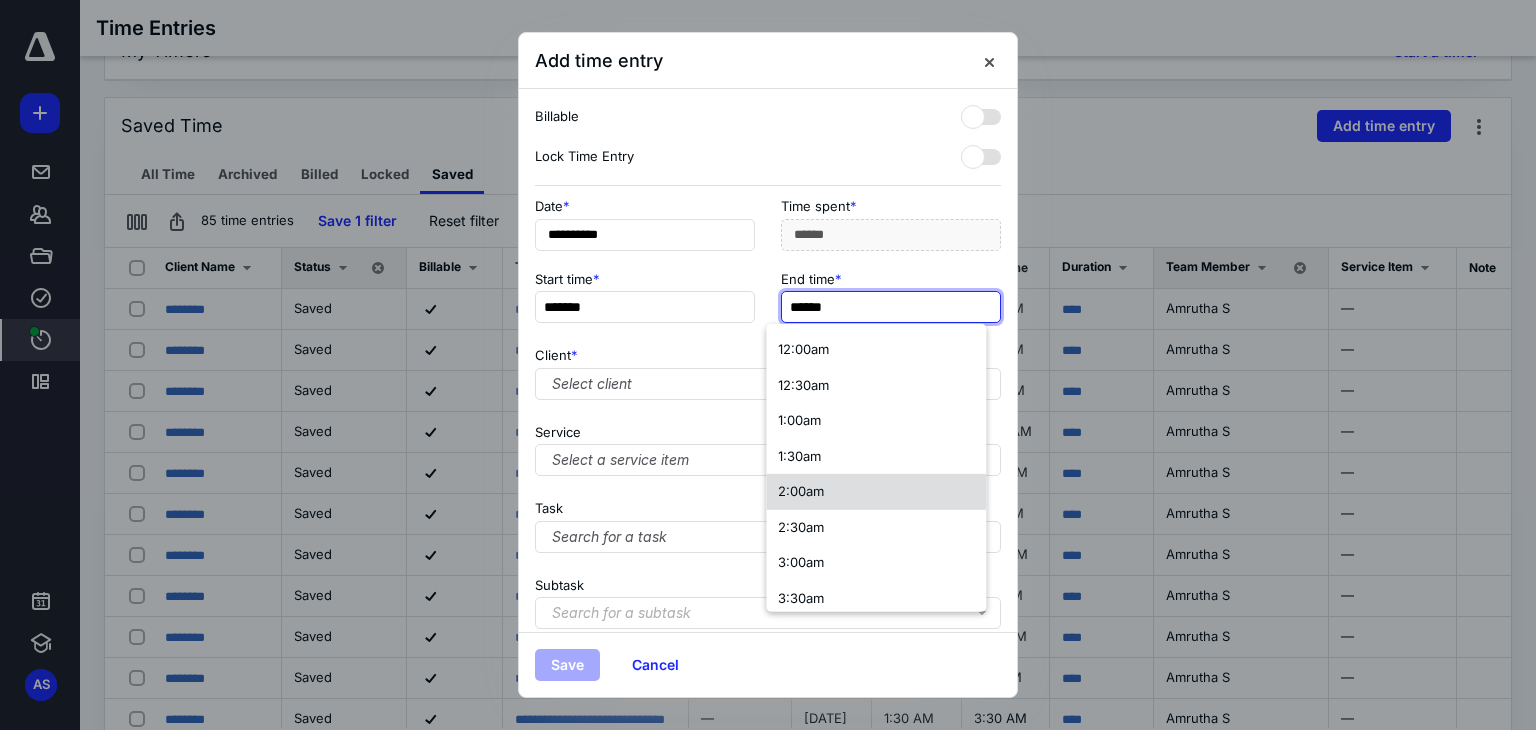 click on "2:00am" at bounding box center [801, 491] 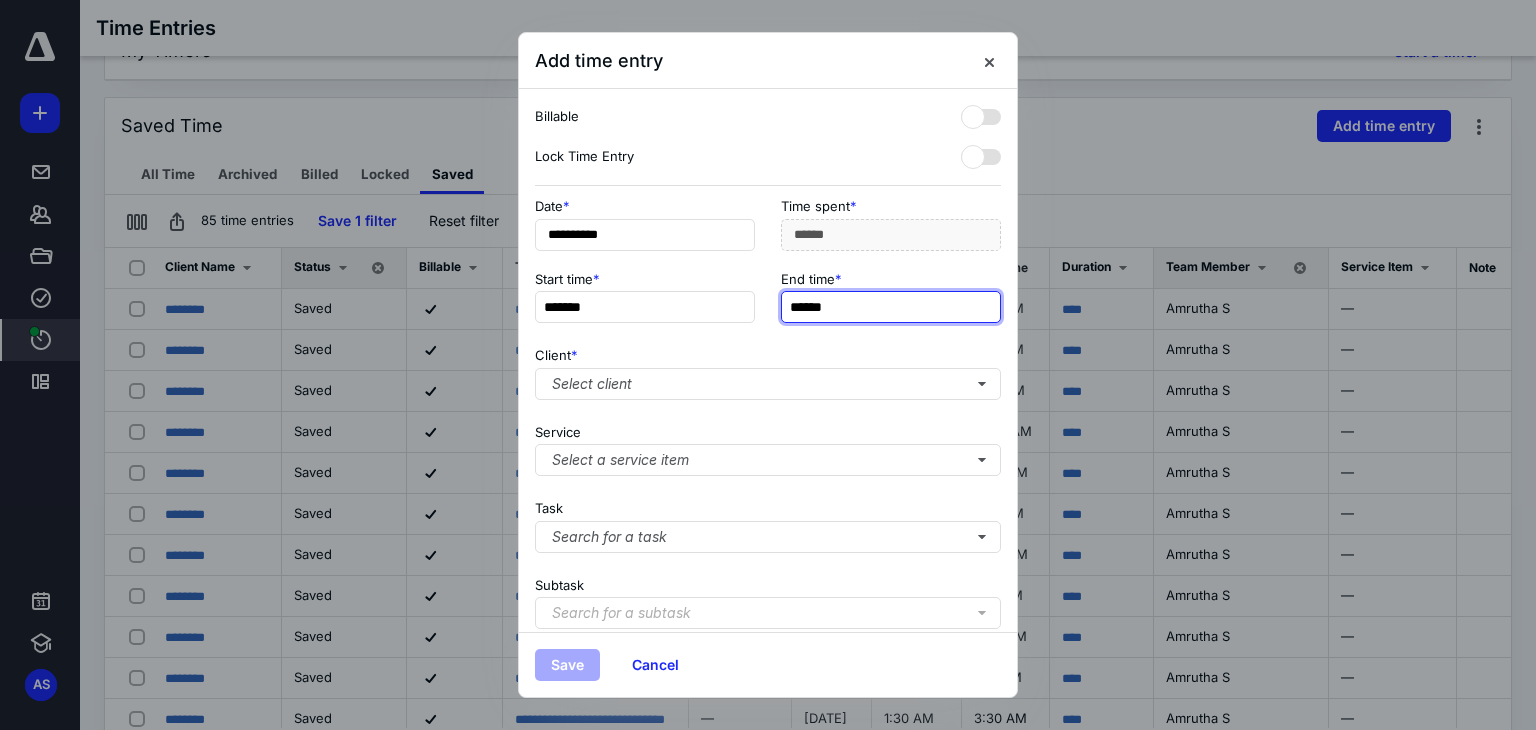 click on "******" at bounding box center [891, 307] 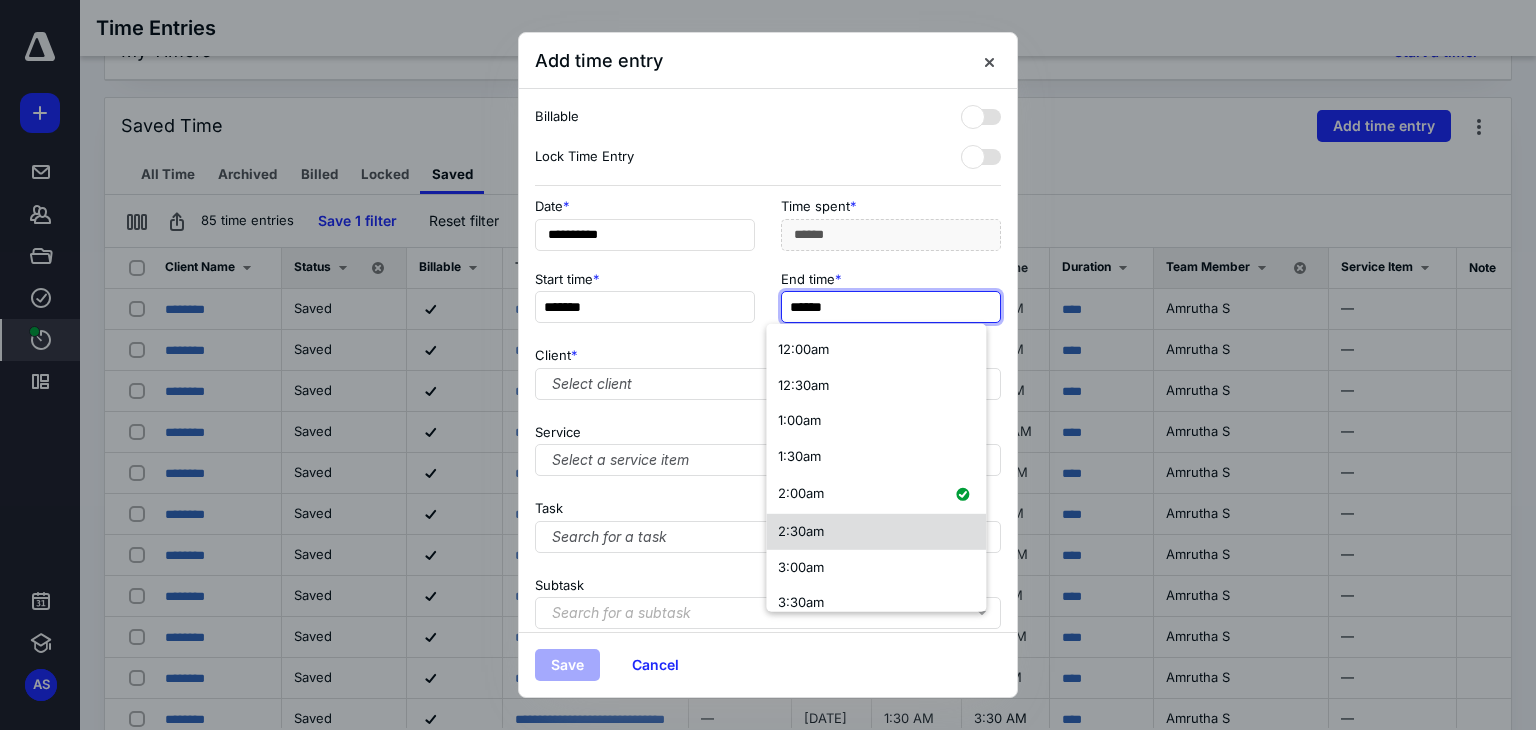 click on "2:30am" at bounding box center [876, 532] 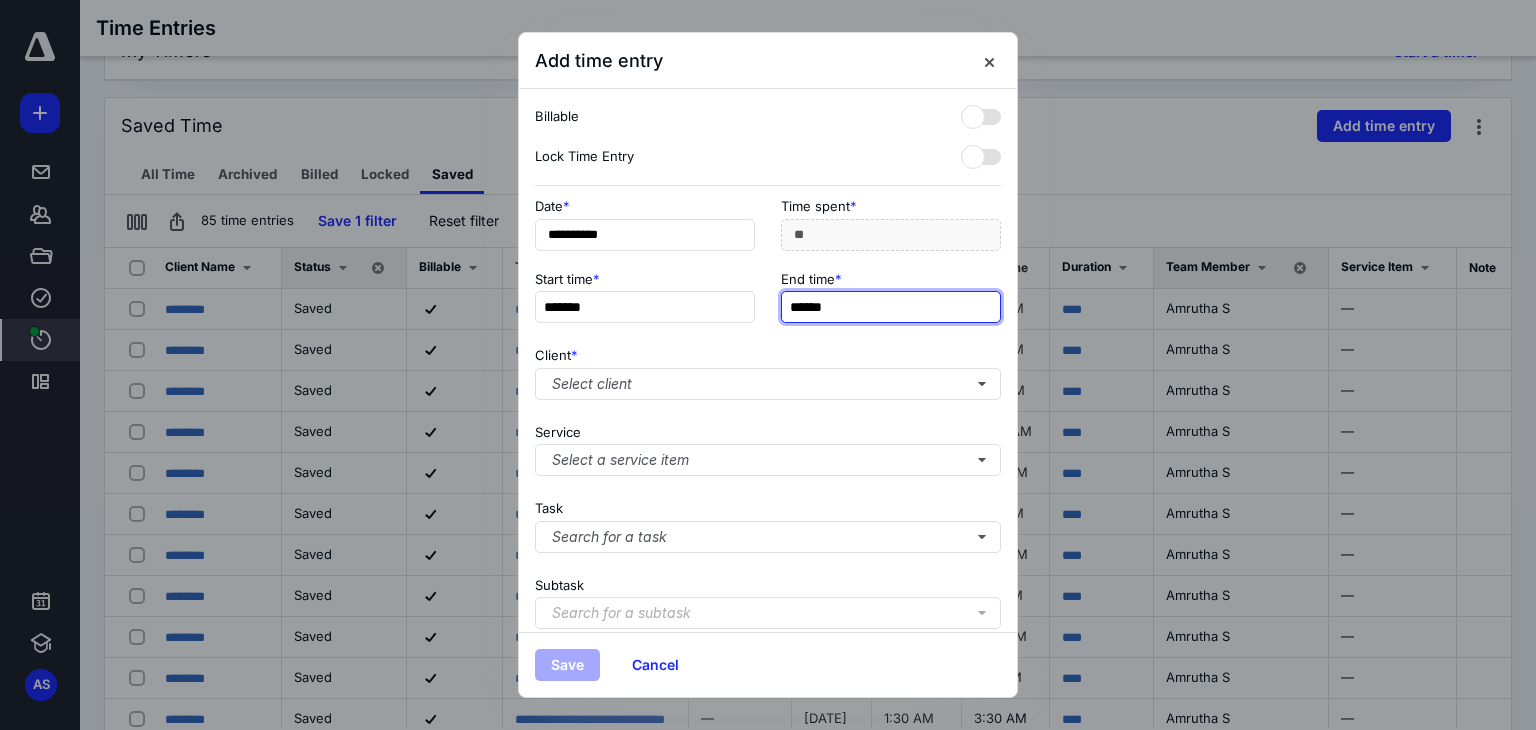 click on "******" at bounding box center [891, 307] 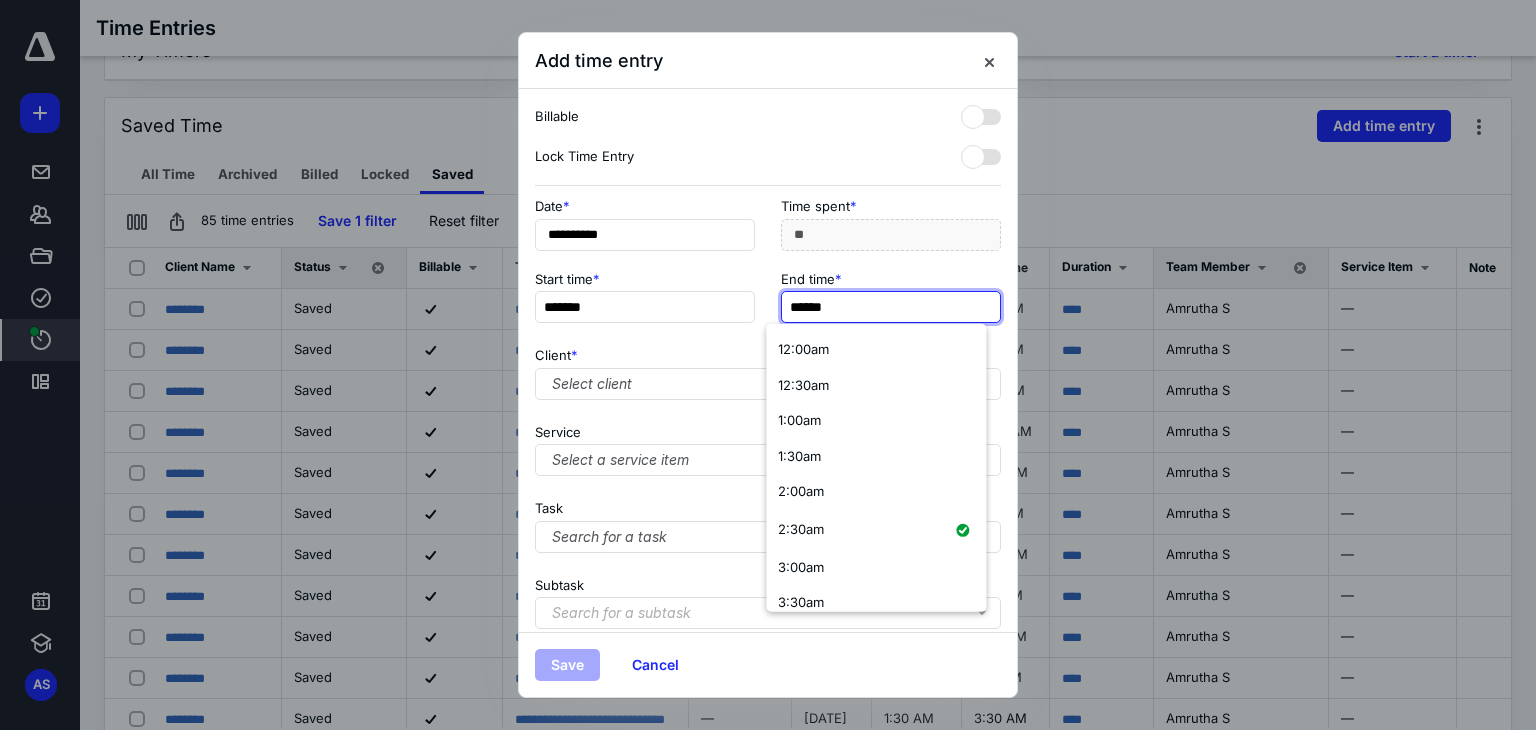 click on "******" at bounding box center [891, 307] 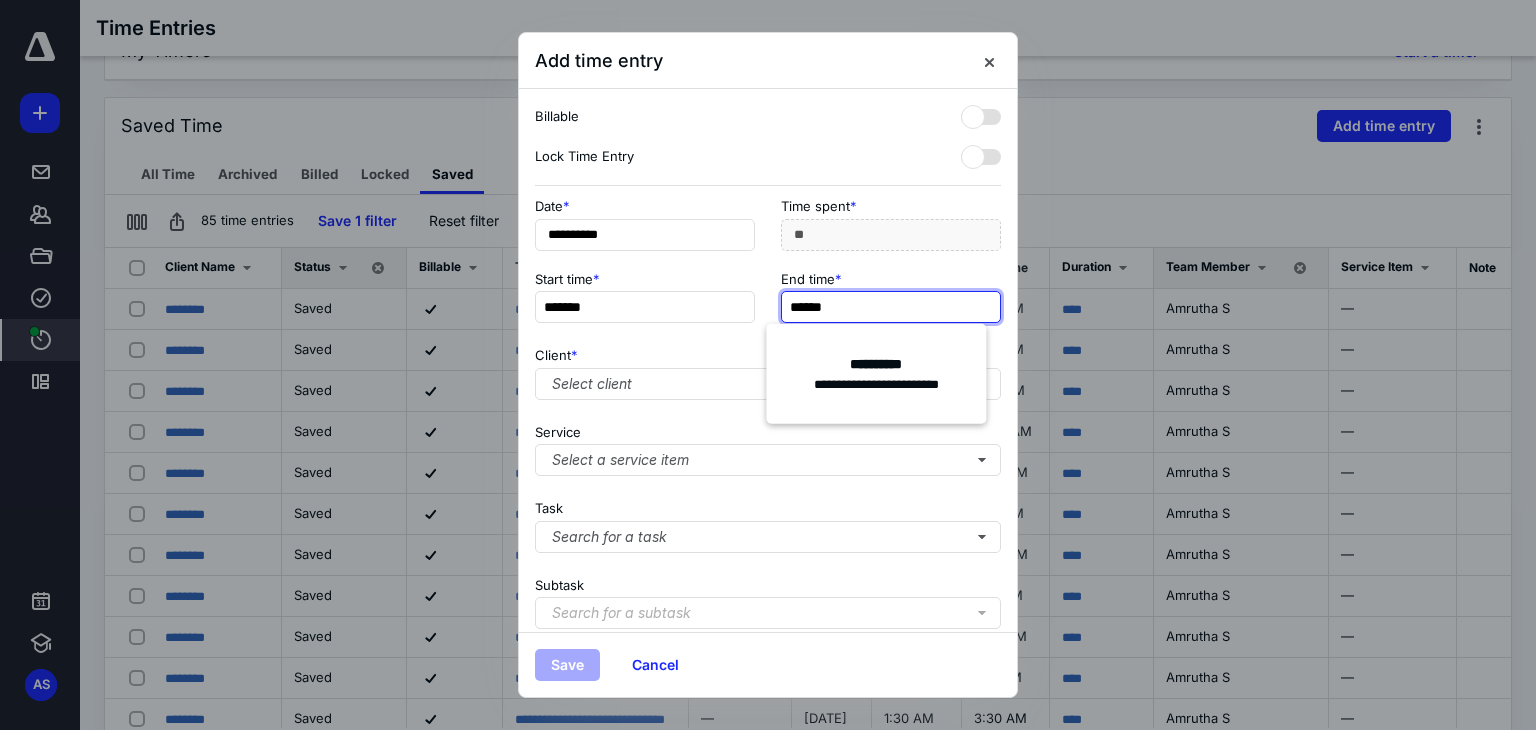 type on "******" 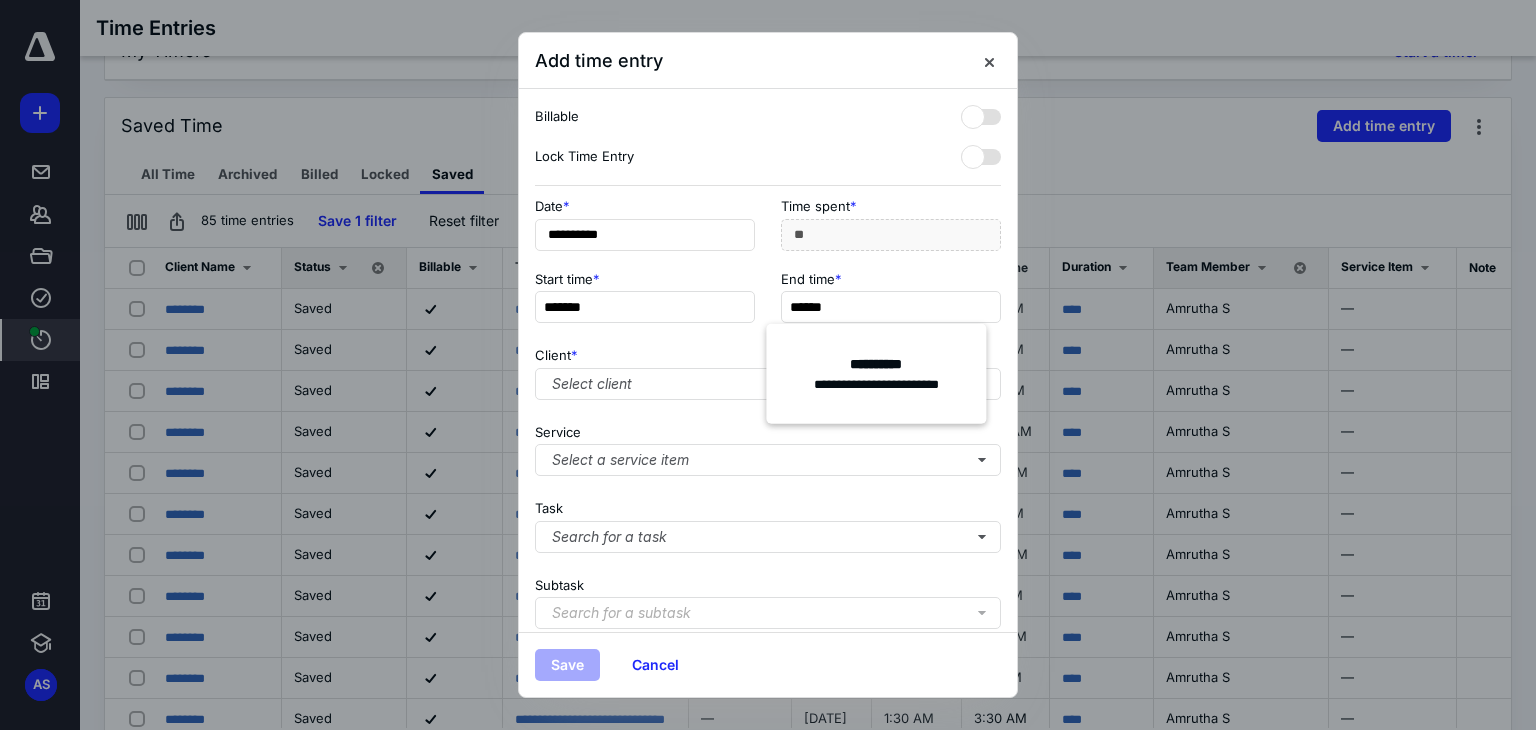 type on "******" 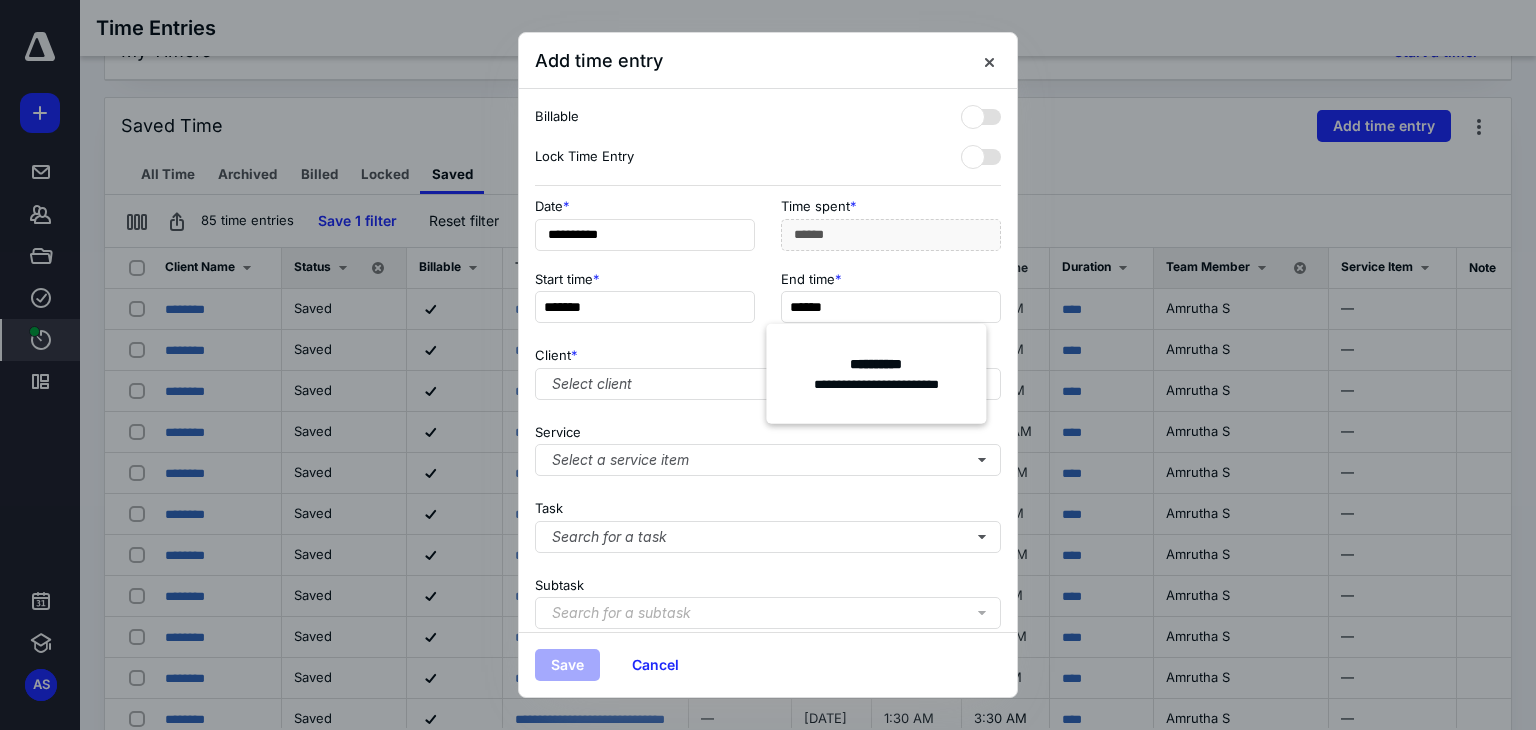 click on "**********" at bounding box center (768, 360) 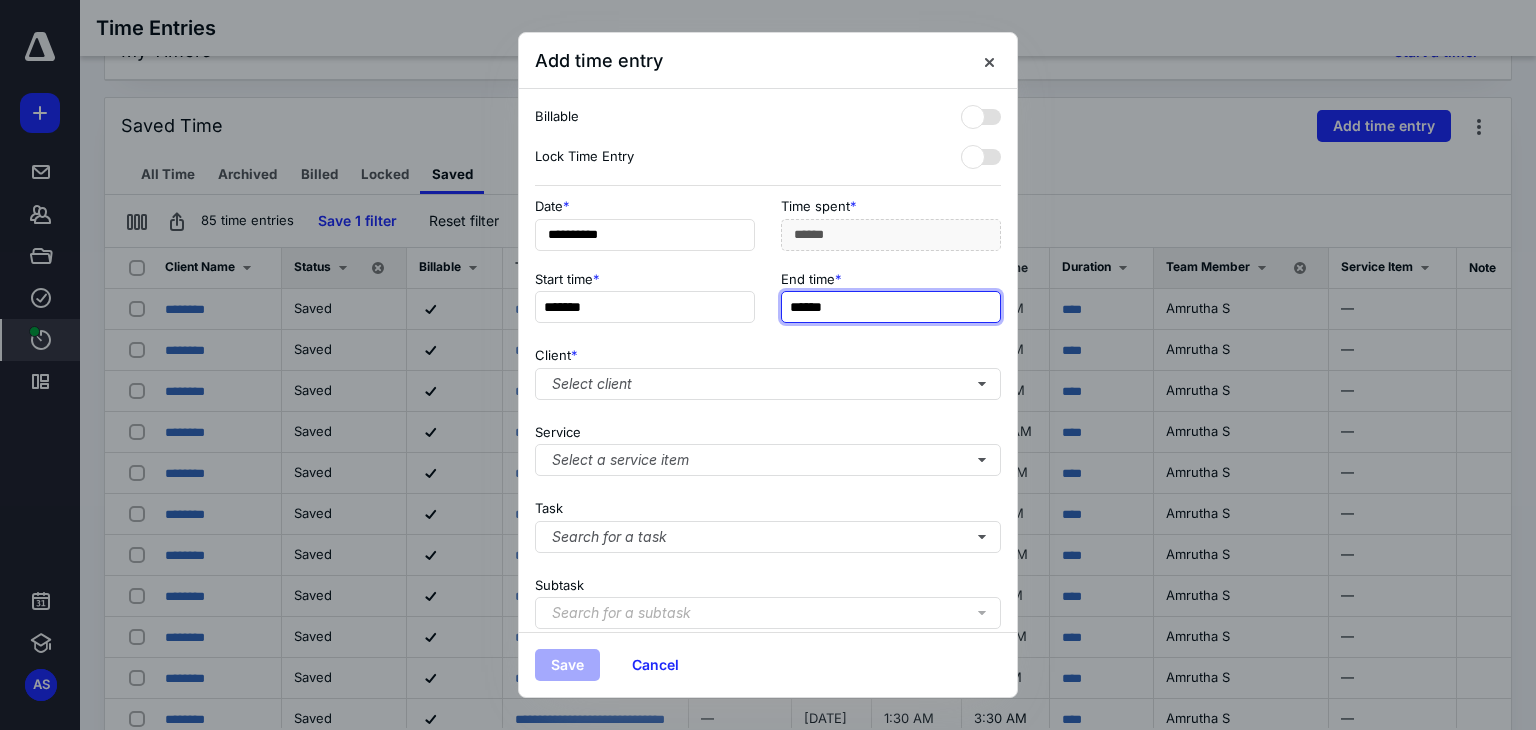 click on "******" at bounding box center (891, 307) 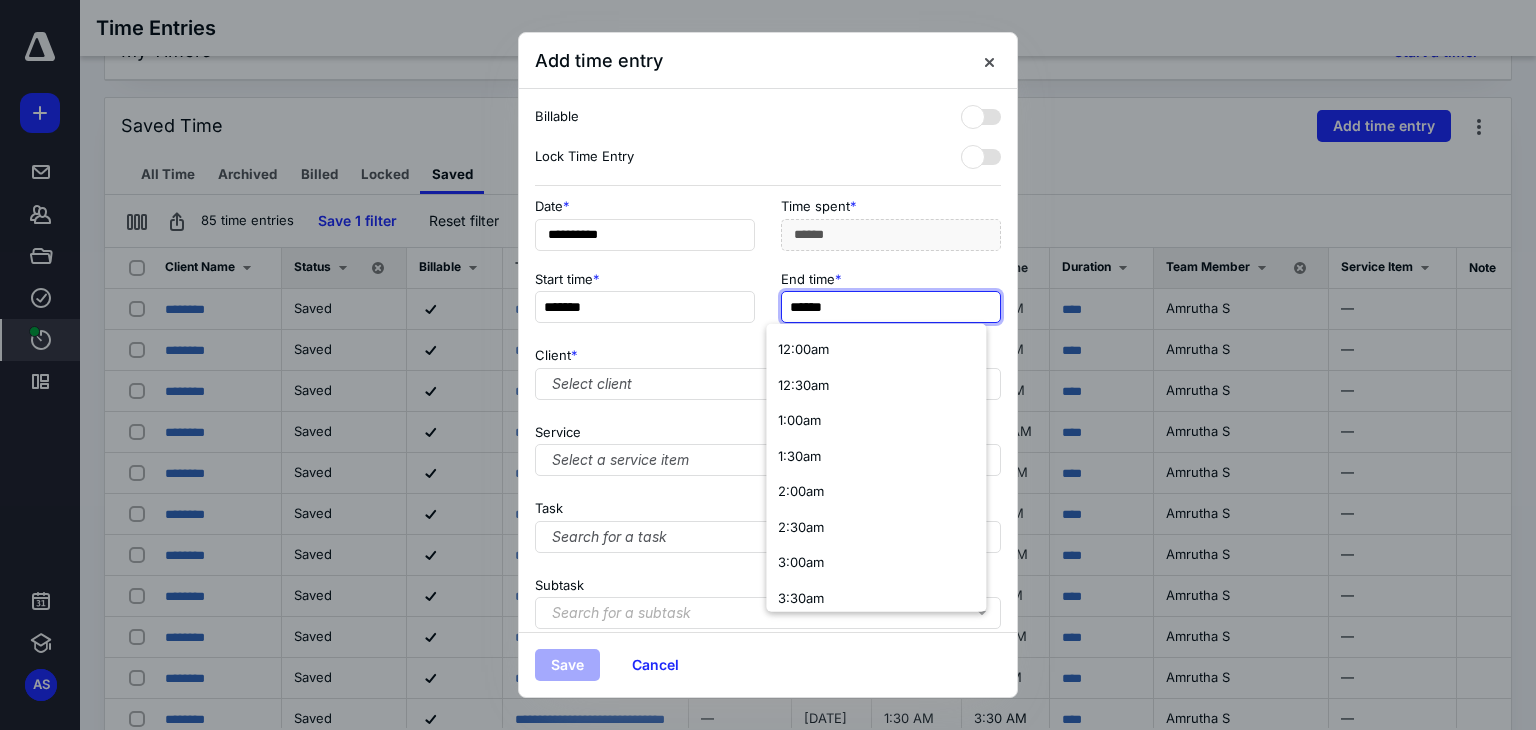 click on "******" at bounding box center [891, 307] 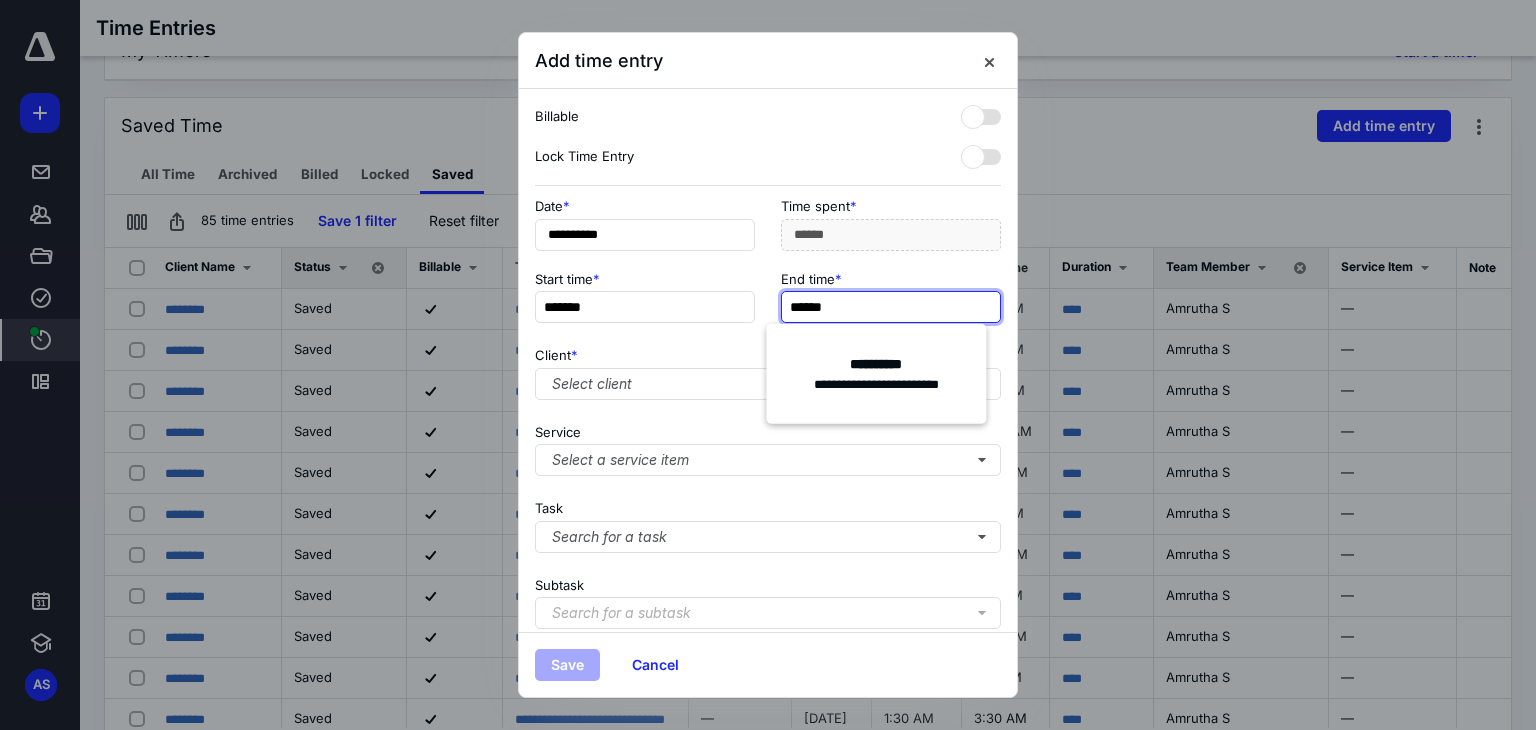 type on "******" 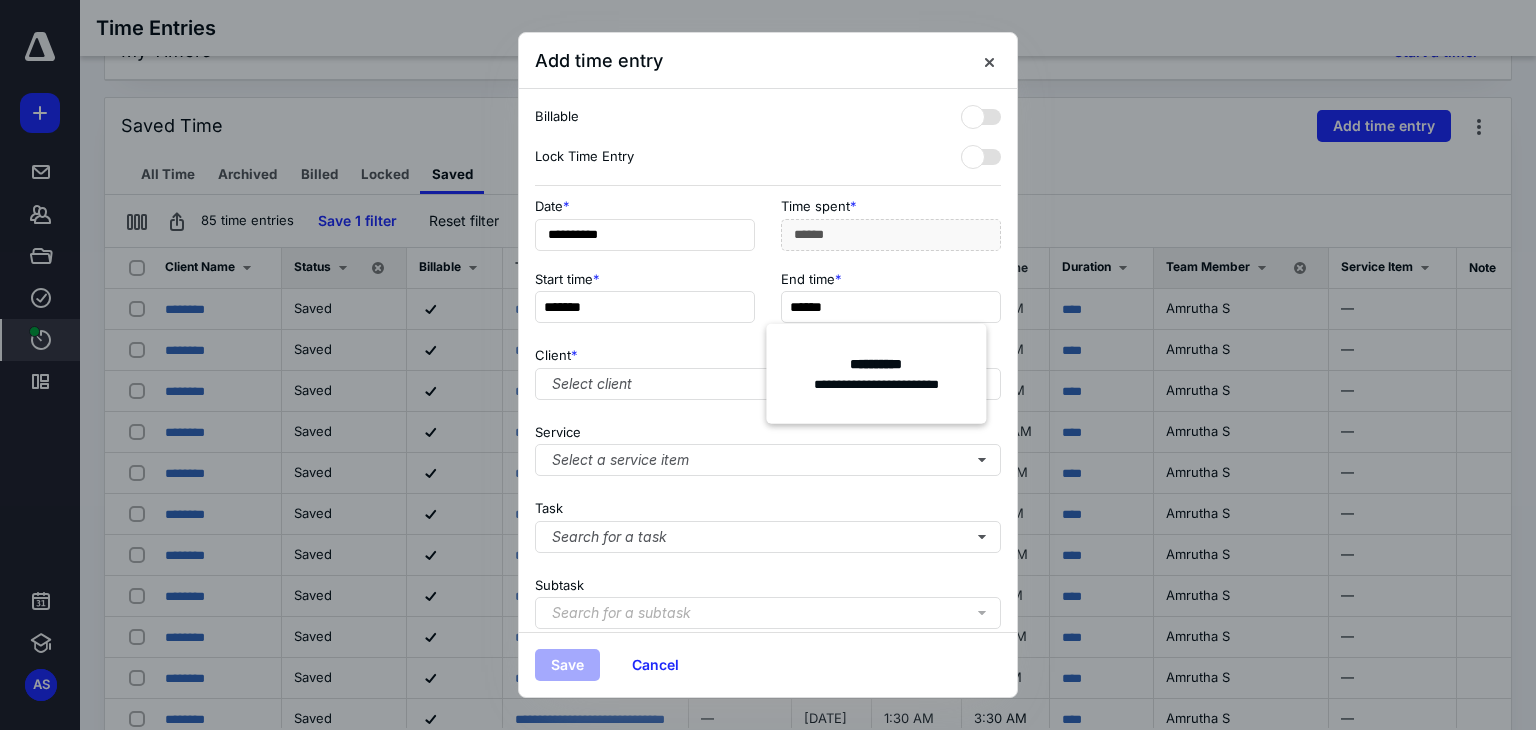 type on "******" 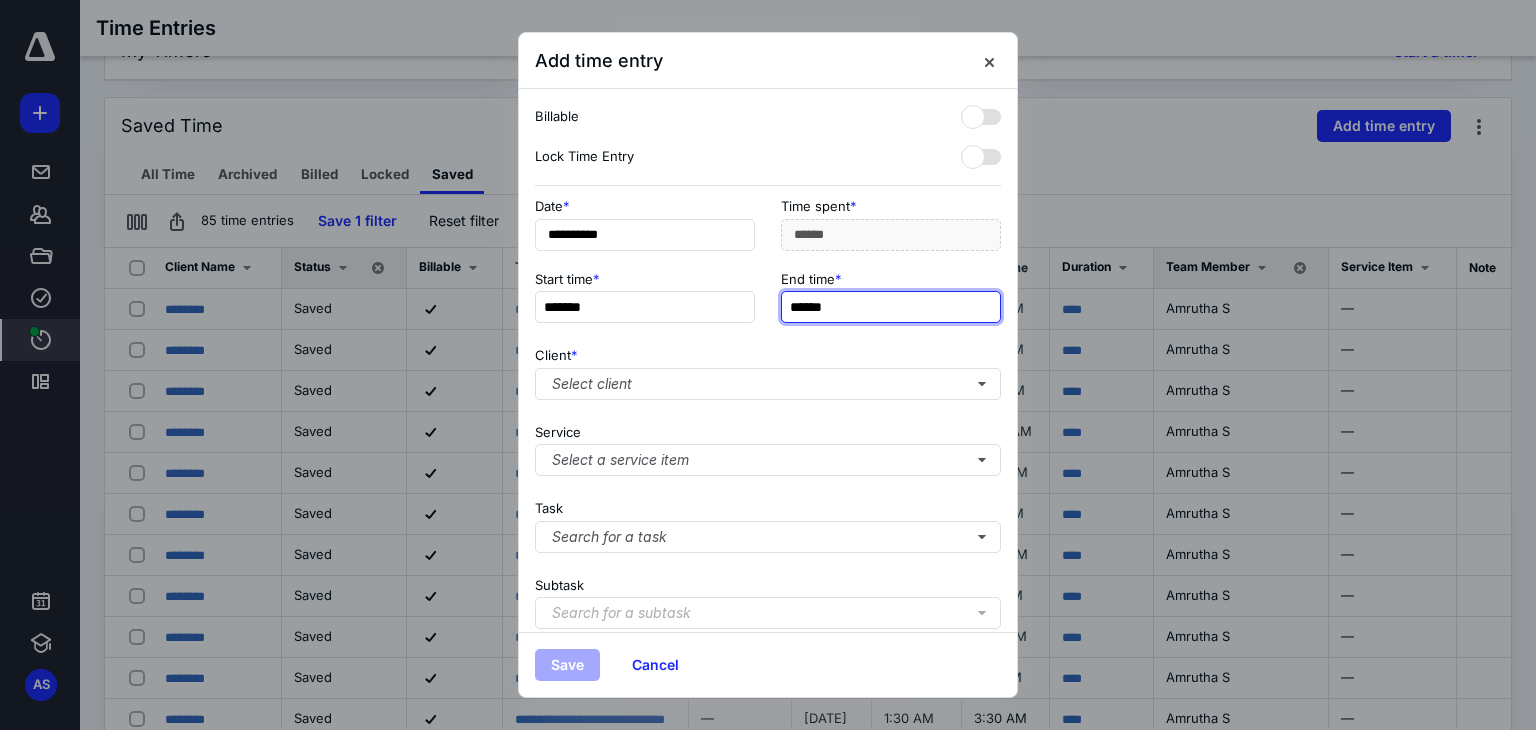 click on "******" at bounding box center [891, 307] 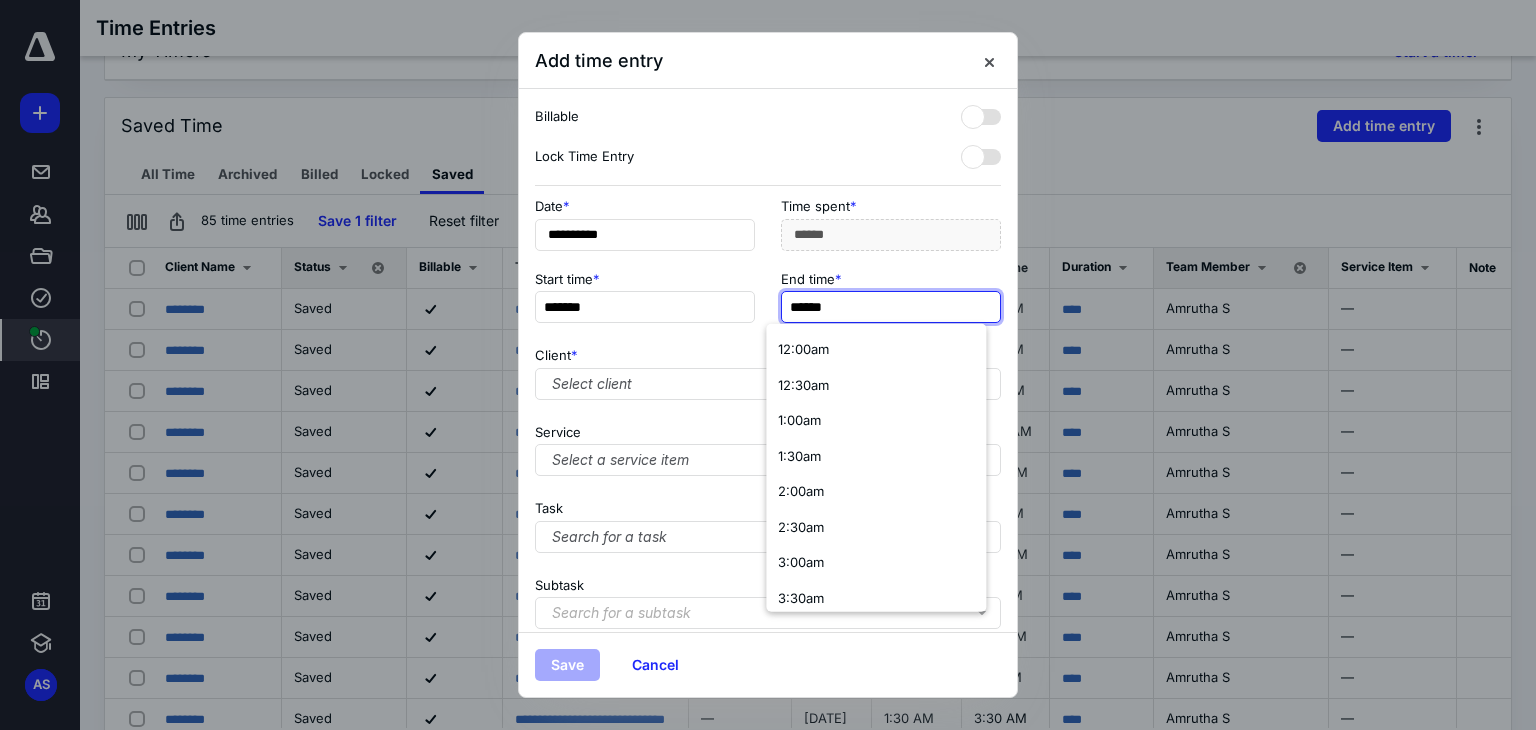 click on "******" at bounding box center [891, 307] 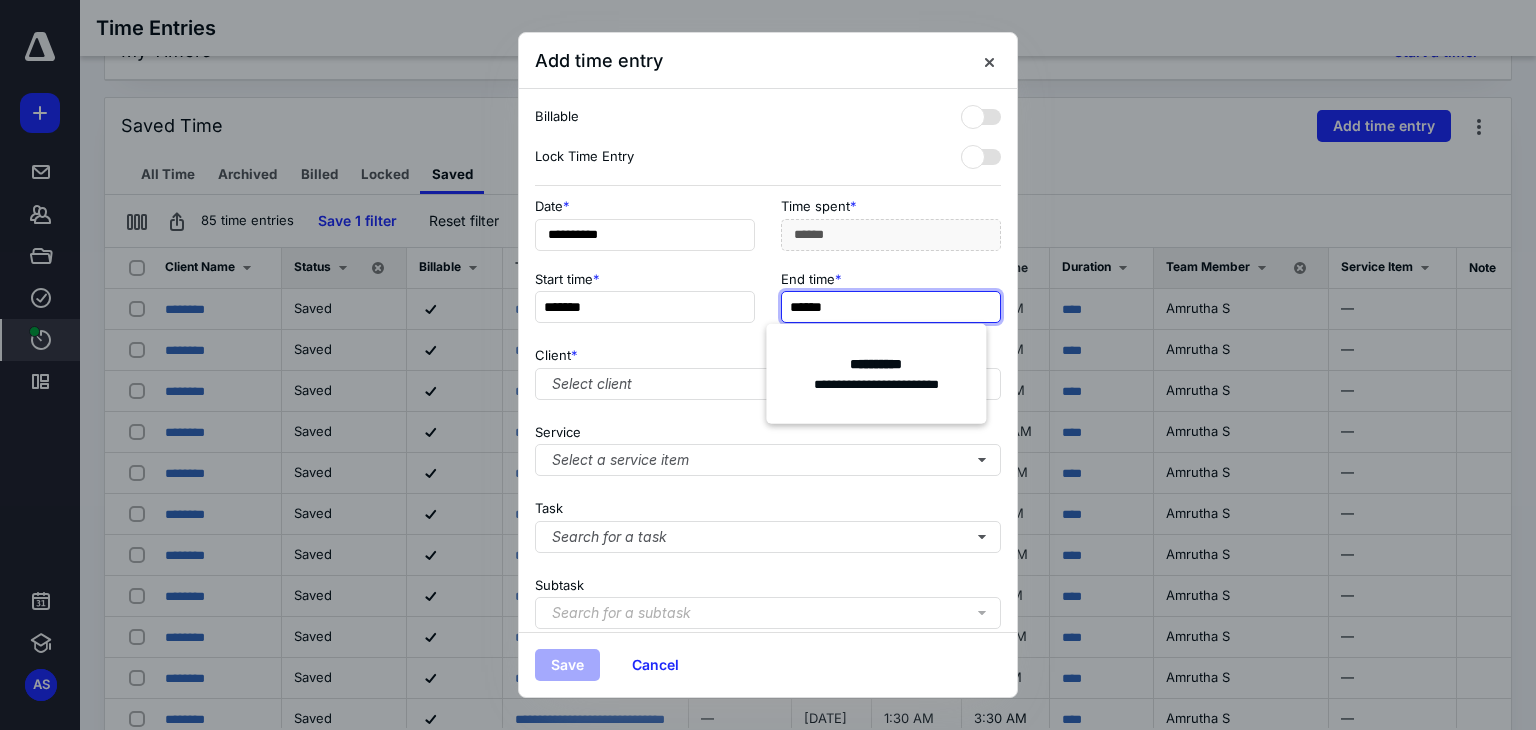 type on "******" 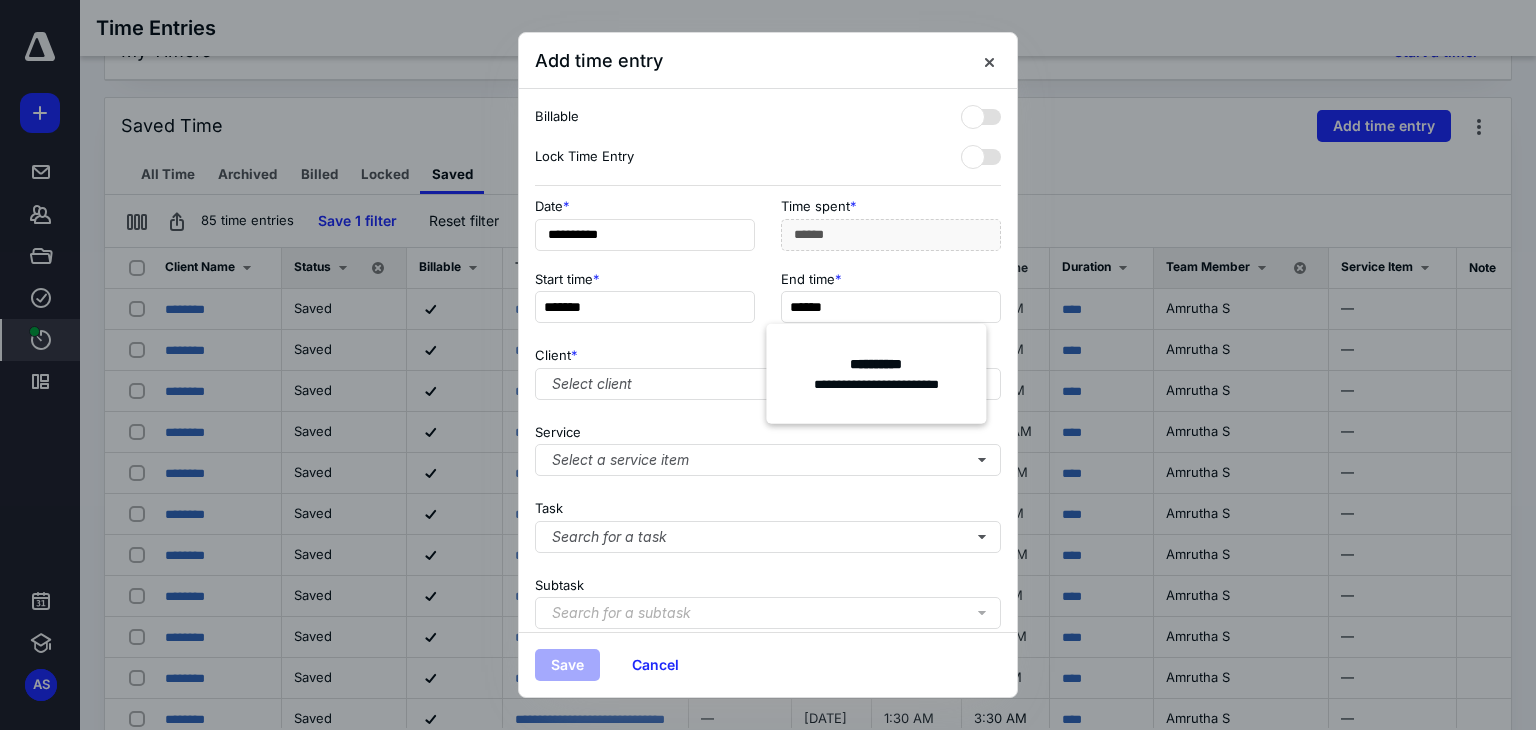 type on "******" 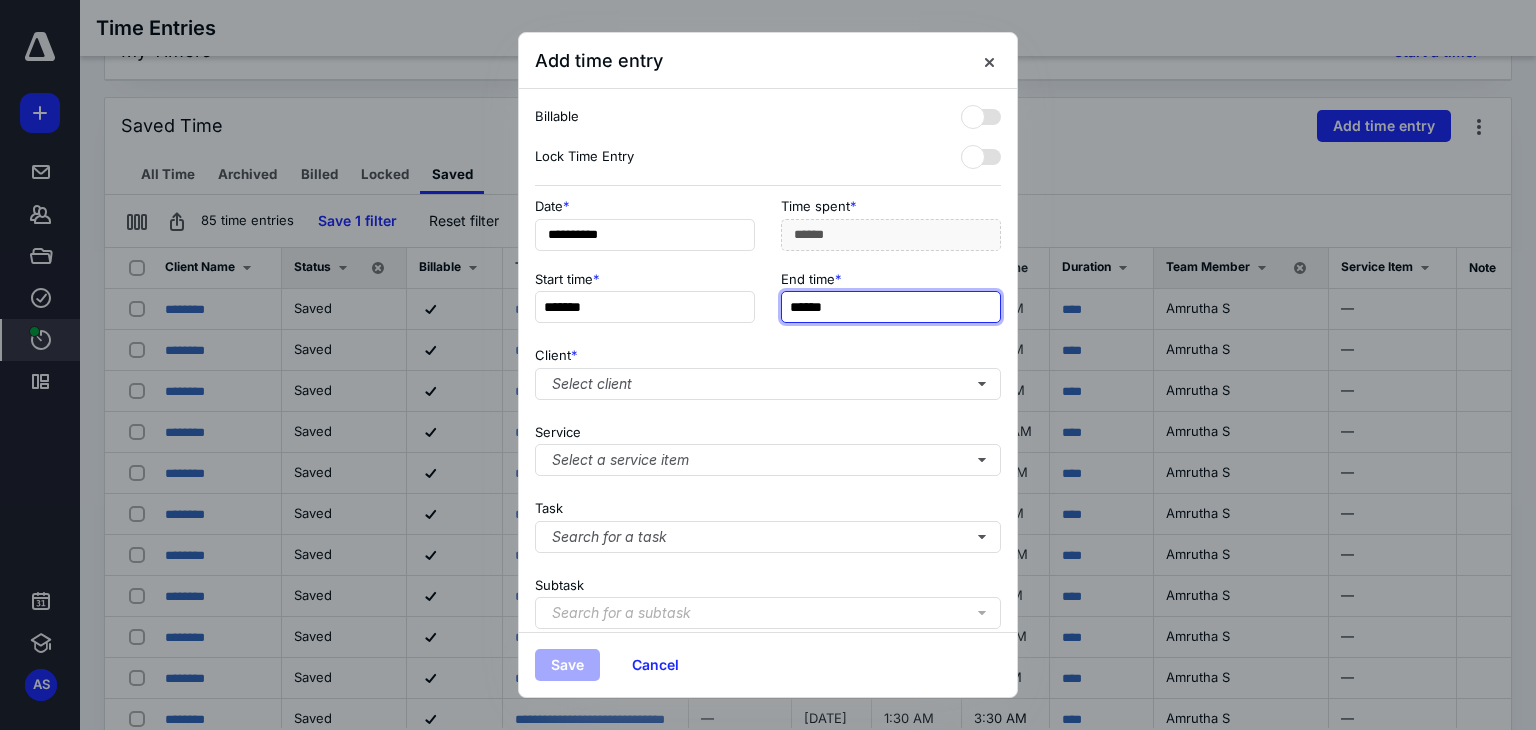 click on "******" at bounding box center [891, 307] 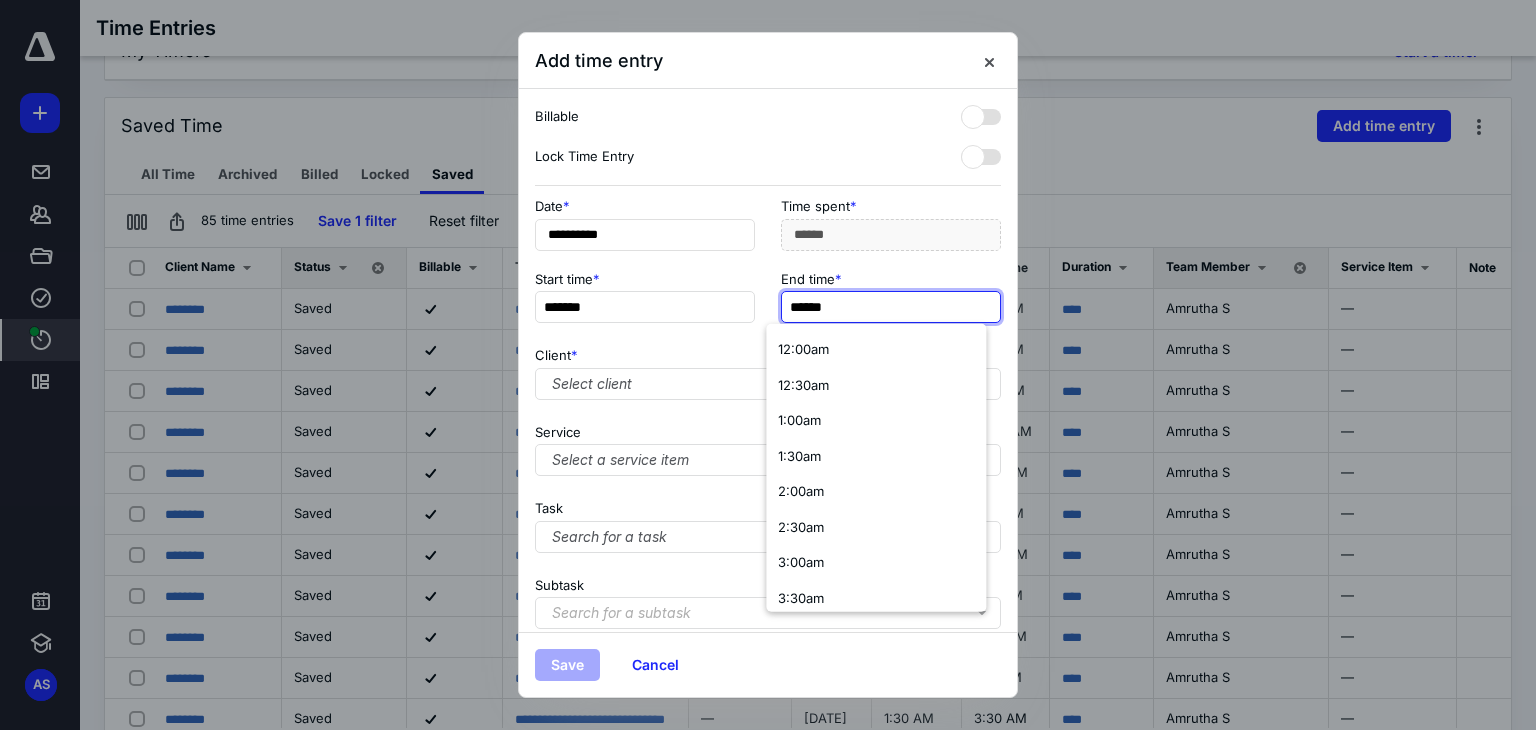 click on "******" at bounding box center (891, 307) 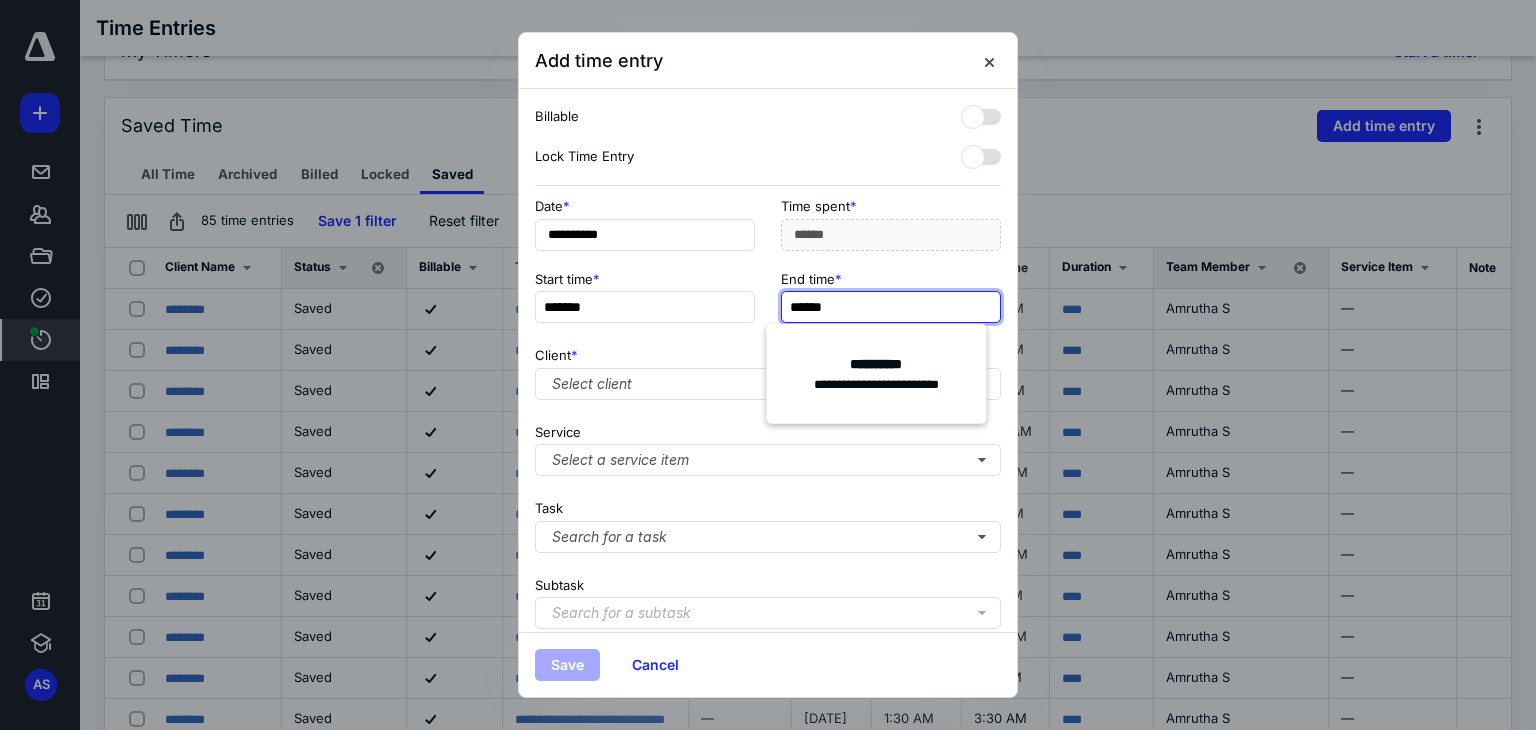 type on "******" 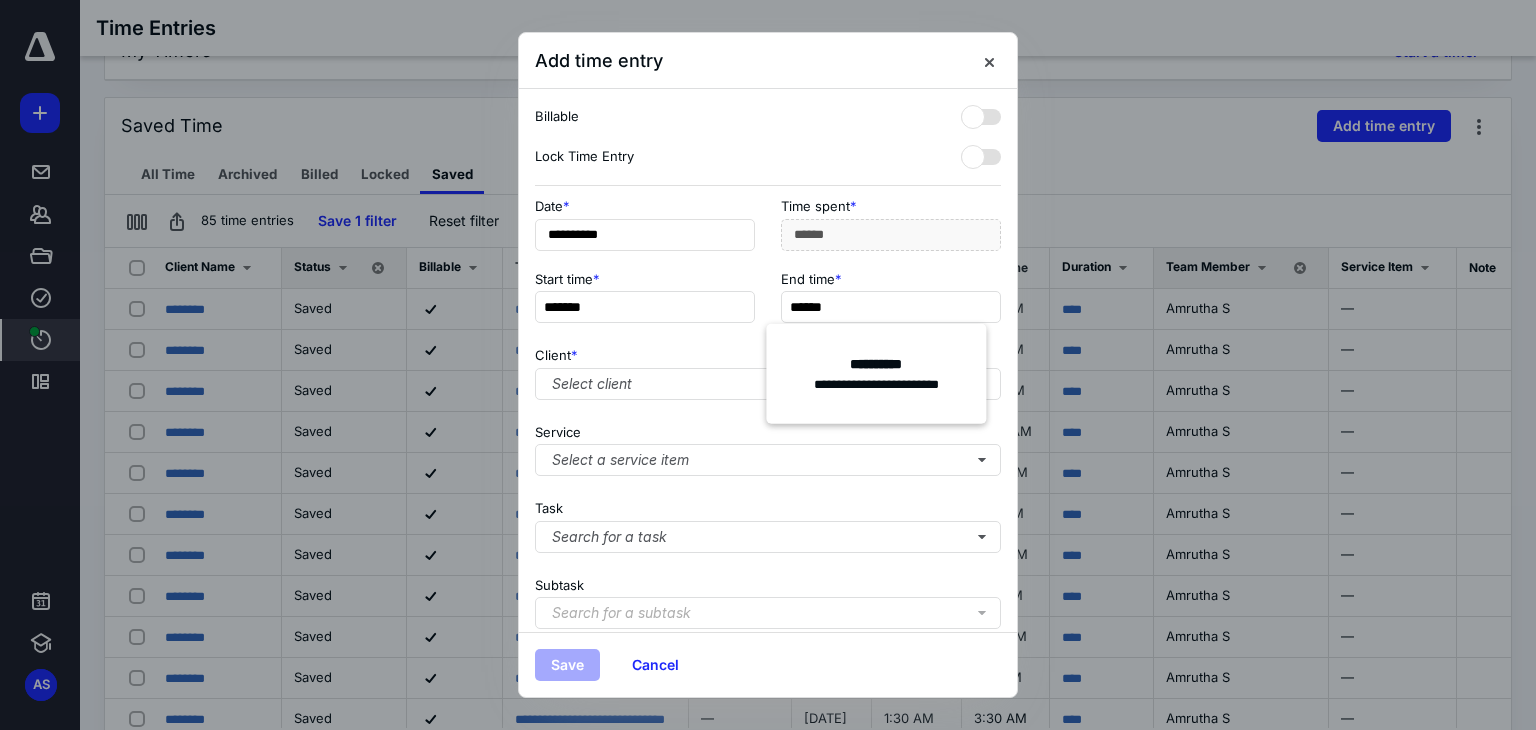 type on "*****" 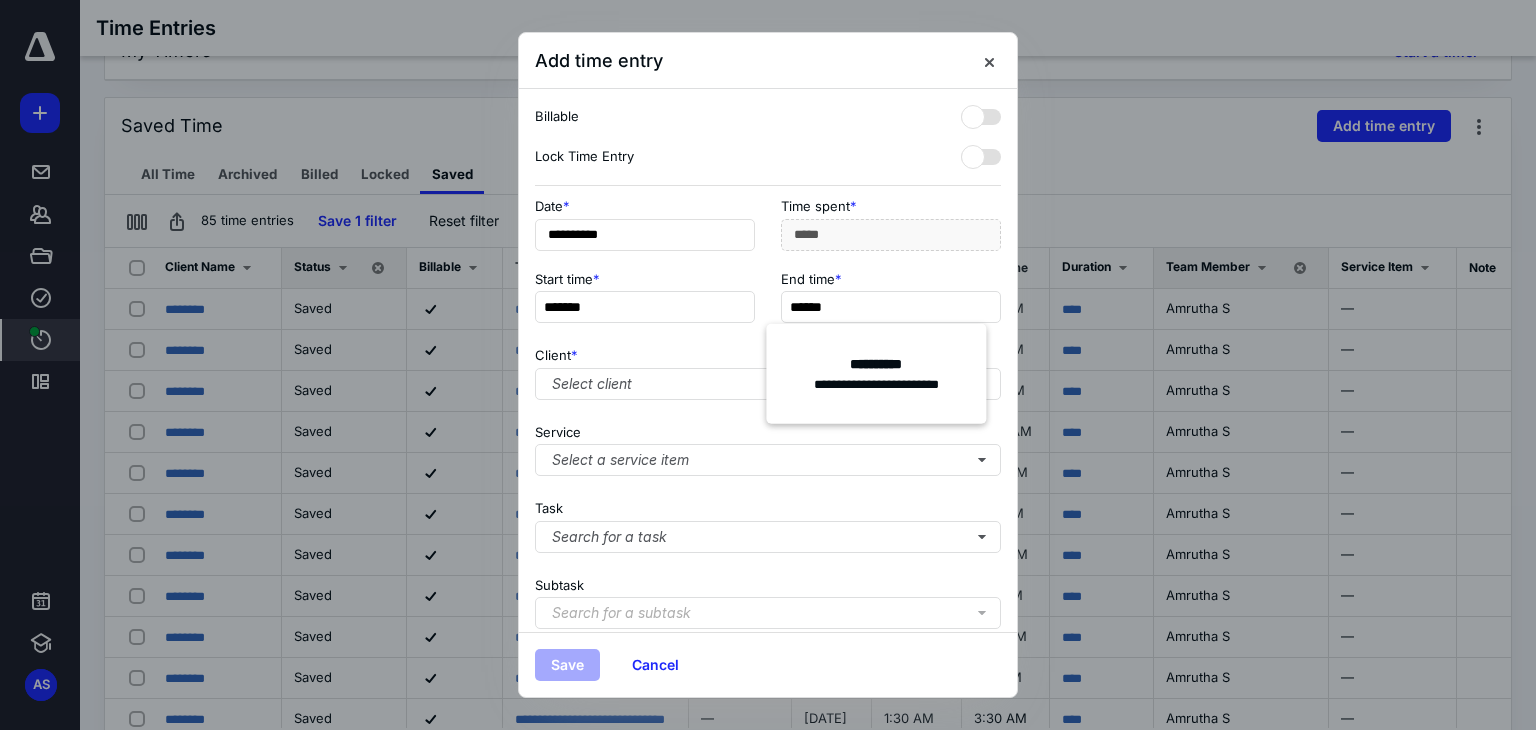 click on "Lock Time Entry" at bounding box center [768, 157] 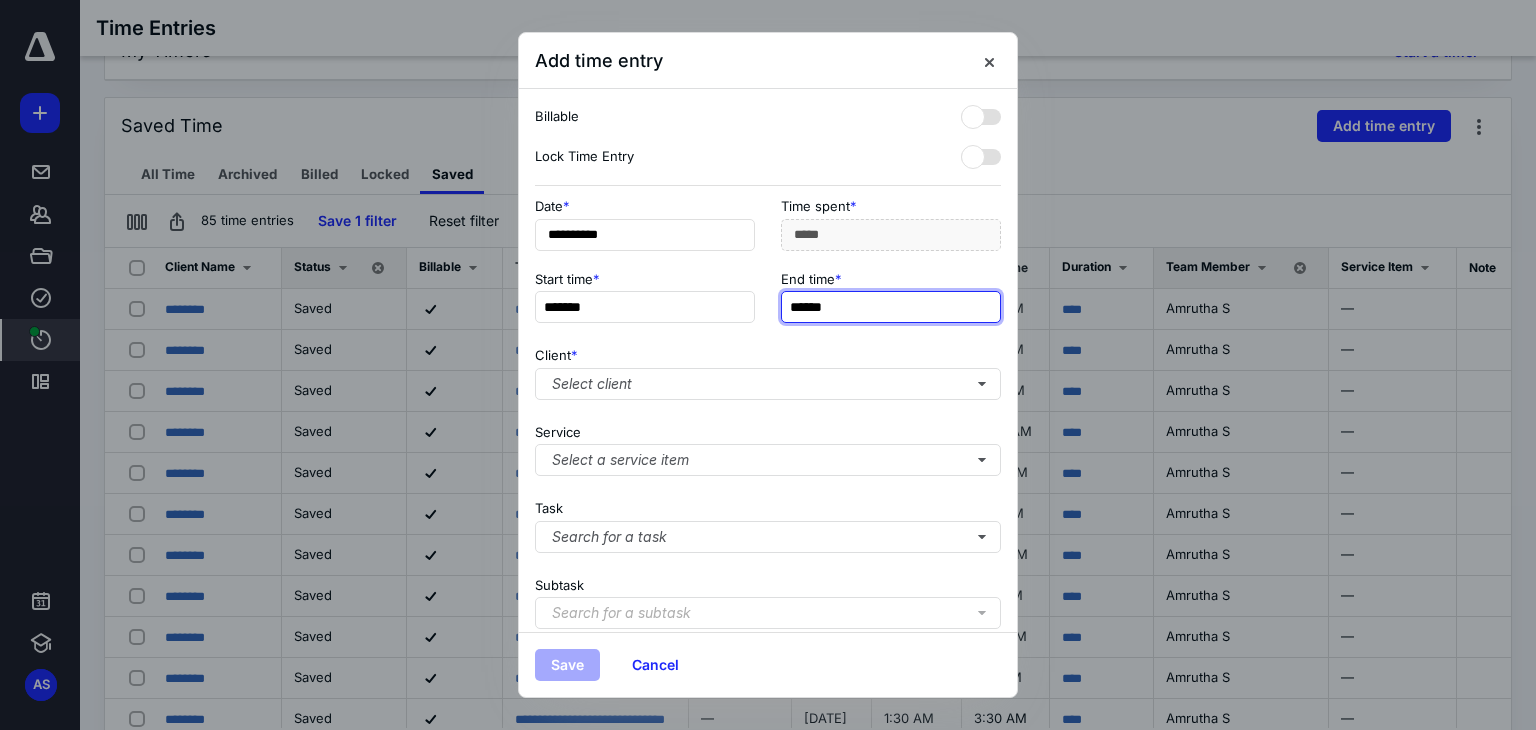 click on "******" at bounding box center (891, 307) 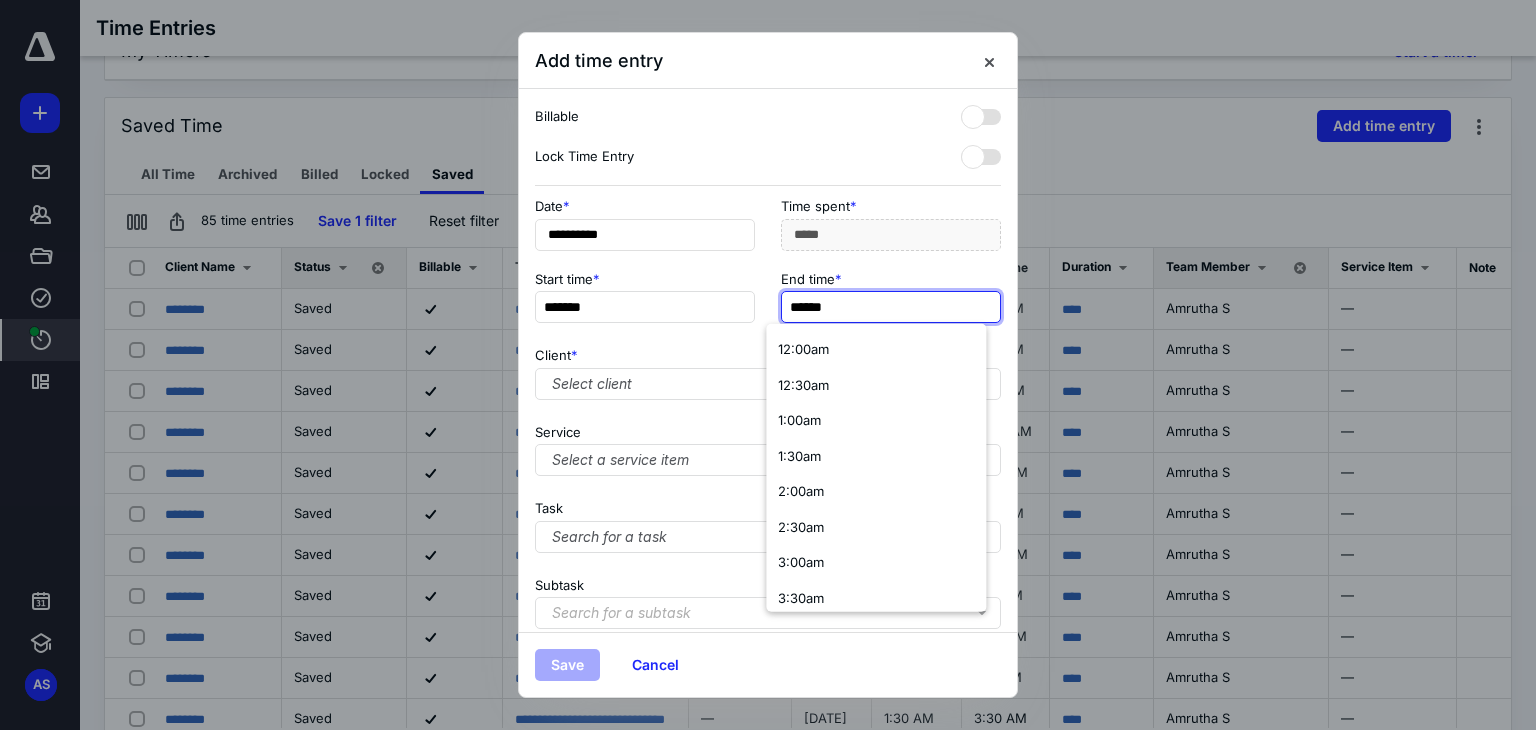 click on "******" at bounding box center (891, 307) 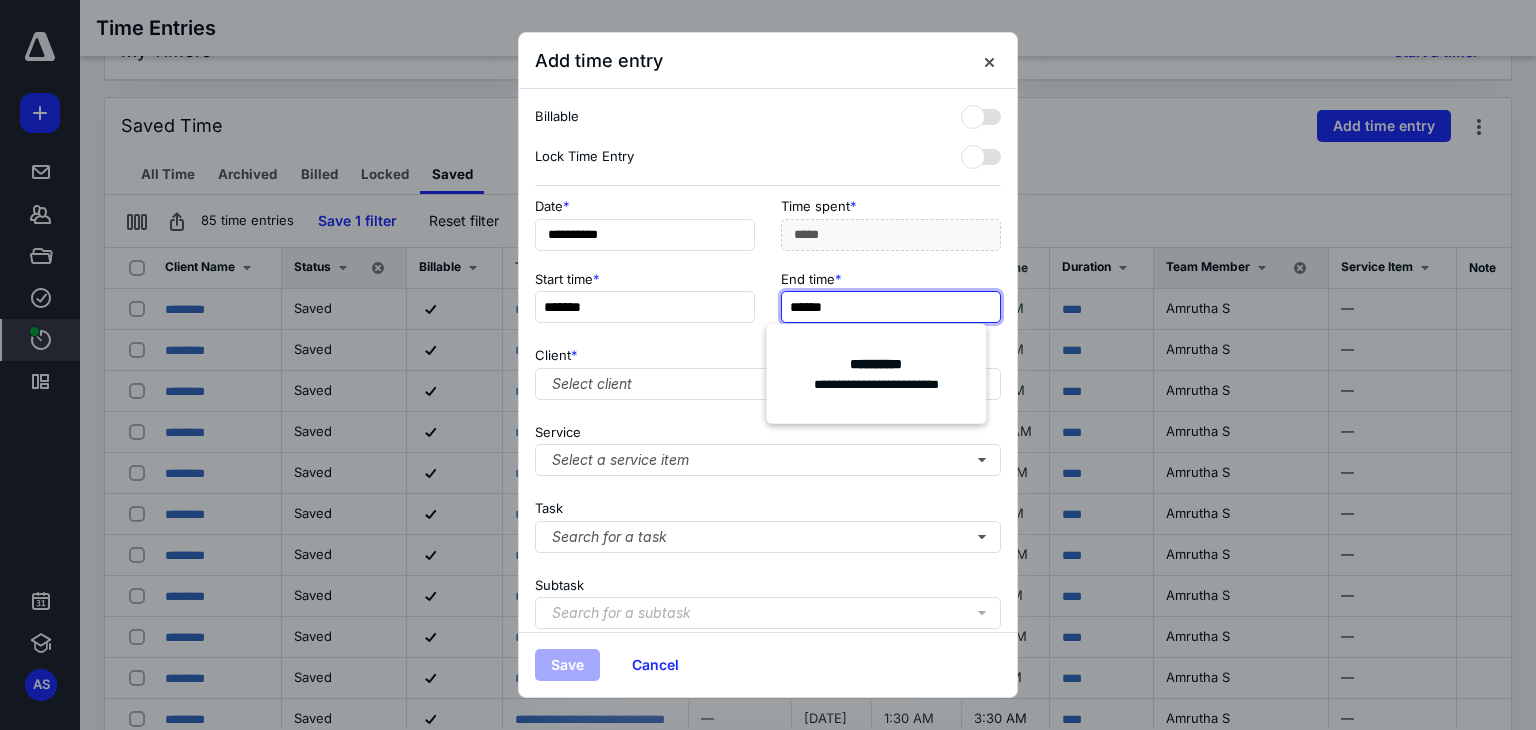 type on "******" 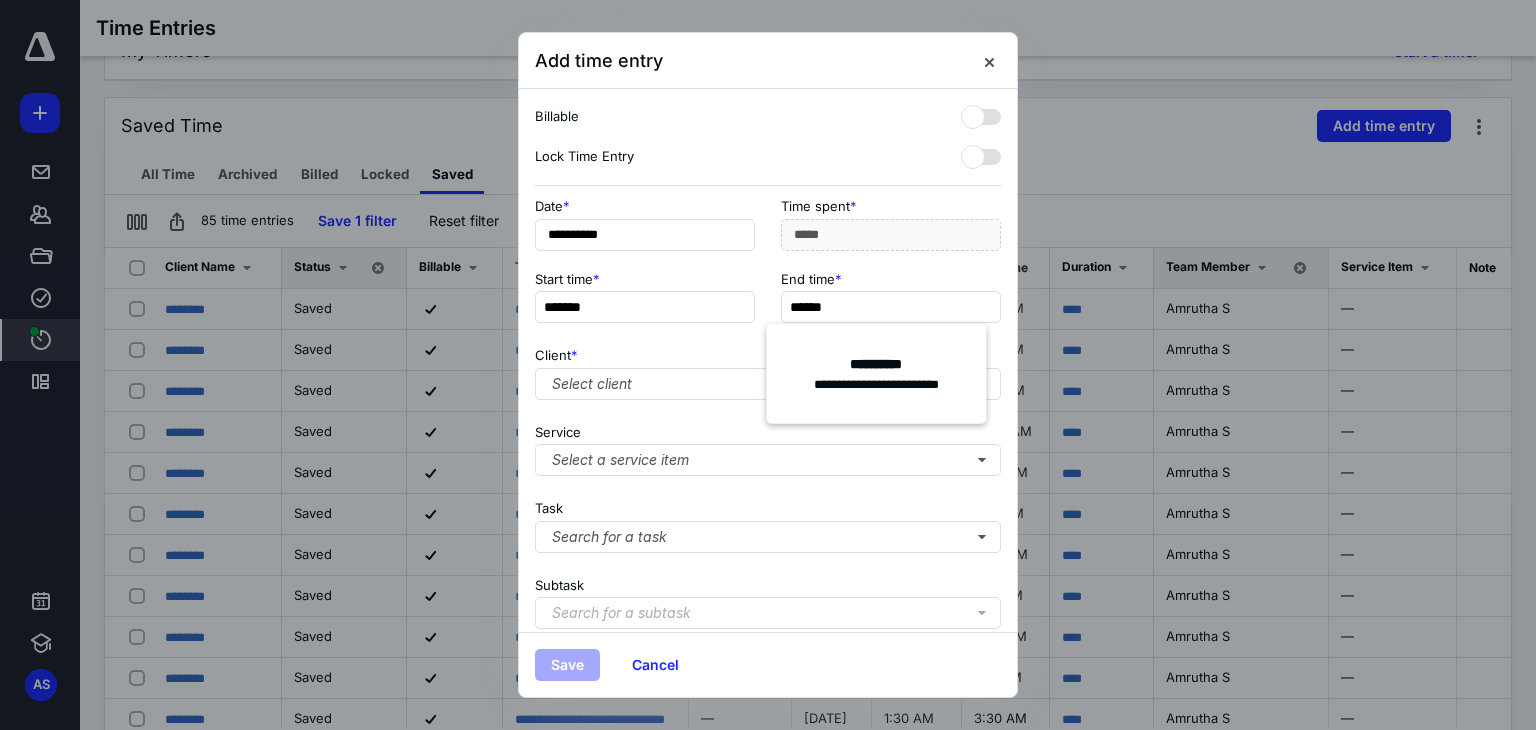 type on "******" 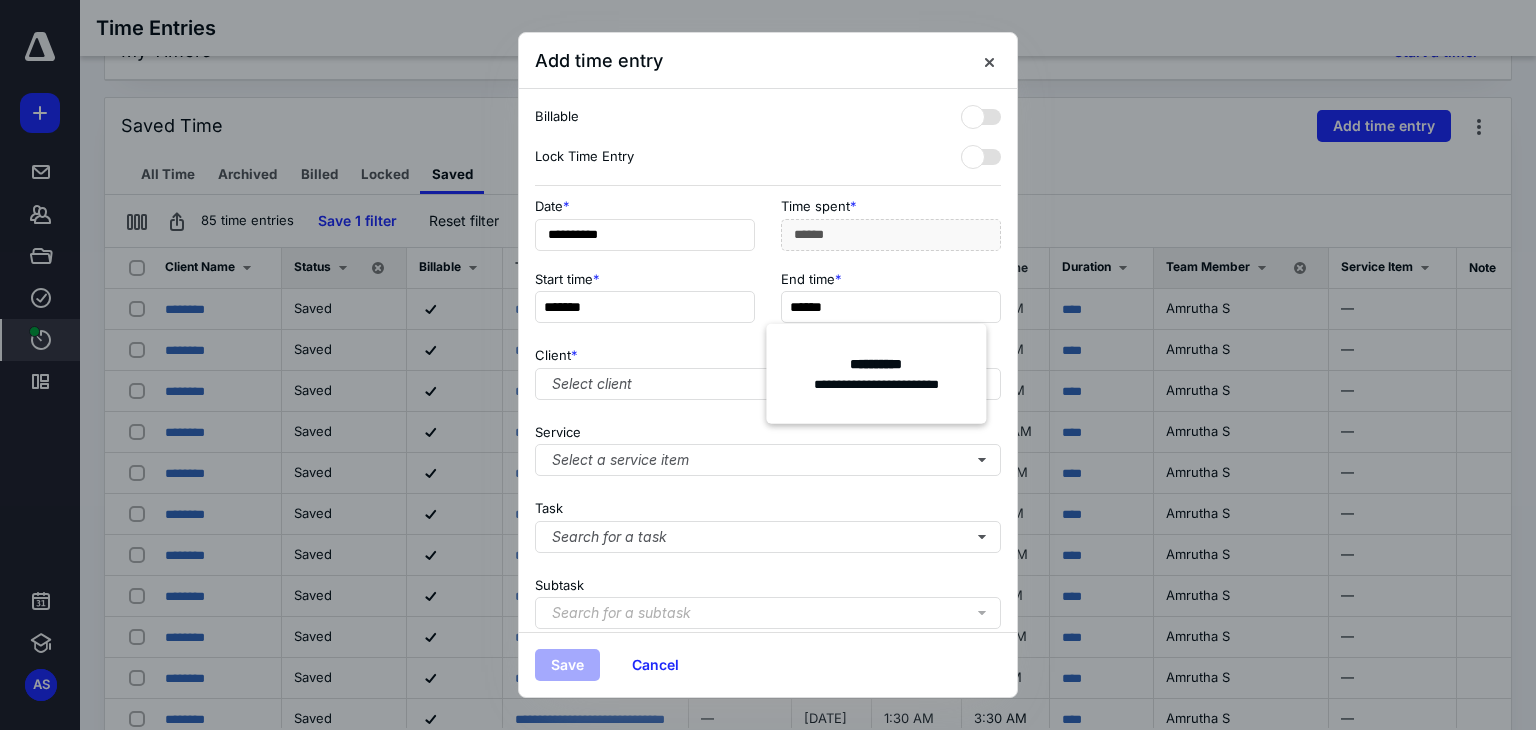 click on "Add time entry" at bounding box center (768, 61) 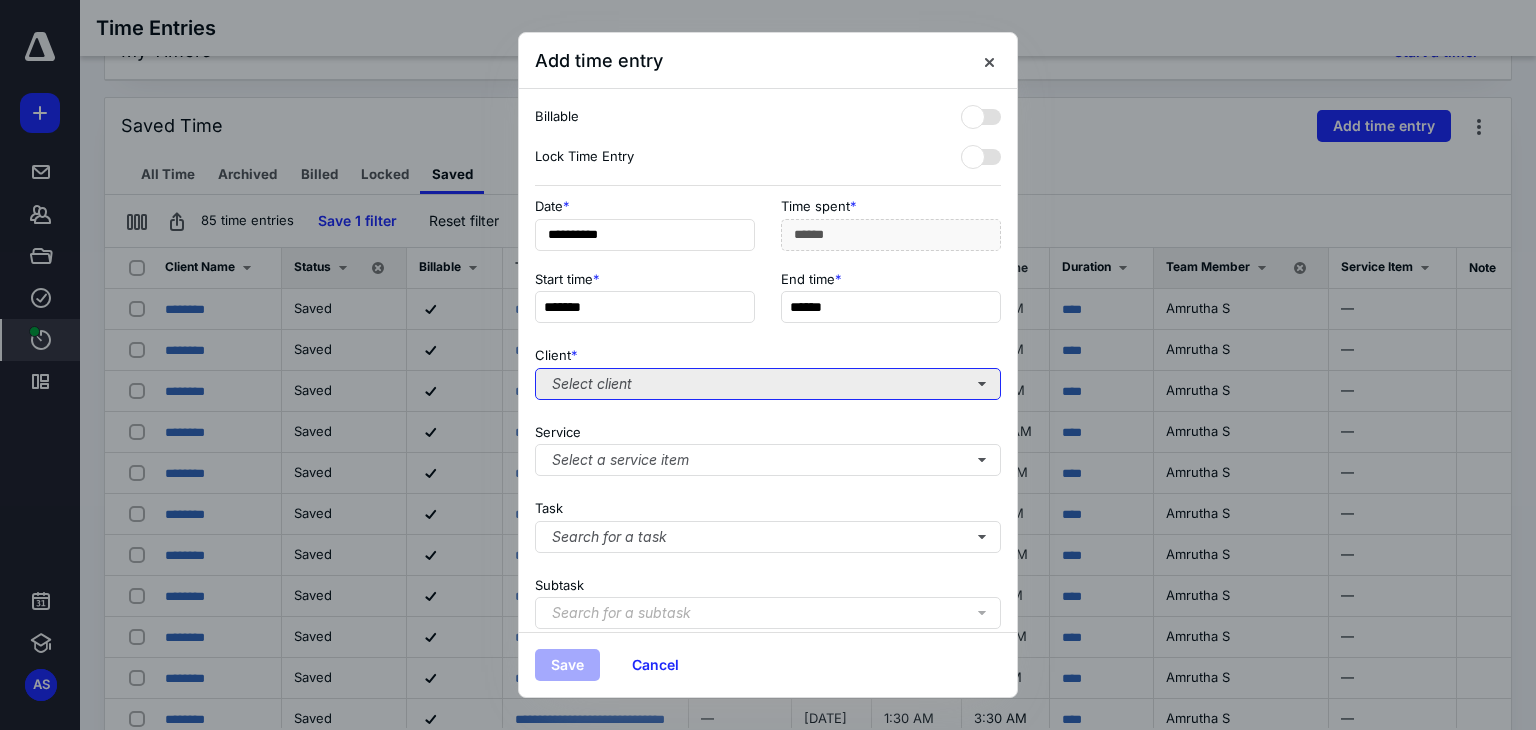 click on "Select client" at bounding box center (768, 384) 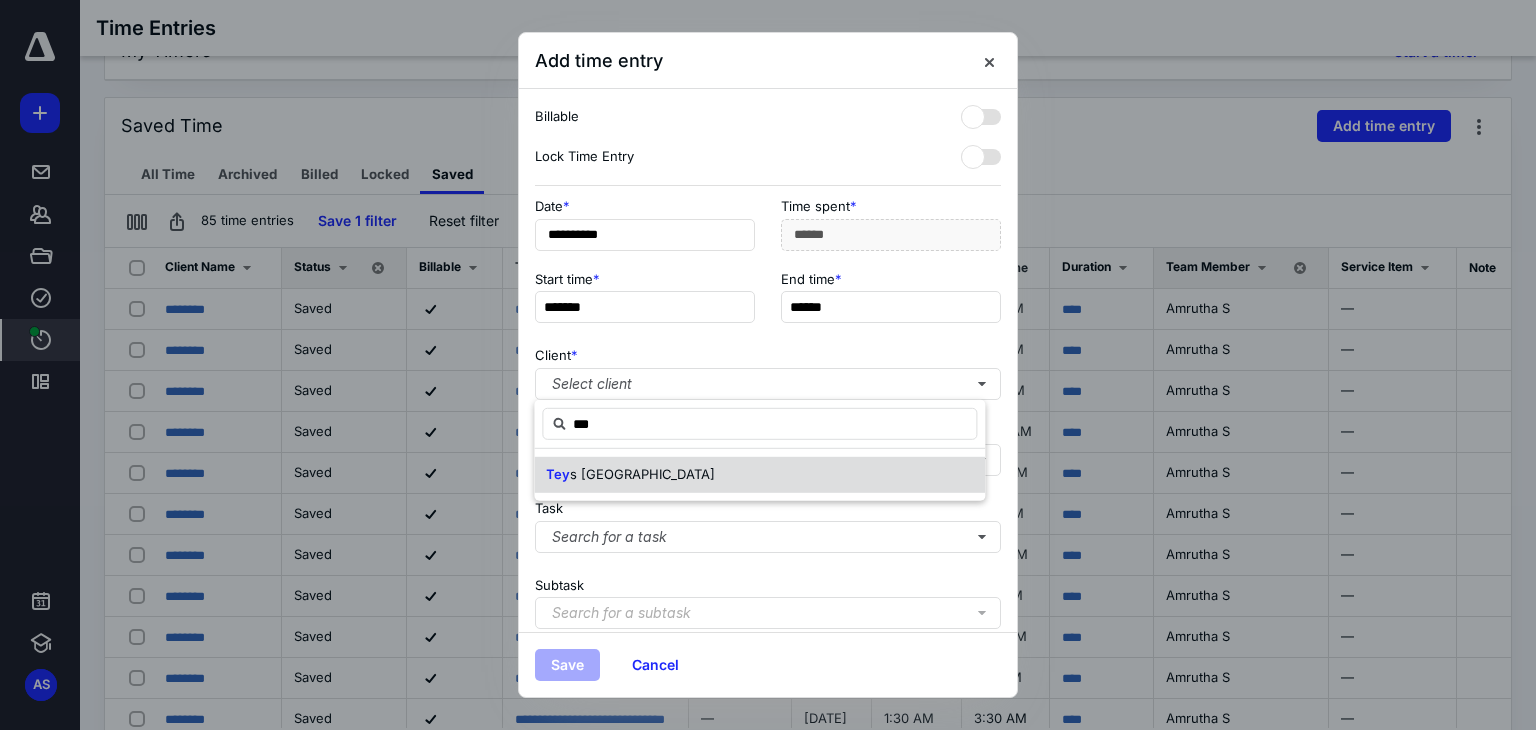 click on "Tey s [GEOGRAPHIC_DATA]" at bounding box center [759, 475] 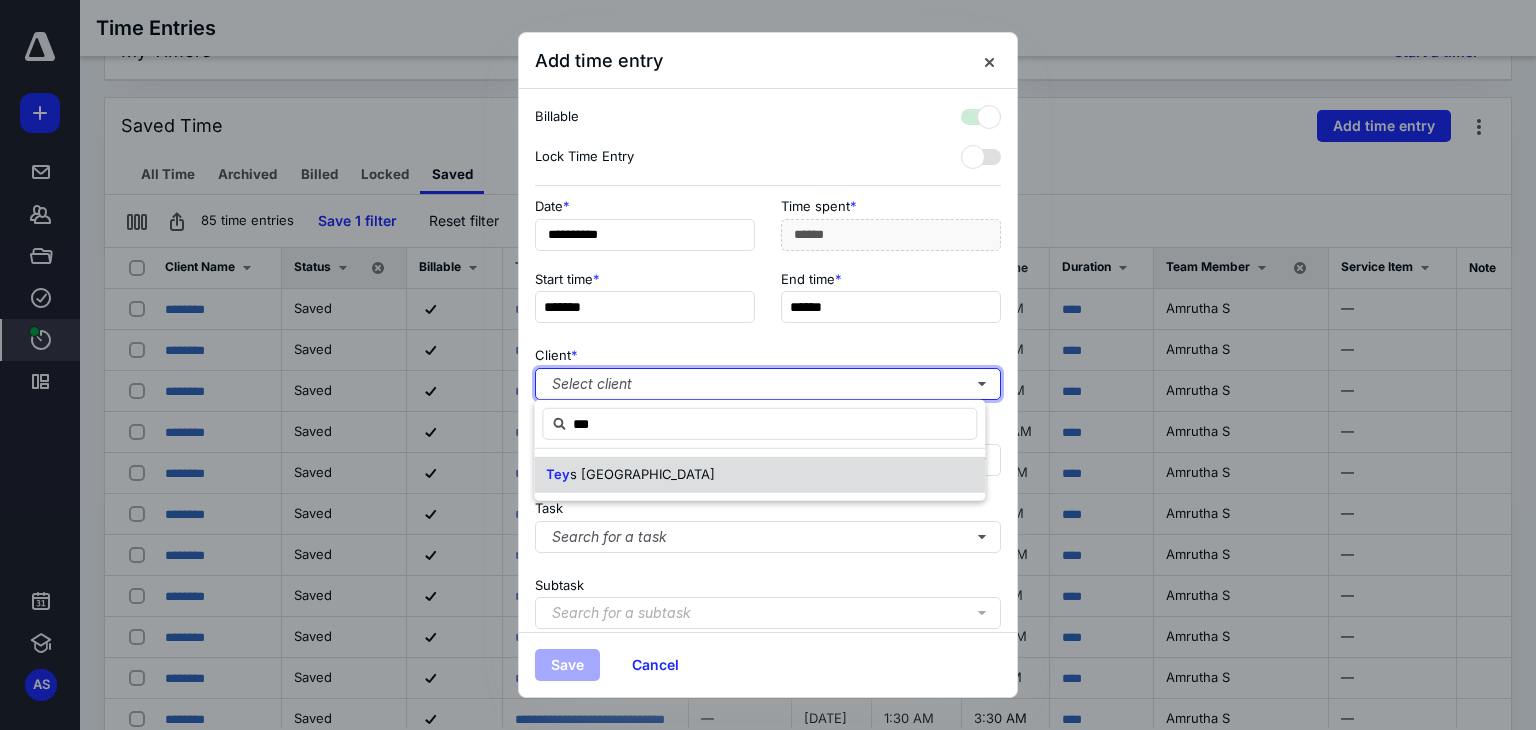 checkbox on "true" 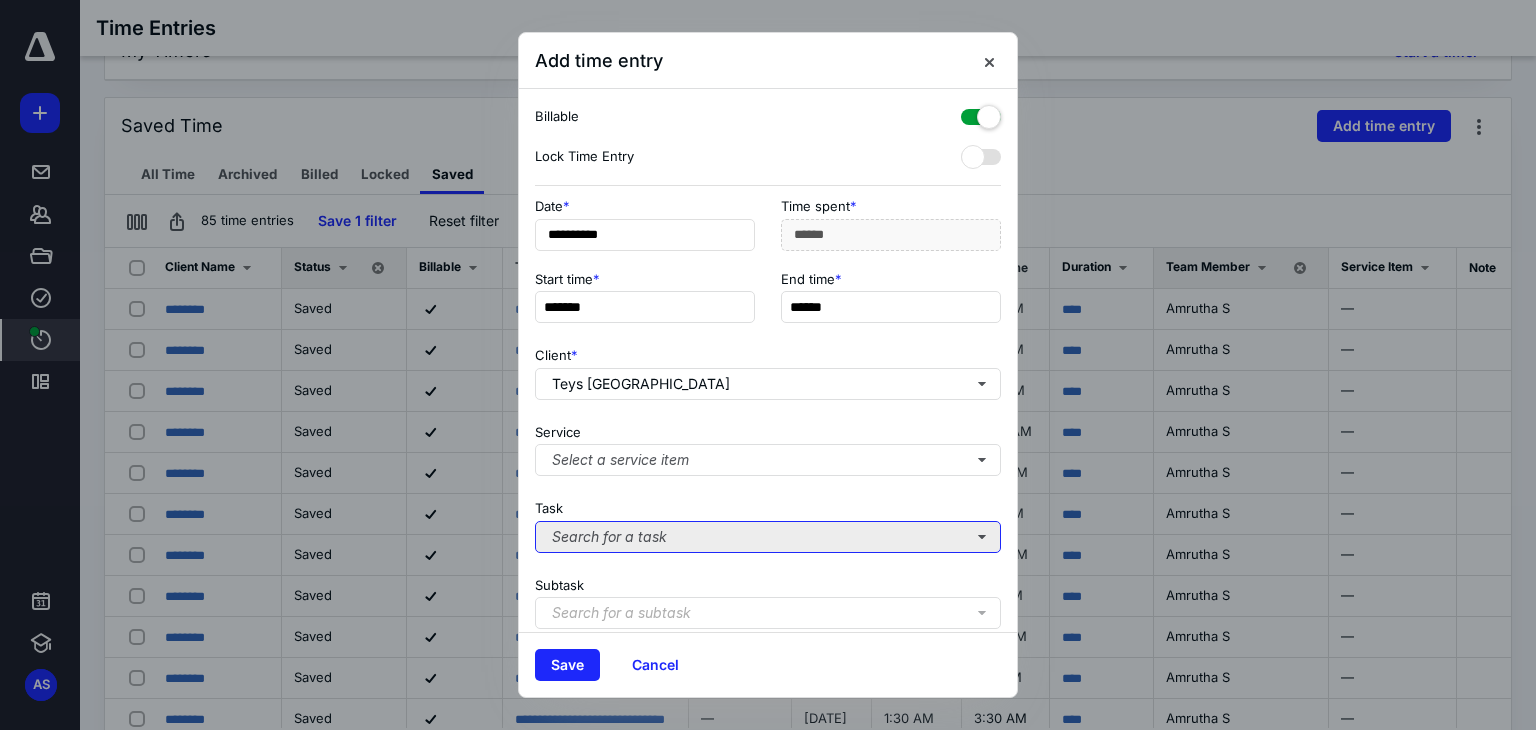 click on "Search for a task" at bounding box center (768, 537) 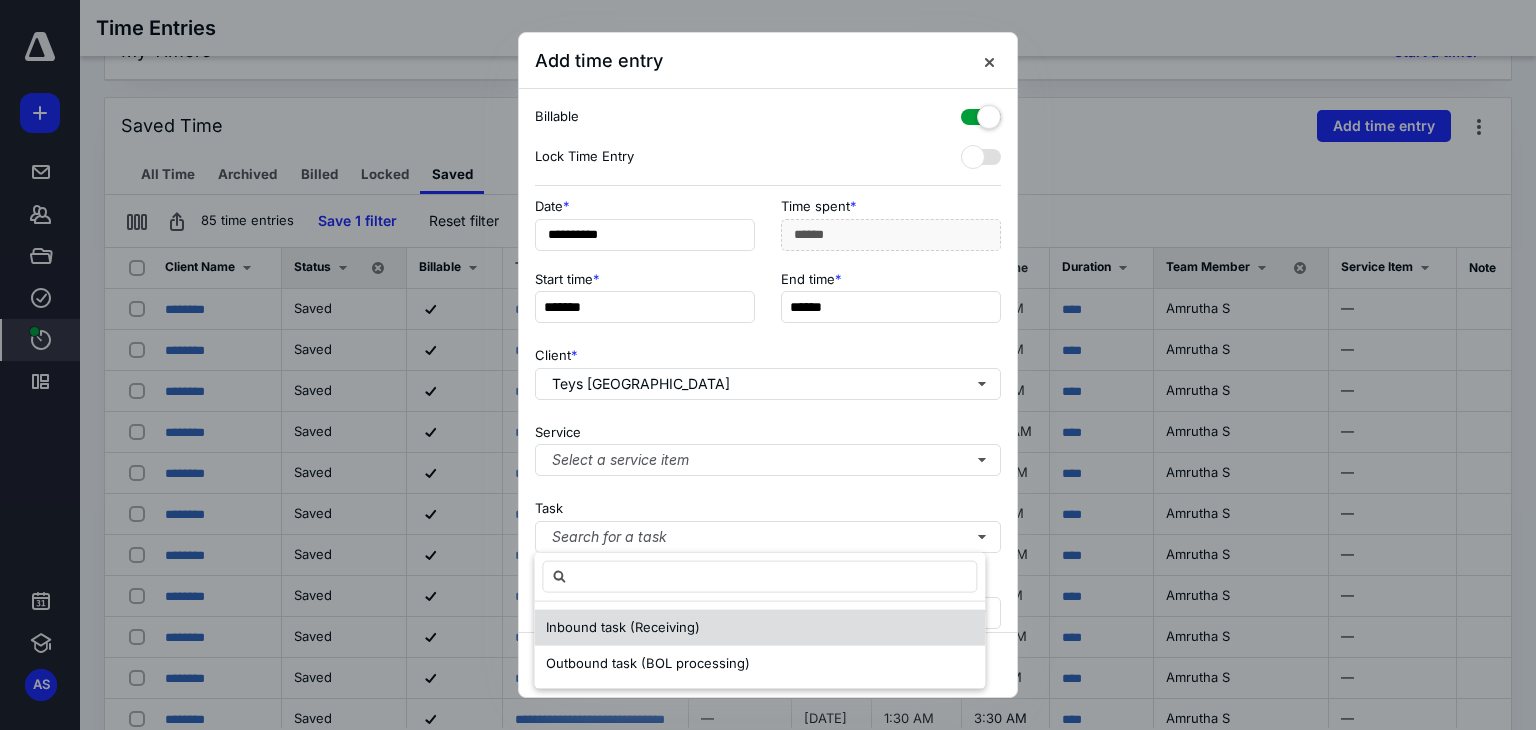 drag, startPoint x: 628, startPoint y: 658, endPoint x: 661, endPoint y: 626, distance: 45.96738 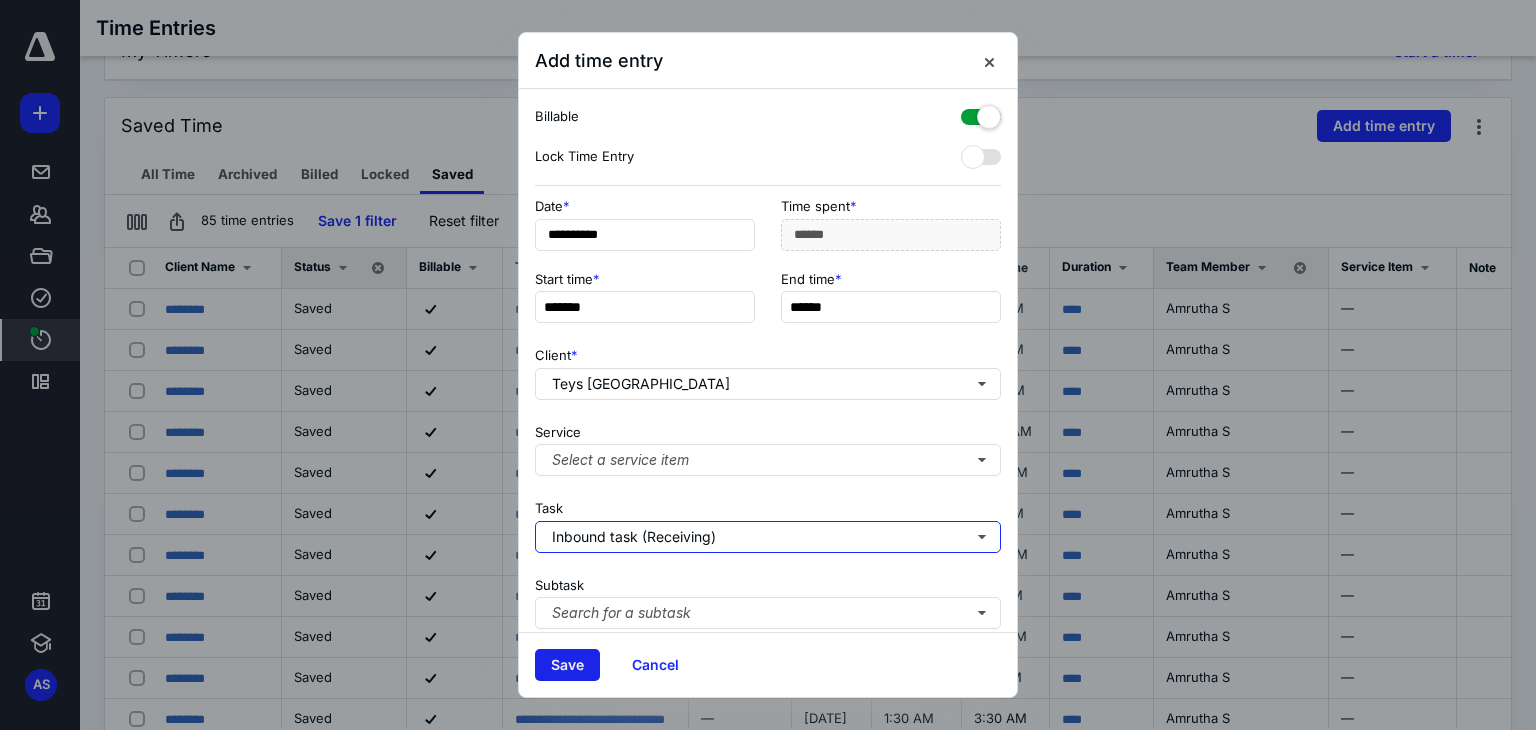 type 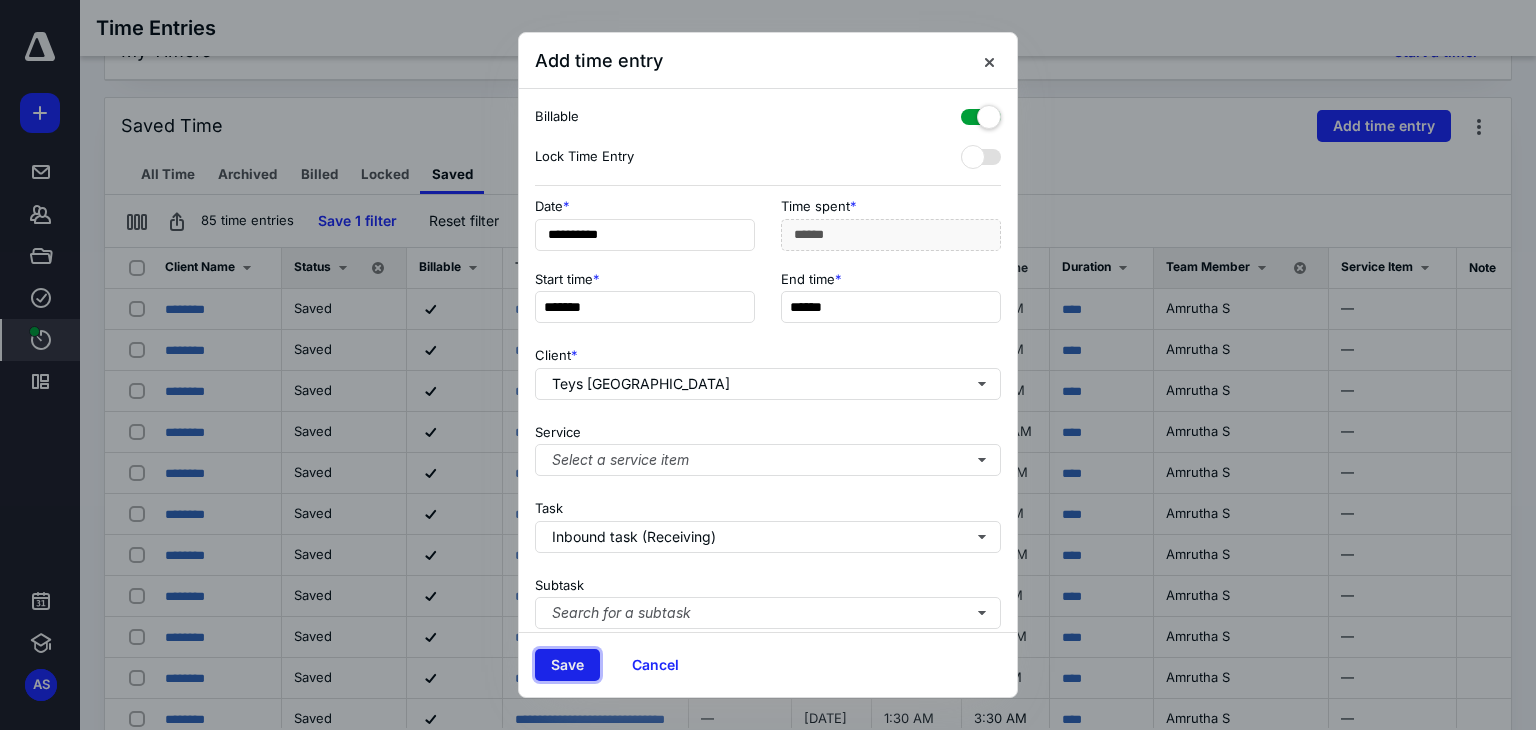 click on "Save" at bounding box center (567, 665) 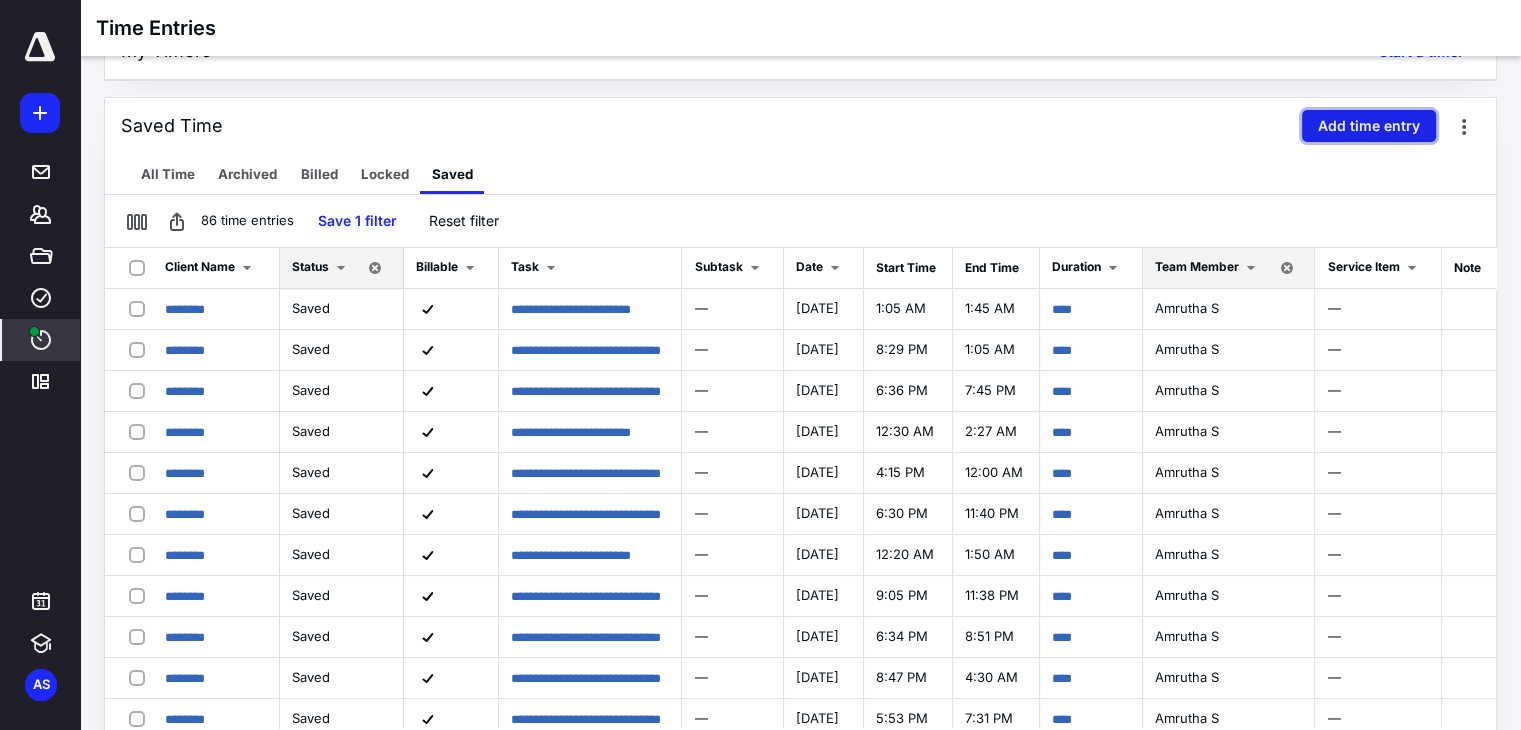 click on "Add time entry" at bounding box center [1369, 126] 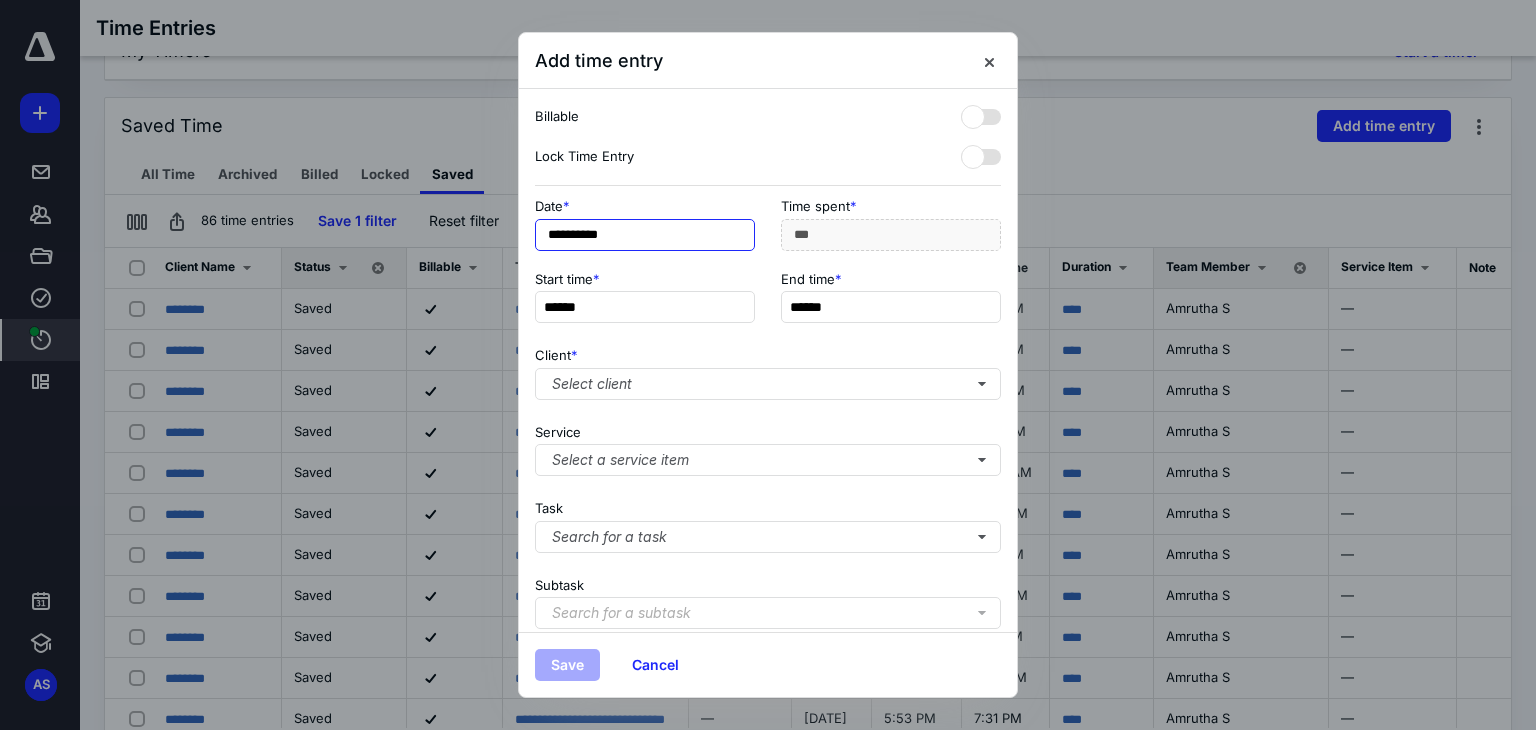 click on "**********" at bounding box center [645, 235] 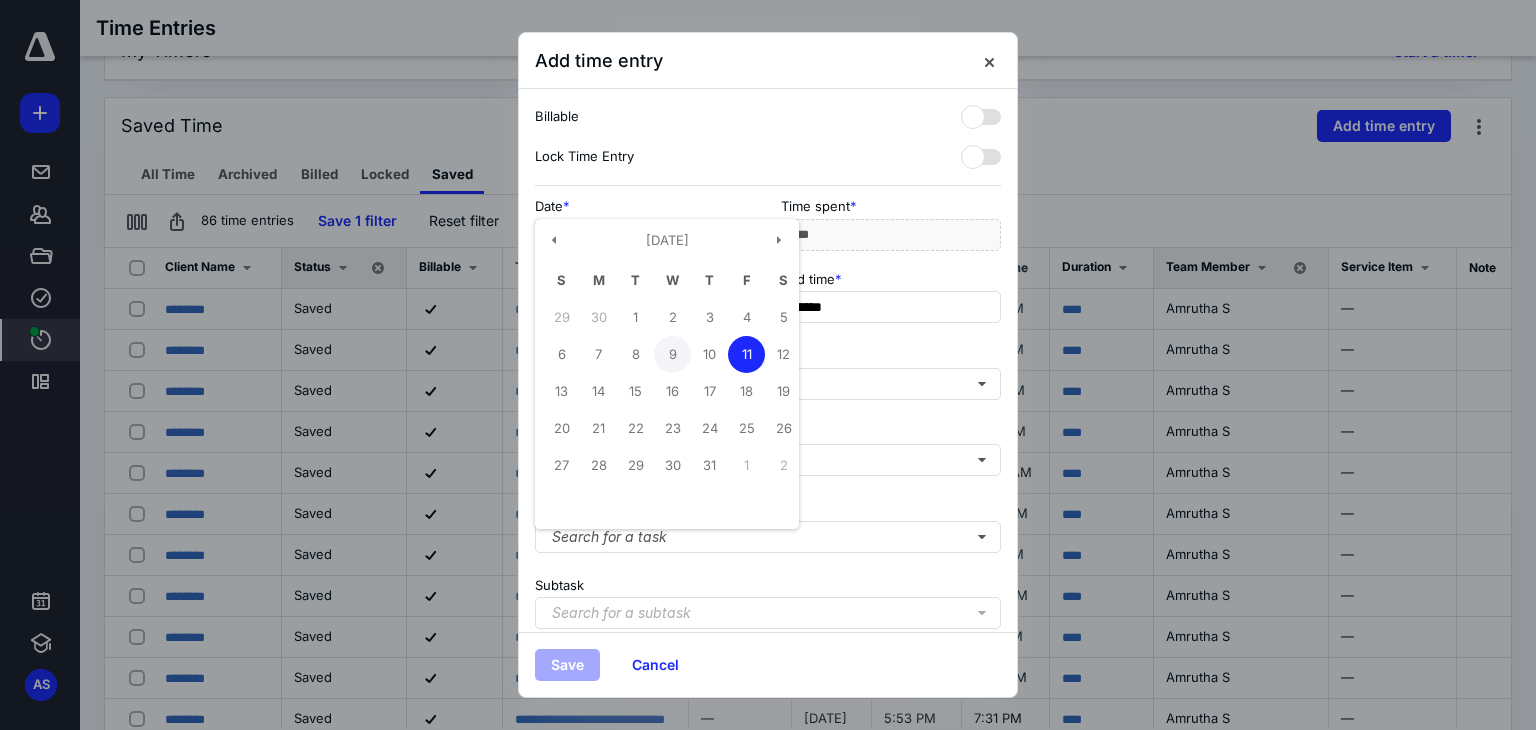 click on "9" at bounding box center (672, 354) 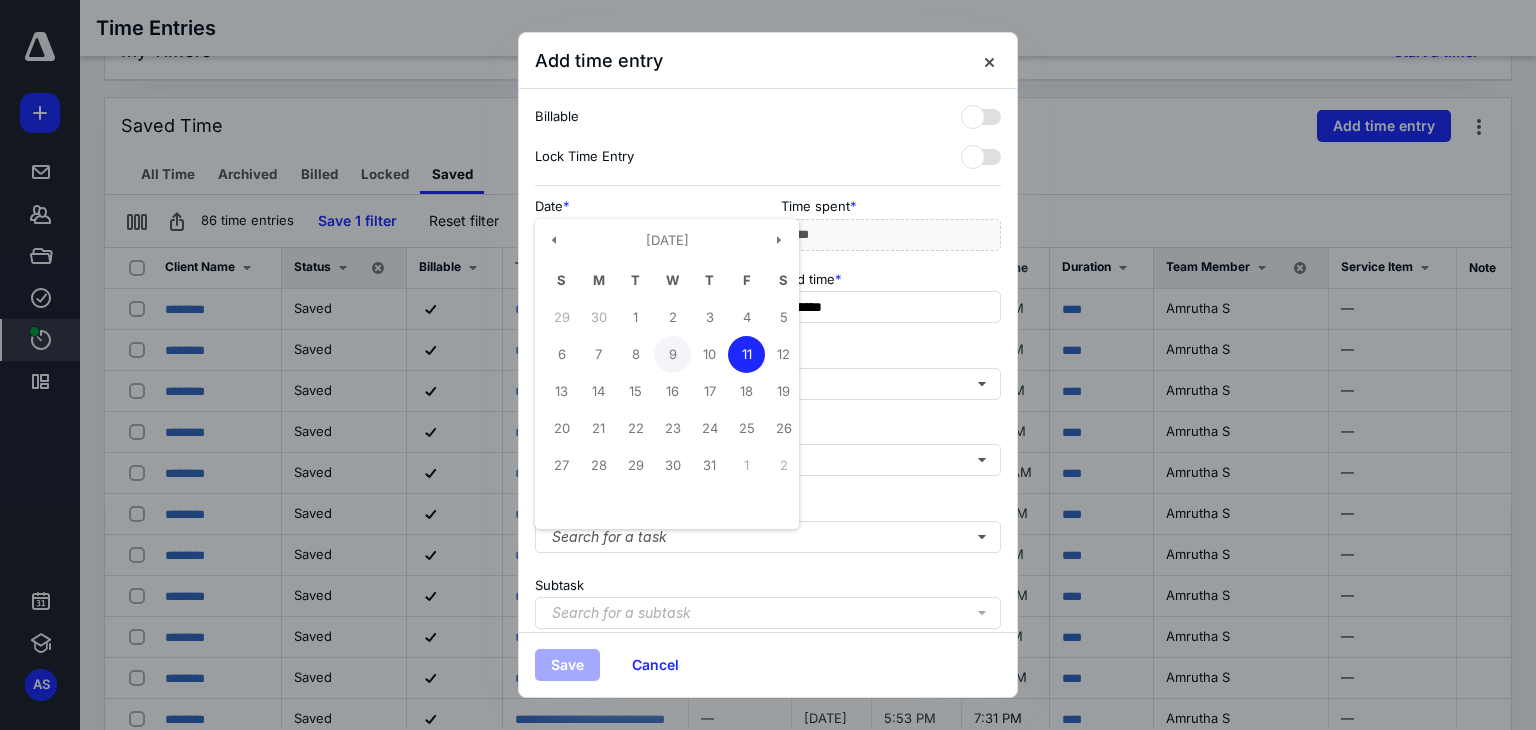 type on "**********" 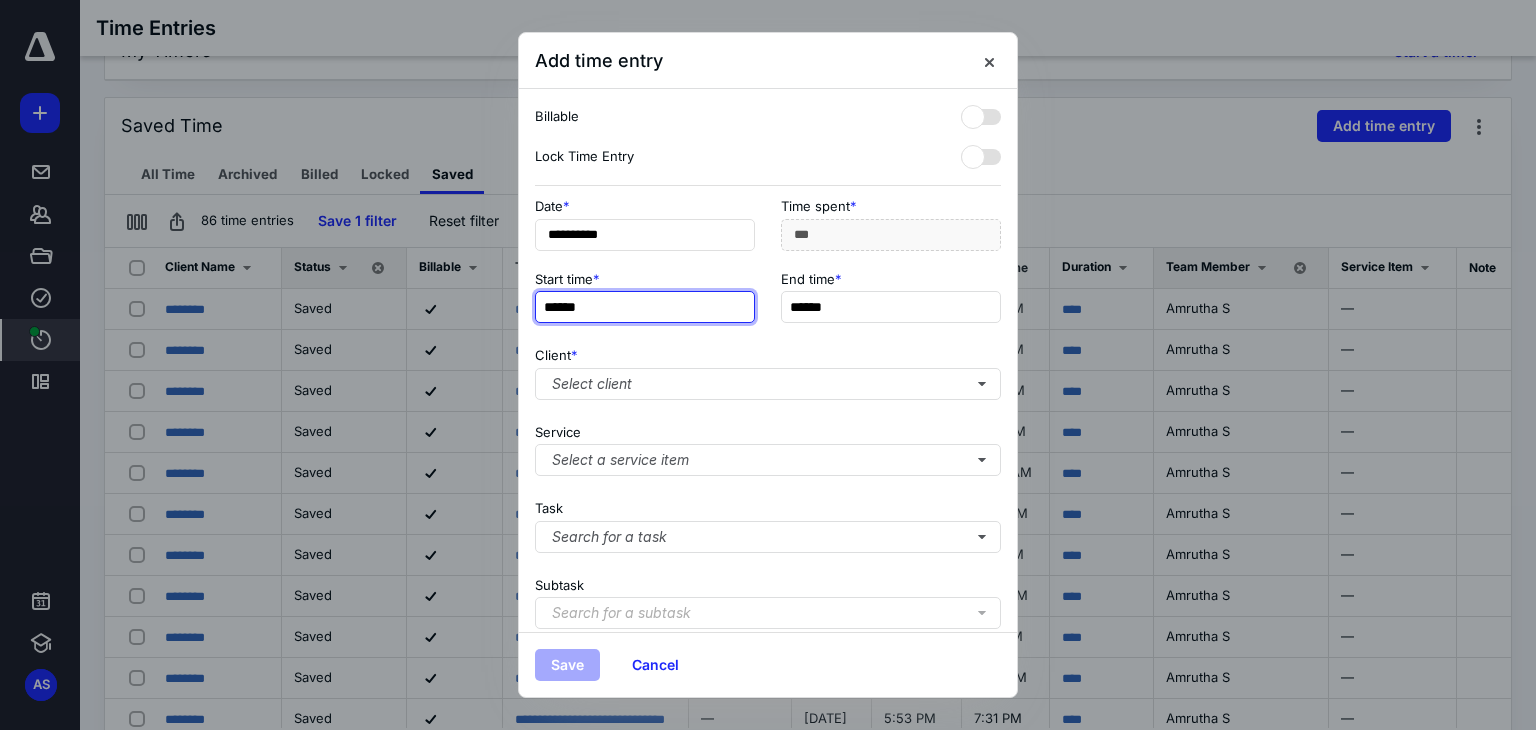 click on "******" at bounding box center [645, 307] 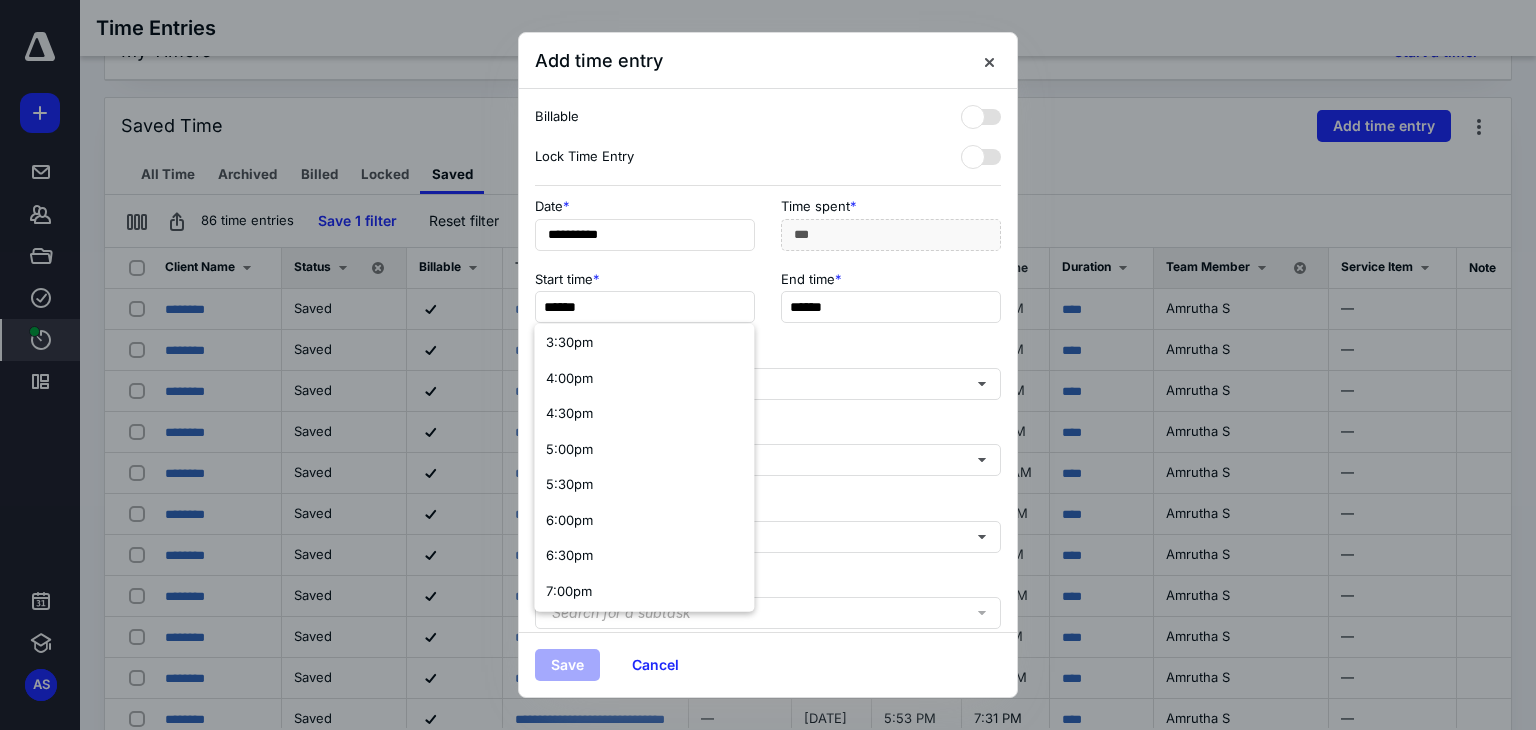 scroll, scrollTop: 1123, scrollLeft: 0, axis: vertical 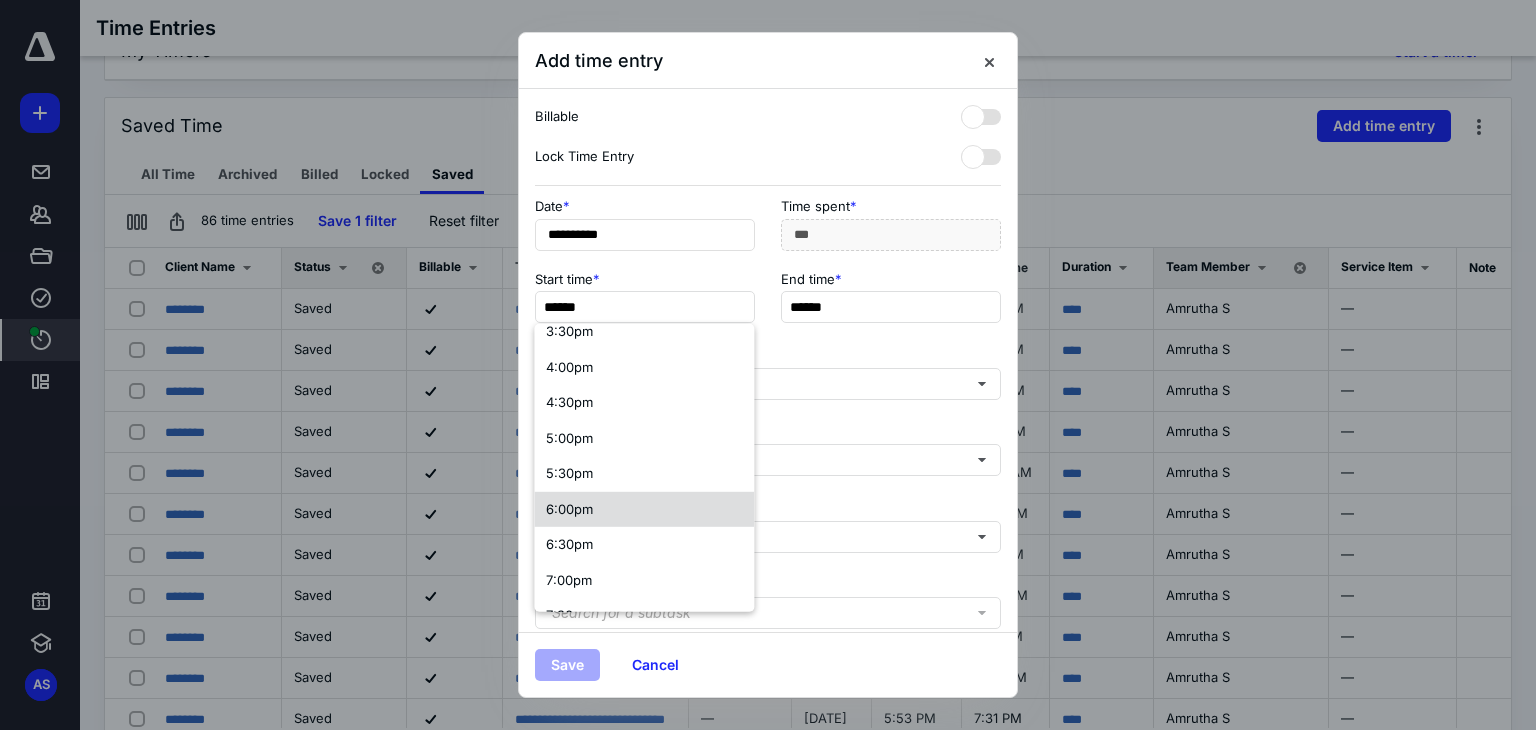 click on "6:00pm" at bounding box center [644, 509] 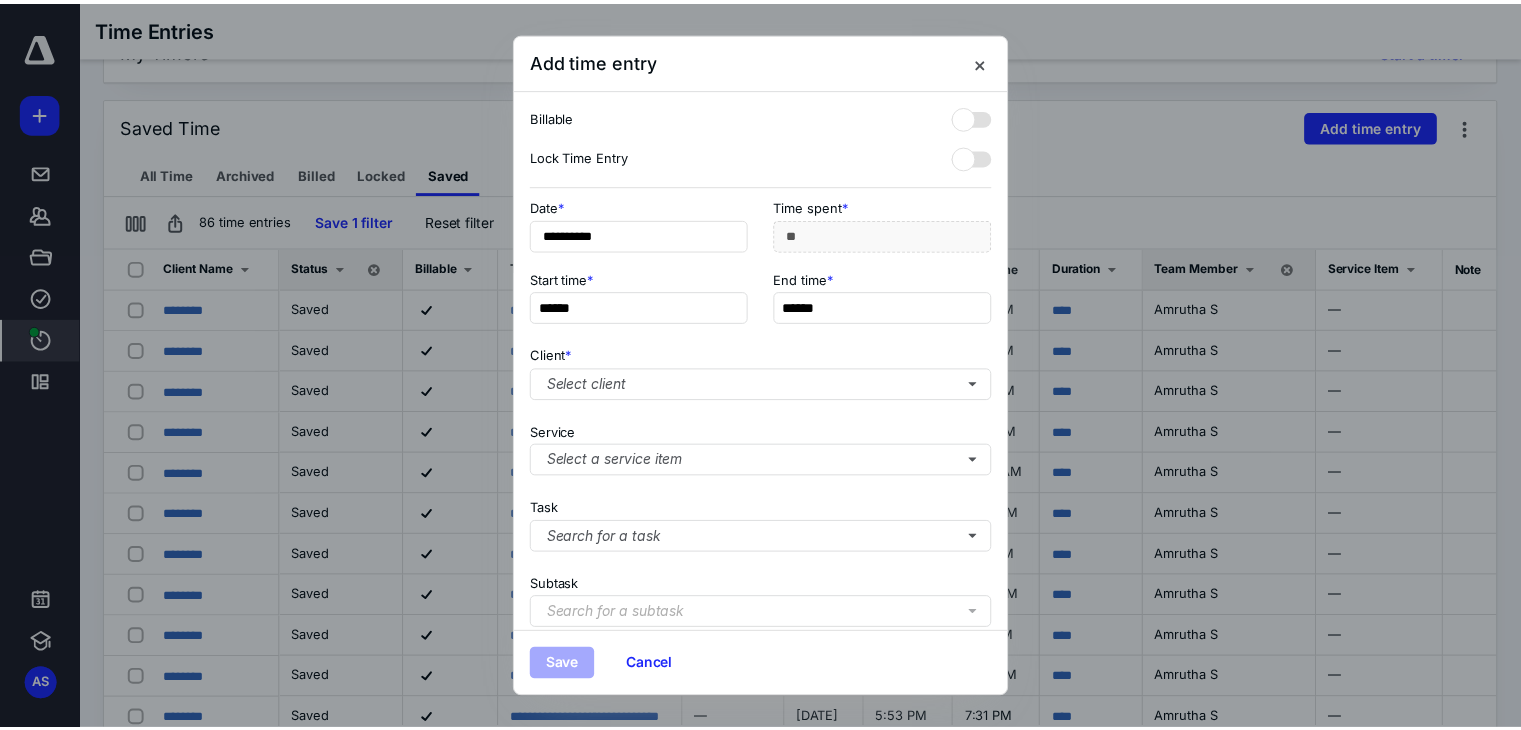 scroll, scrollTop: 0, scrollLeft: 0, axis: both 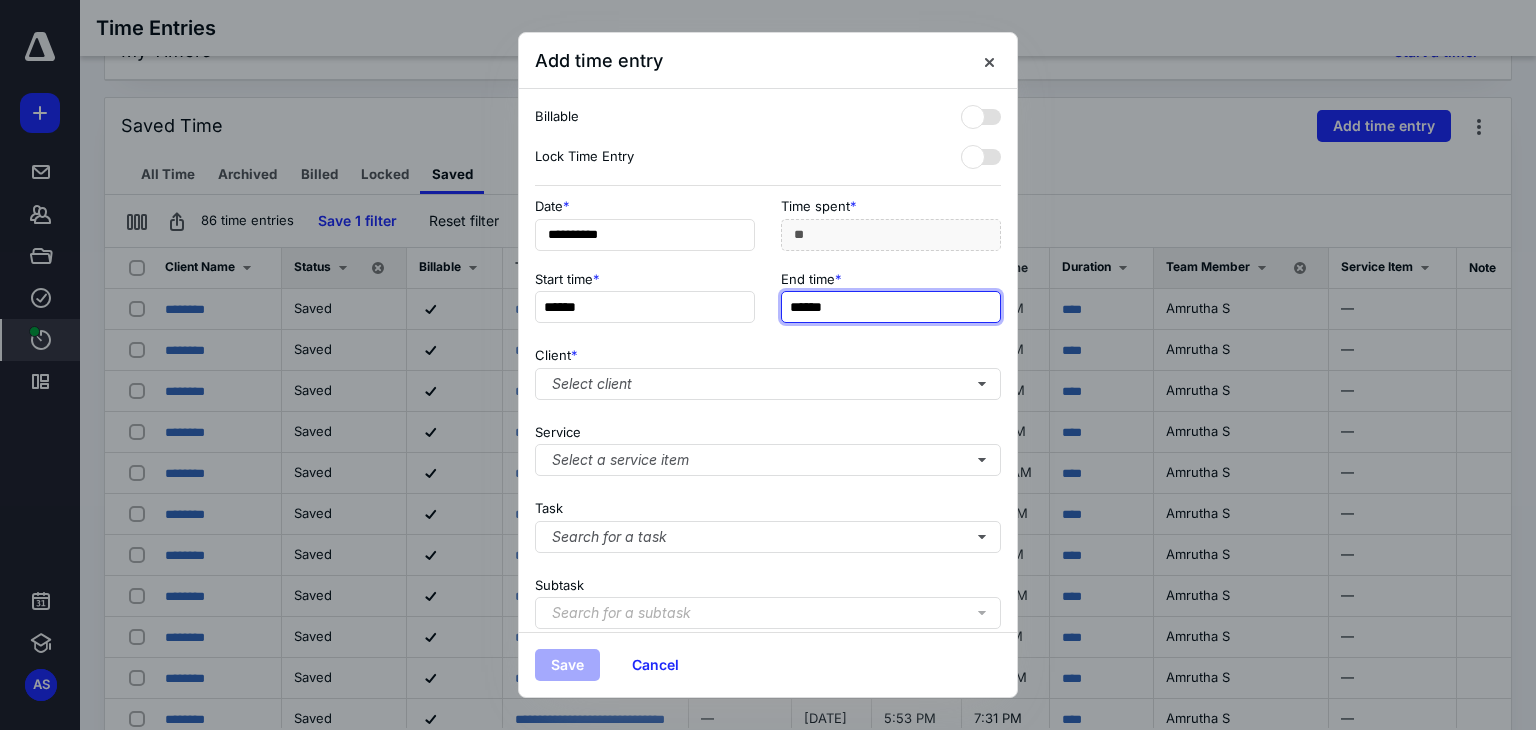 click on "******" at bounding box center (891, 307) 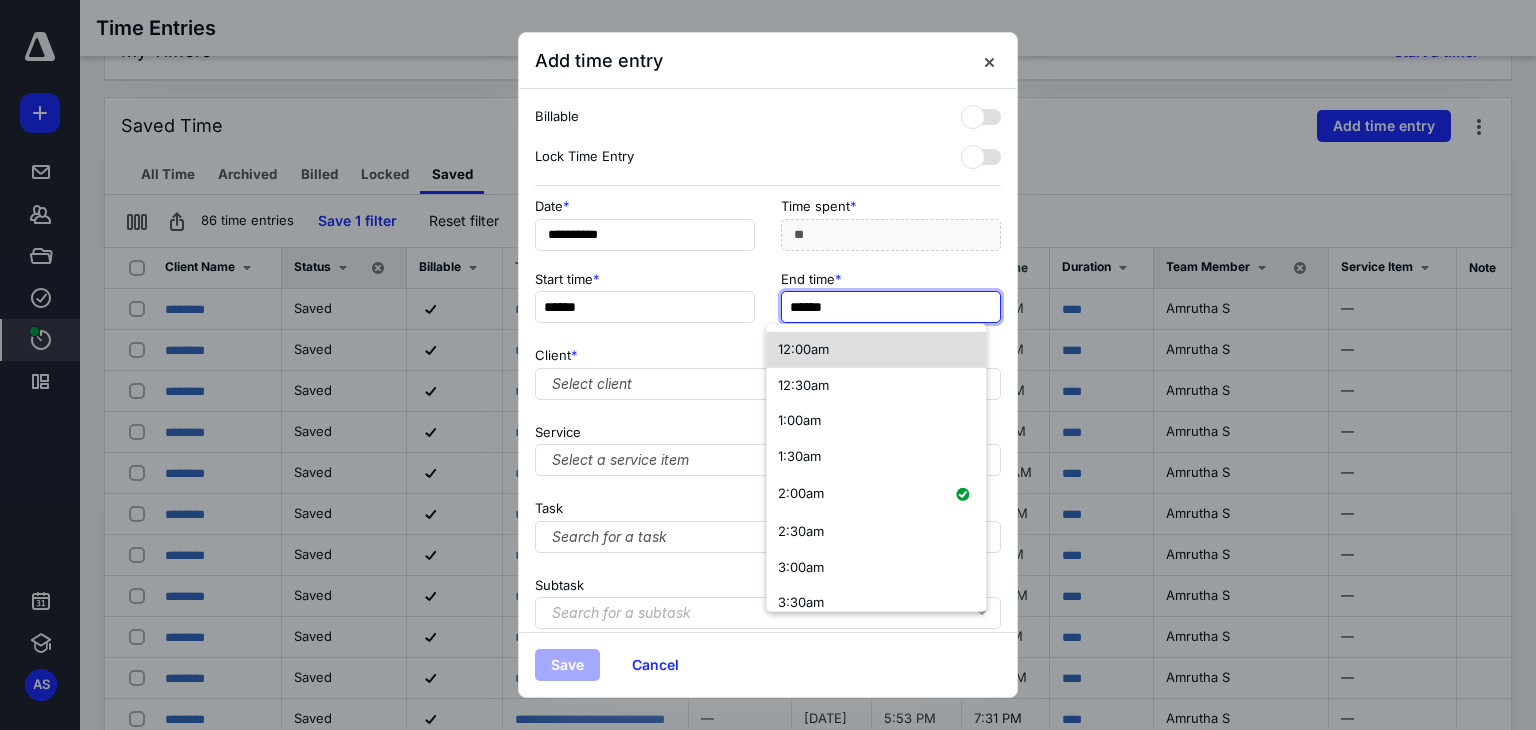 click on "12:00am" at bounding box center [803, 349] 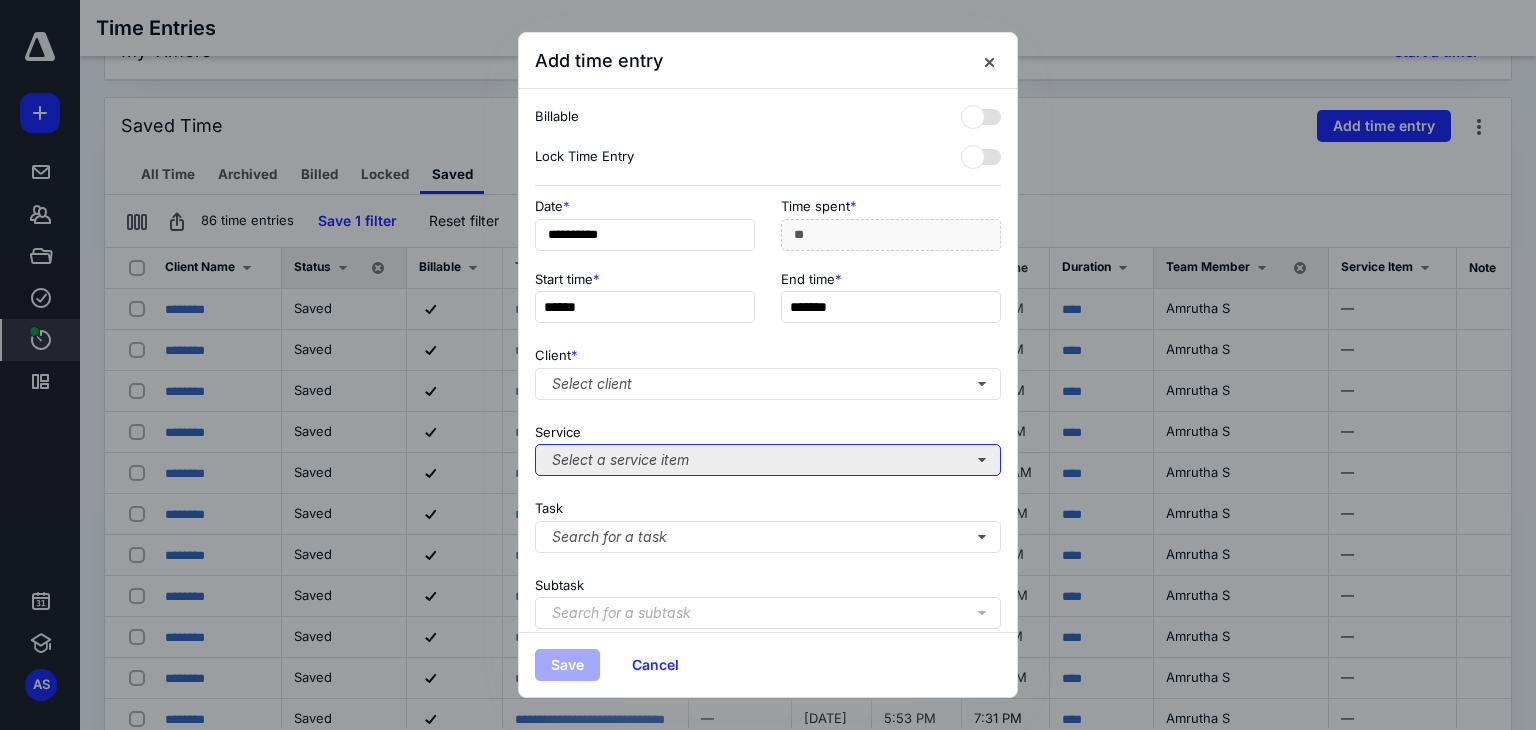 click on "Select a service item" at bounding box center [768, 460] 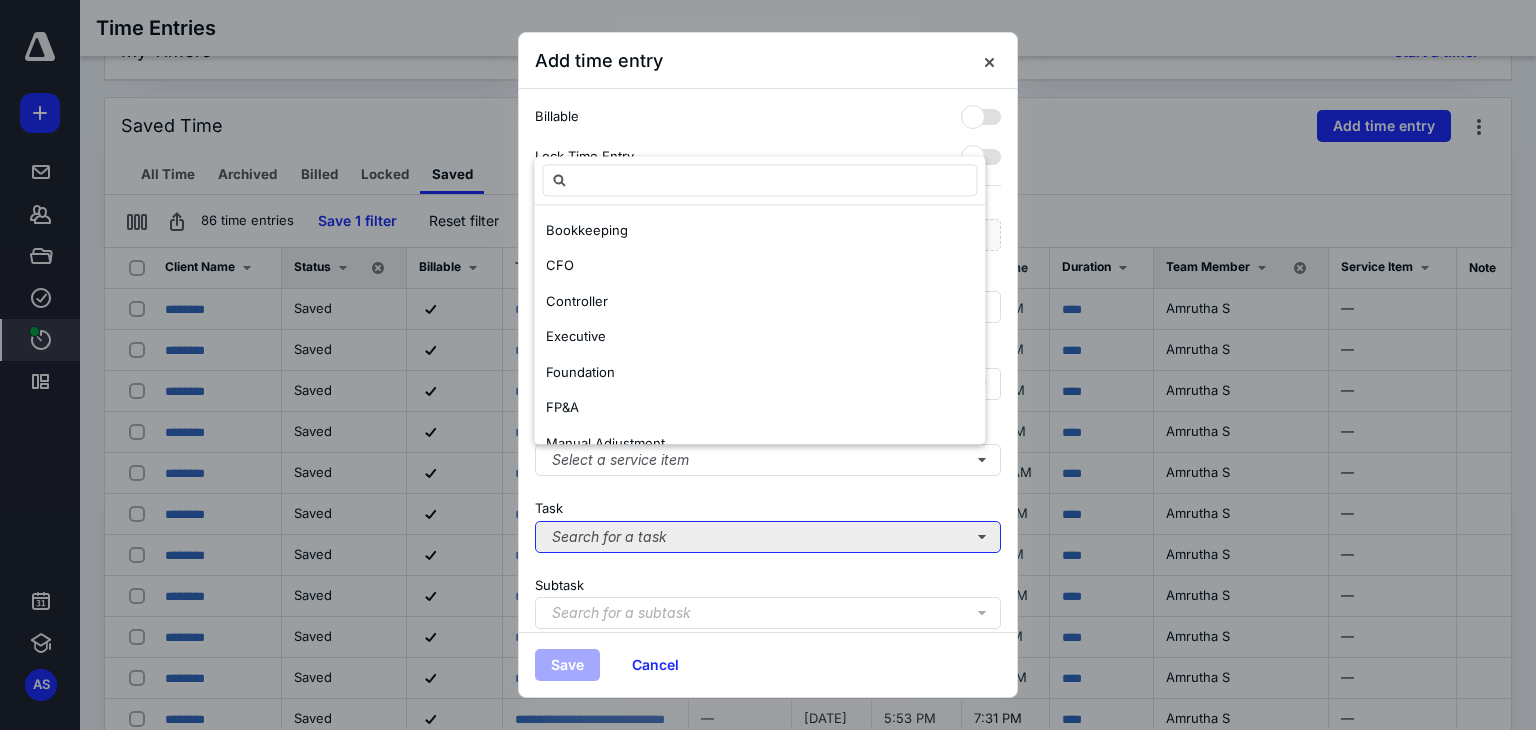 click on "Search for a task" at bounding box center (768, 537) 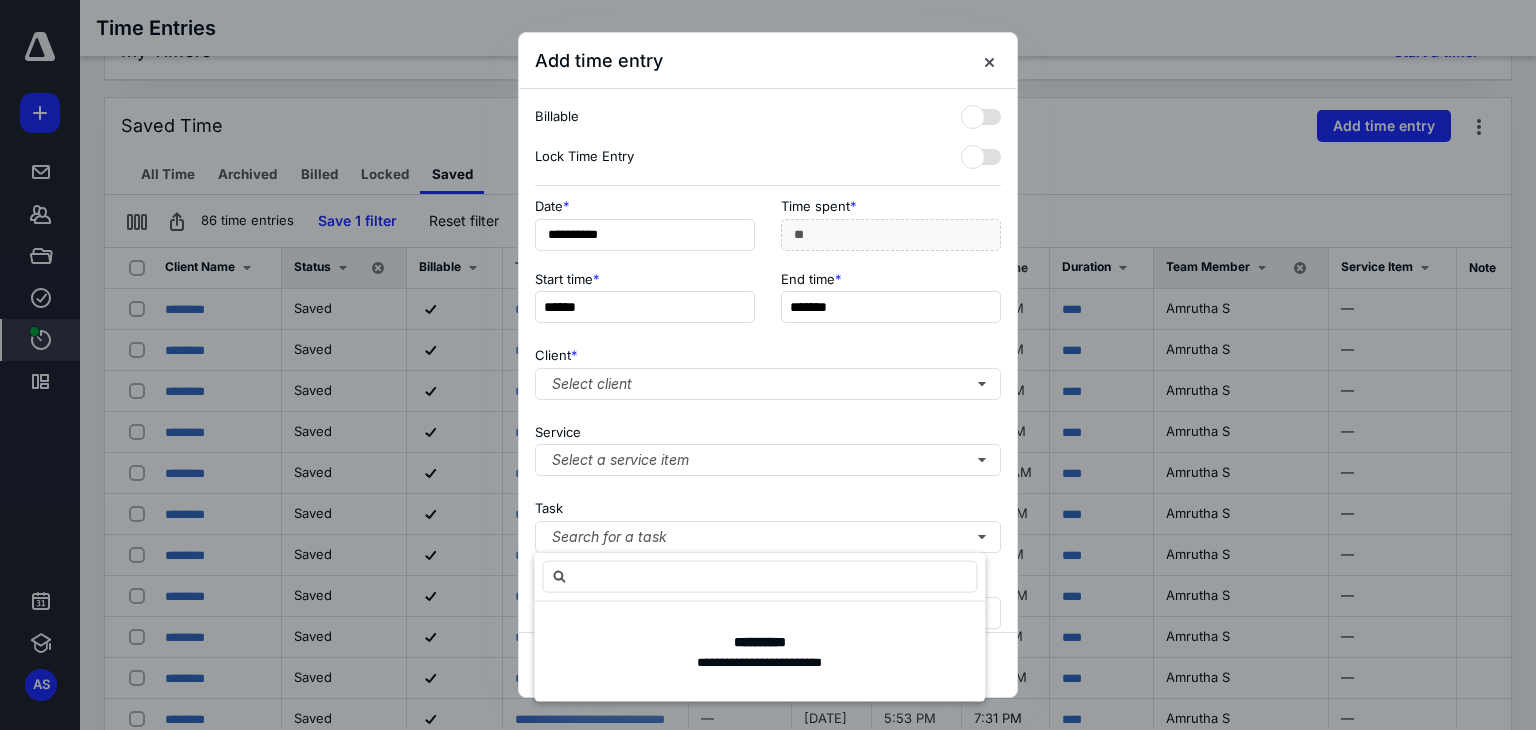 click on "Client * Select client" at bounding box center [768, 369] 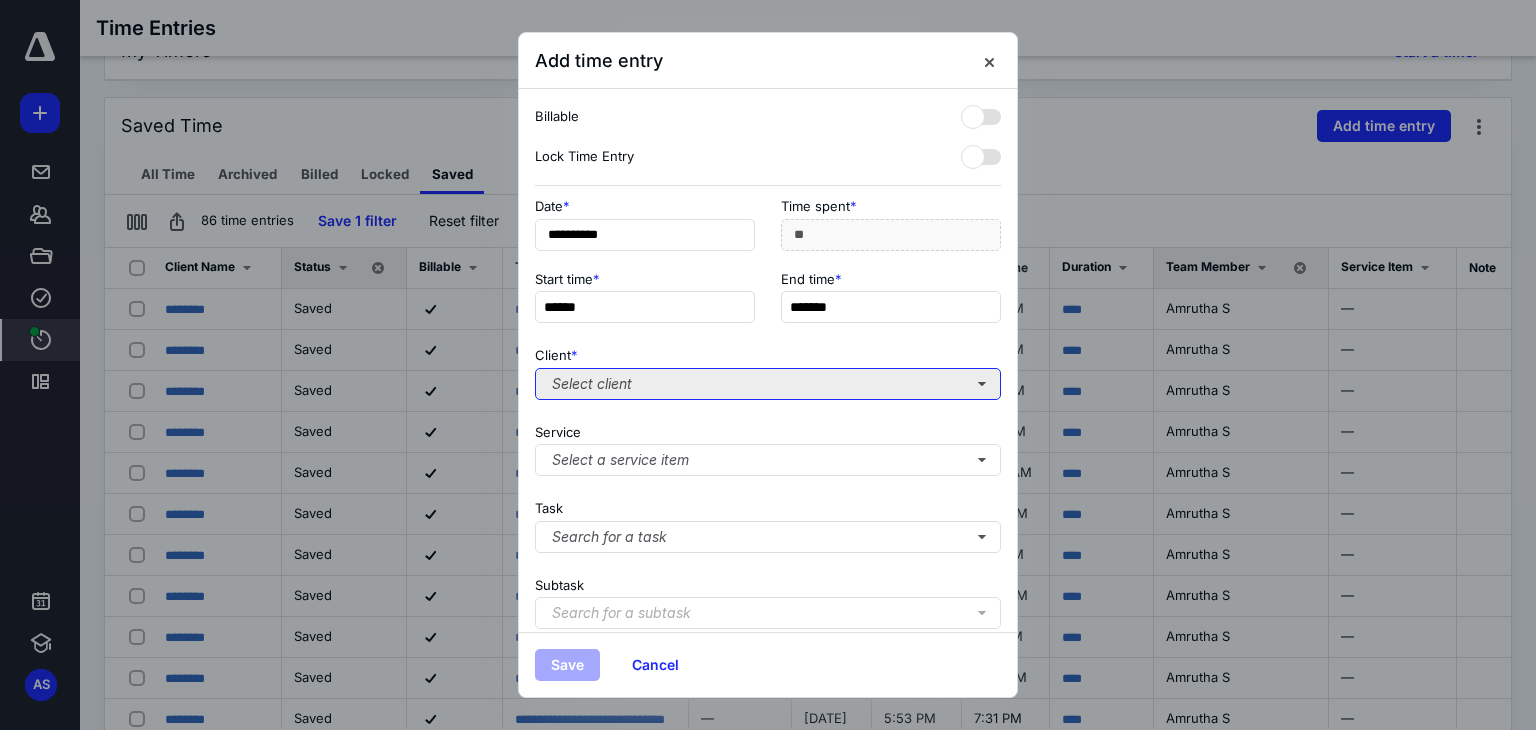 click on "Select client" at bounding box center (768, 384) 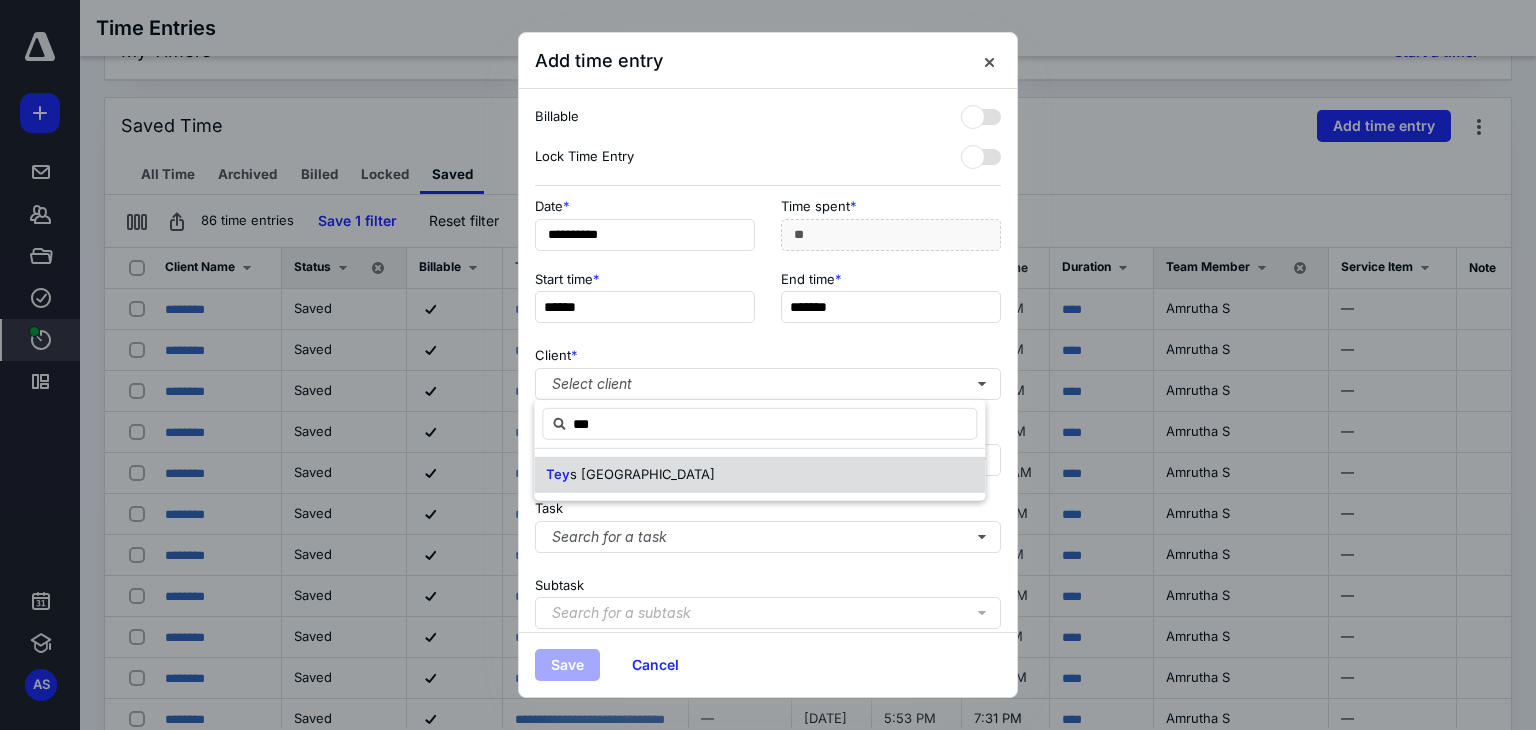 click on "Tey s [GEOGRAPHIC_DATA]" at bounding box center [759, 475] 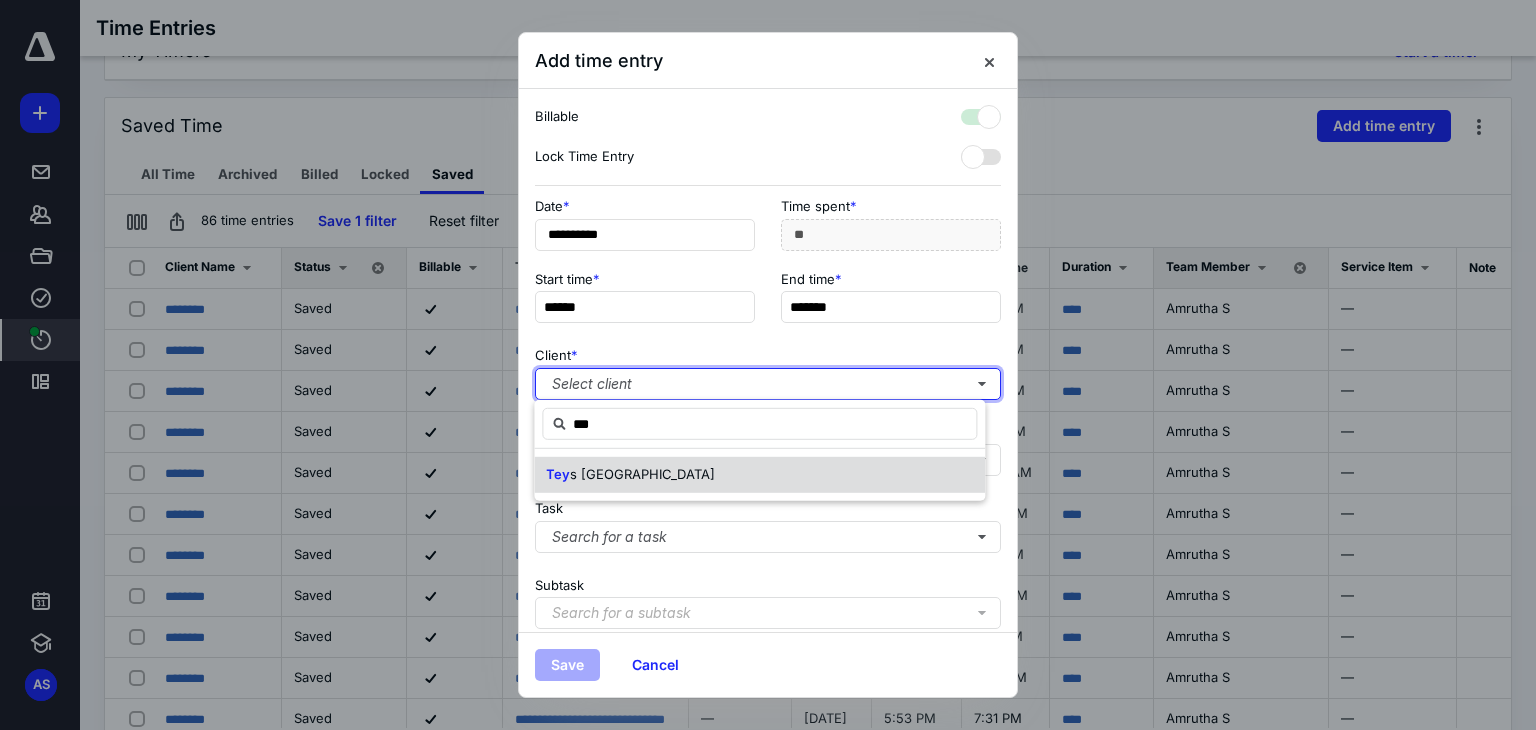checkbox on "true" 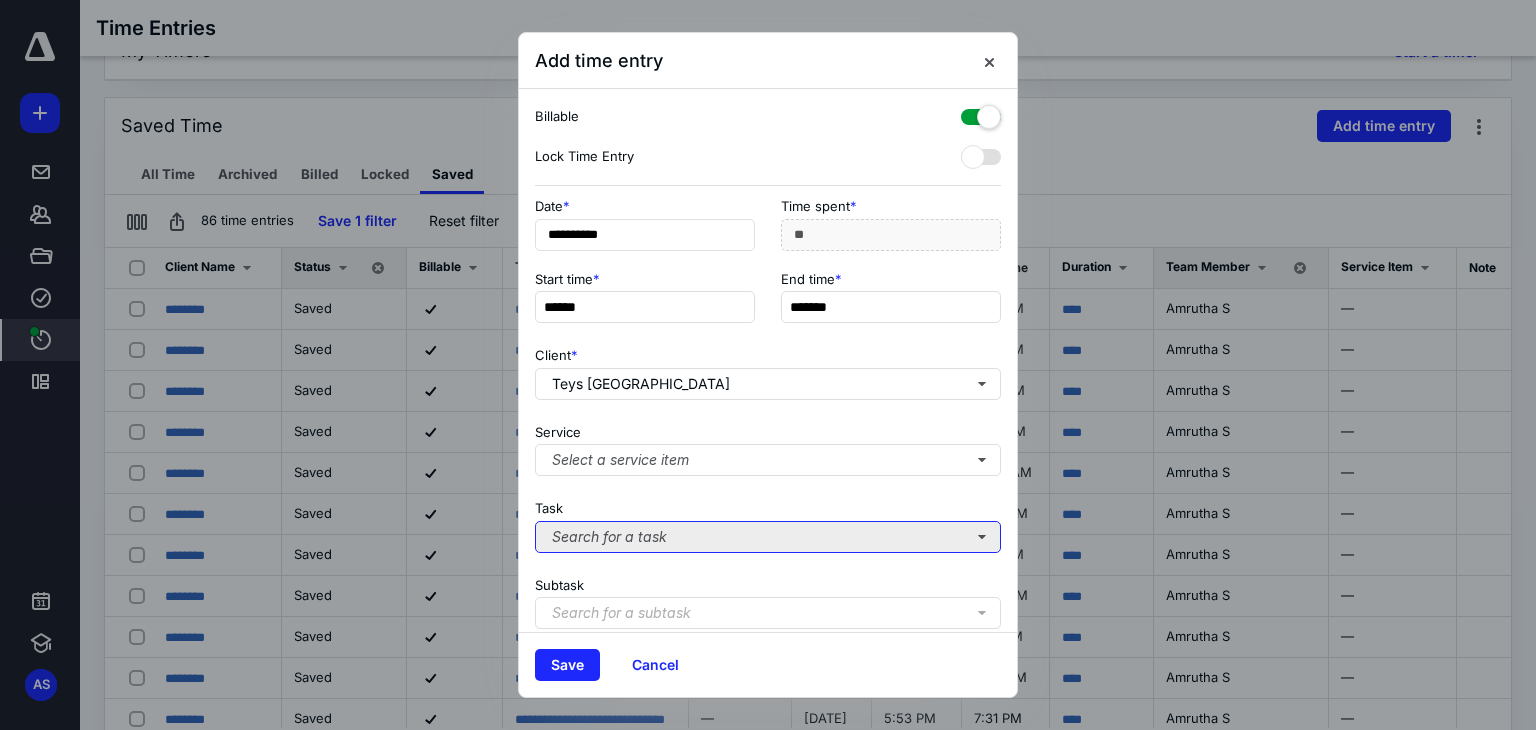 click on "Search for a task" at bounding box center (768, 537) 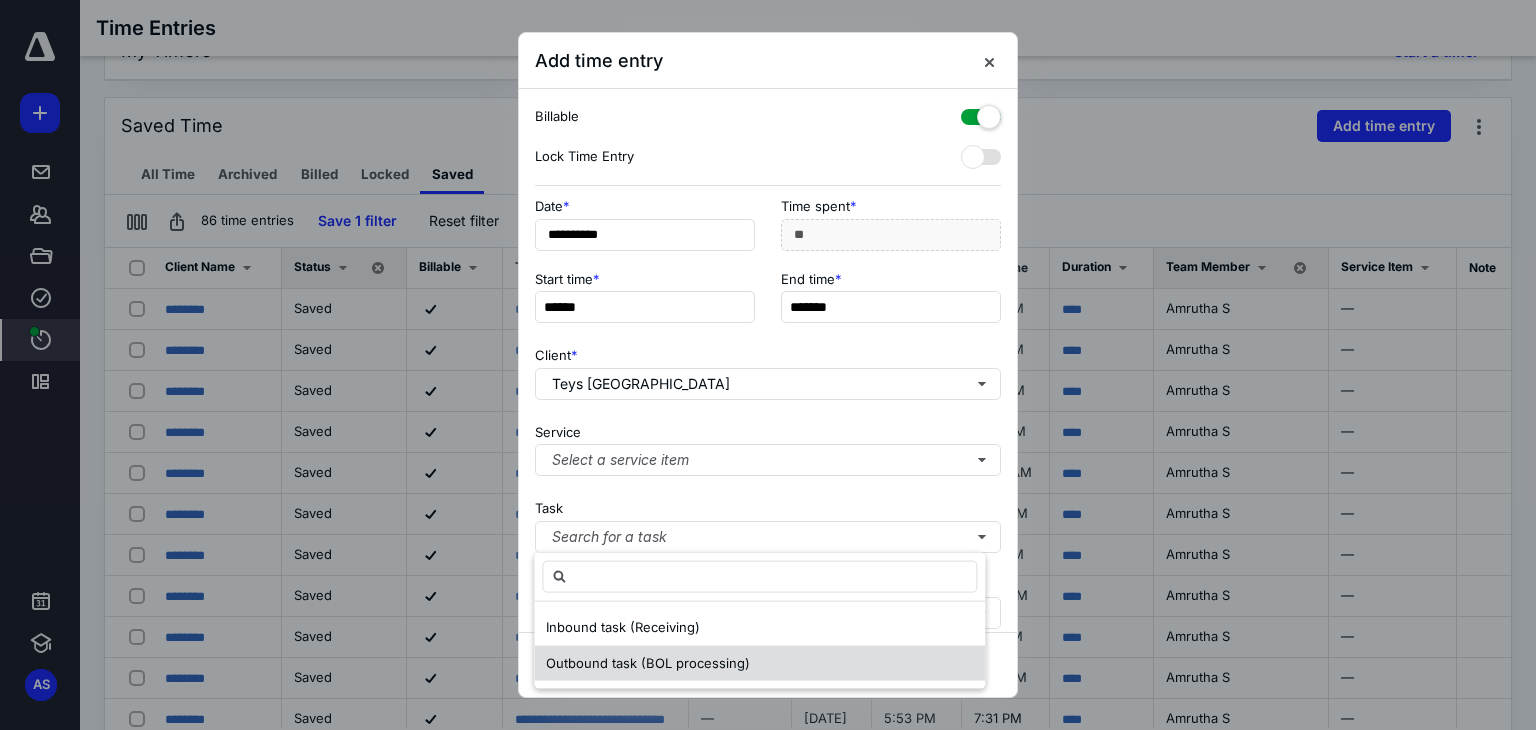 click on "Outbound task (BOL processing)" at bounding box center [648, 662] 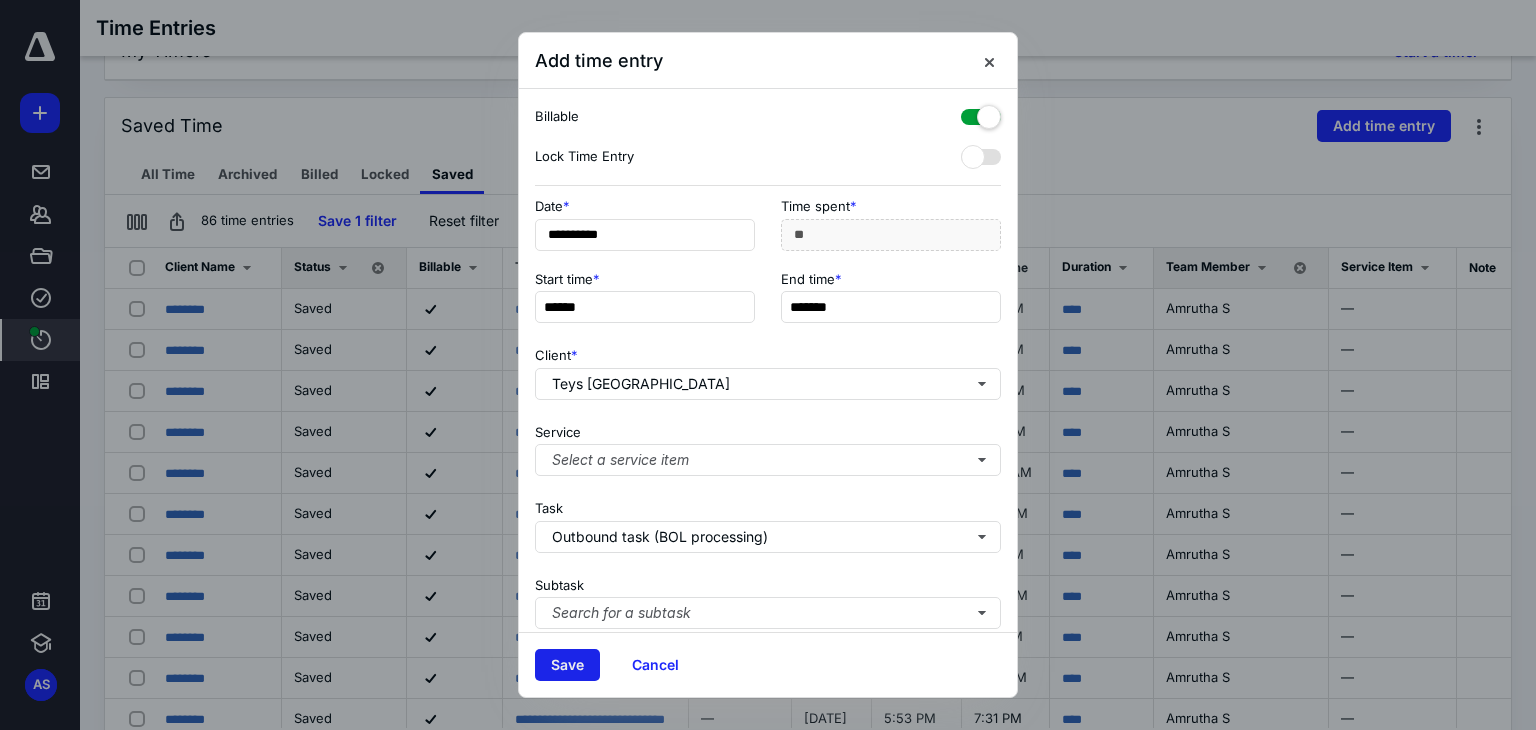 click on "Save" at bounding box center (567, 665) 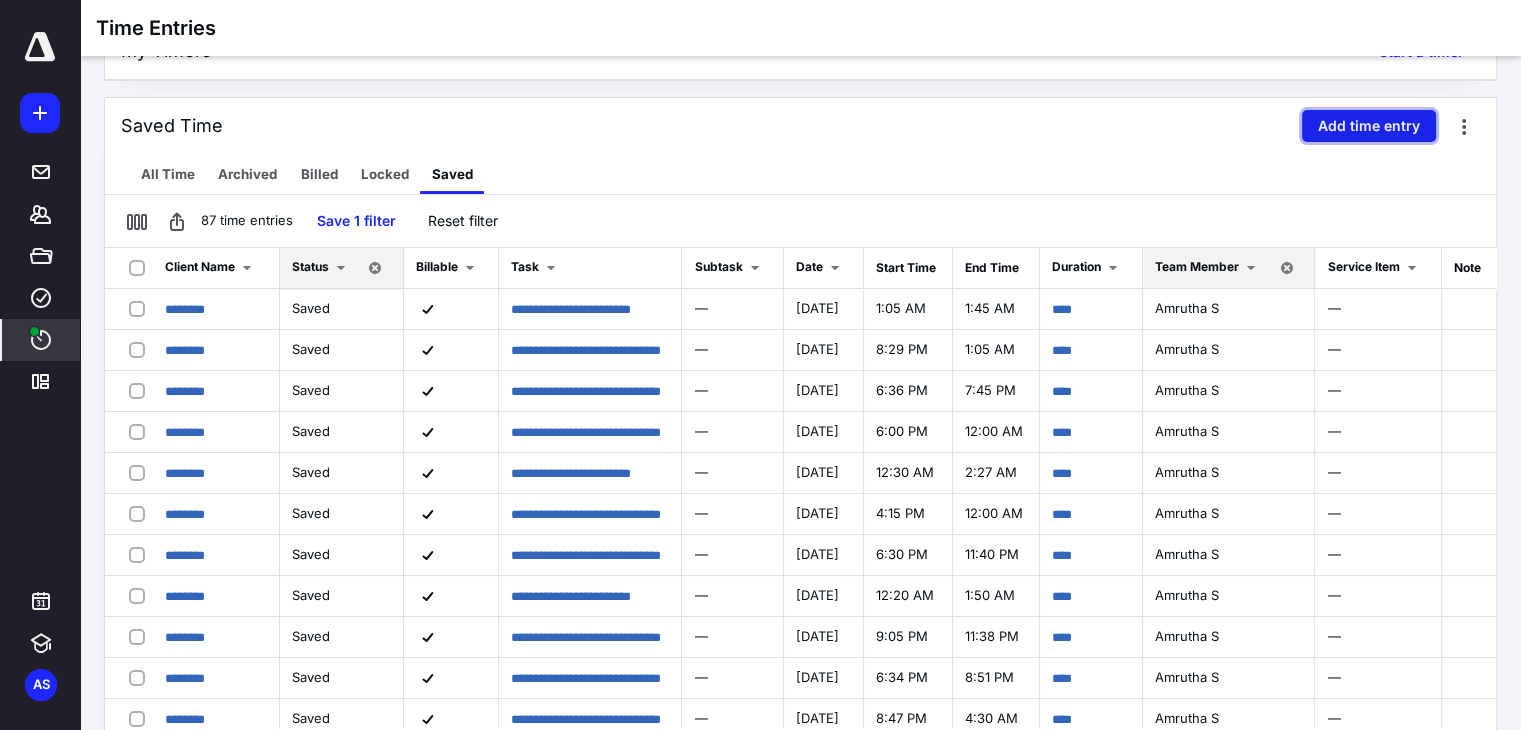 click on "Add time entry" at bounding box center (1369, 126) 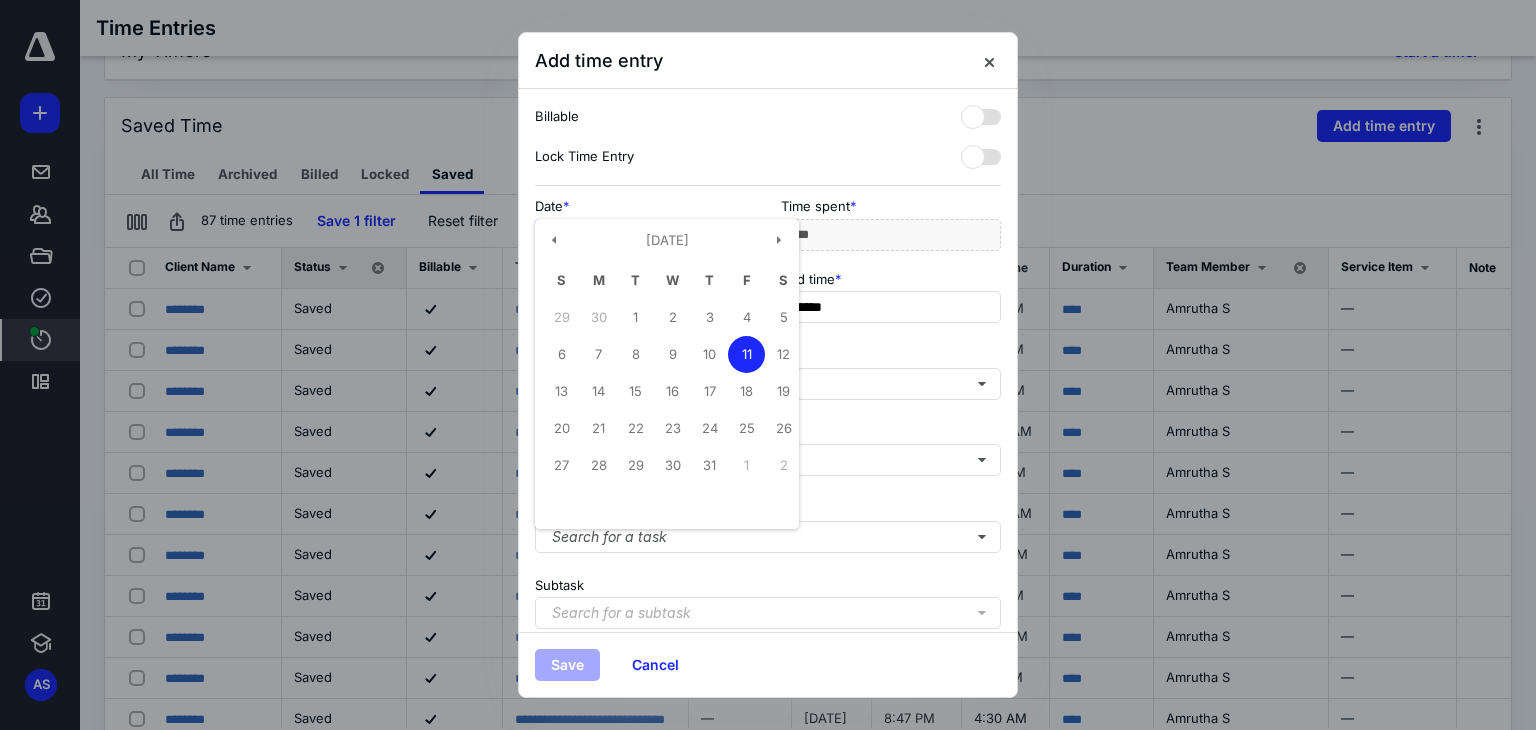 click on "**********" at bounding box center (645, 235) 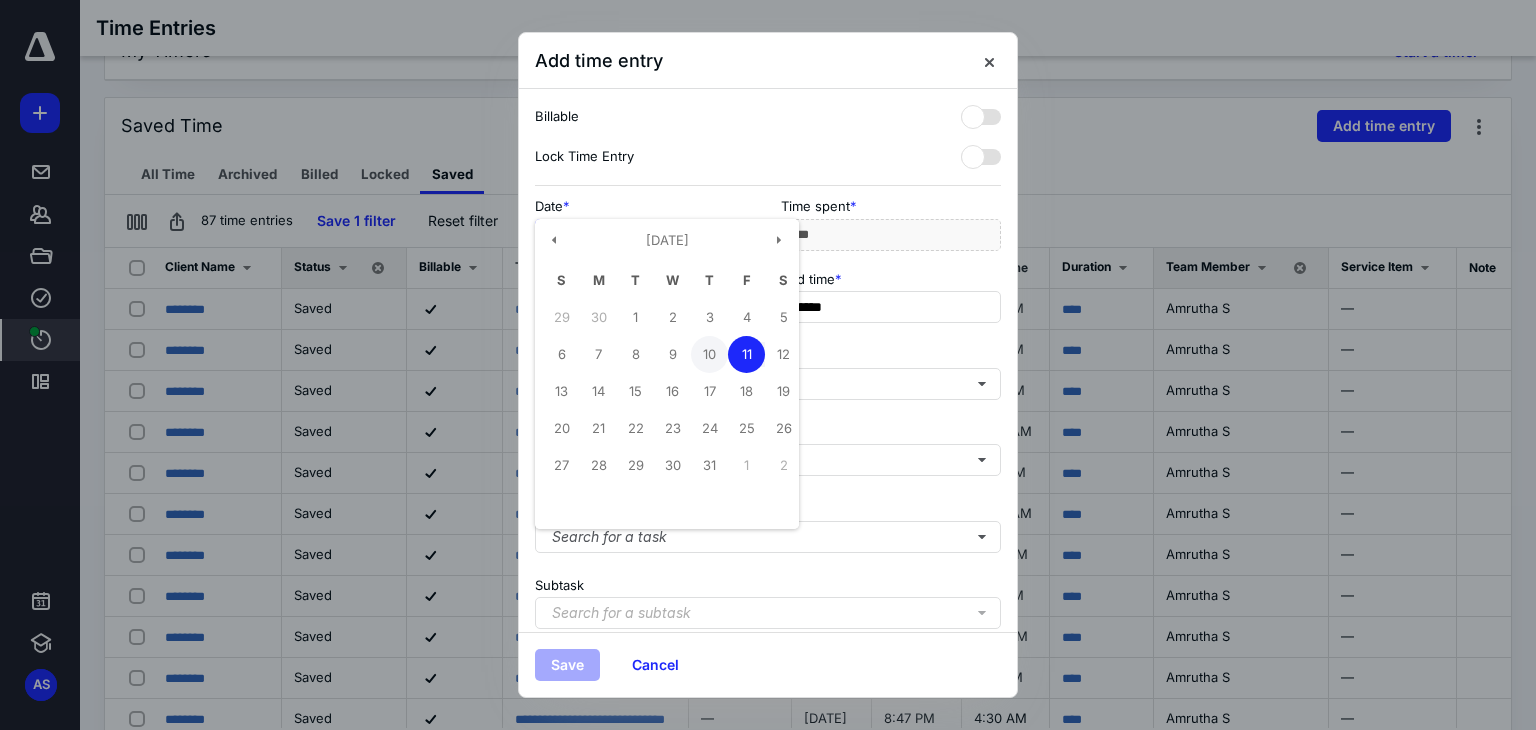 click on "10" at bounding box center (709, 354) 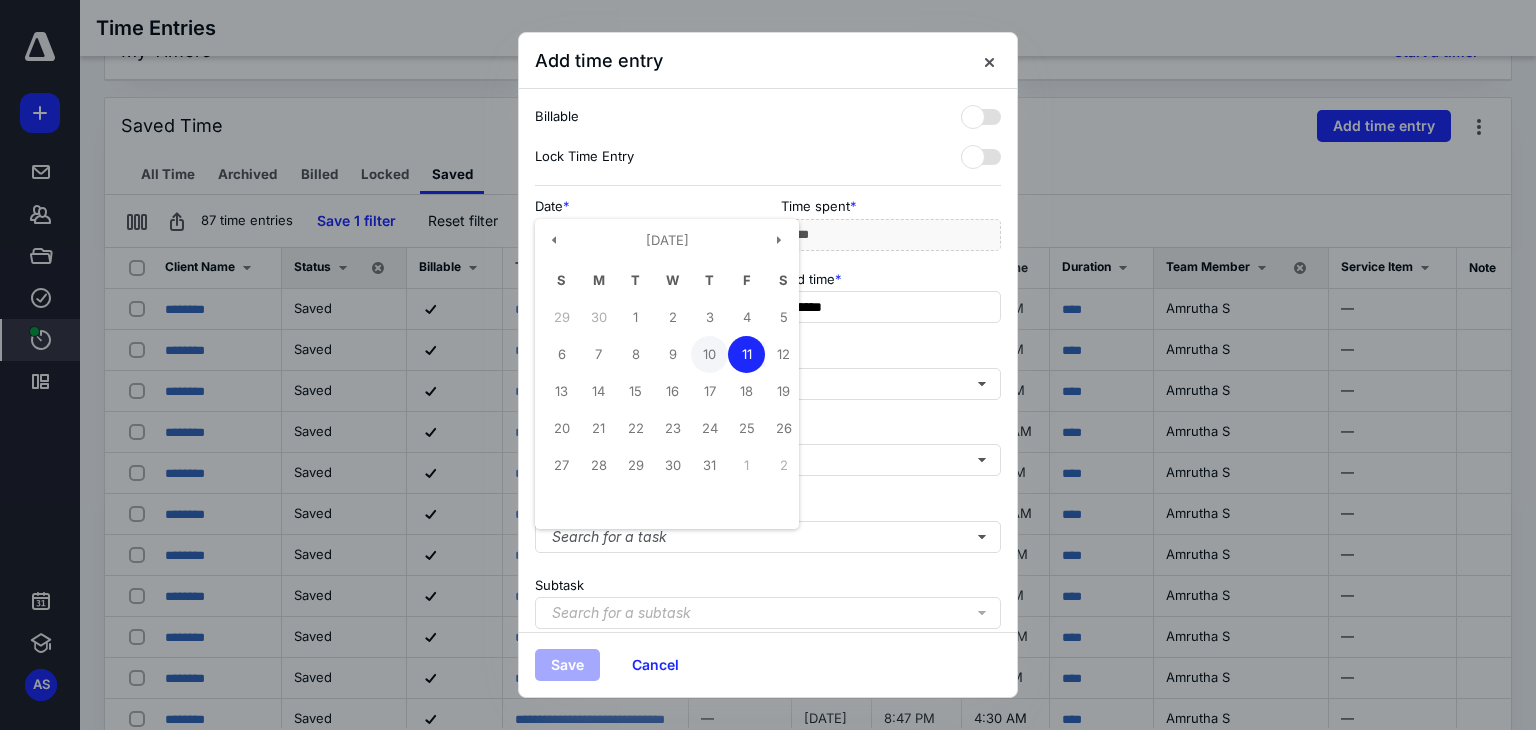 type on "**********" 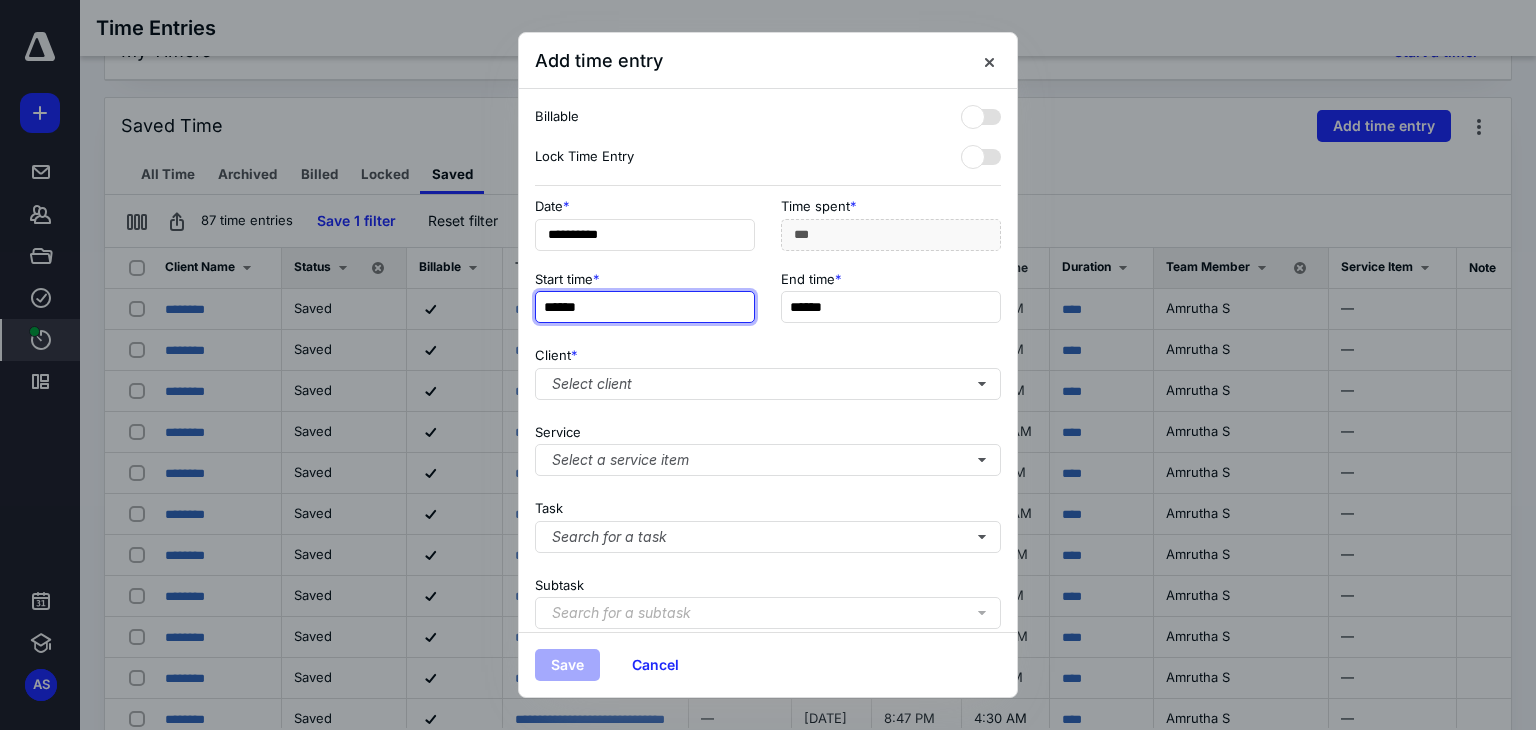 click on "******" at bounding box center [645, 307] 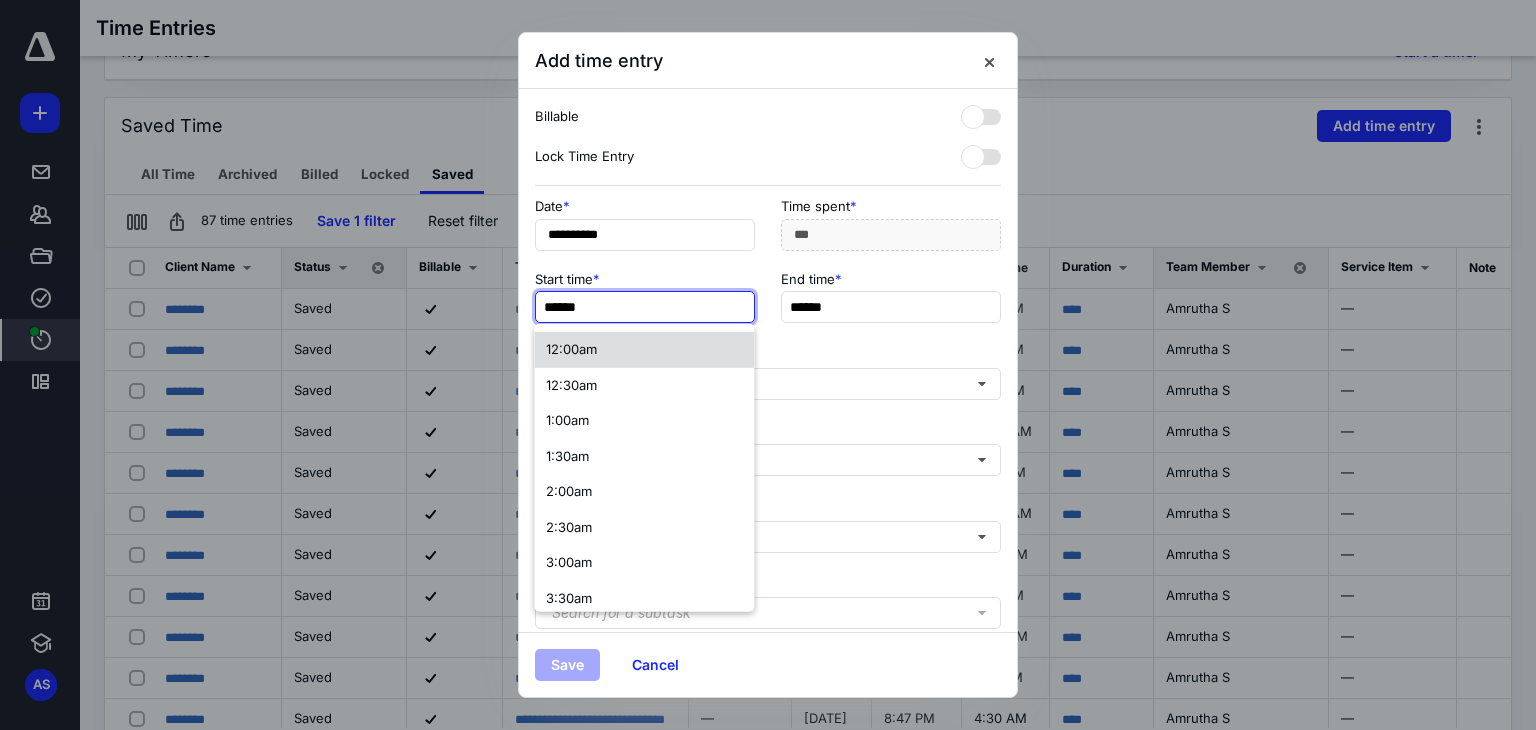 click on "12:00am" at bounding box center [571, 349] 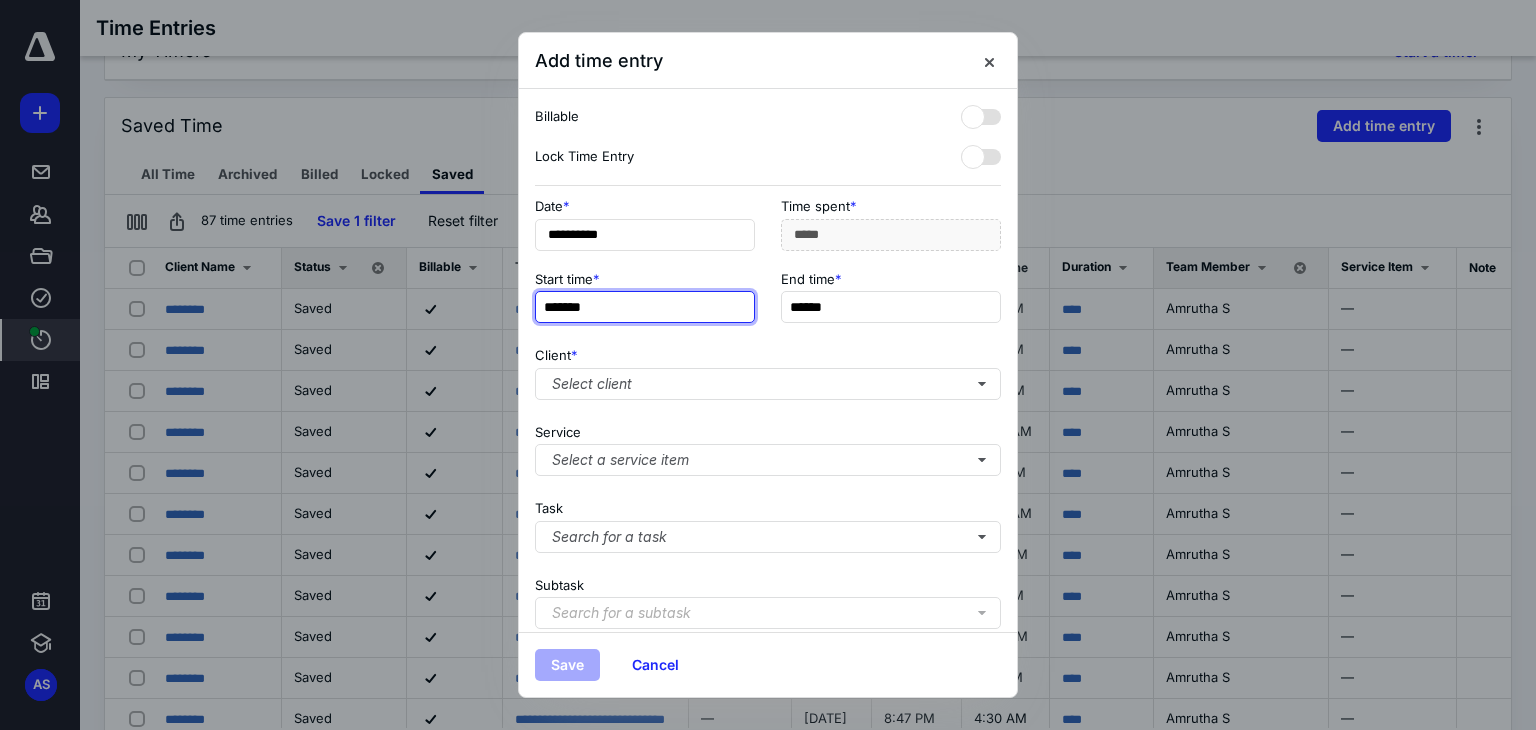 click on "*******" at bounding box center [645, 307] 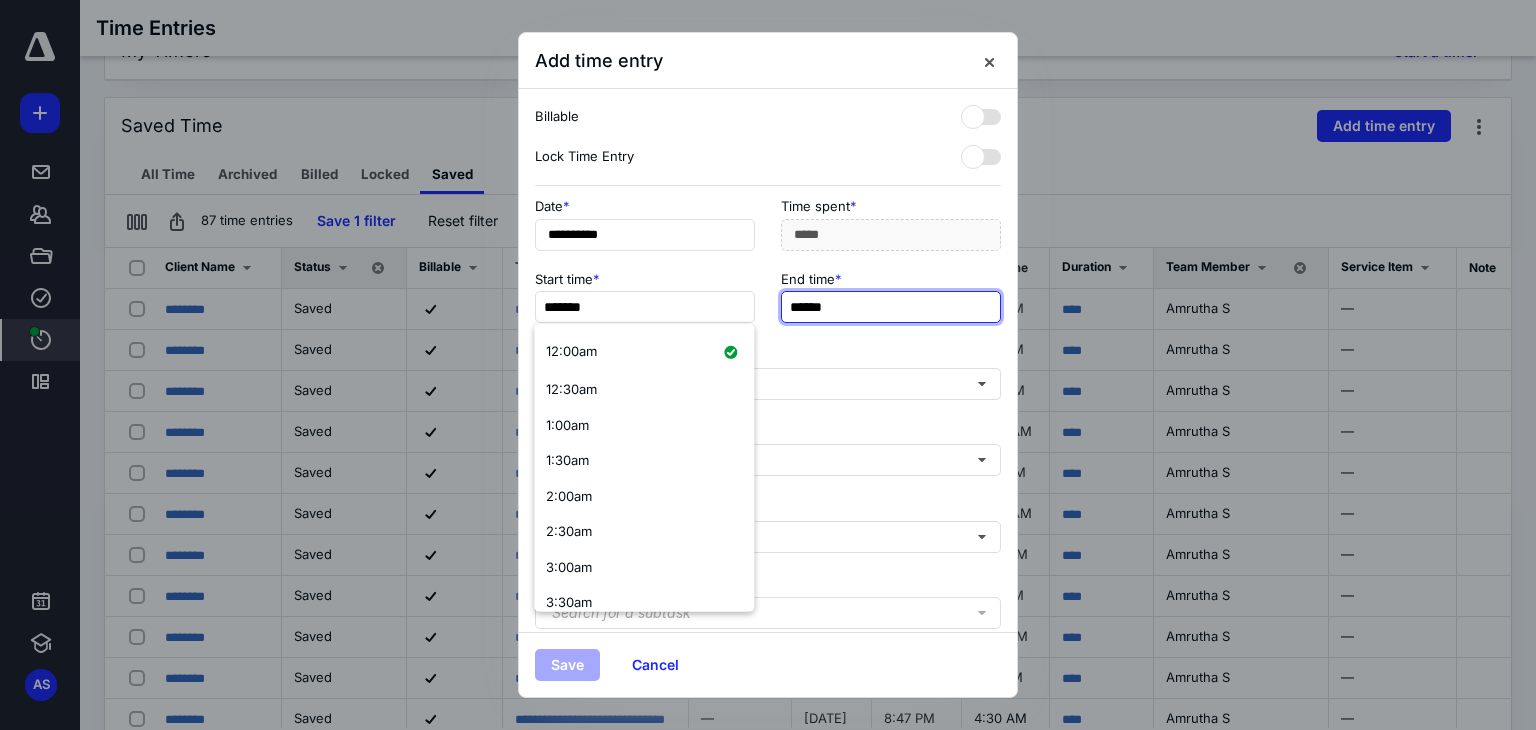click on "******" at bounding box center [891, 307] 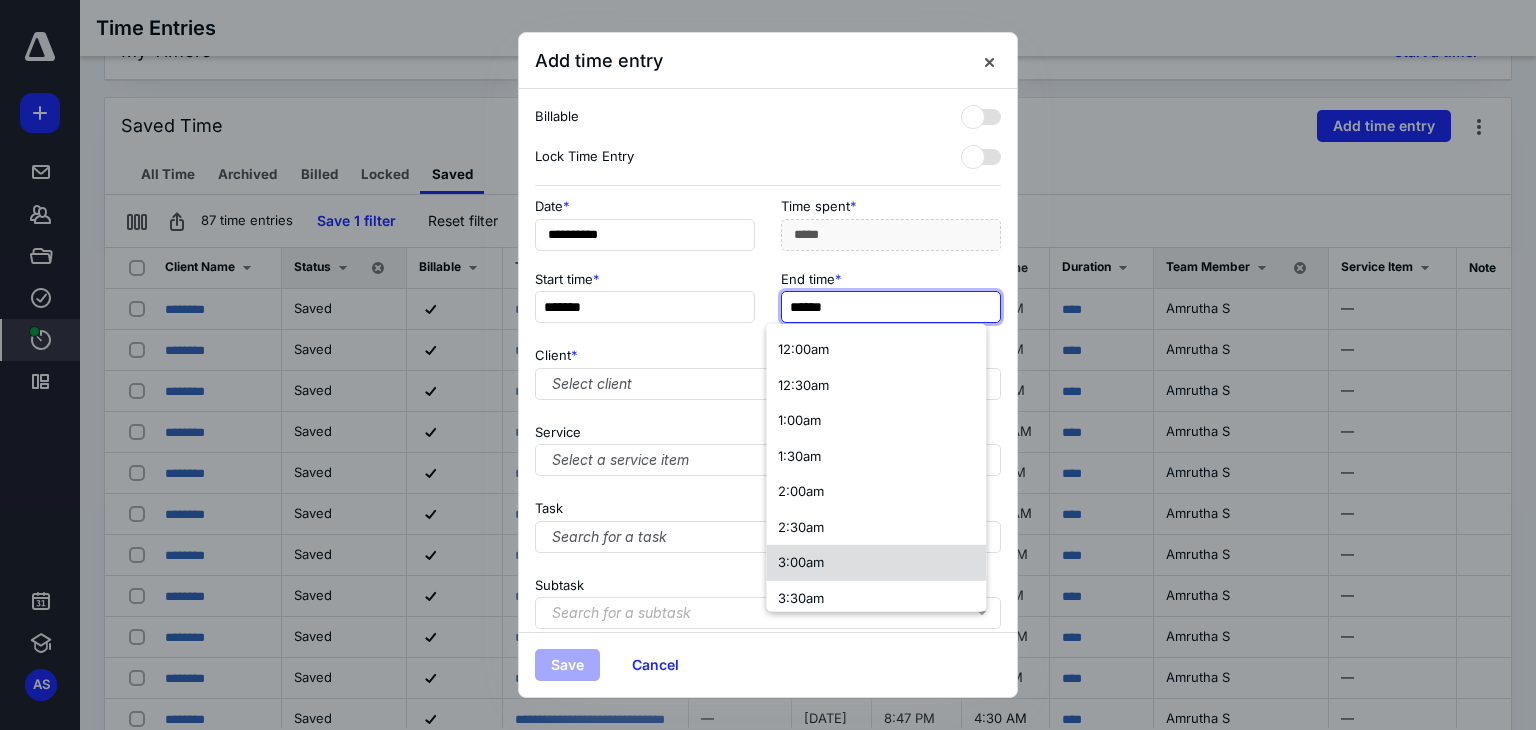 click on "3:00am" at bounding box center [801, 562] 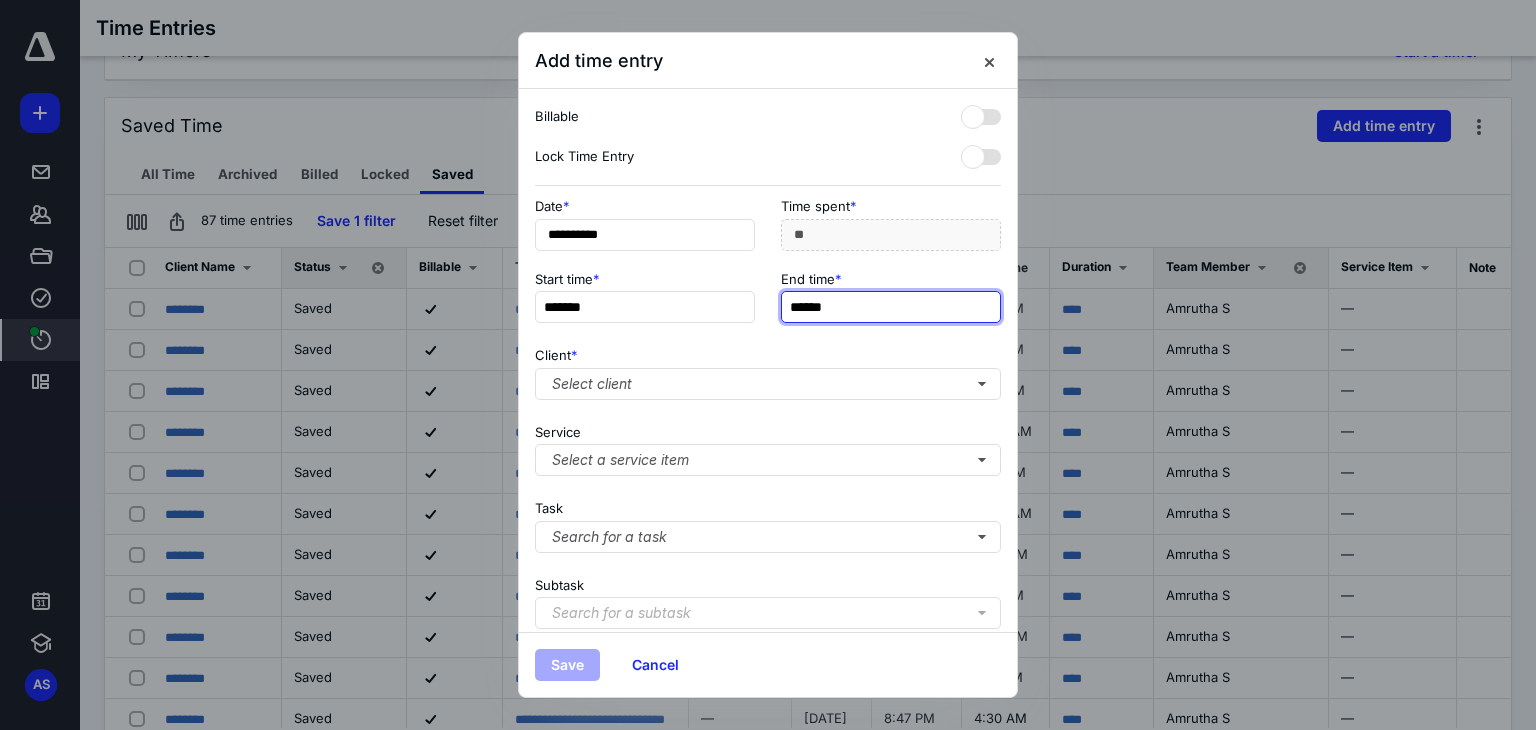click on "******" at bounding box center [891, 307] 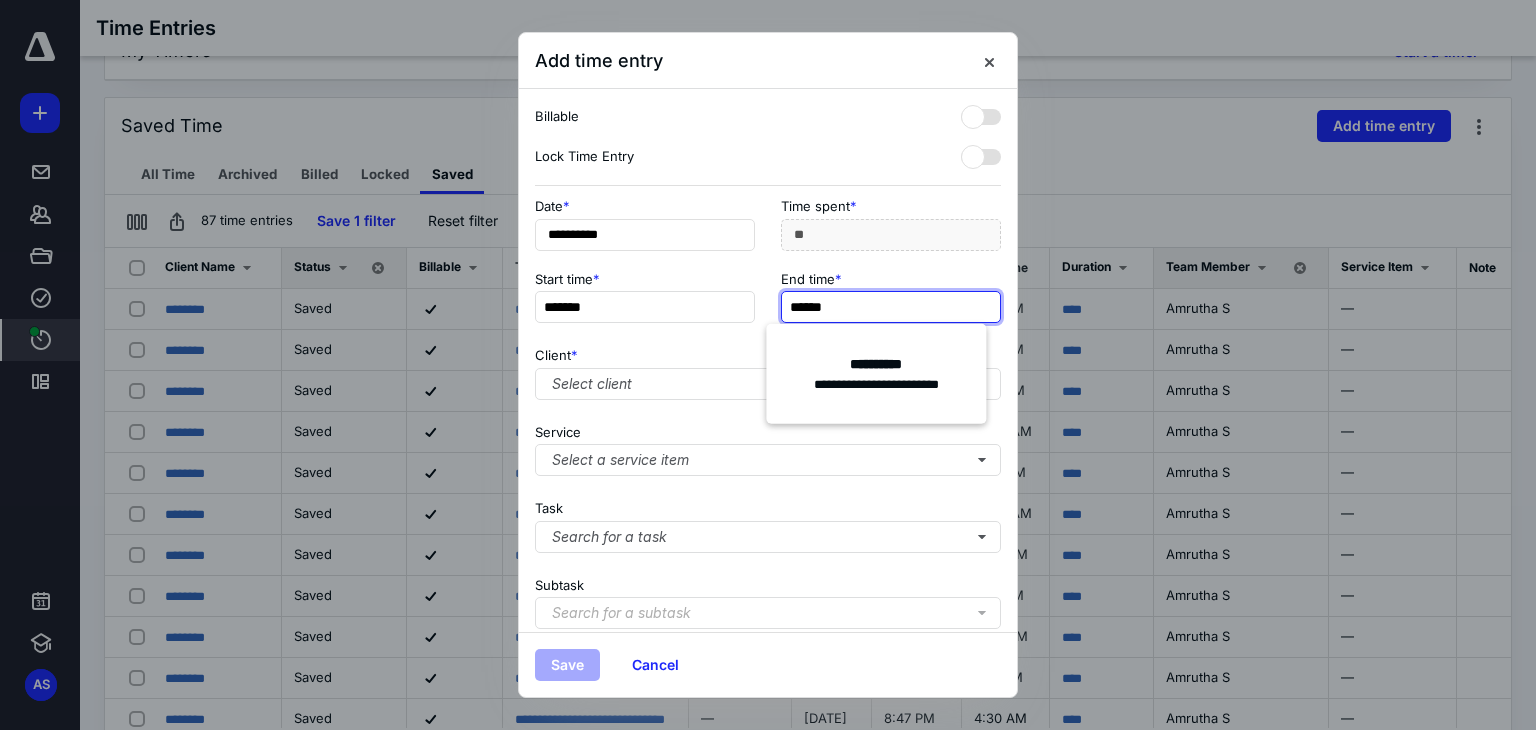 type on "******" 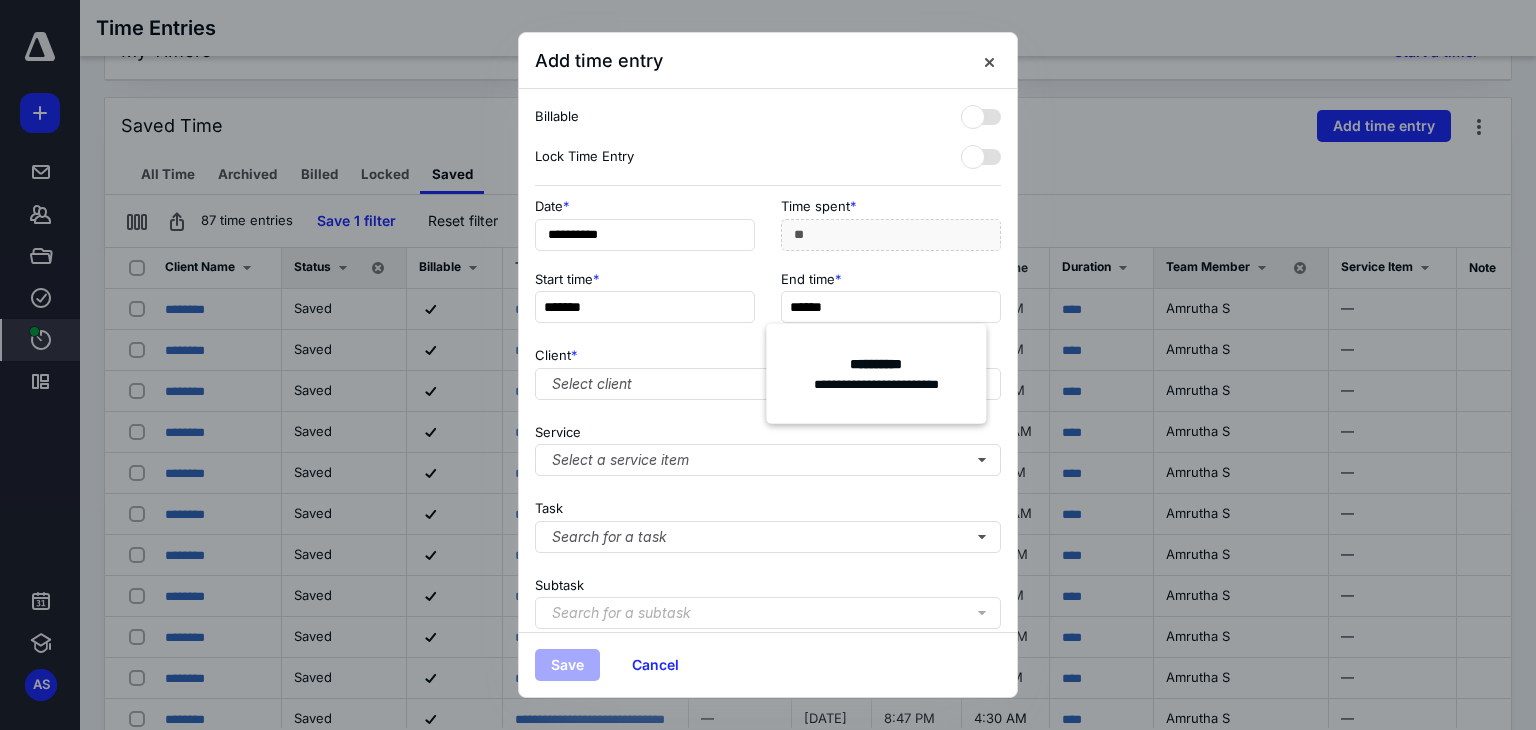 type on "*****" 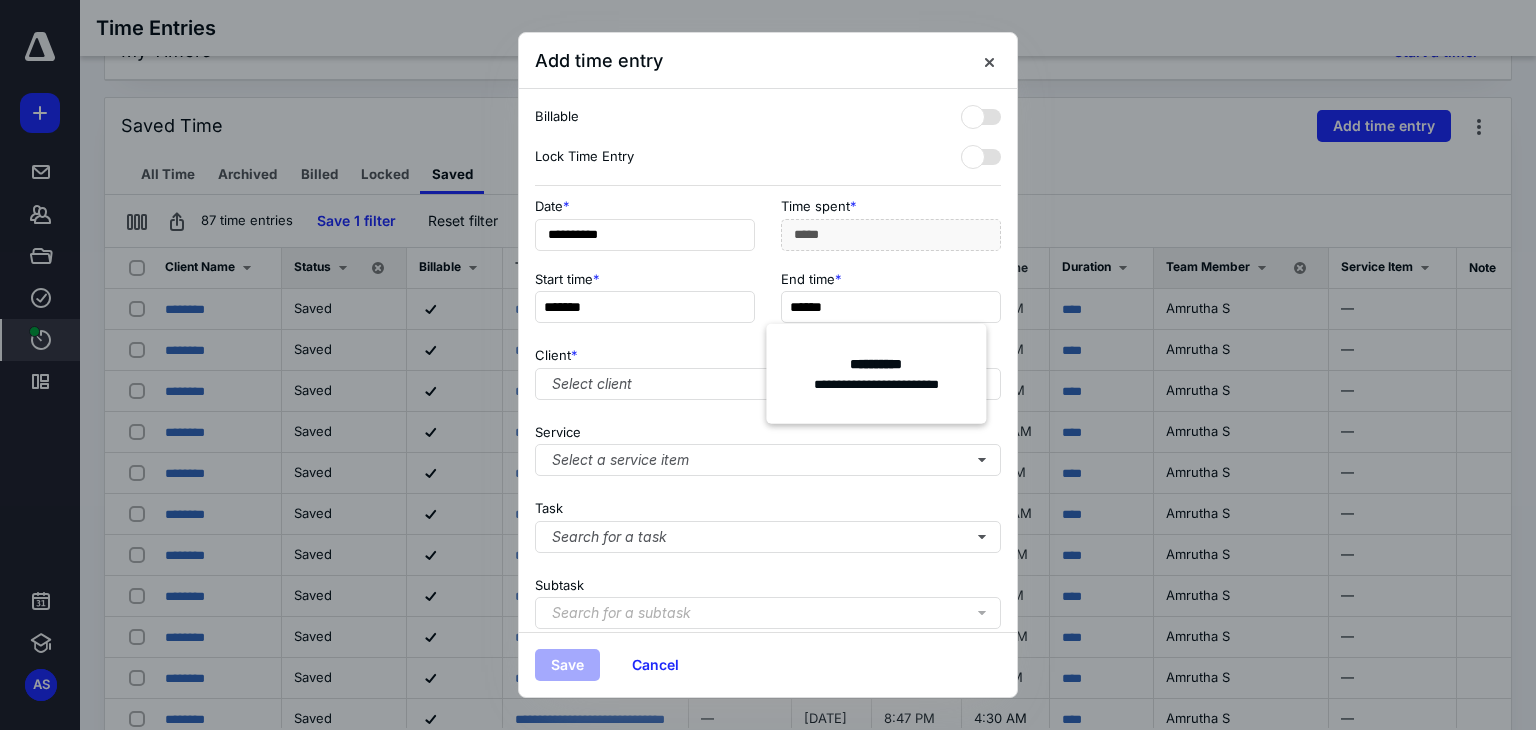 click on "**********" at bounding box center (768, 360) 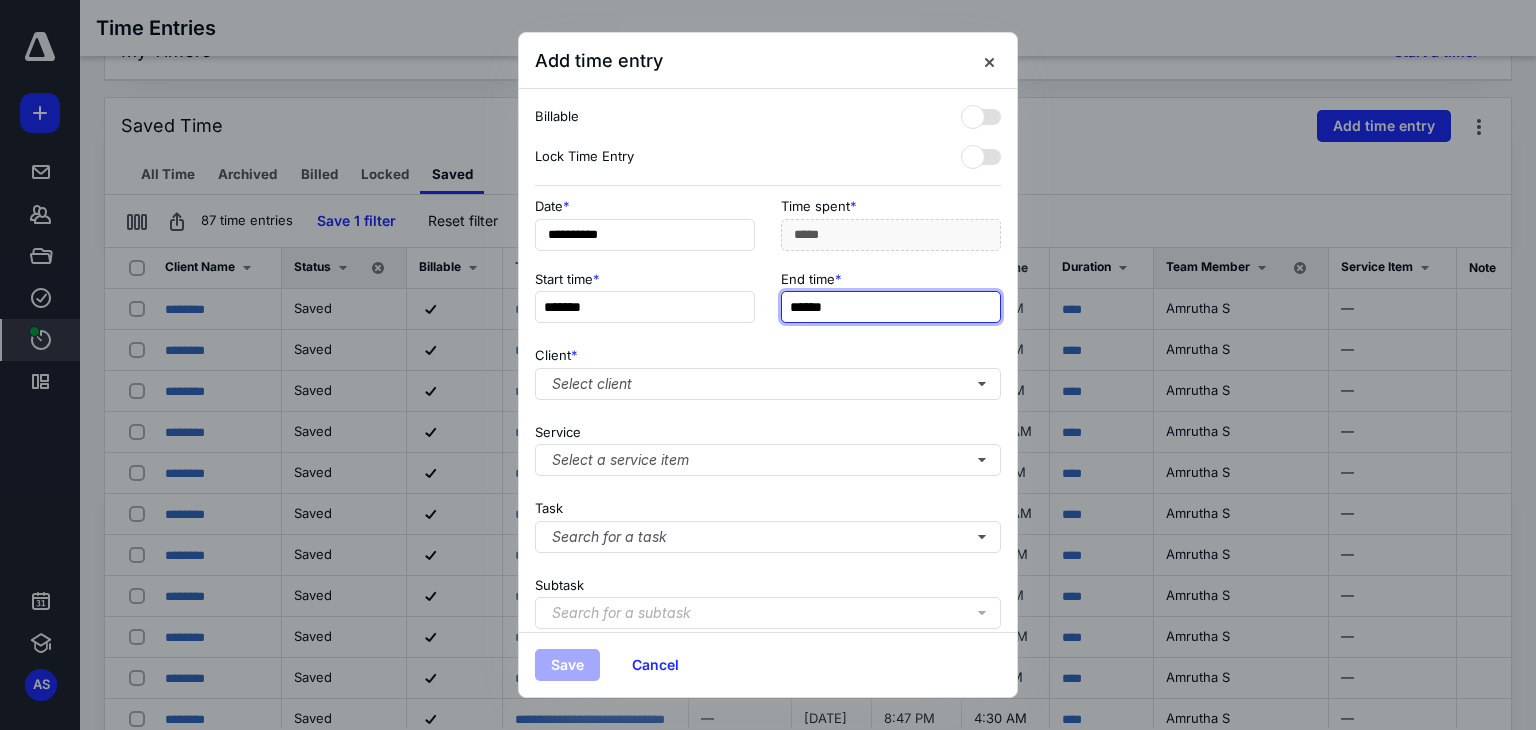 click on "******" at bounding box center [891, 307] 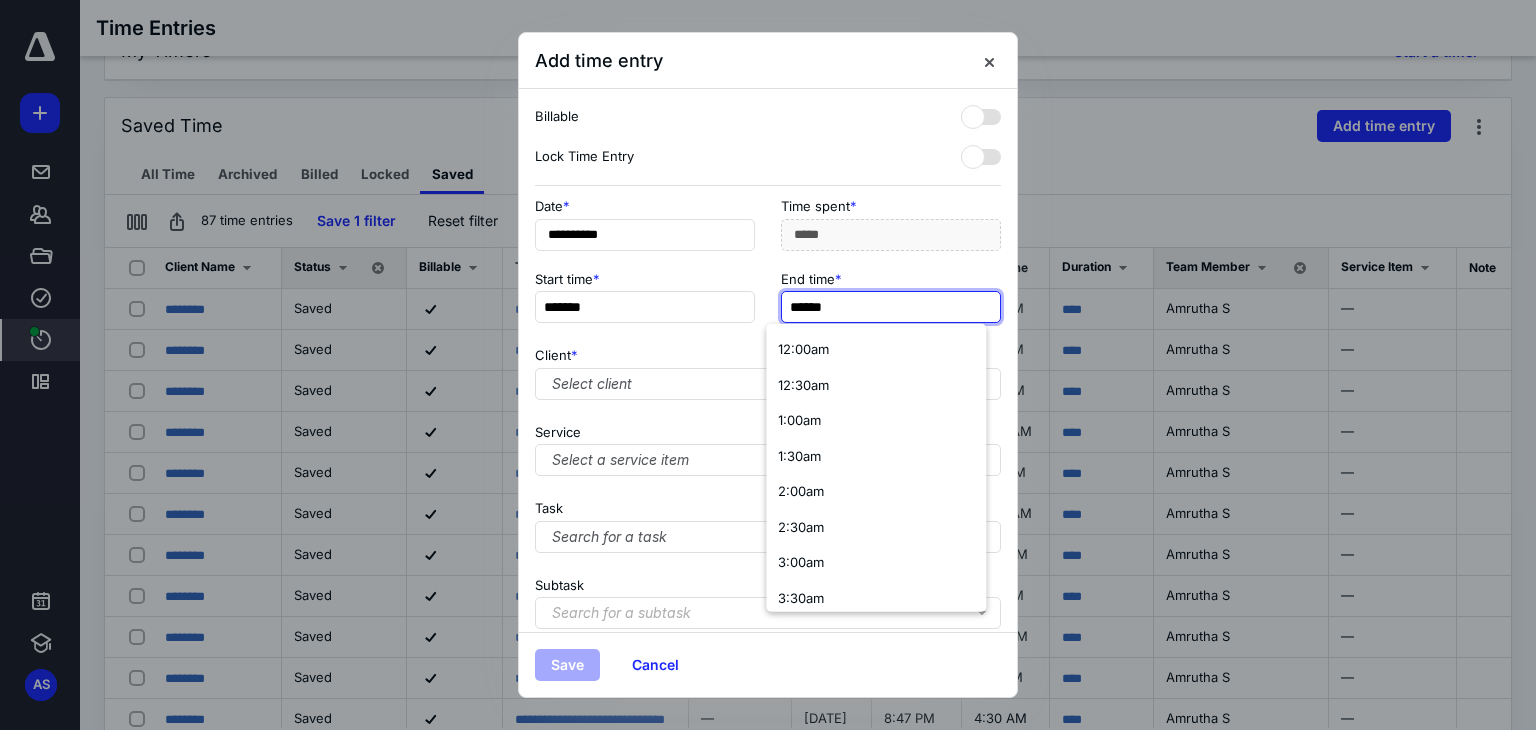 click on "******" at bounding box center [891, 307] 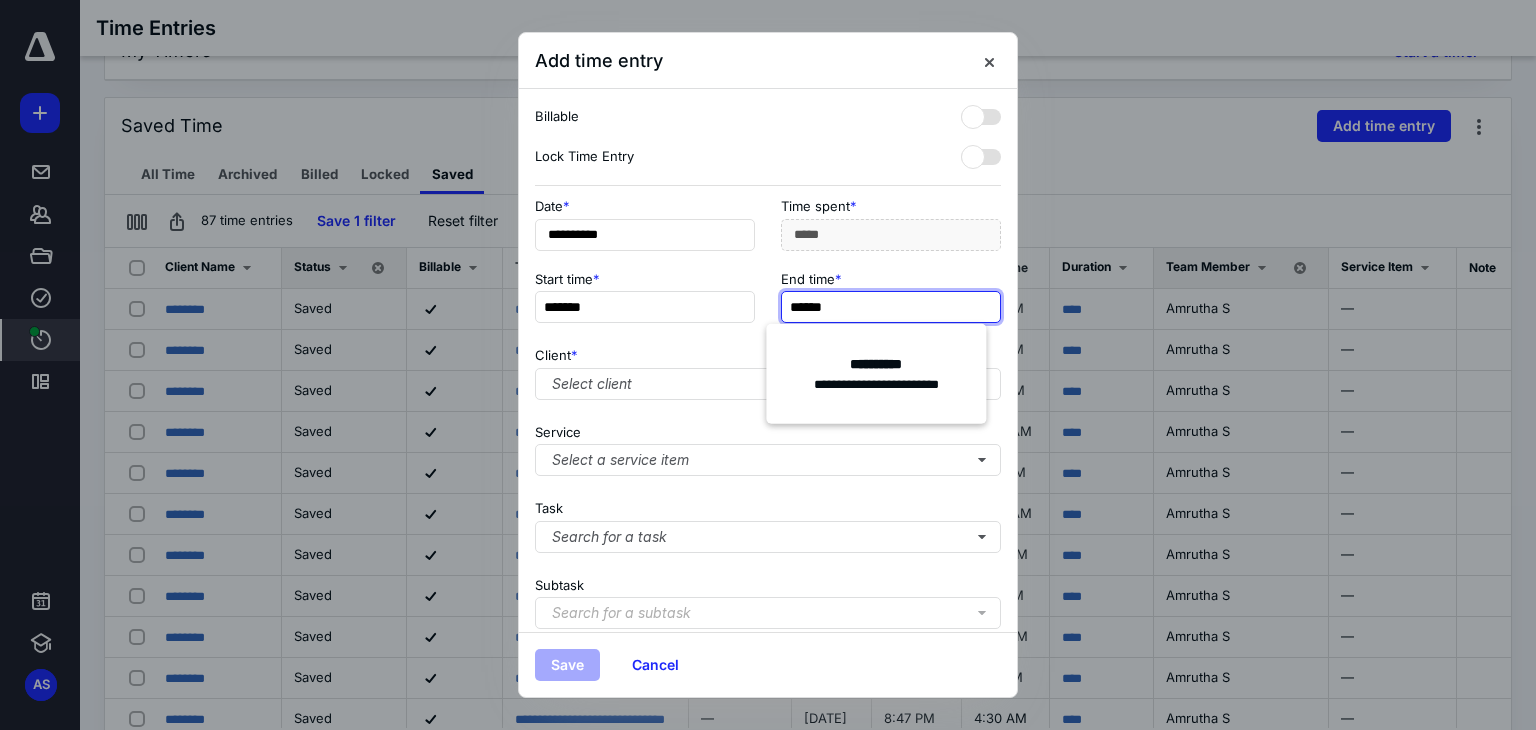 type on "******" 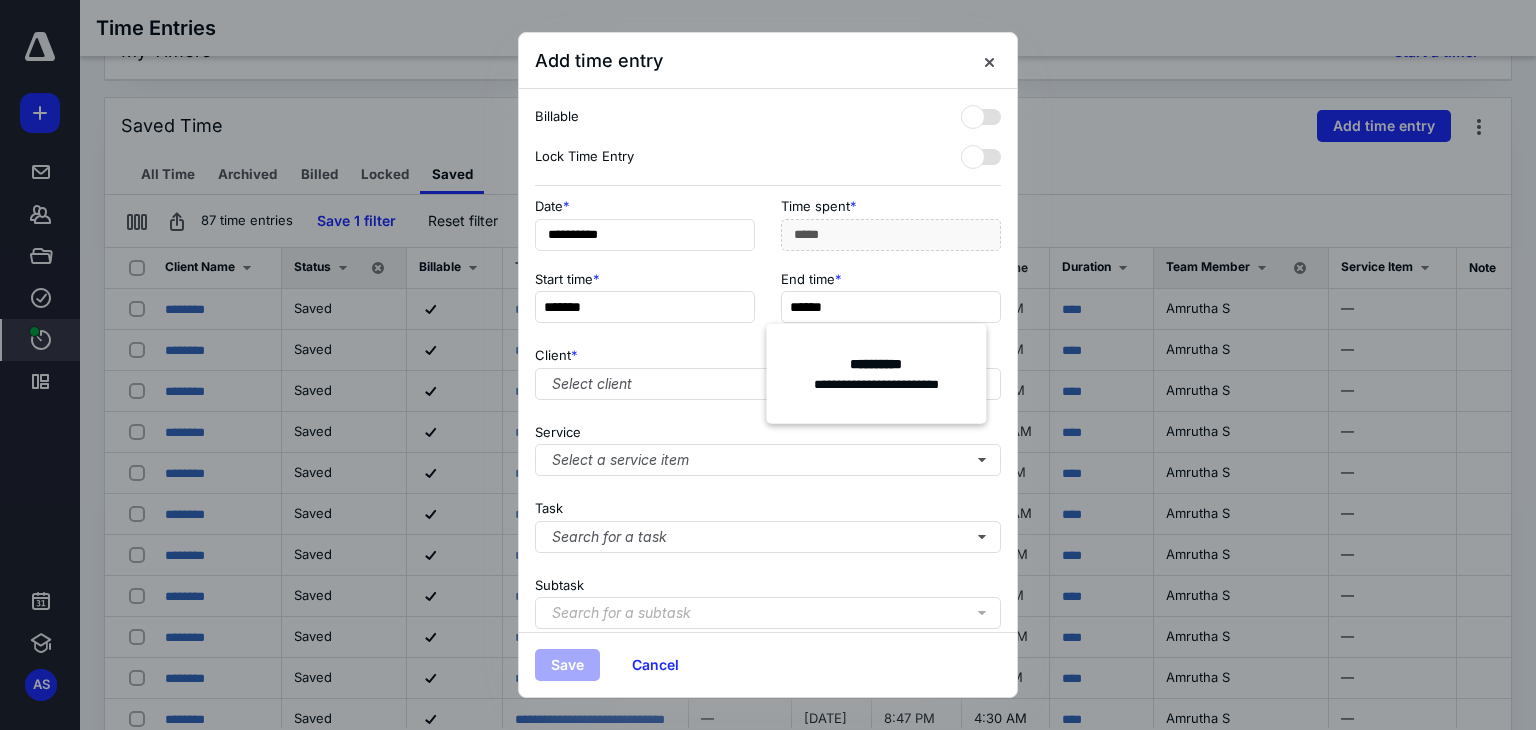 type on "*****" 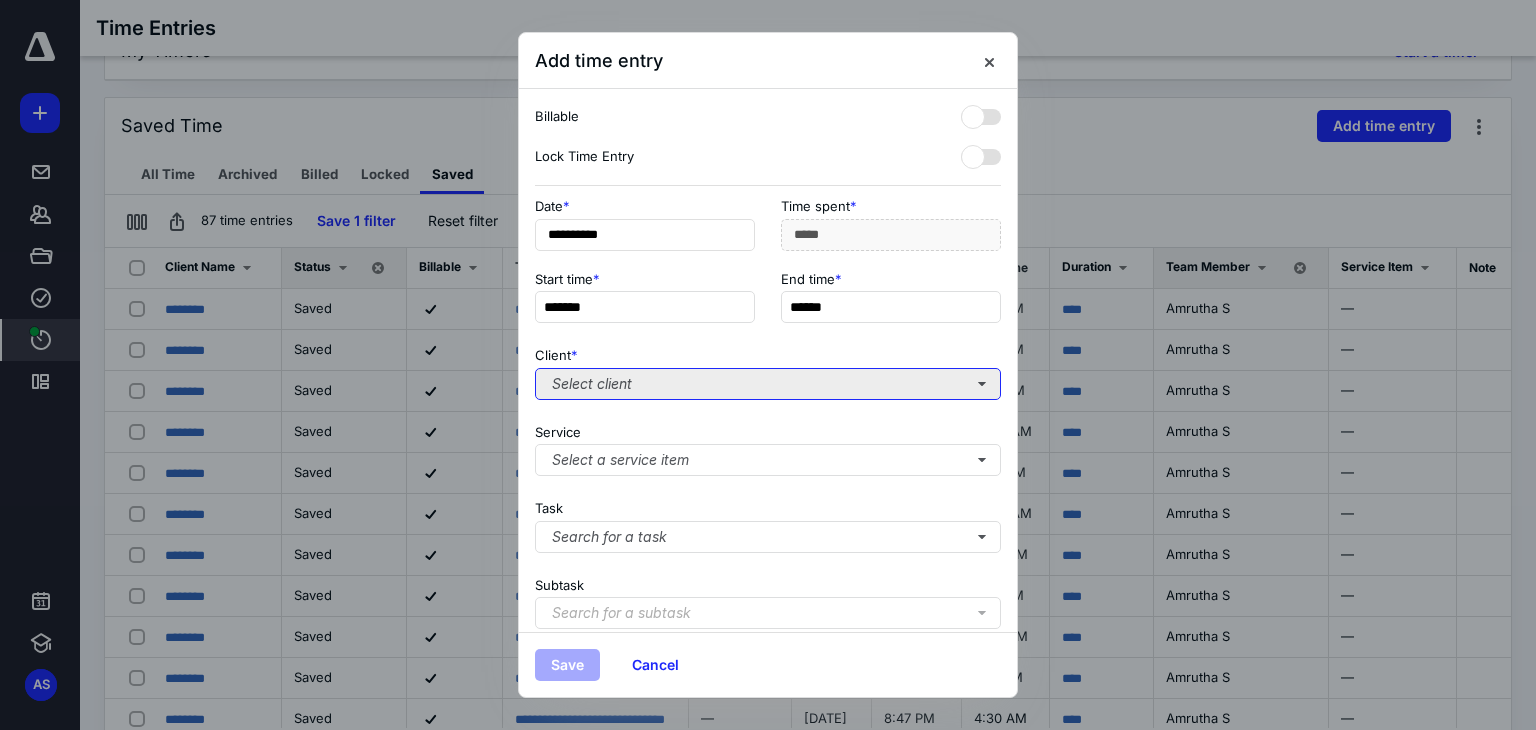 click on "Select client" at bounding box center [768, 384] 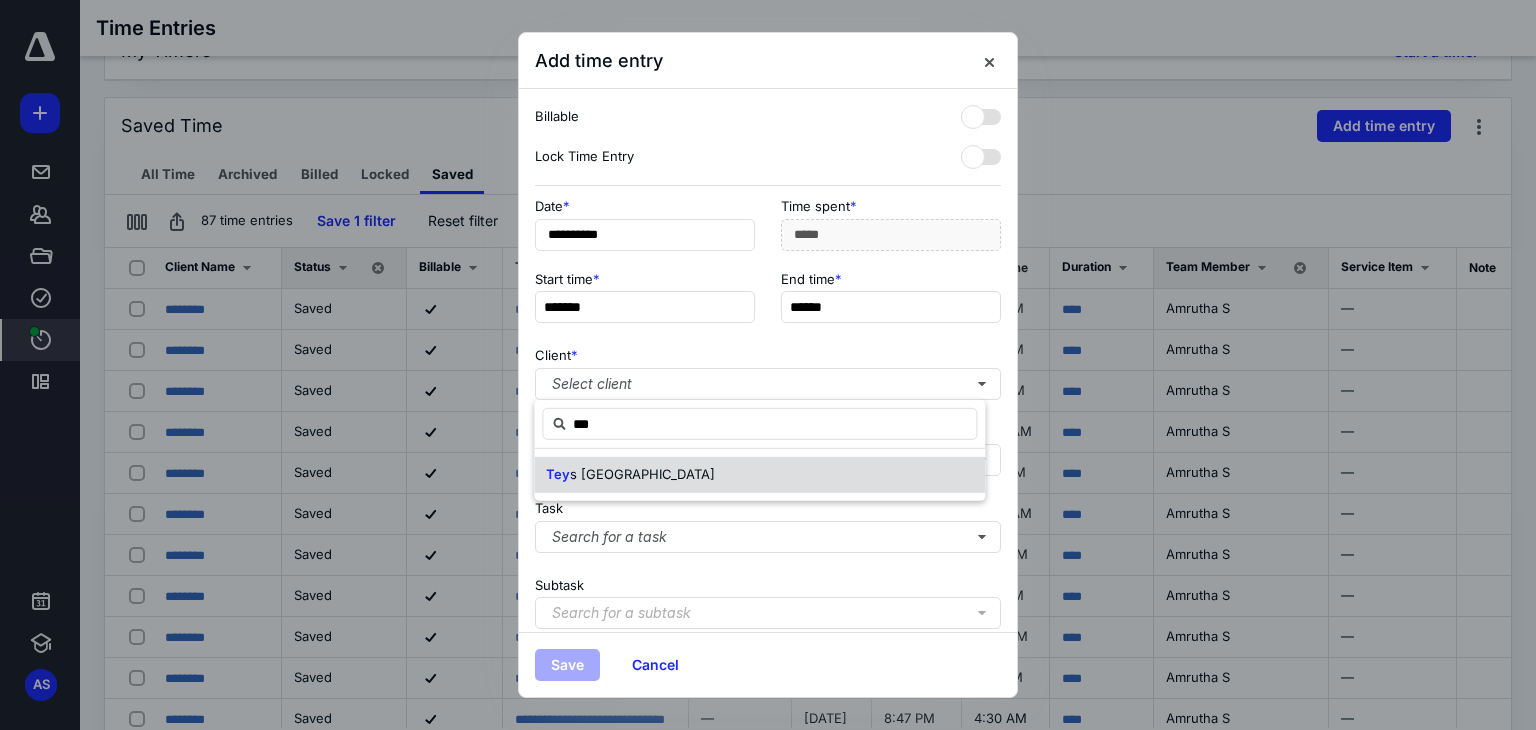 click on "Tey s [GEOGRAPHIC_DATA]" at bounding box center [759, 475] 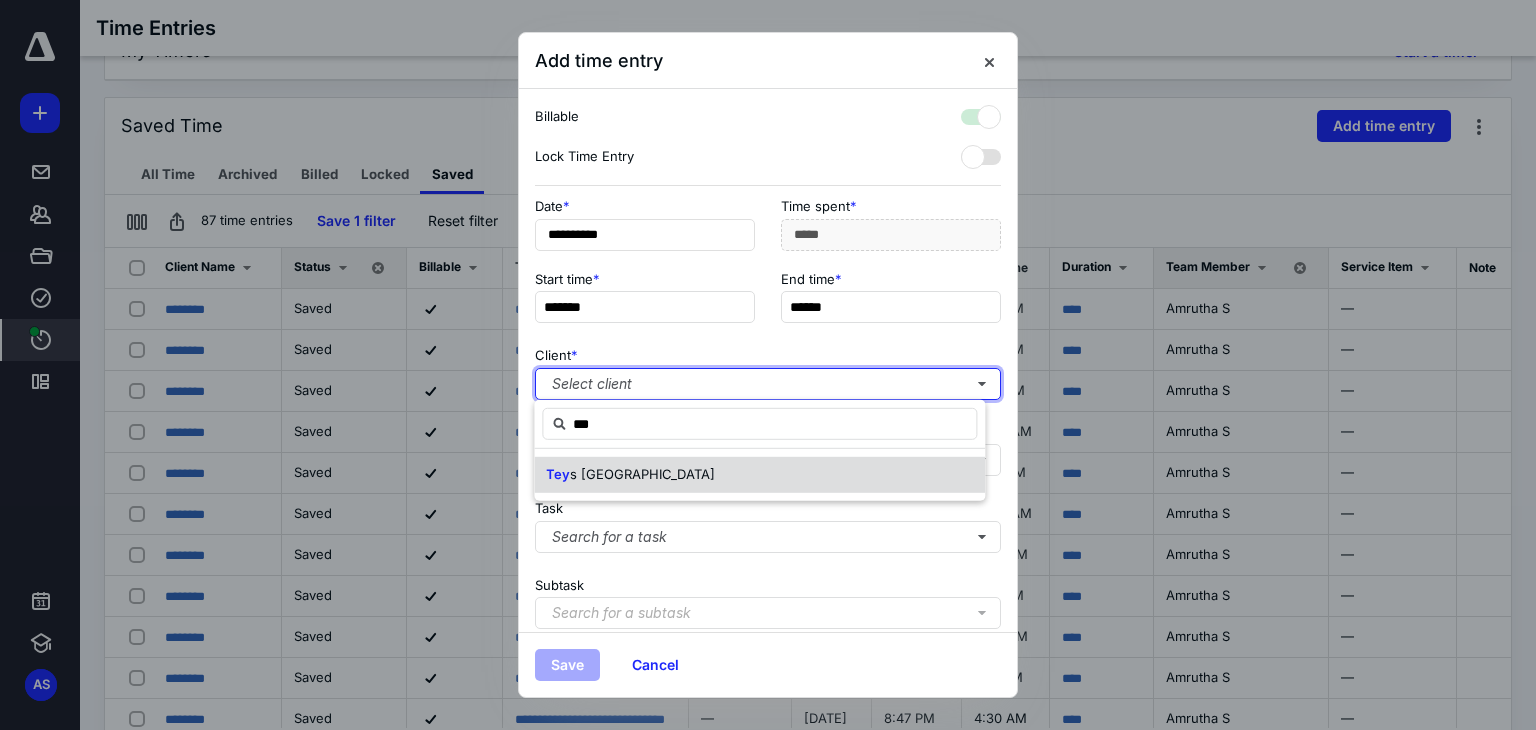 checkbox on "true" 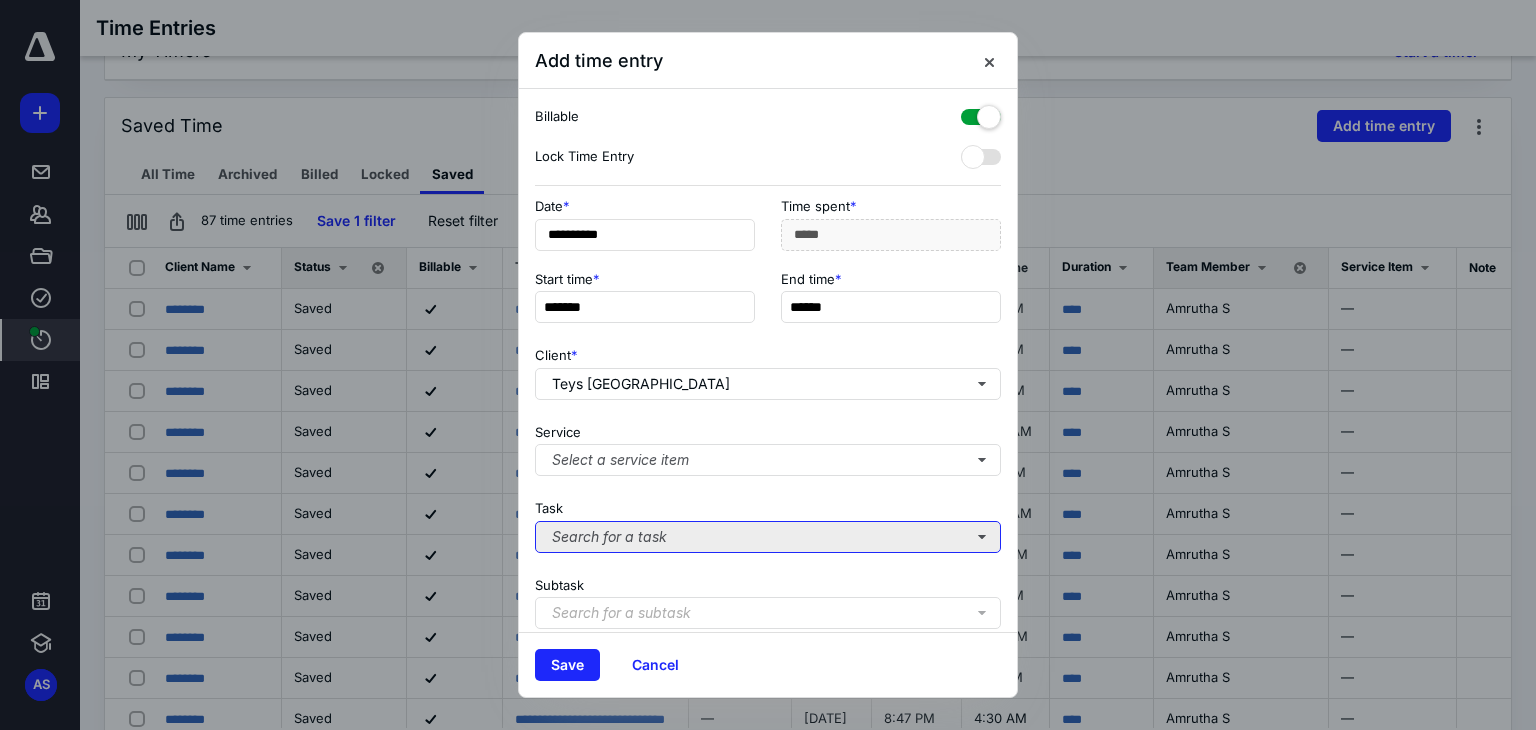 click on "Search for a task" at bounding box center (768, 537) 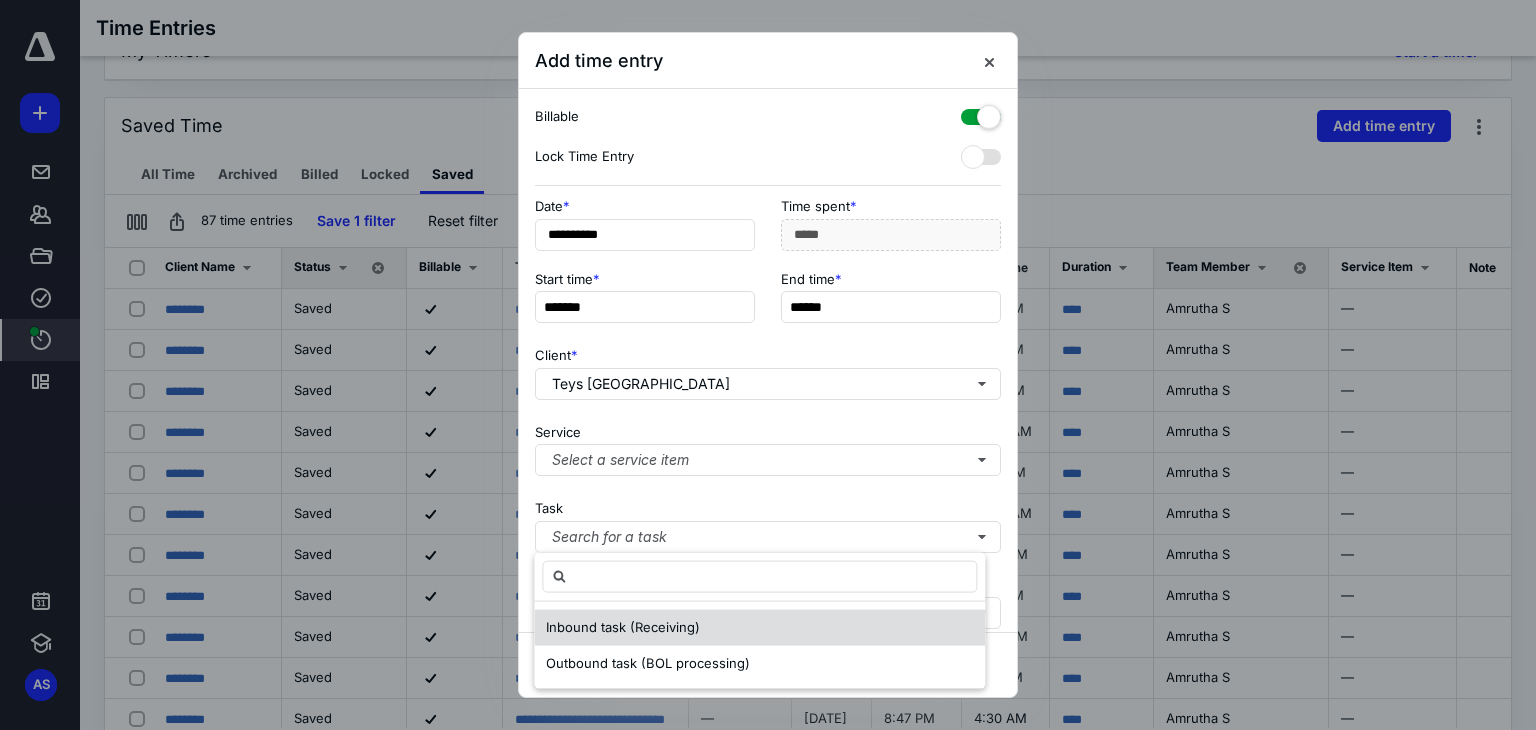 click on "Inbound task (Receiving)" at bounding box center [623, 627] 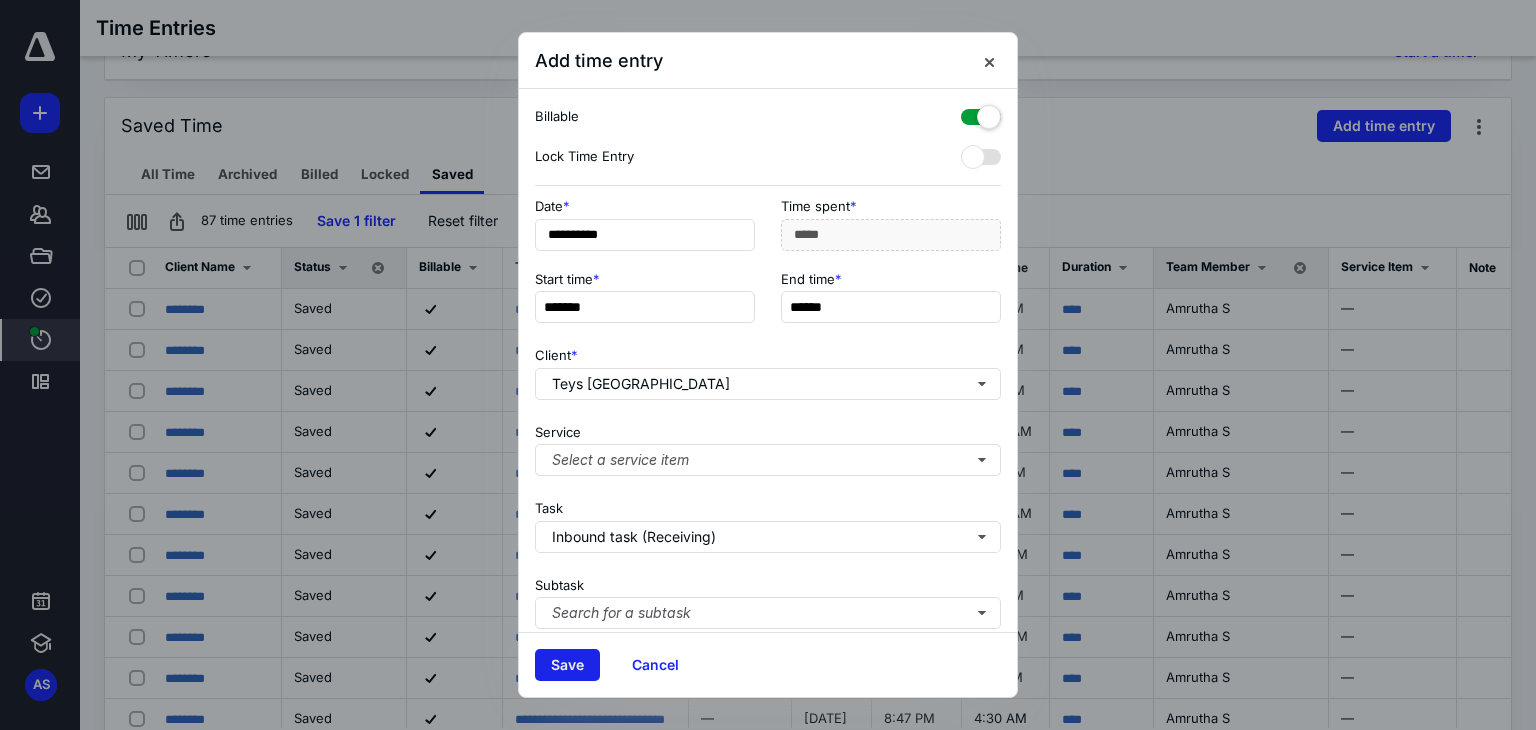 click on "Save" at bounding box center [567, 665] 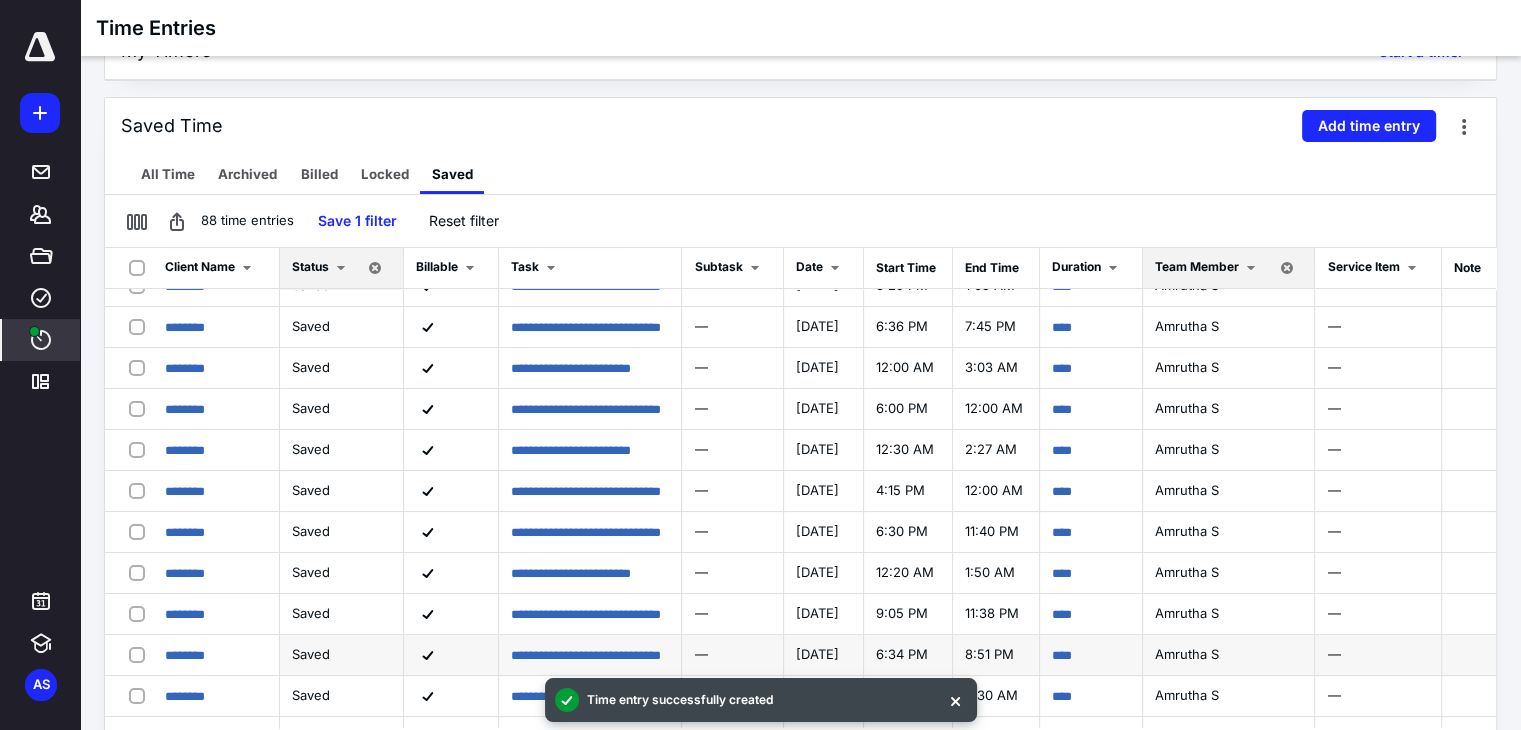 scroll, scrollTop: 100, scrollLeft: 0, axis: vertical 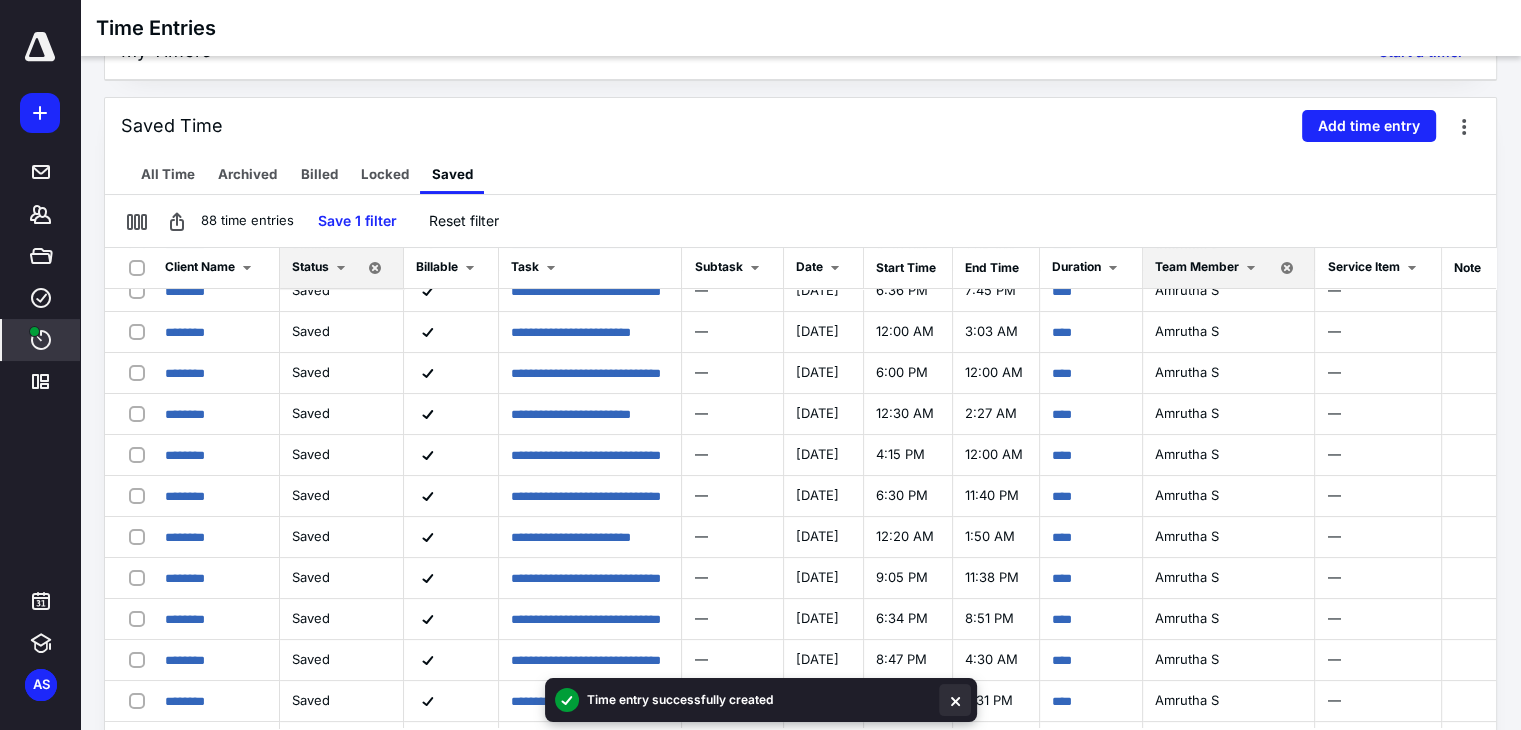 click at bounding box center [955, 700] 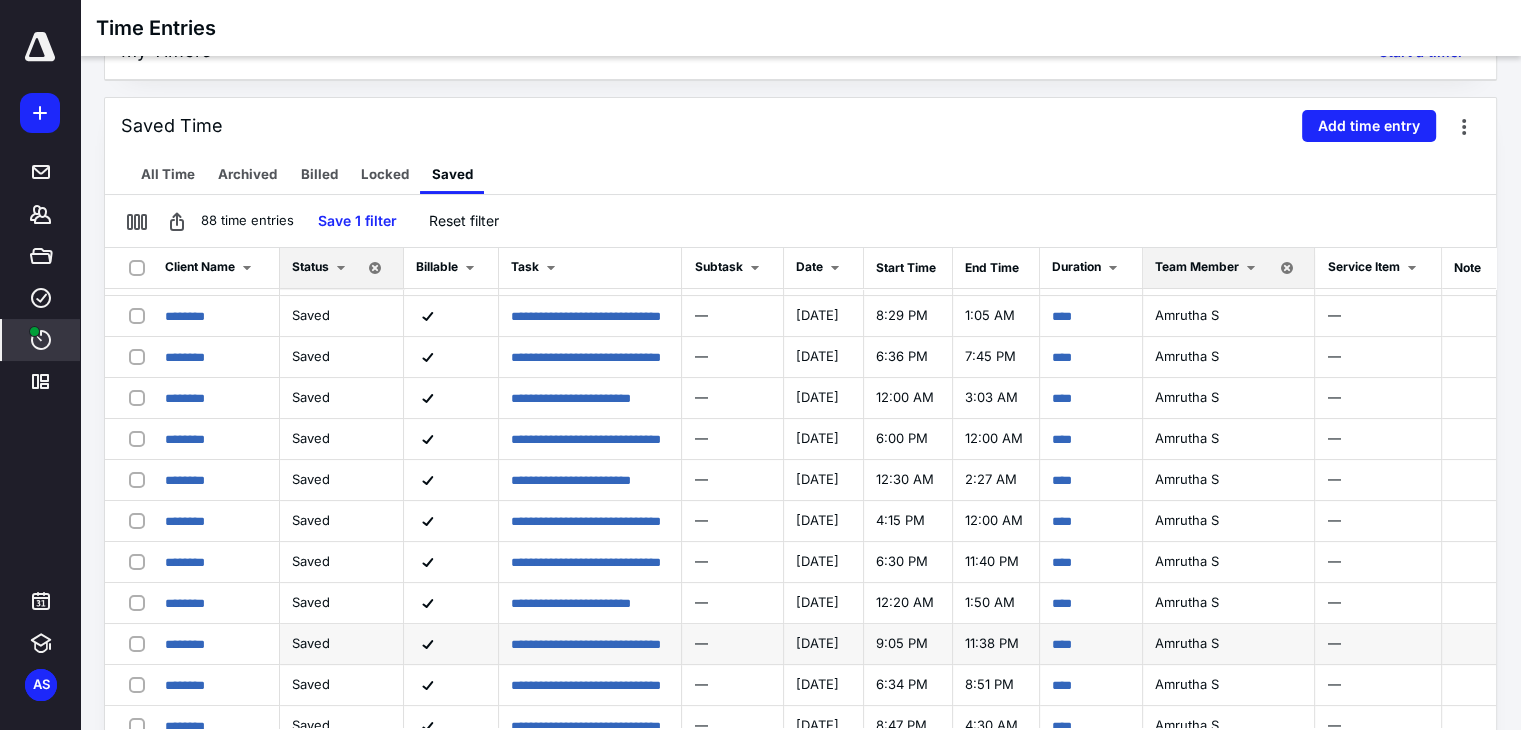 scroll, scrollTop: 0, scrollLeft: 0, axis: both 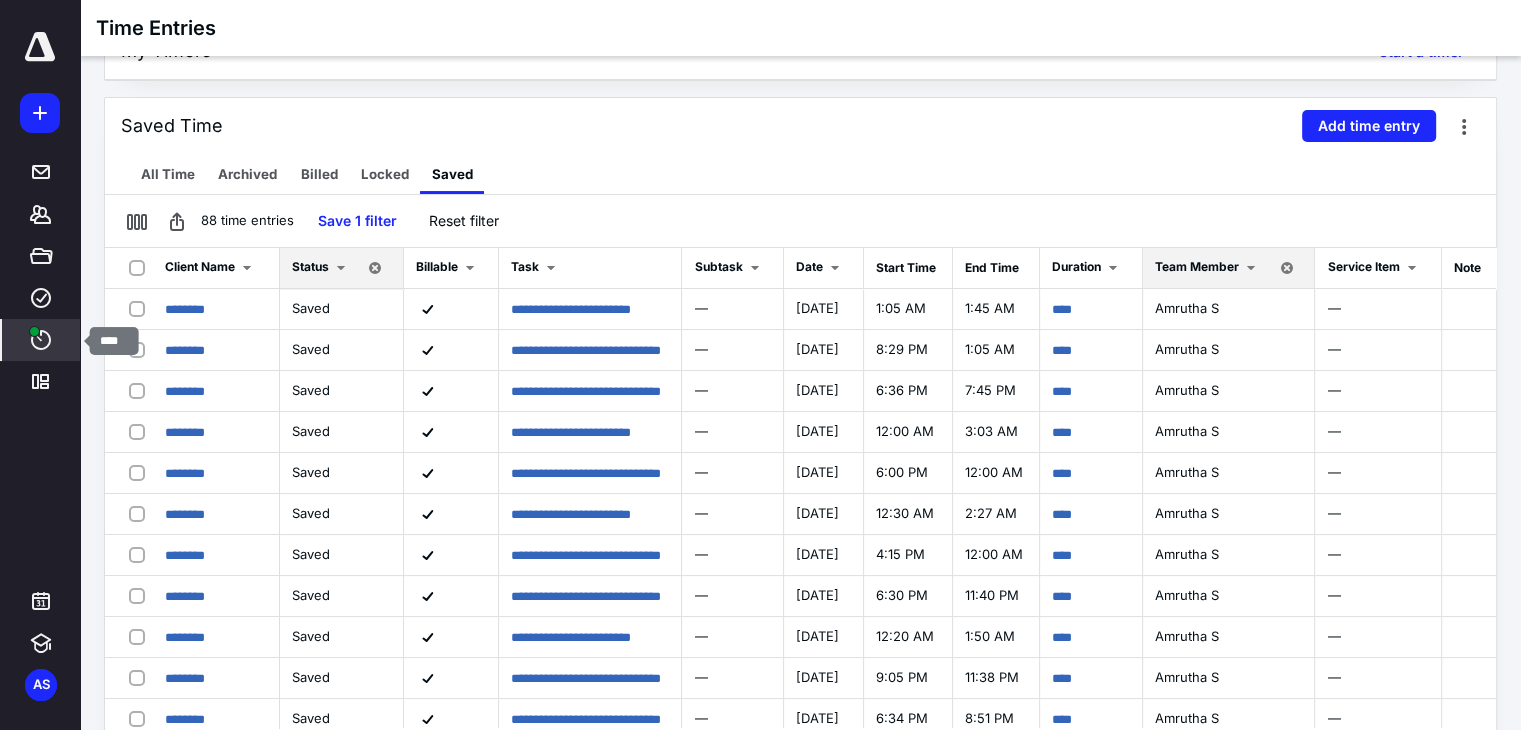 click 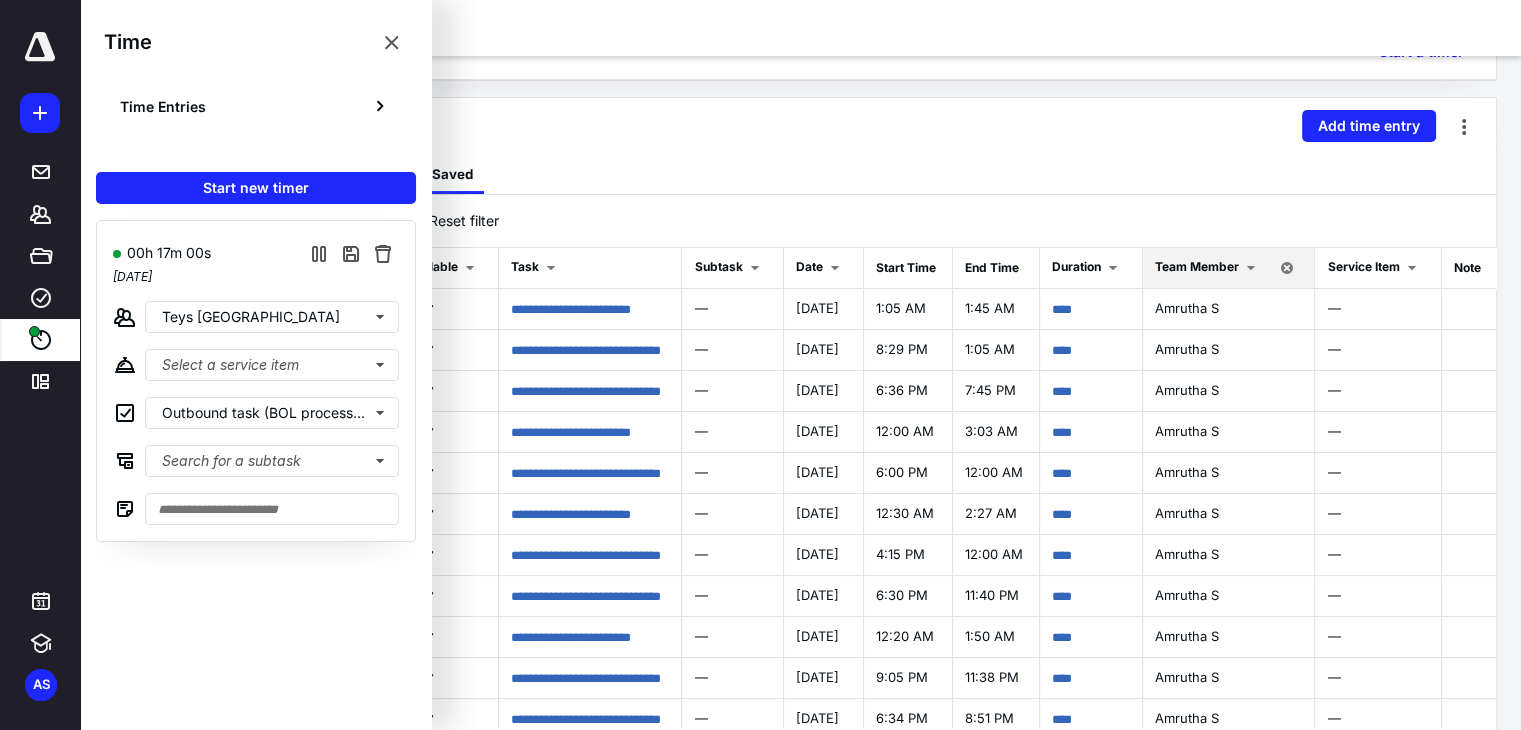 click on "88 time entries  Save 1 filter Reset filter" at bounding box center (800, 221) 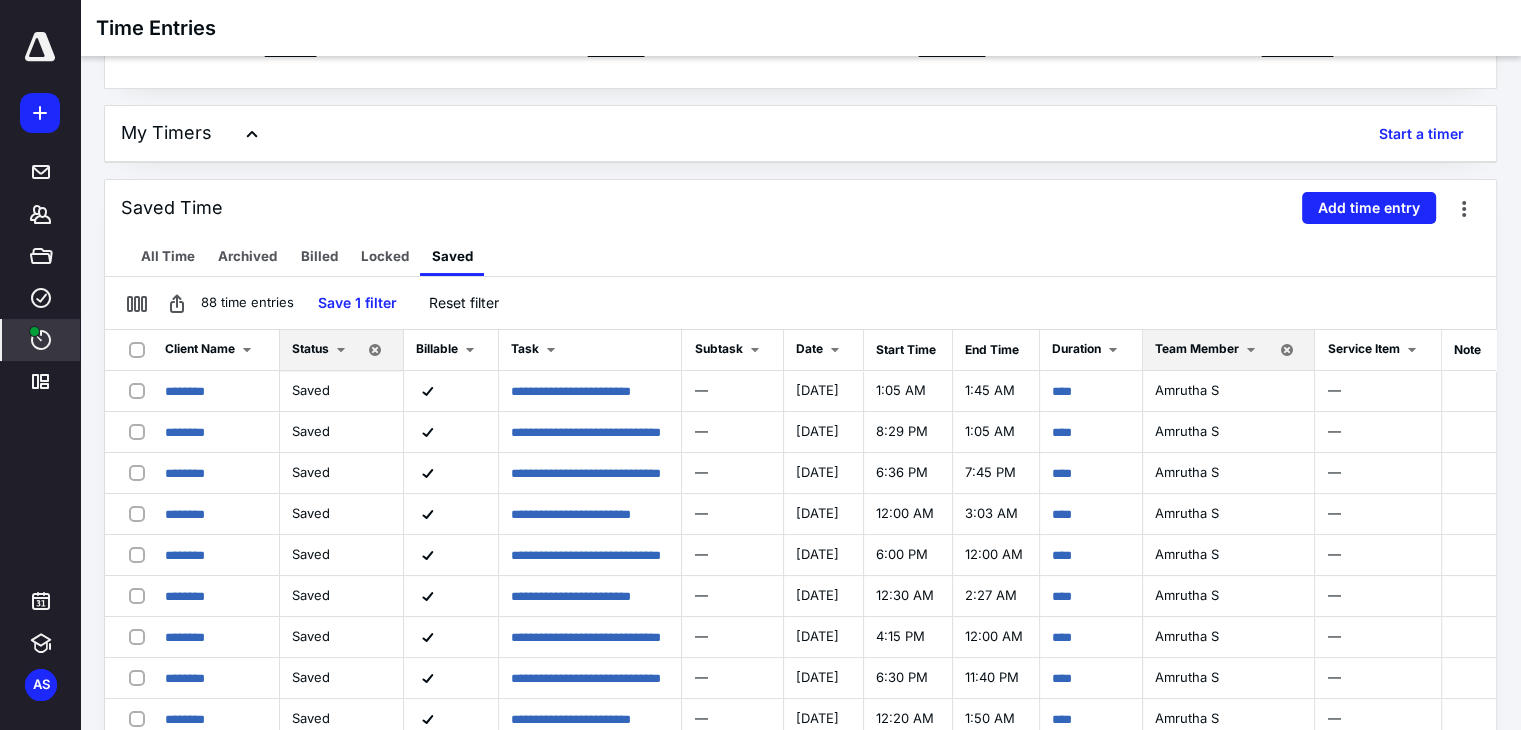 scroll, scrollTop: 0, scrollLeft: 0, axis: both 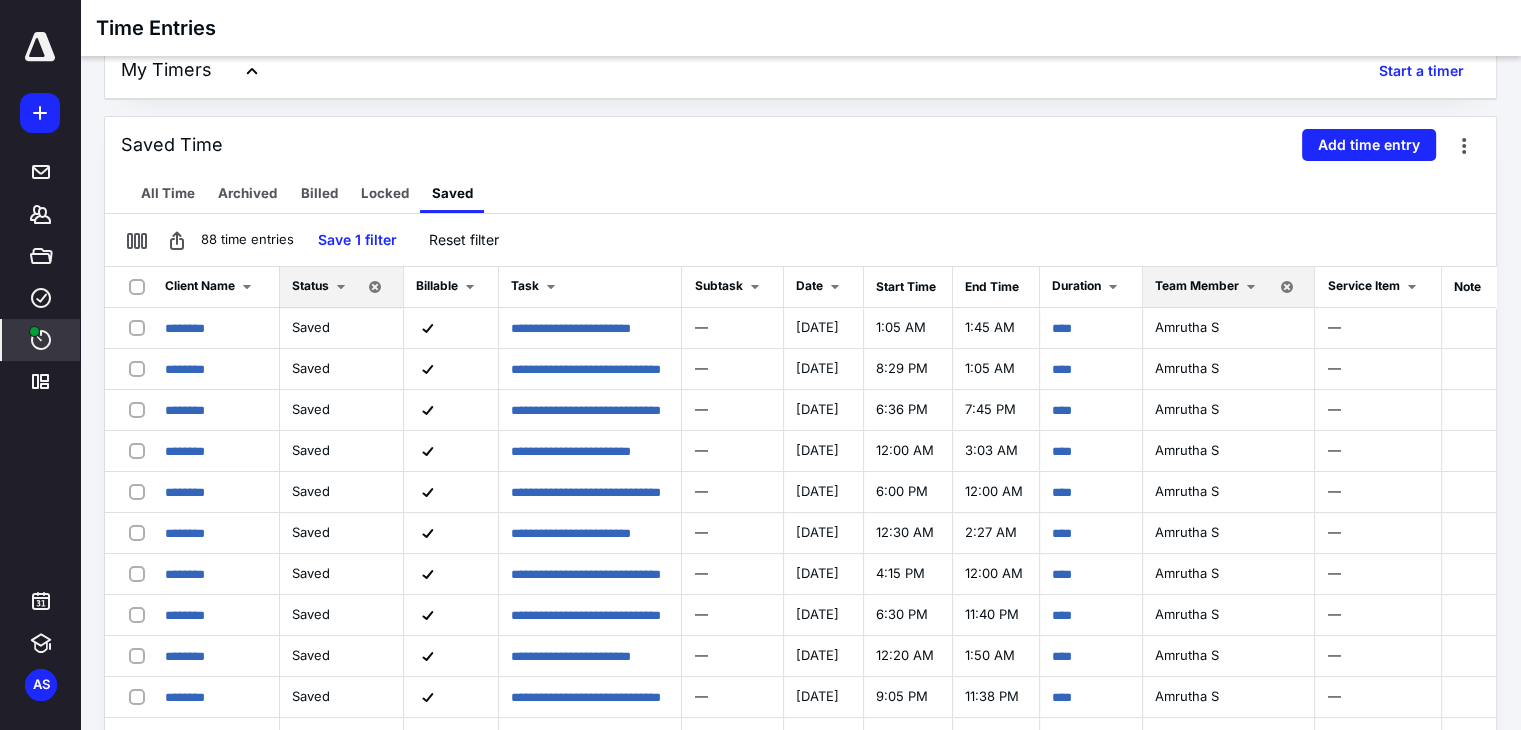 click 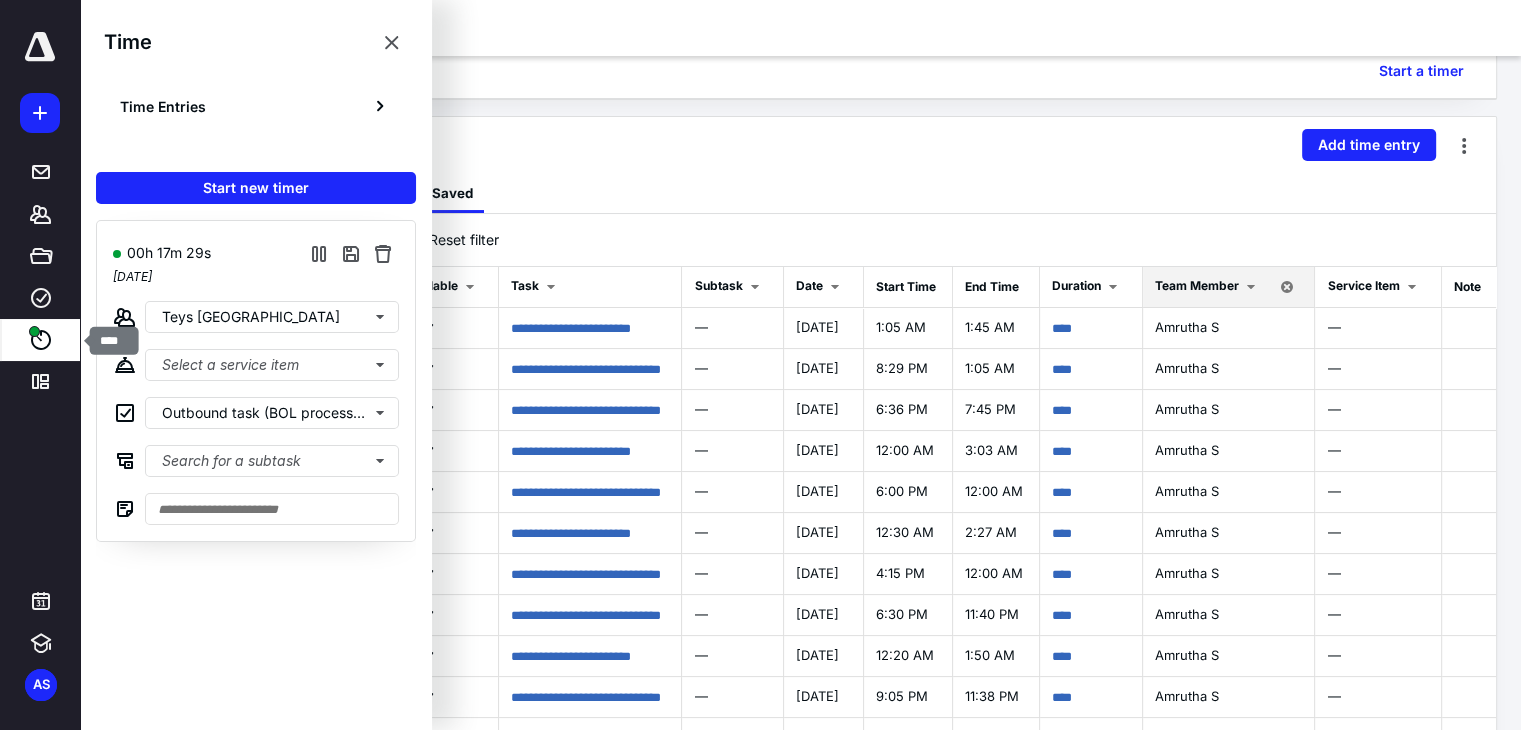 click 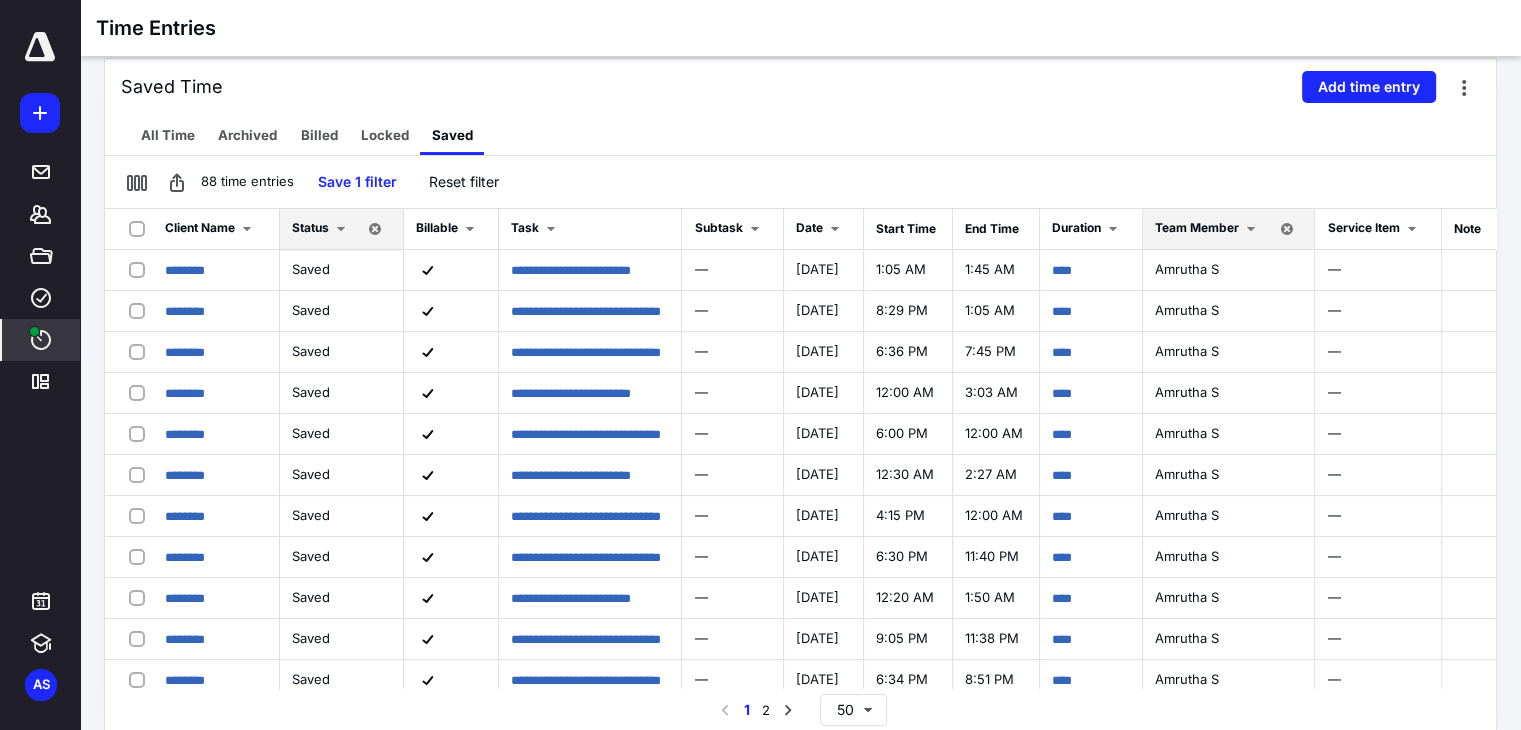 scroll, scrollTop: 229, scrollLeft: 0, axis: vertical 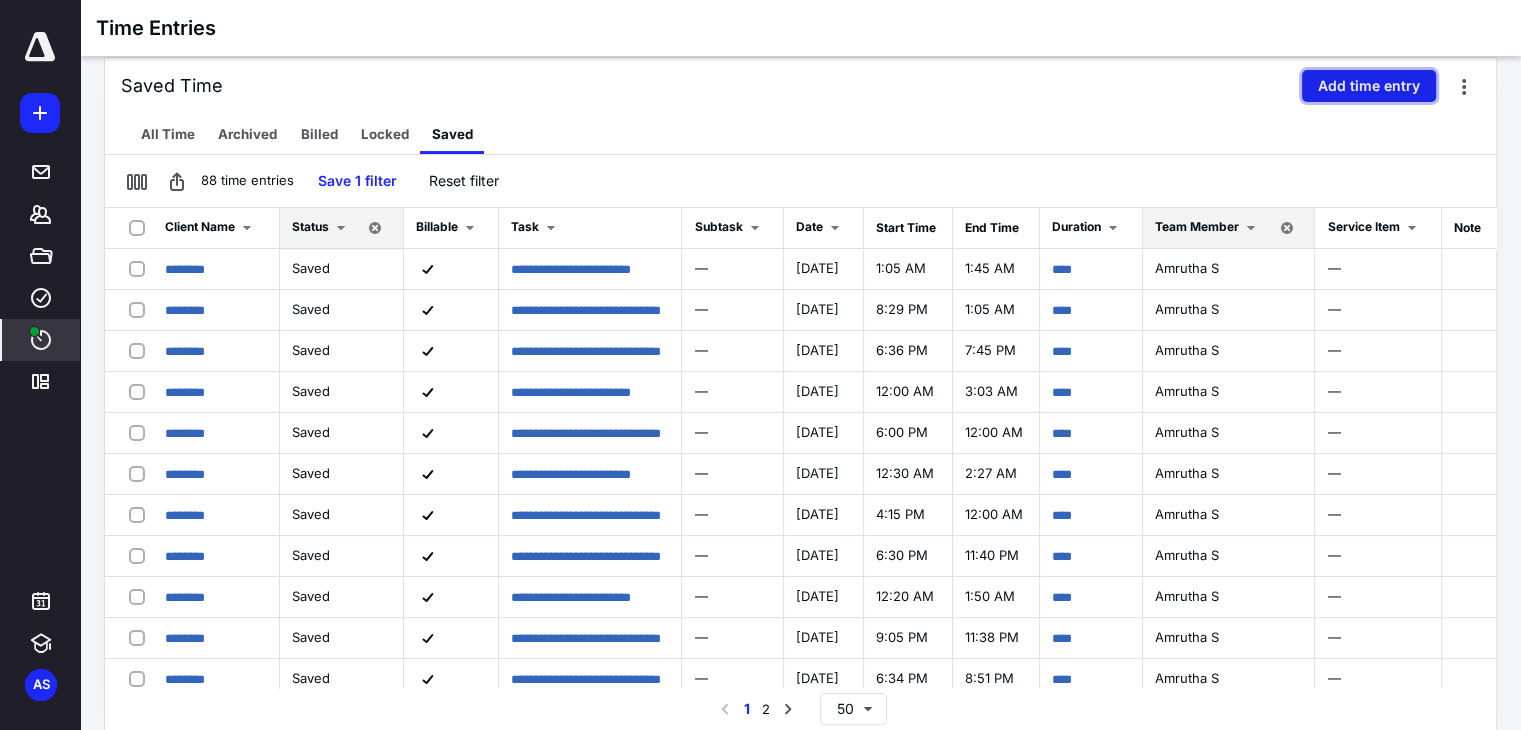 click on "Add time entry" at bounding box center [1369, 86] 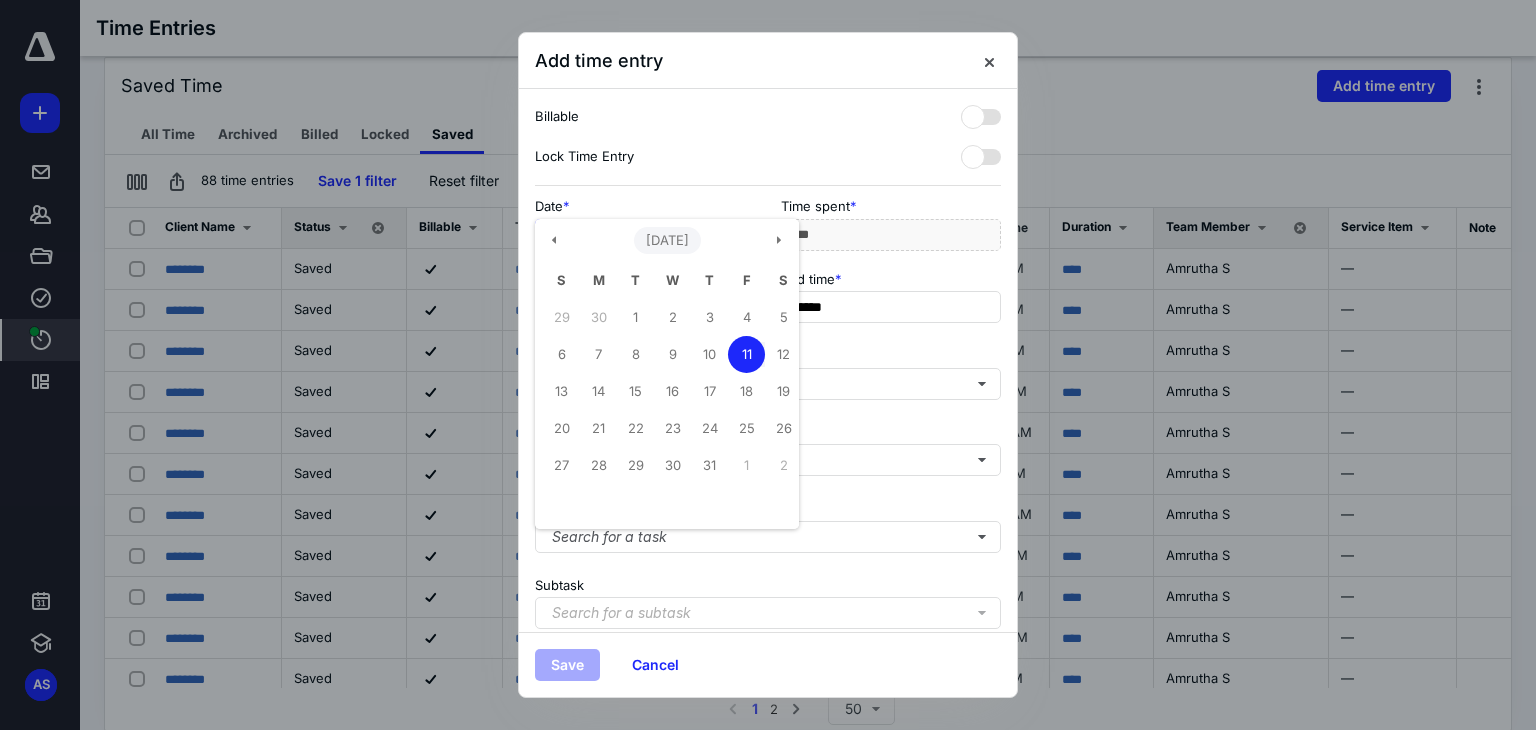 drag, startPoint x: 658, startPoint y: 232, endPoint x: 674, endPoint y: 231, distance: 16.03122 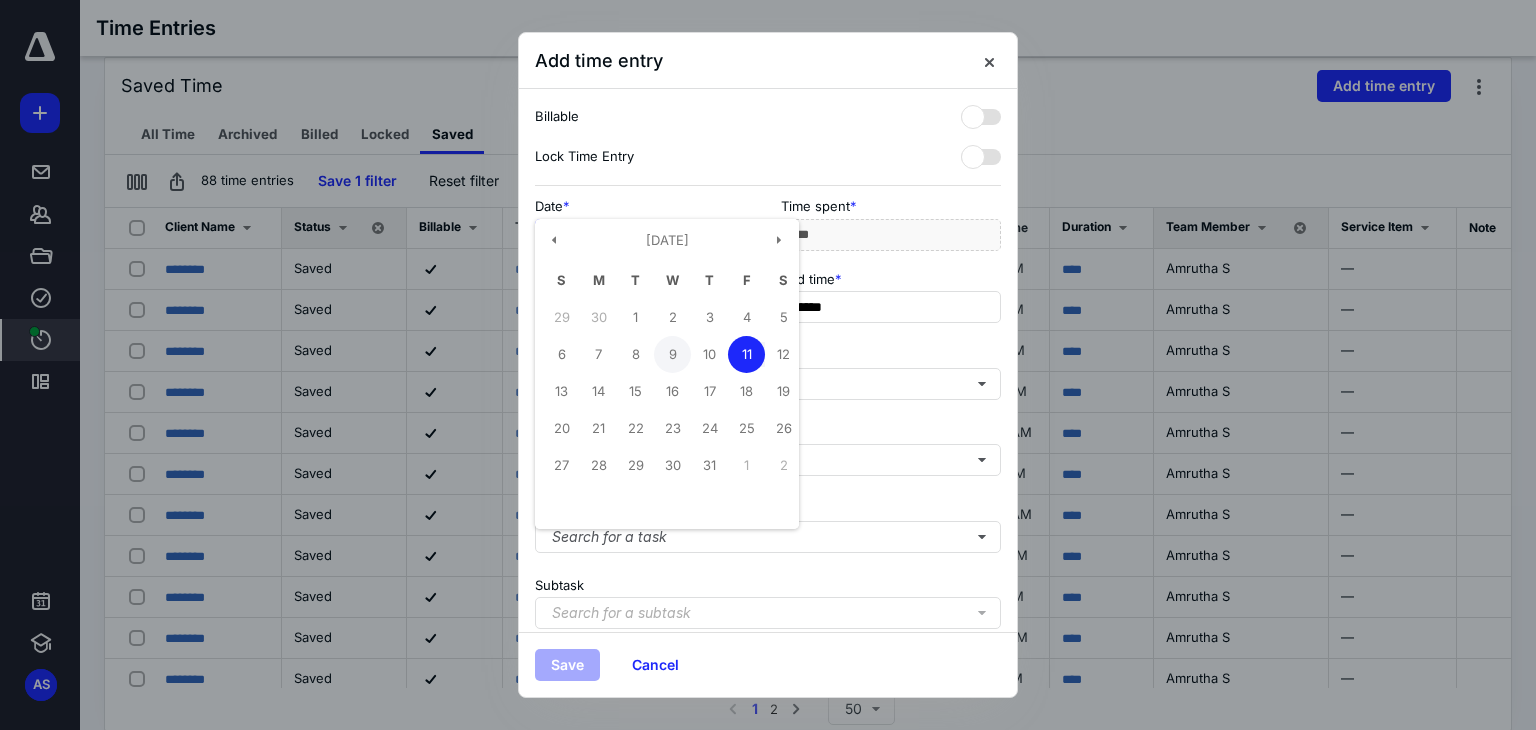 click on "9" at bounding box center (672, 354) 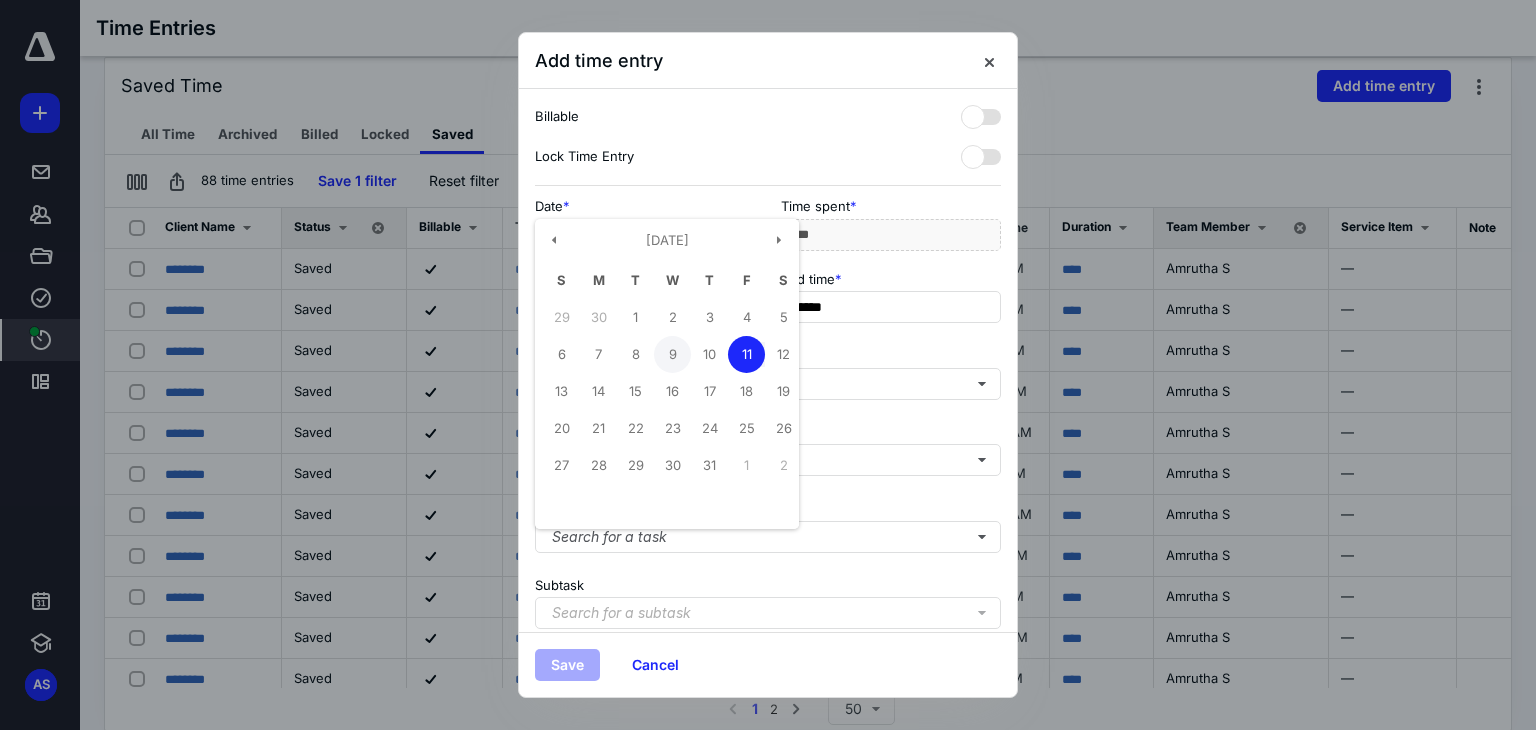 type on "**********" 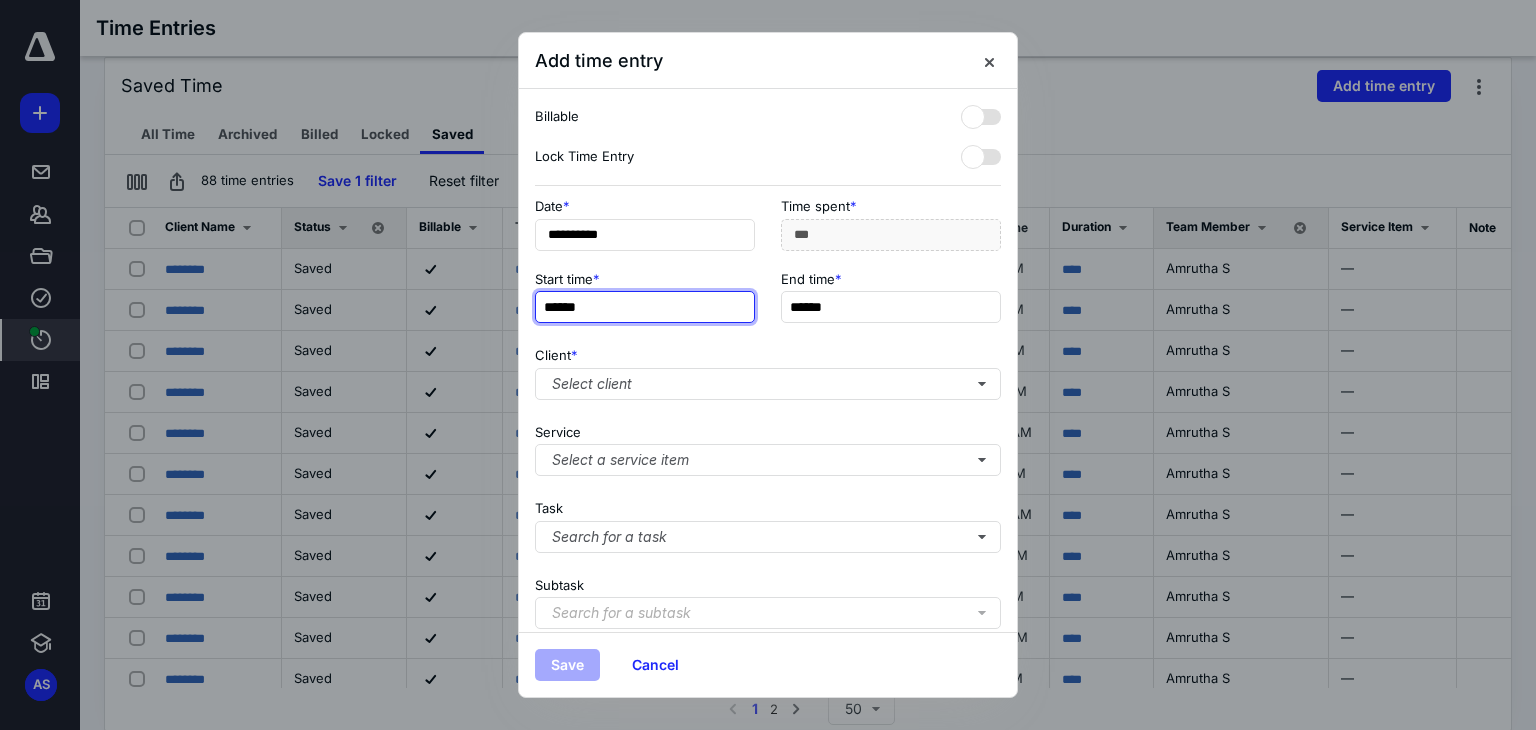 click on "******" at bounding box center (645, 307) 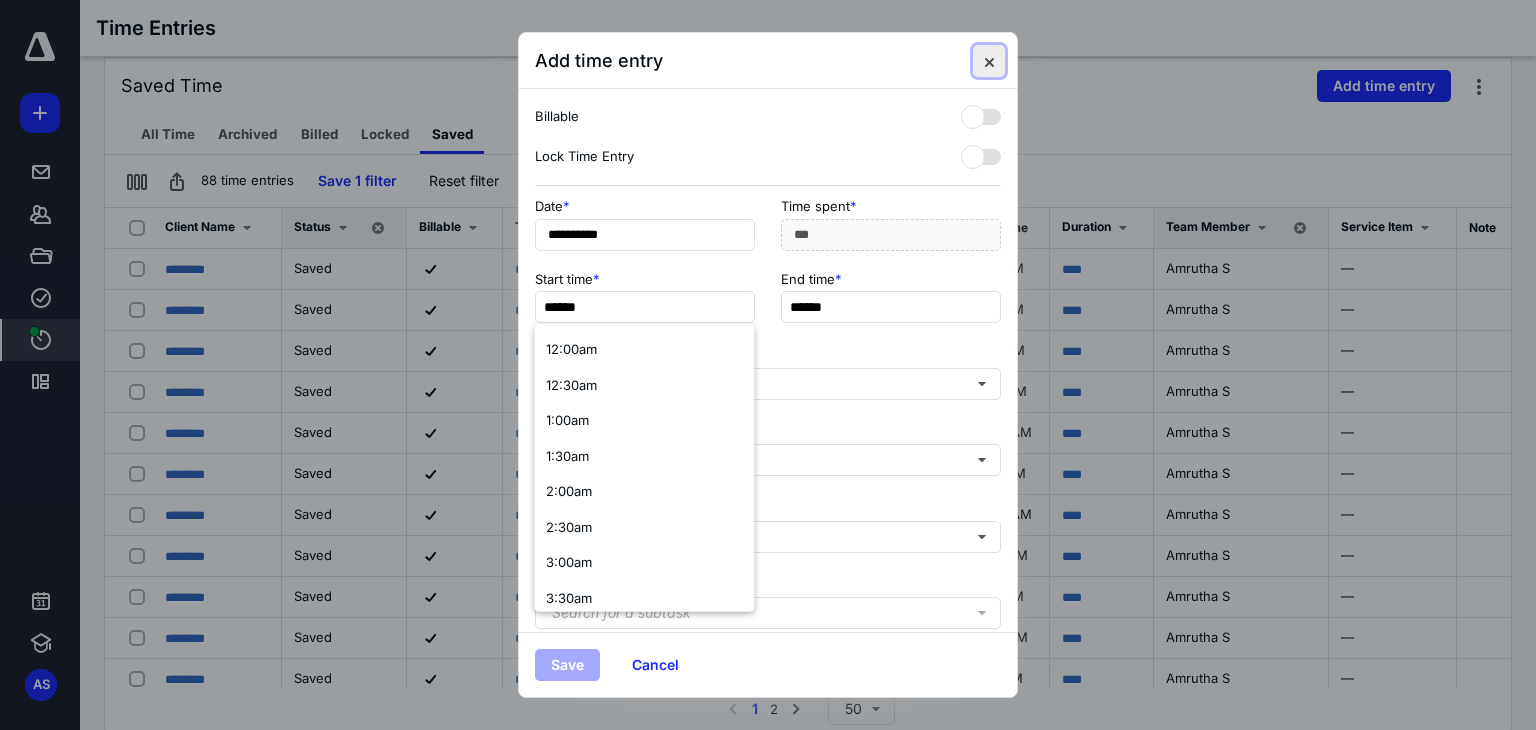 click at bounding box center (989, 61) 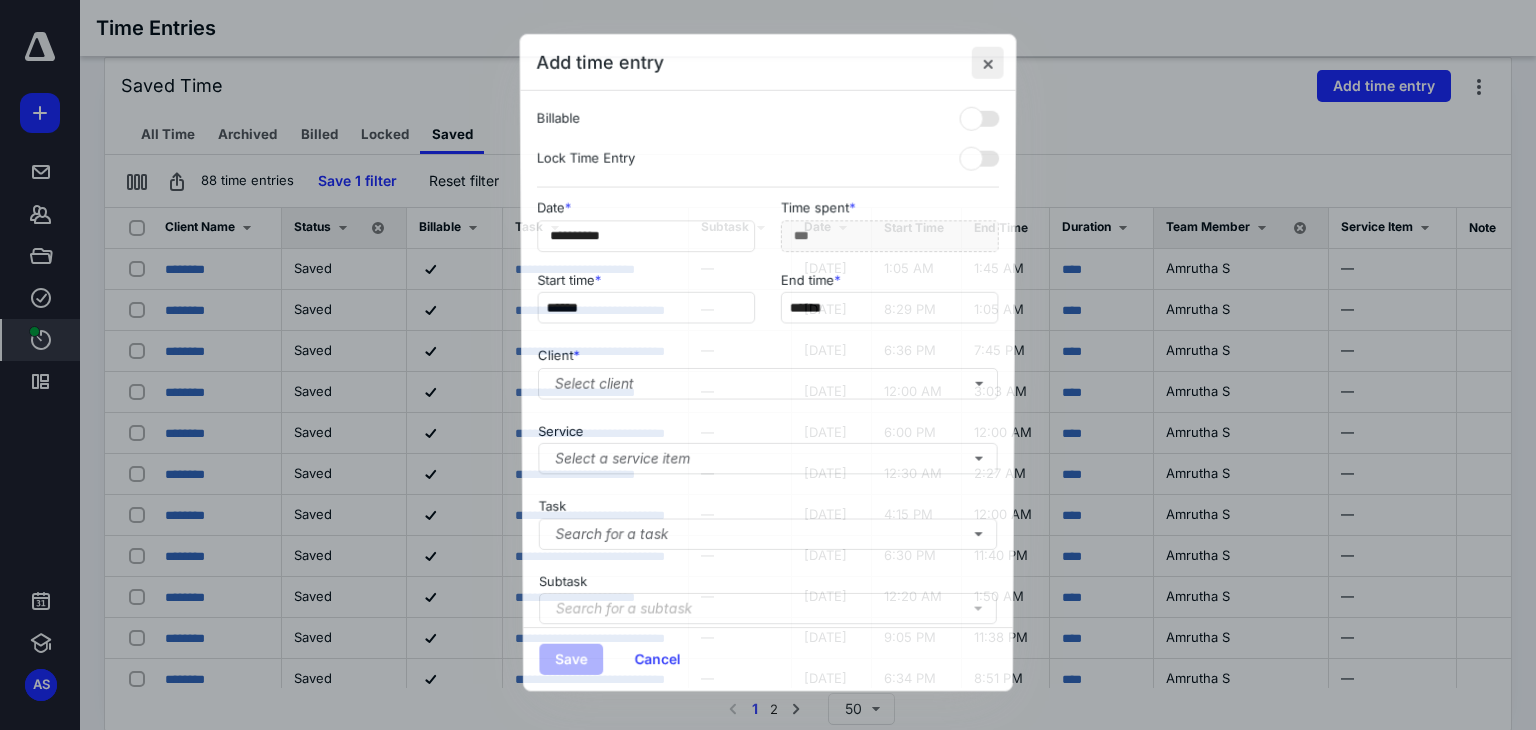 type 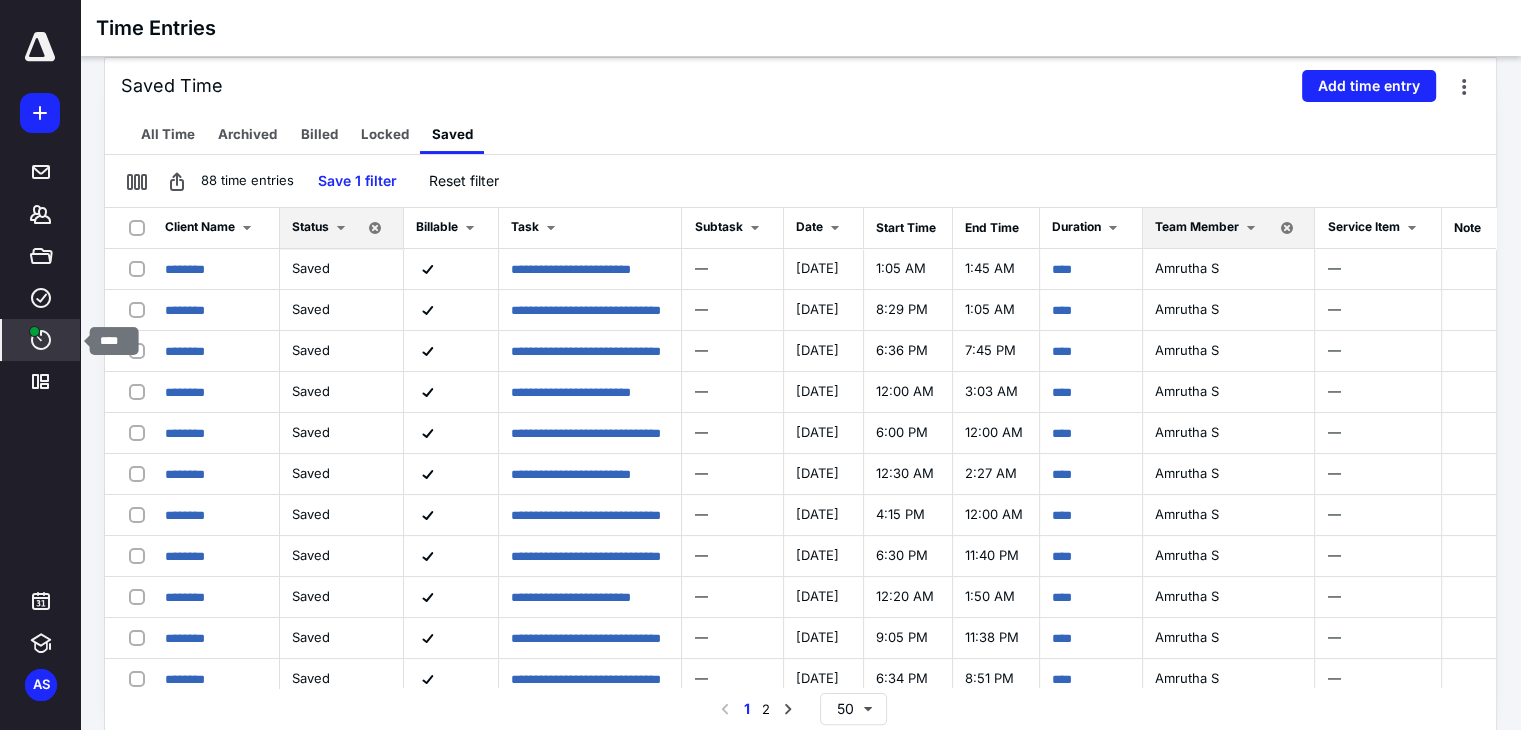 click on "****" at bounding box center [41, 340] 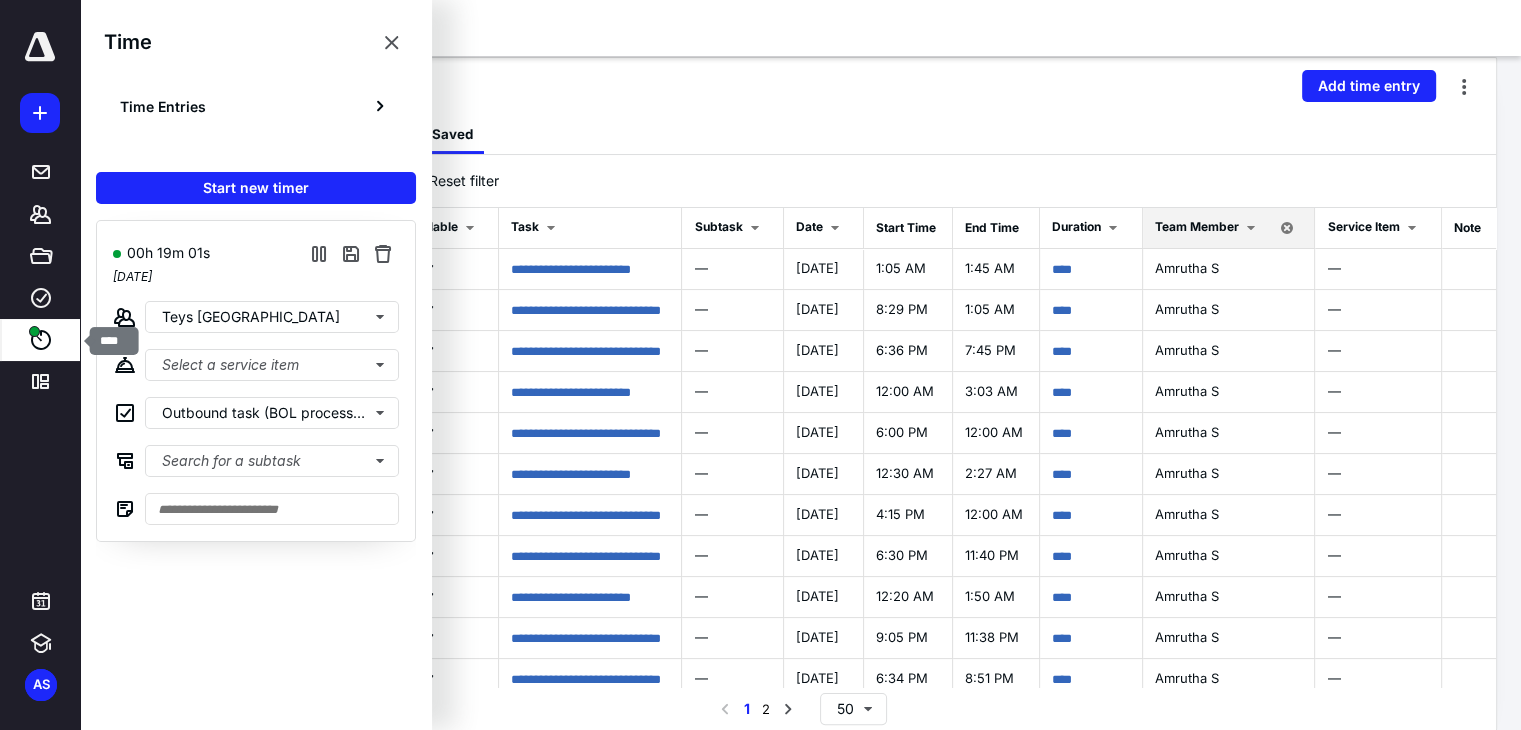 click on "****" at bounding box center [41, 340] 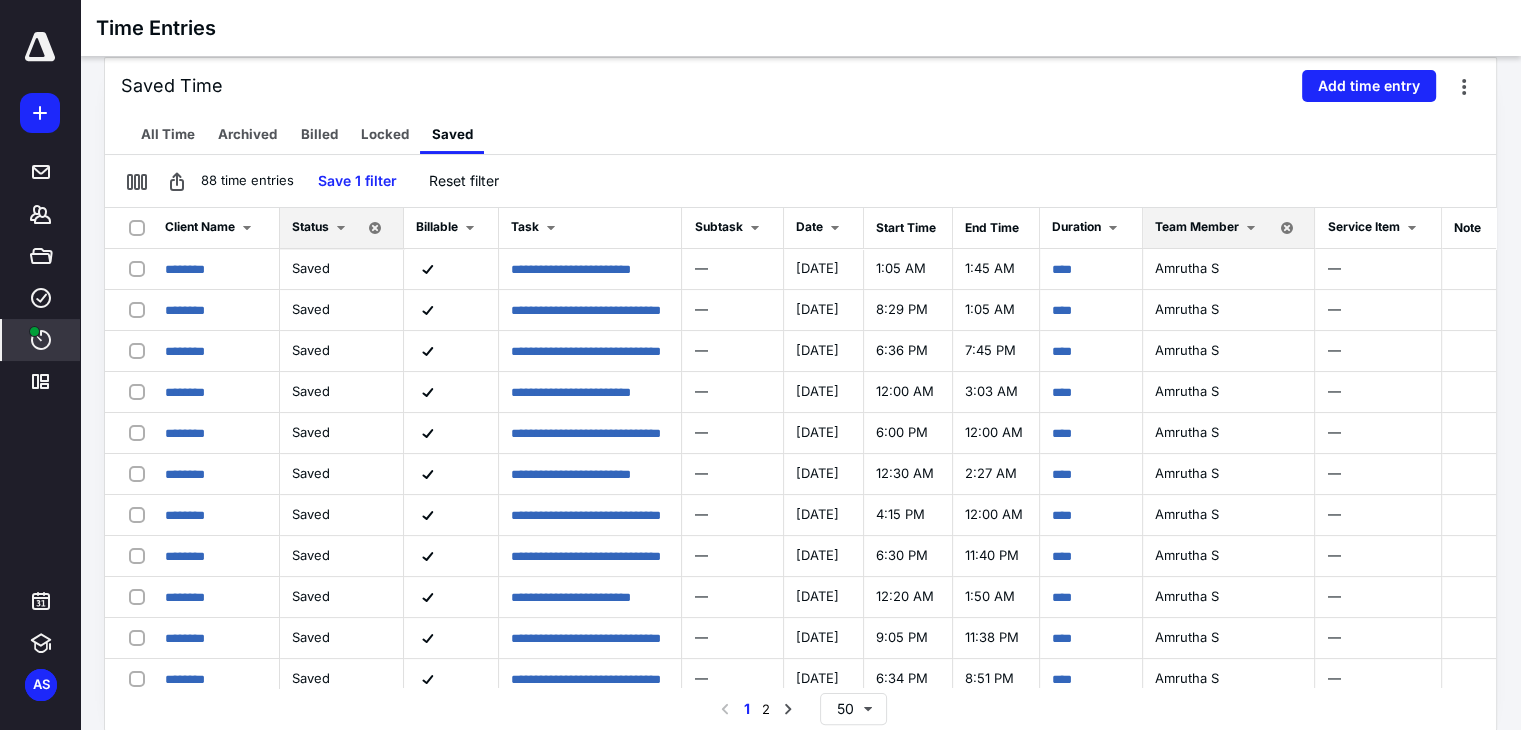 click on "Saved Time Add time entry" at bounding box center [800, 86] 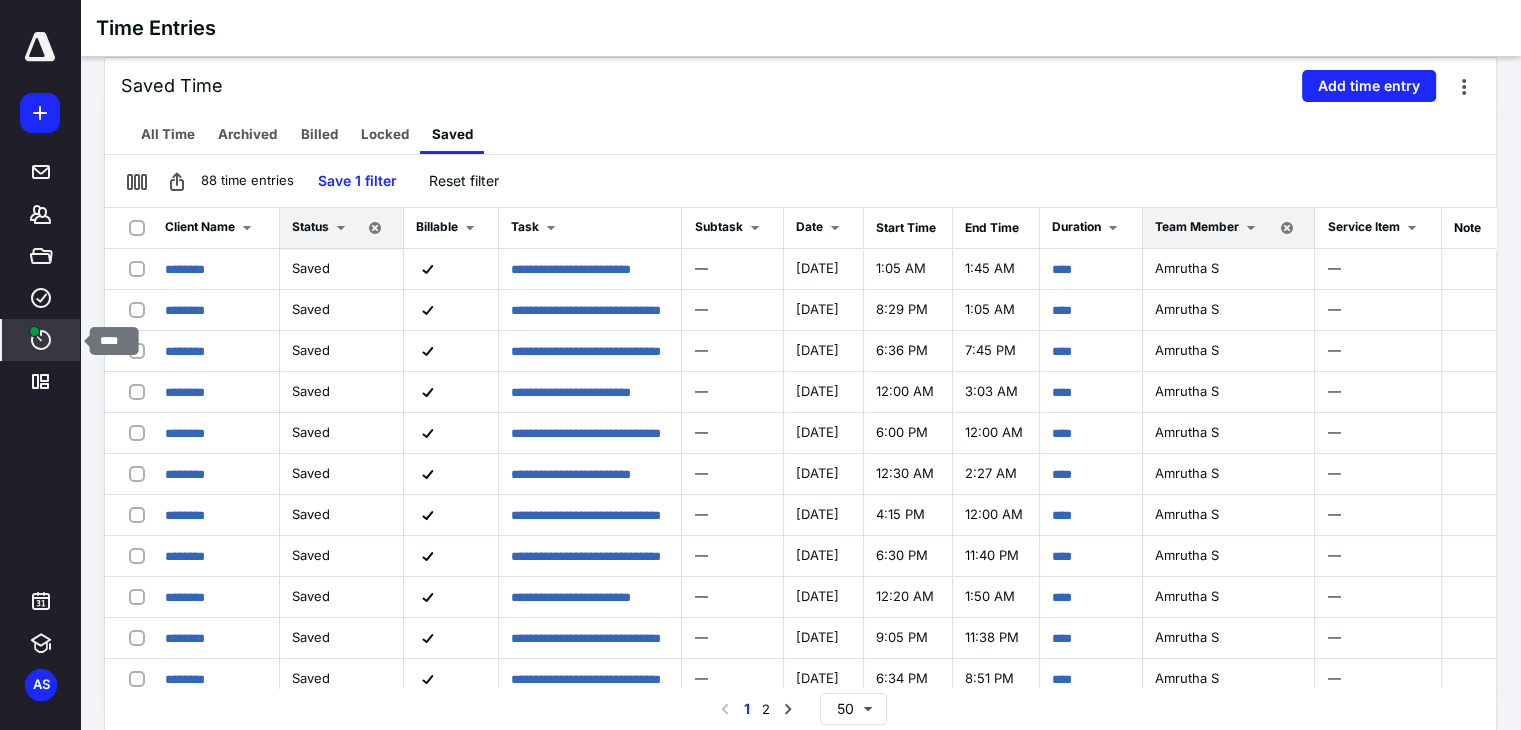 click 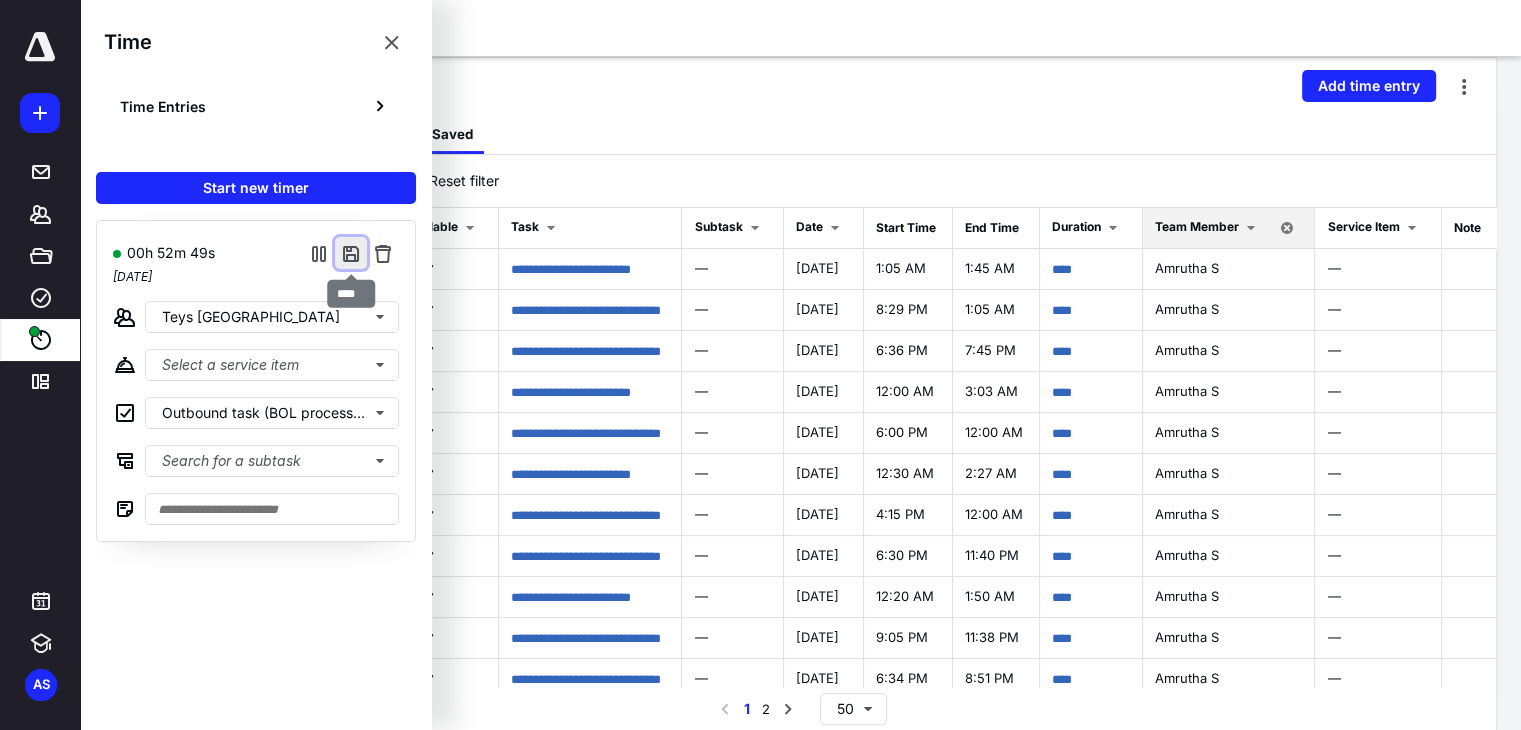 click at bounding box center (351, 253) 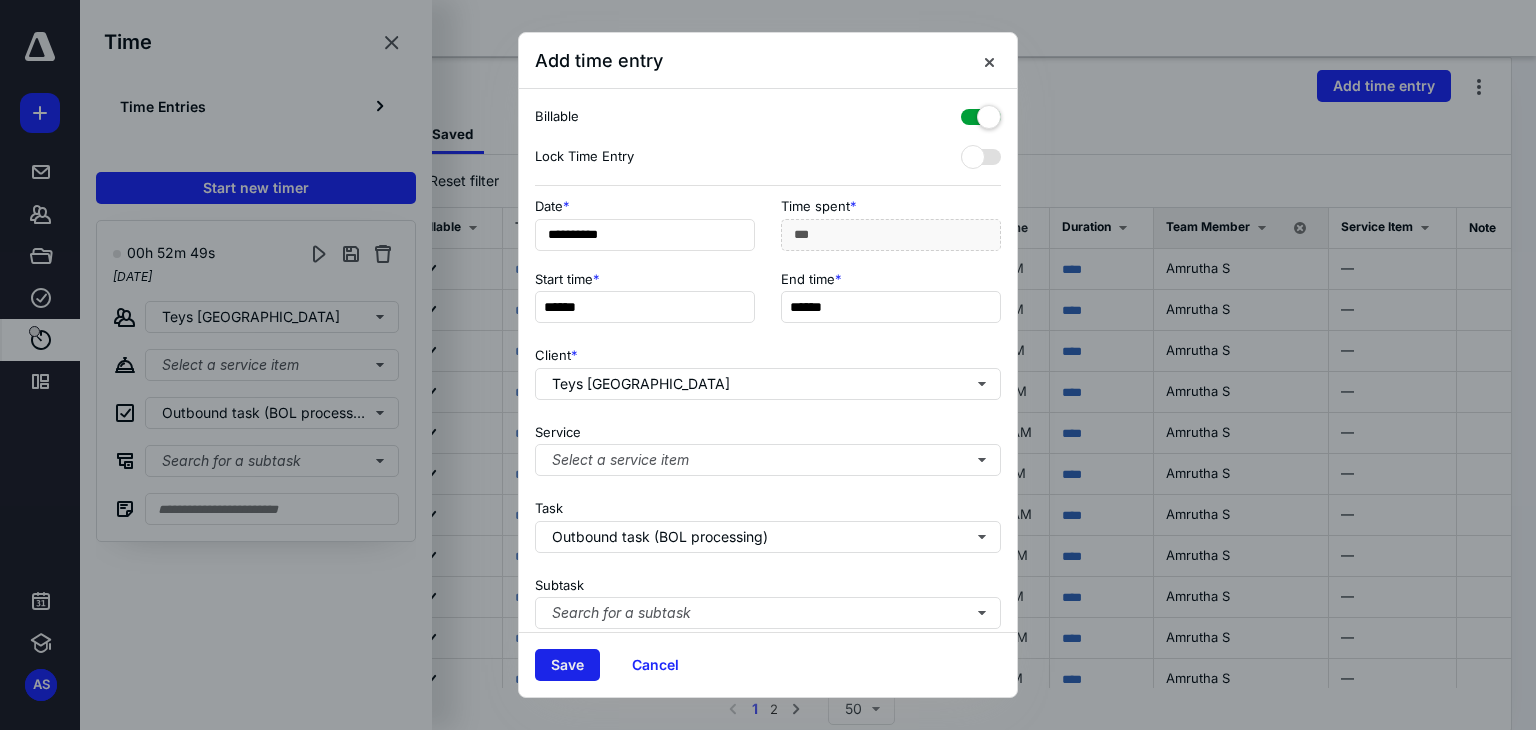 click on "Save" at bounding box center (567, 665) 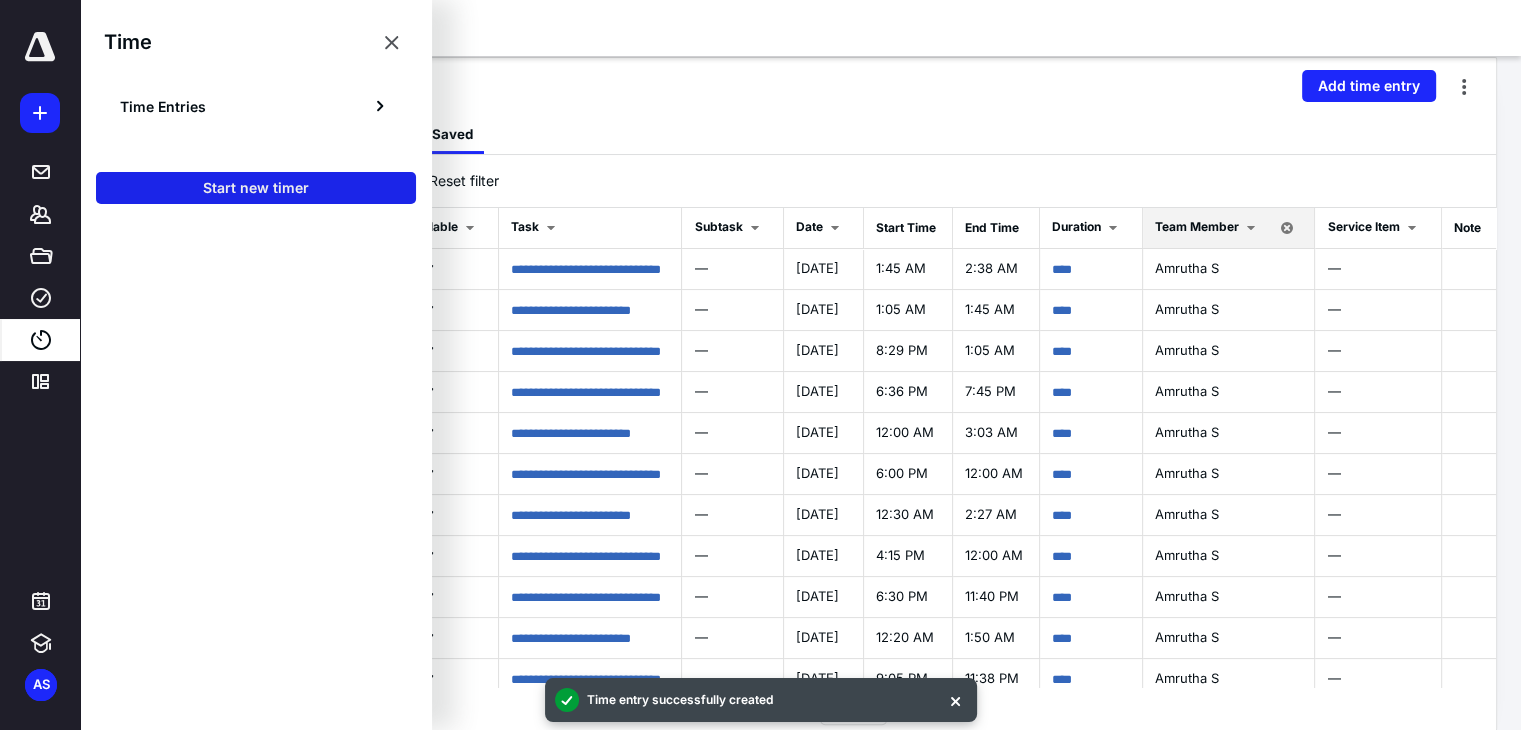 click on "Start new timer" at bounding box center (256, 188) 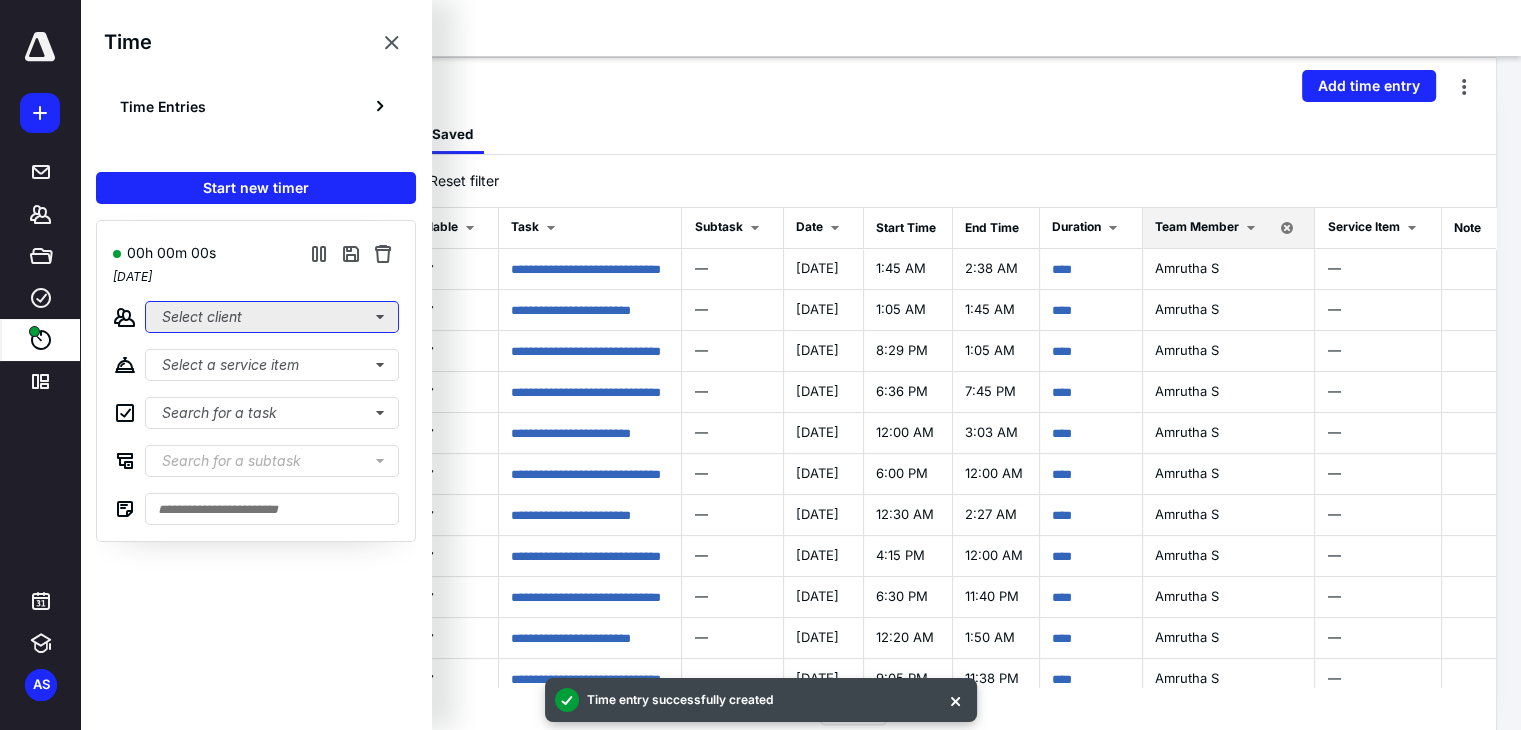 click on "Select client" at bounding box center (272, 317) 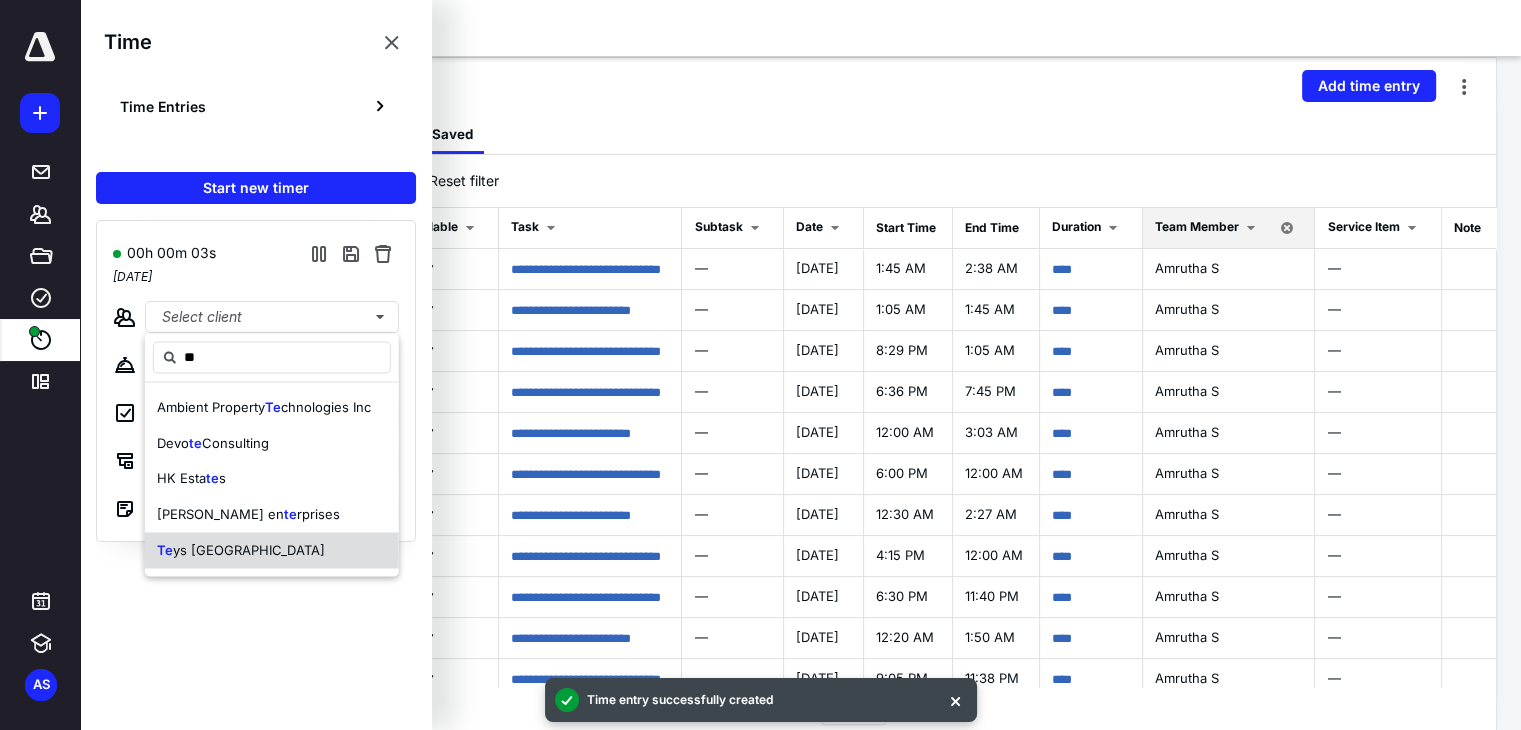 click on "Te ys [GEOGRAPHIC_DATA]" at bounding box center [241, 550] 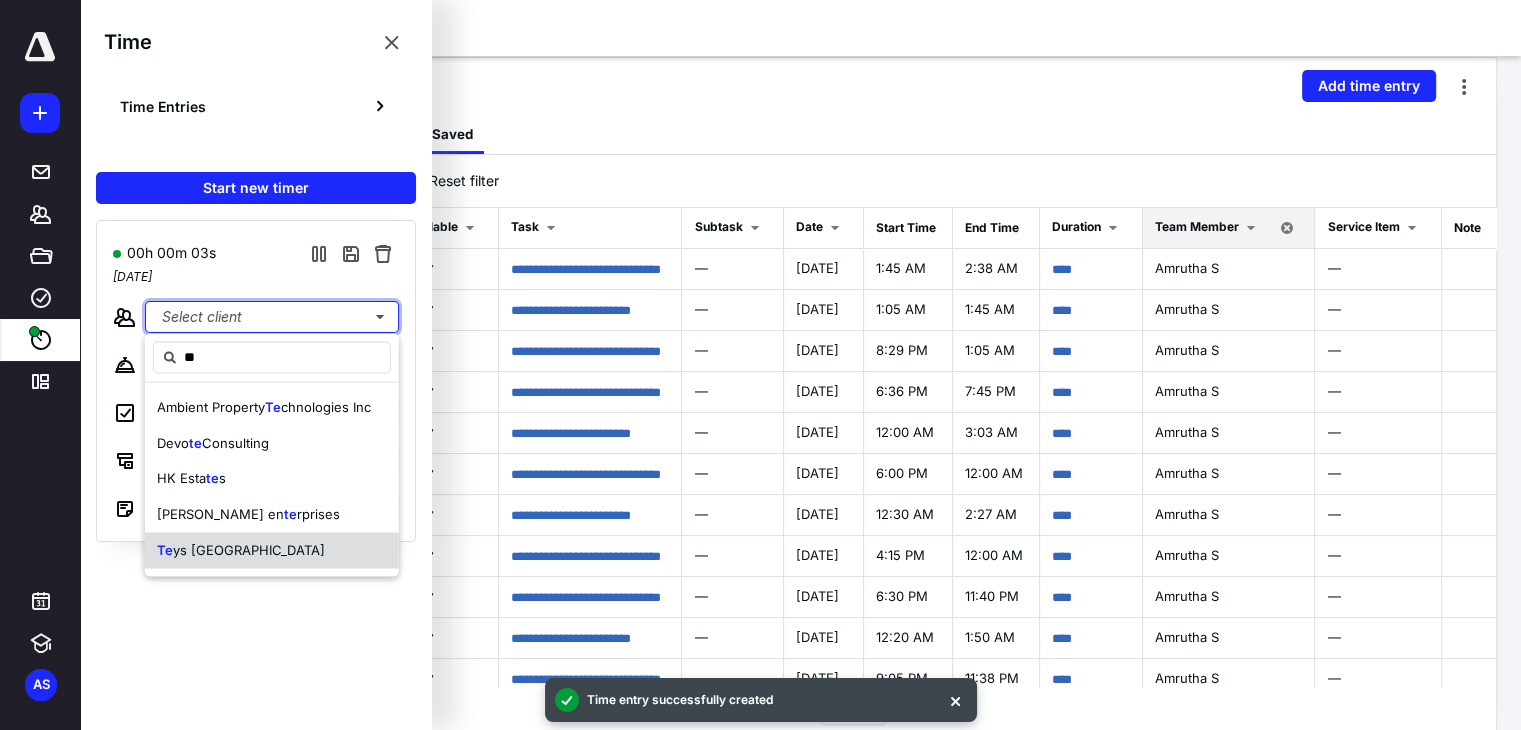 type 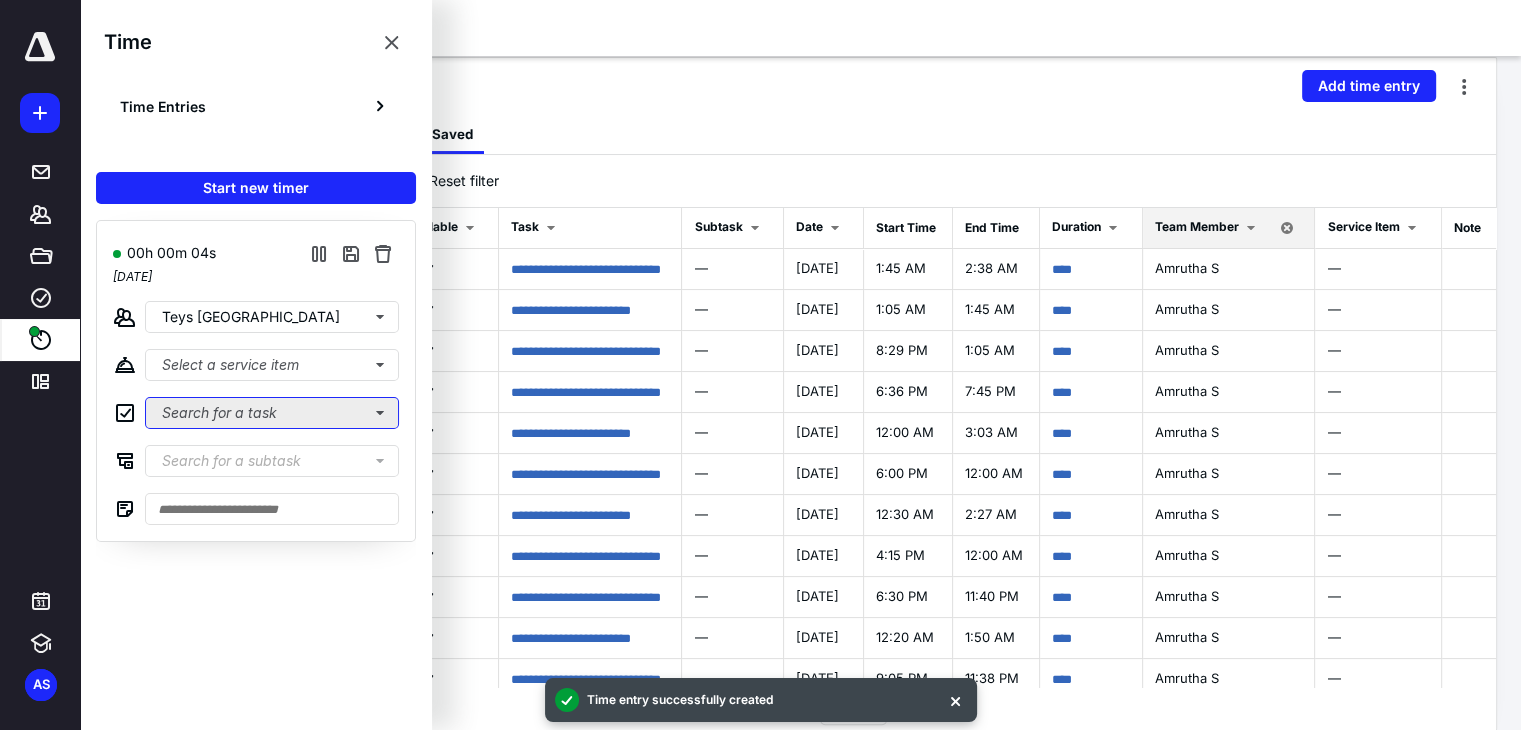 click on "Search for a task" at bounding box center [272, 413] 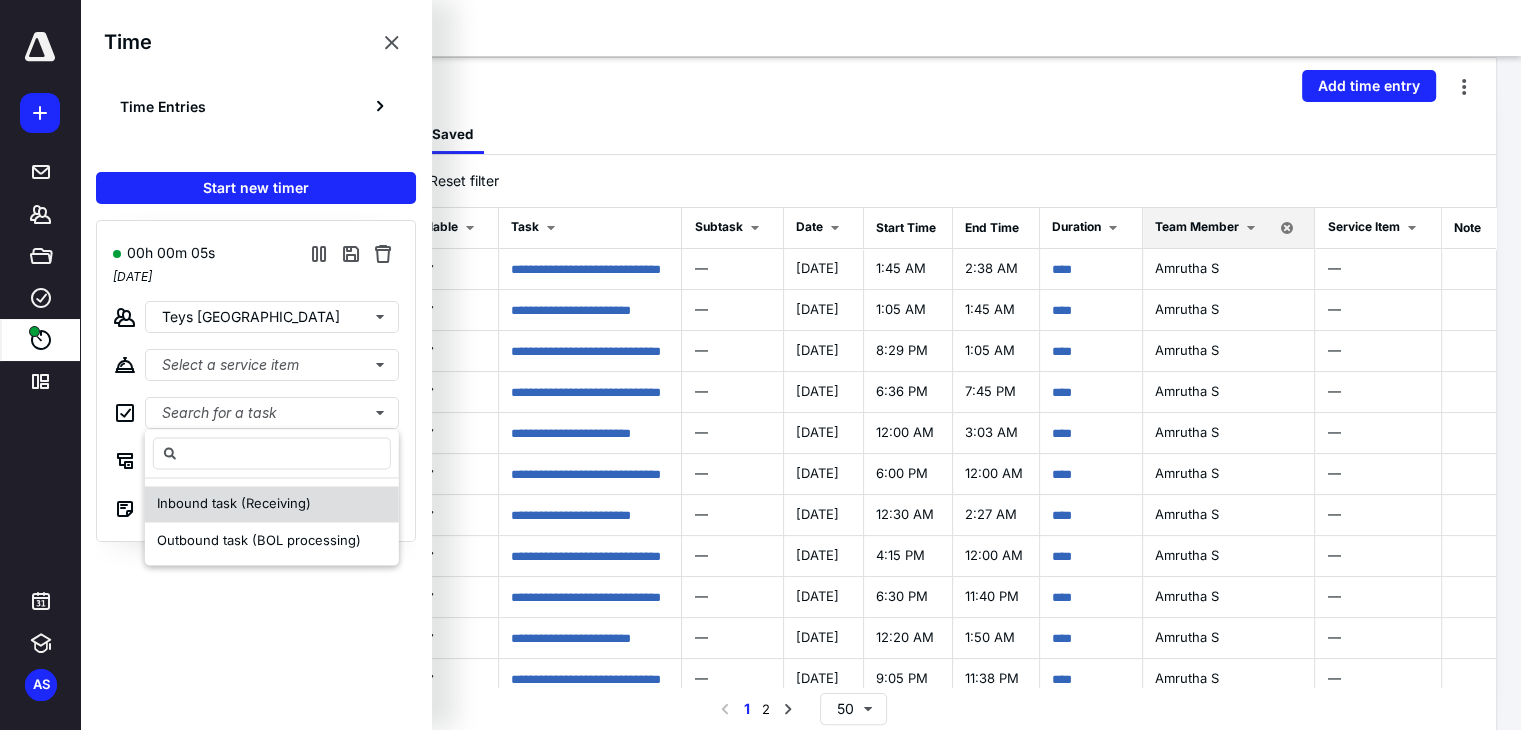 click on "Inbound task (Receiving)" at bounding box center (234, 503) 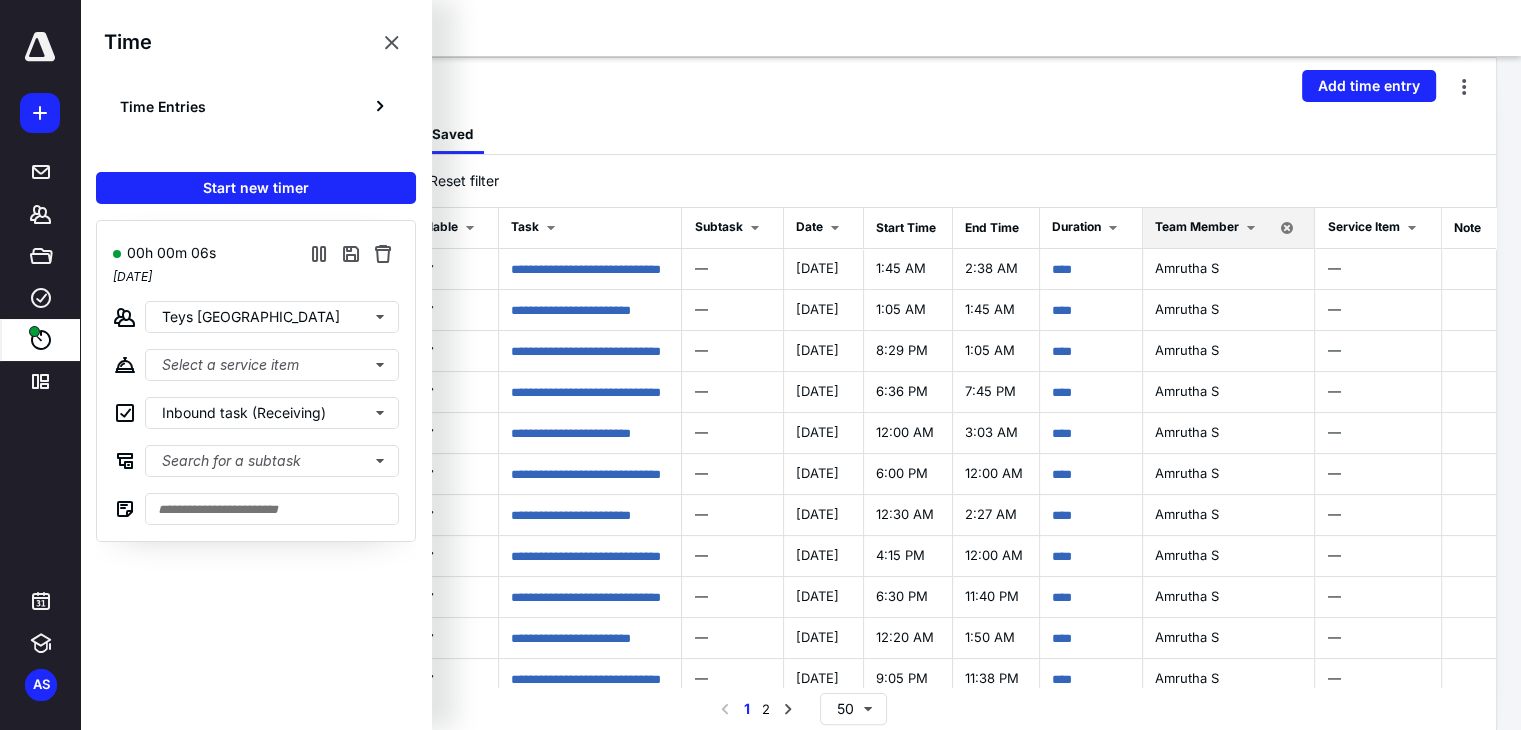click on "All Time Archived Billed Locked Saved" at bounding box center [800, 134] 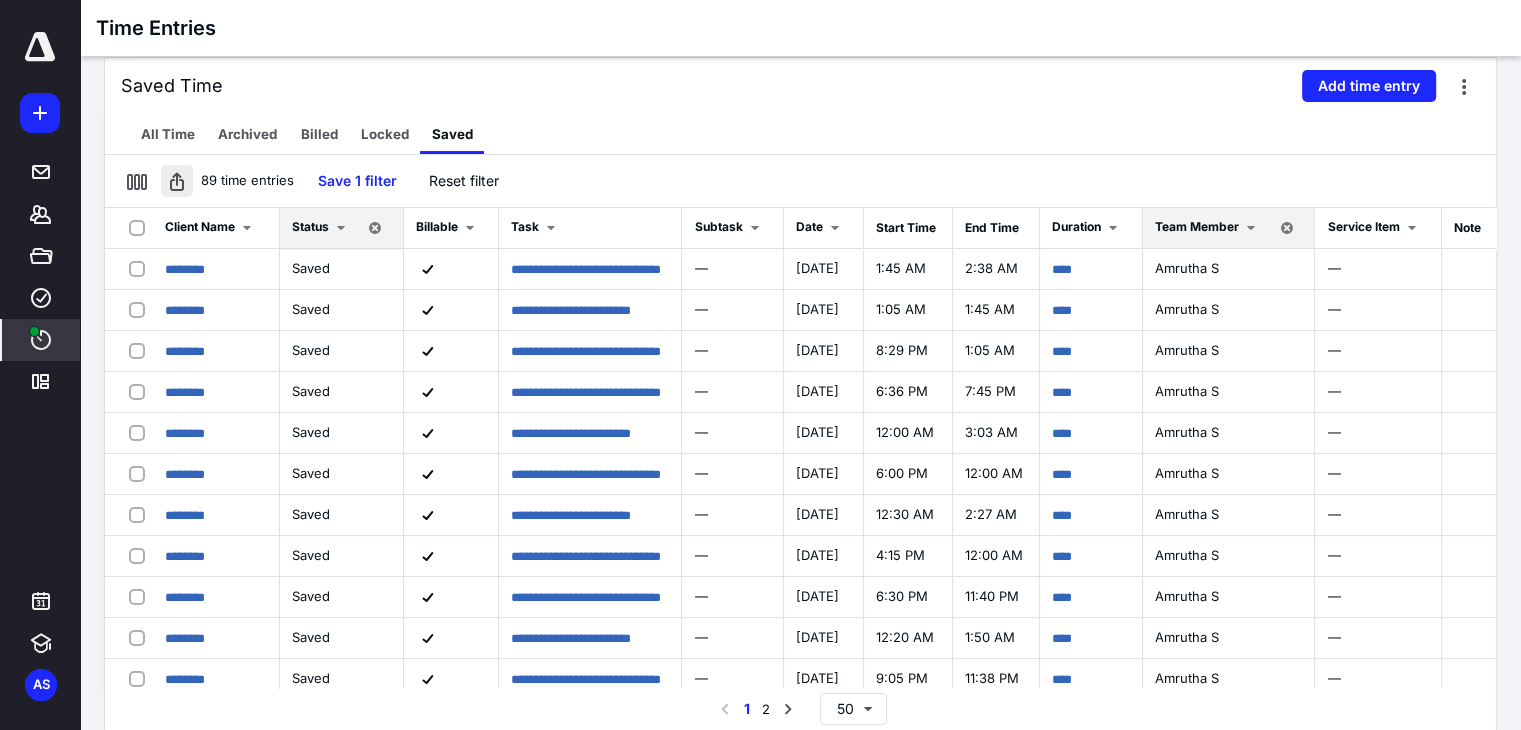 click at bounding box center (177, 181) 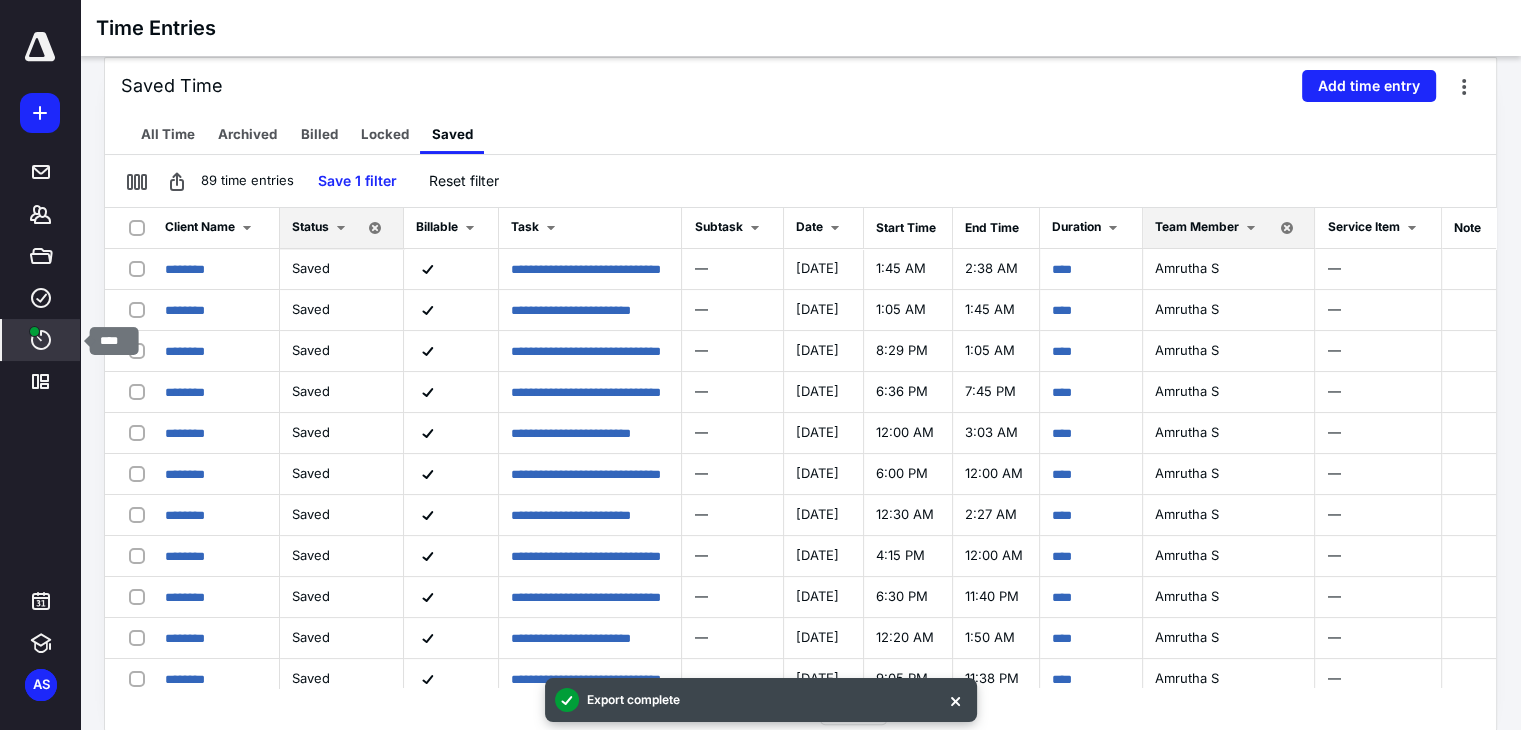 click 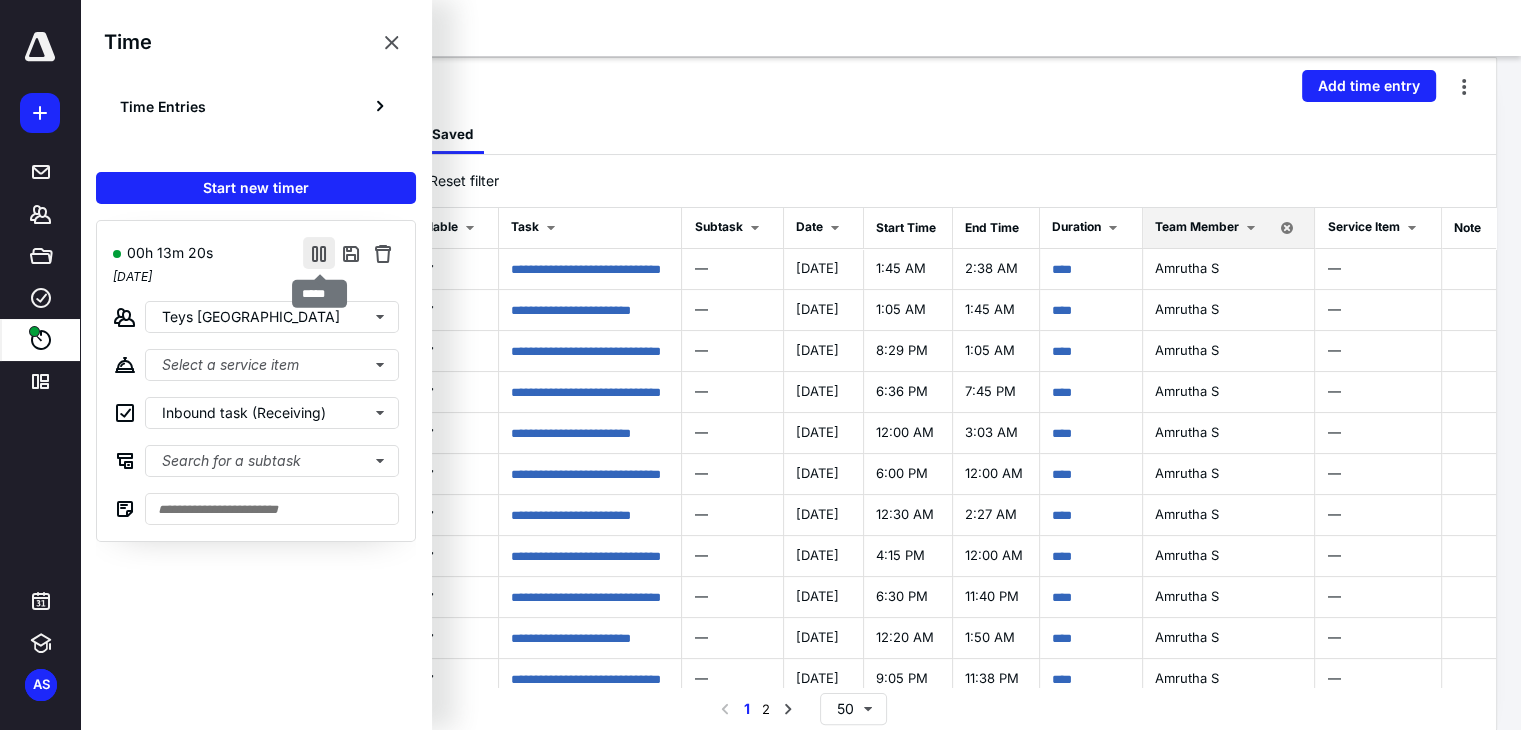 click at bounding box center (319, 253) 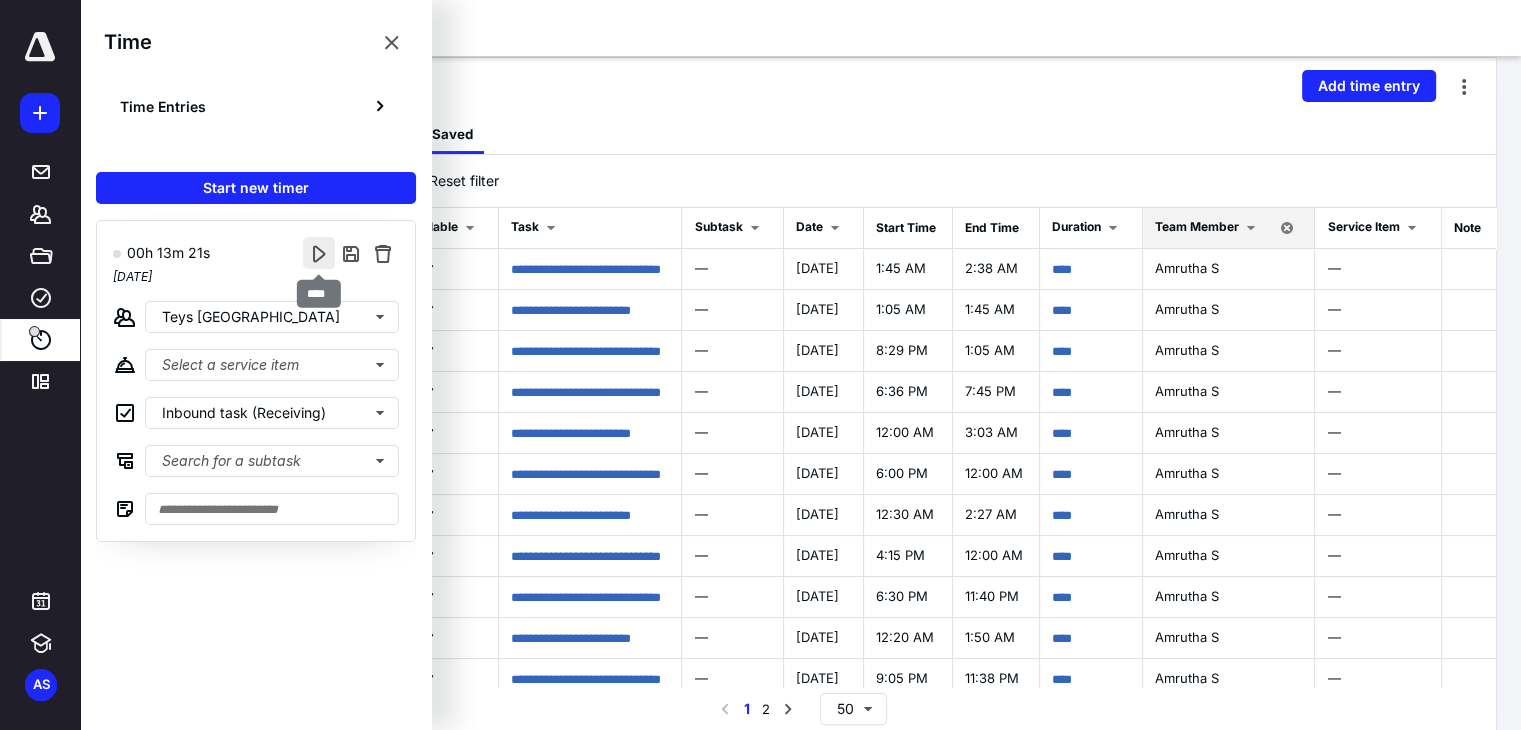 click at bounding box center (319, 253) 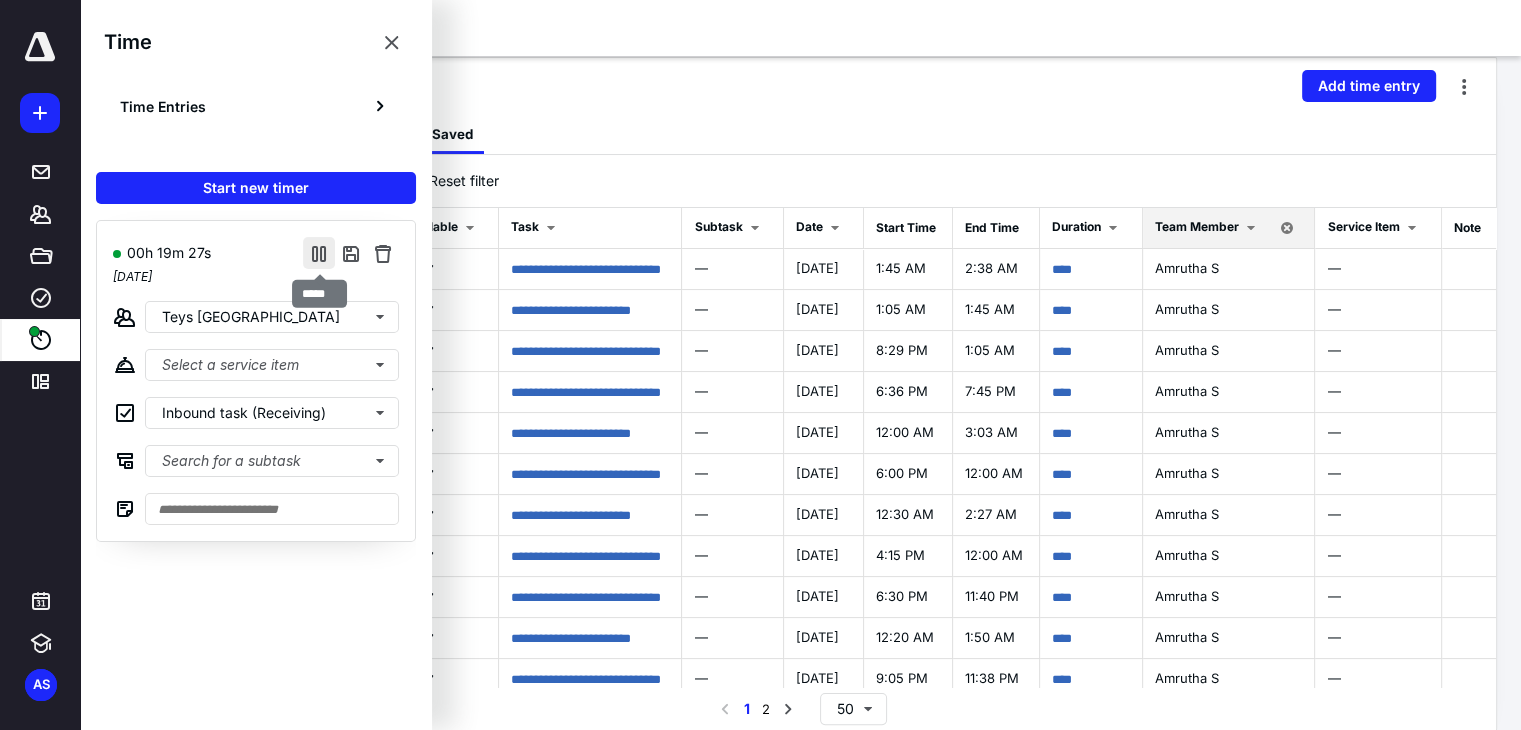 click at bounding box center [319, 253] 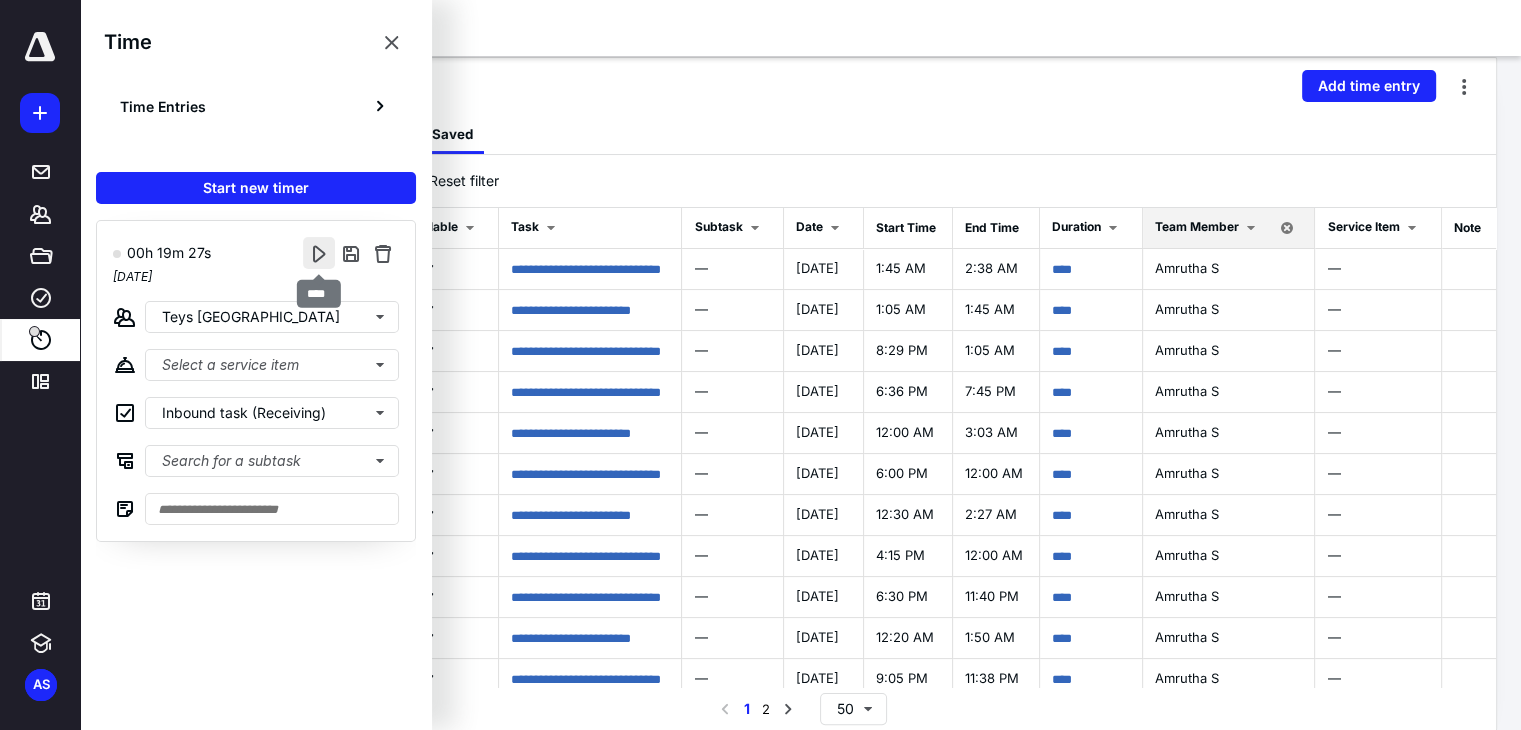 click at bounding box center [319, 253] 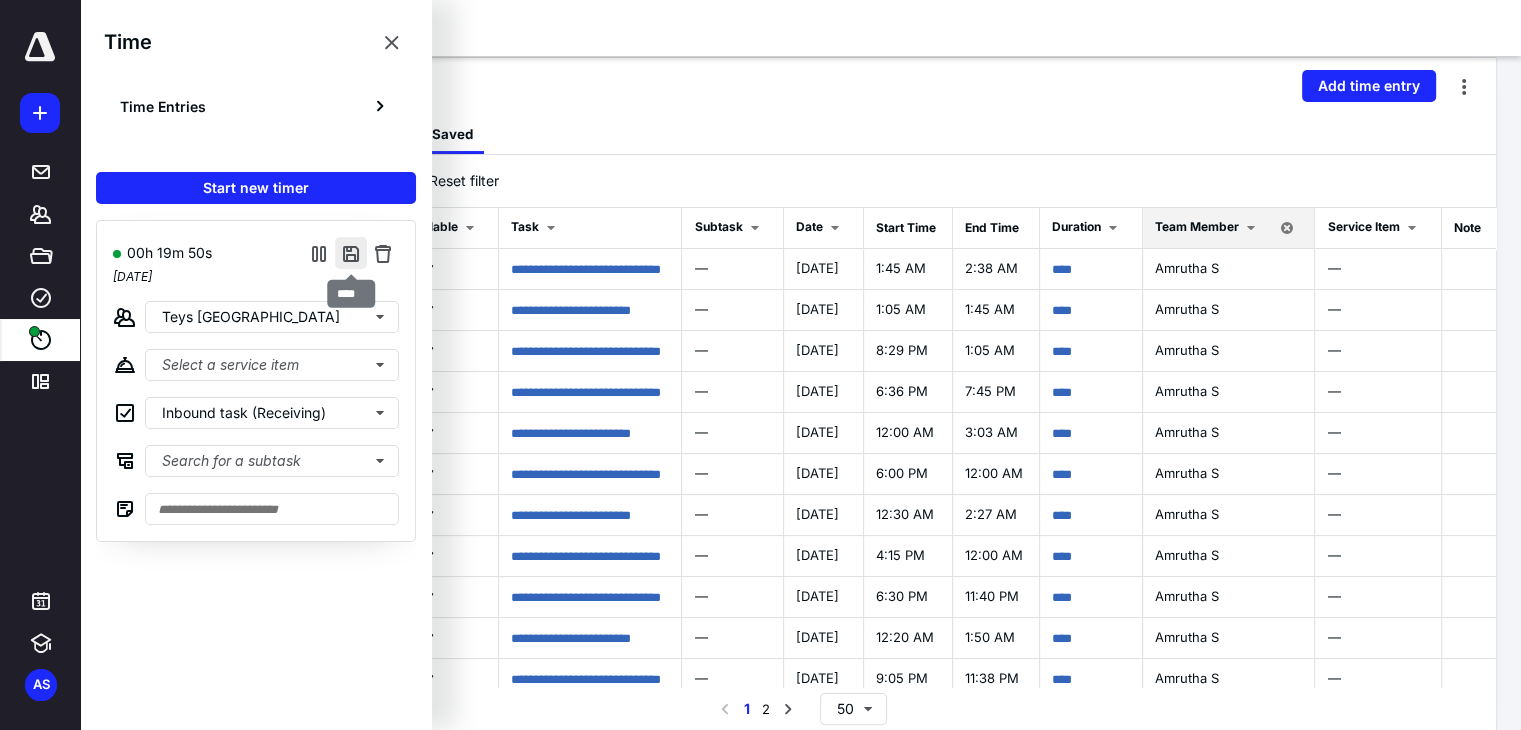 click at bounding box center [351, 253] 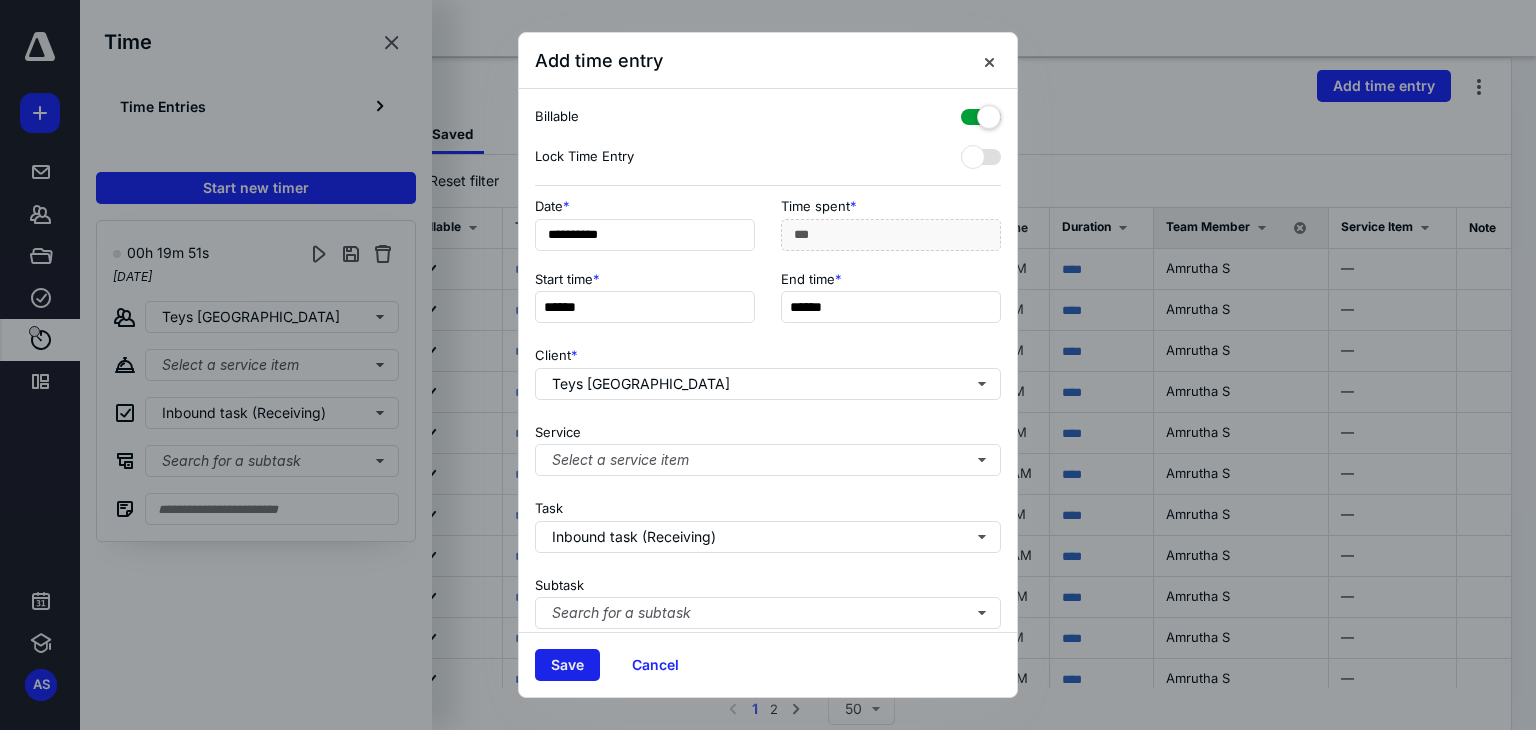 click on "Save" at bounding box center (567, 665) 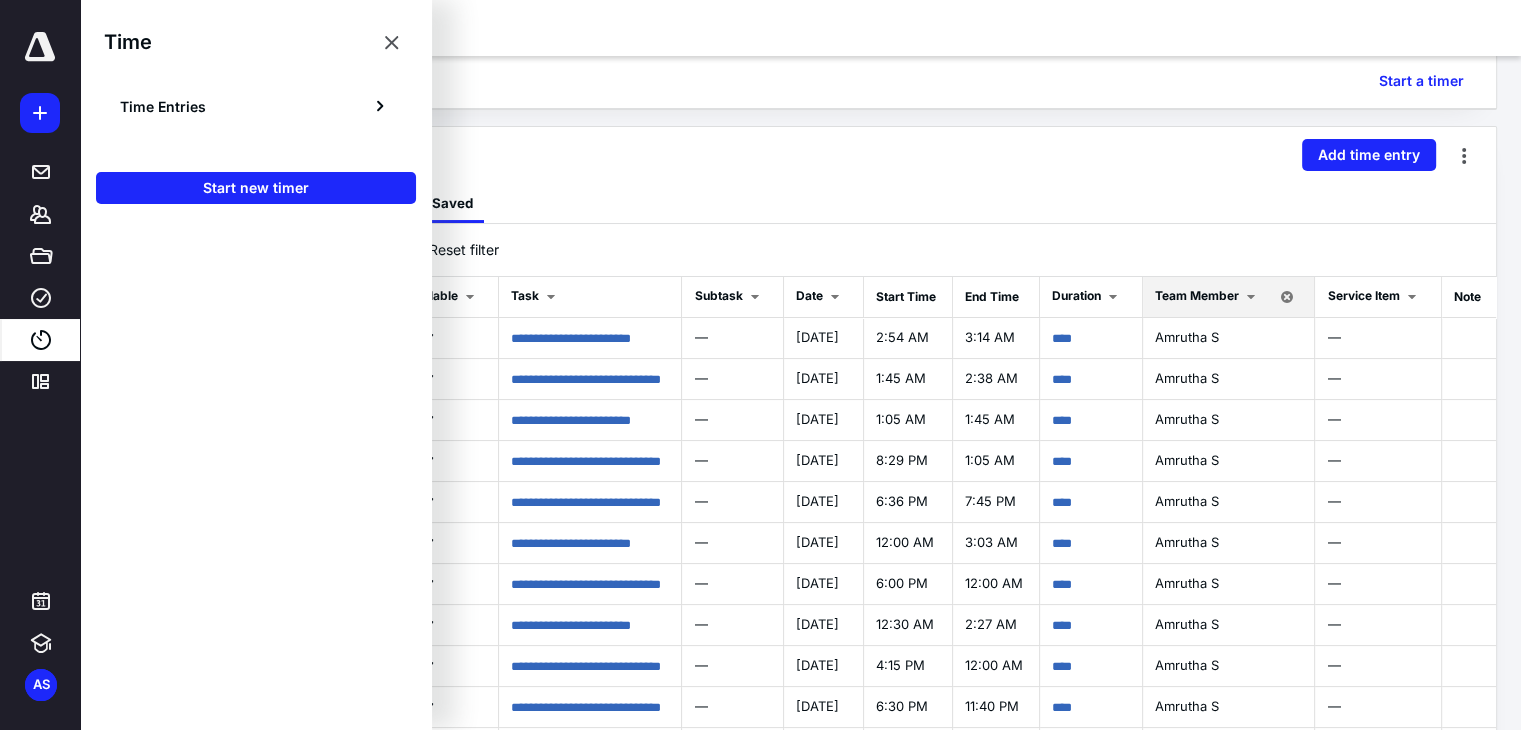 scroll, scrollTop: 129, scrollLeft: 0, axis: vertical 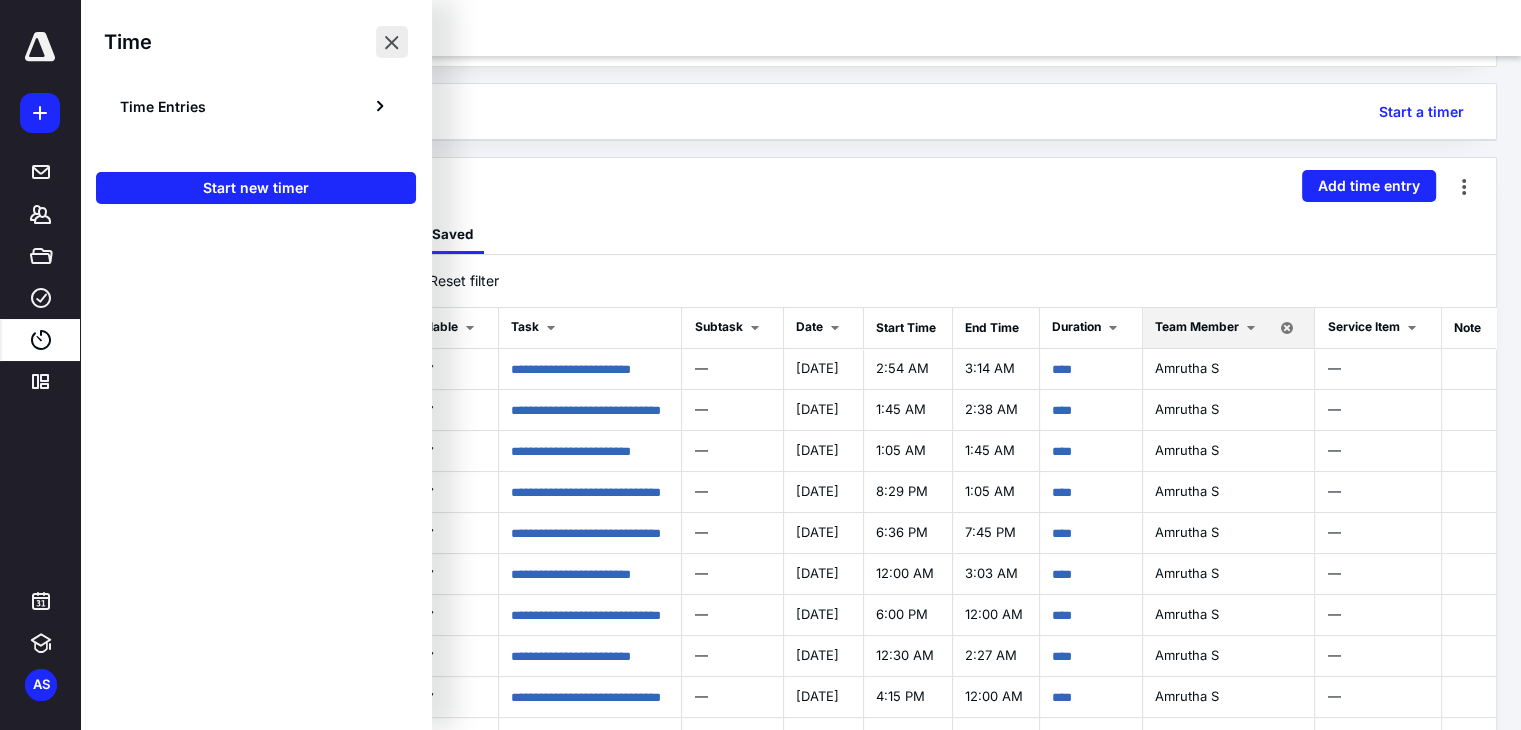 click at bounding box center [392, 42] 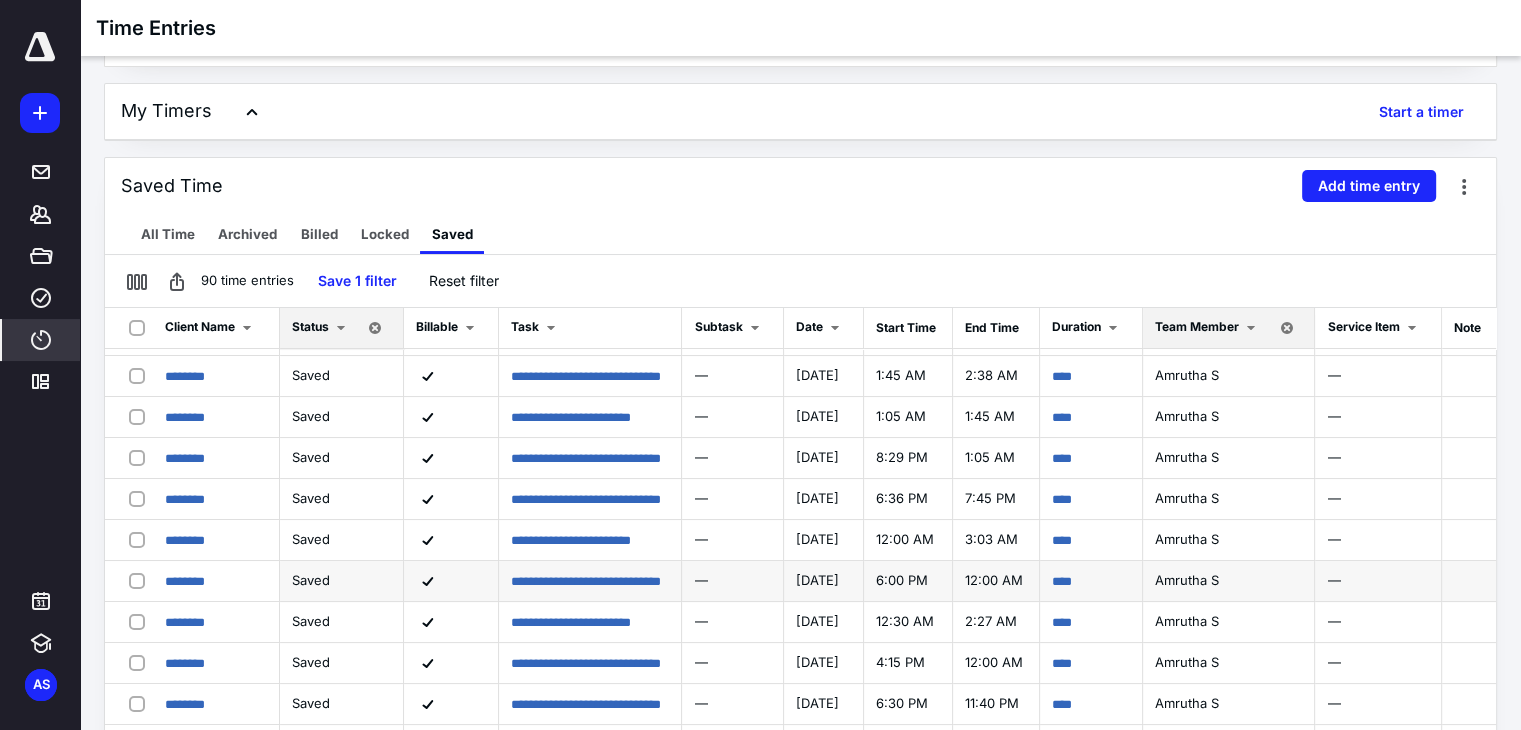 scroll, scrollTop: 0, scrollLeft: 0, axis: both 